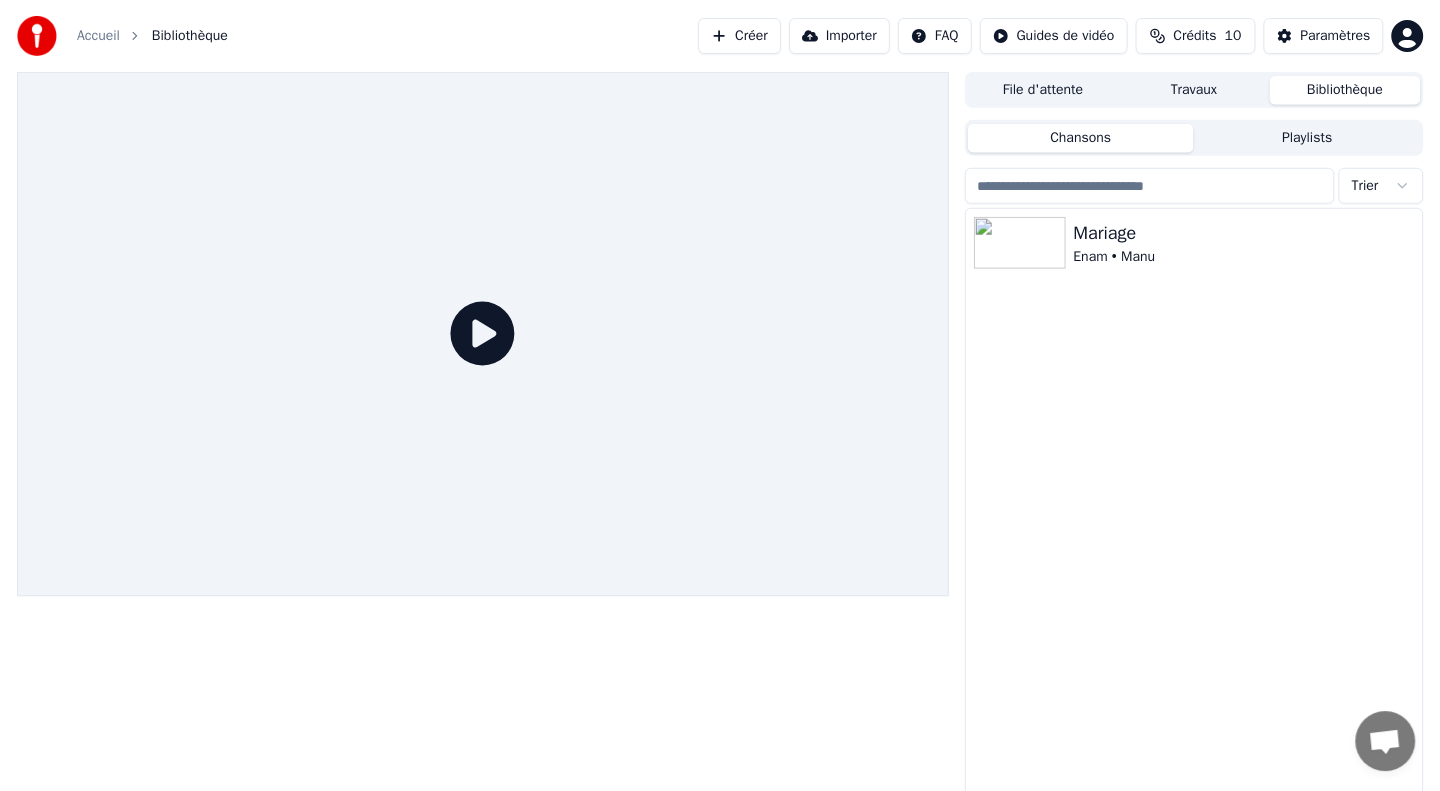 scroll, scrollTop: 0, scrollLeft: 0, axis: both 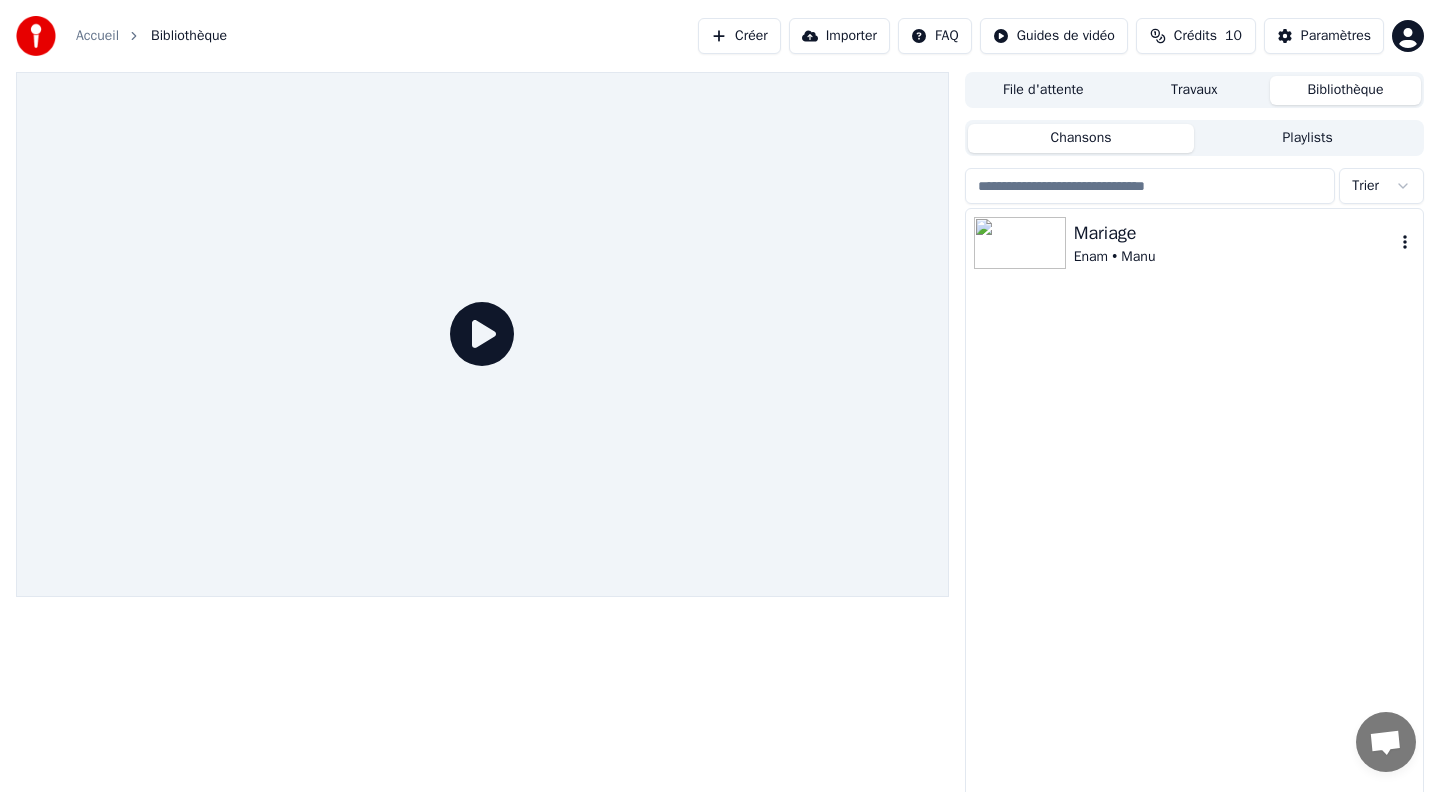click at bounding box center [1020, 243] 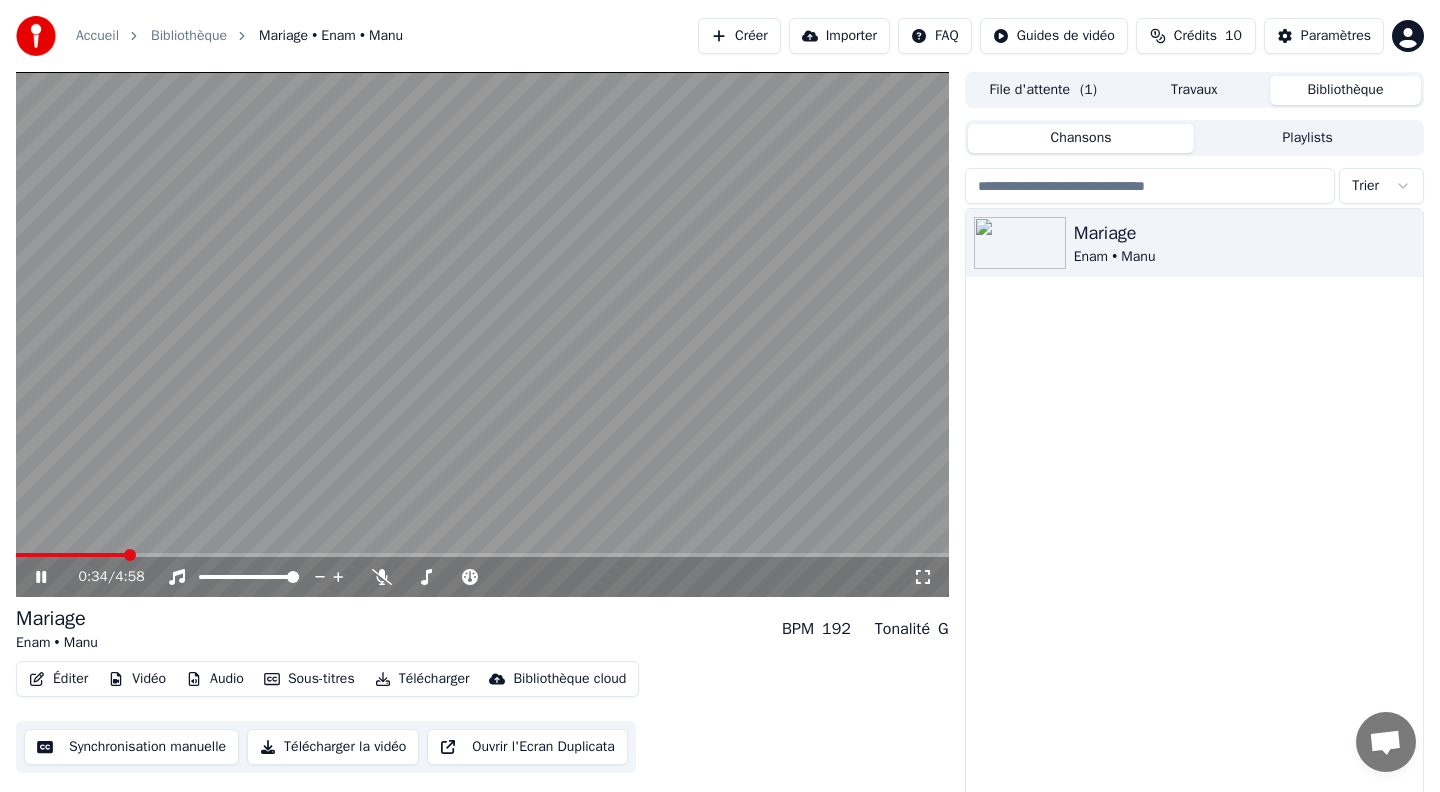 click 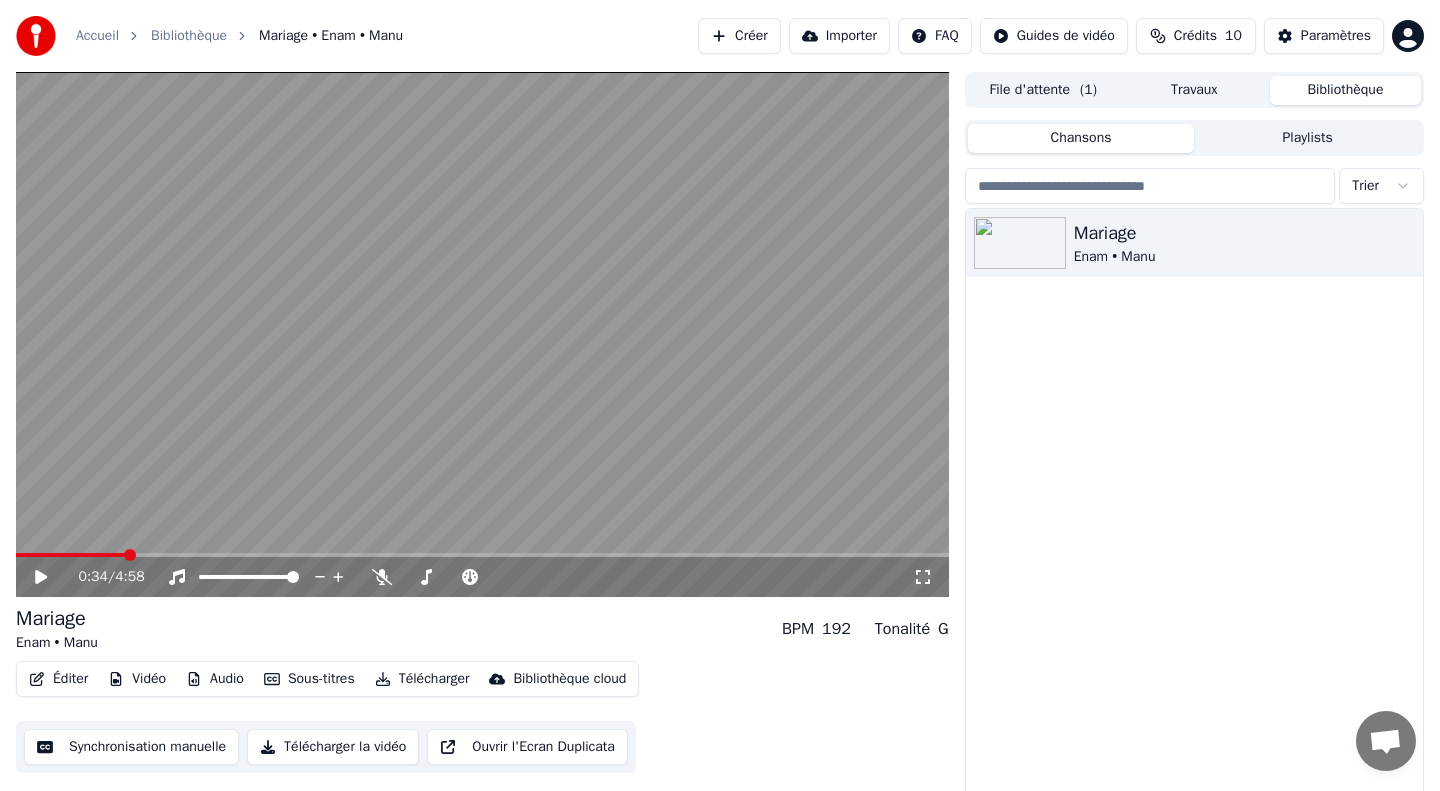 click on "Accueil" at bounding box center (97, 36) 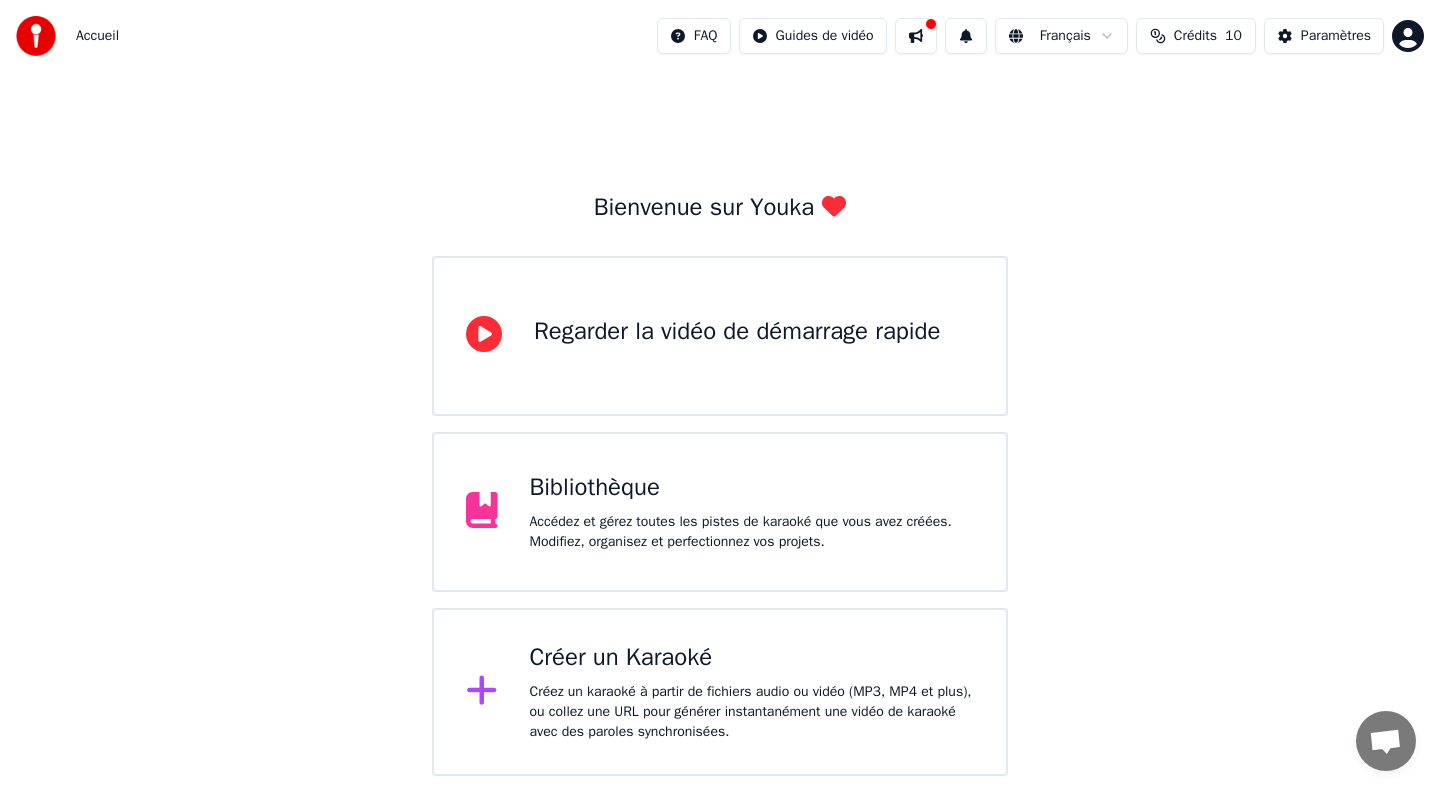 click on "Créer un Karaoké Créez un karaoké à partir de fichiers audio ou vidéo (MP3, MP4 et plus), ou collez une URL pour générer instantanément une vidéo de karaoké avec des paroles synchronisées." at bounding box center [752, 692] 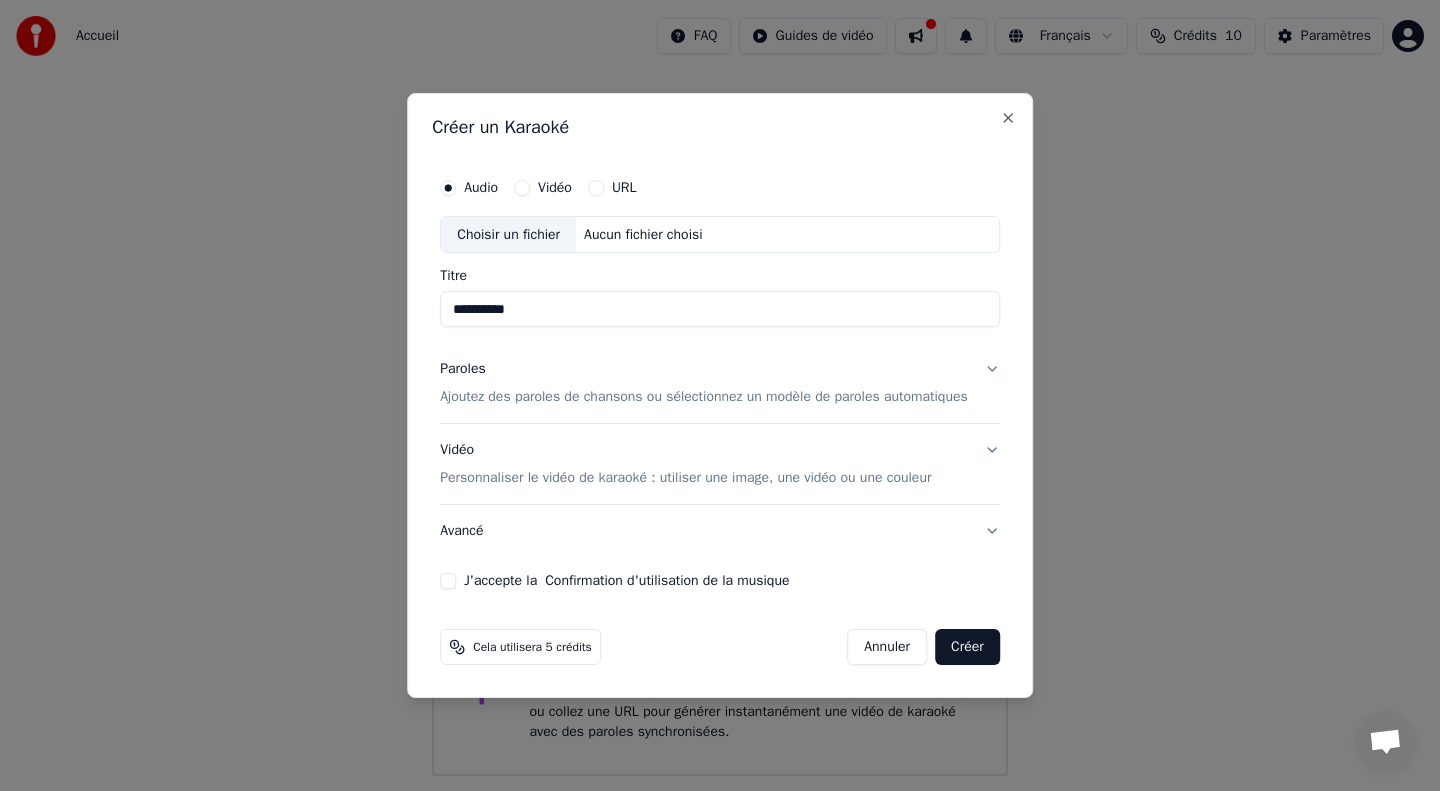 click on "**********" at bounding box center [720, 310] 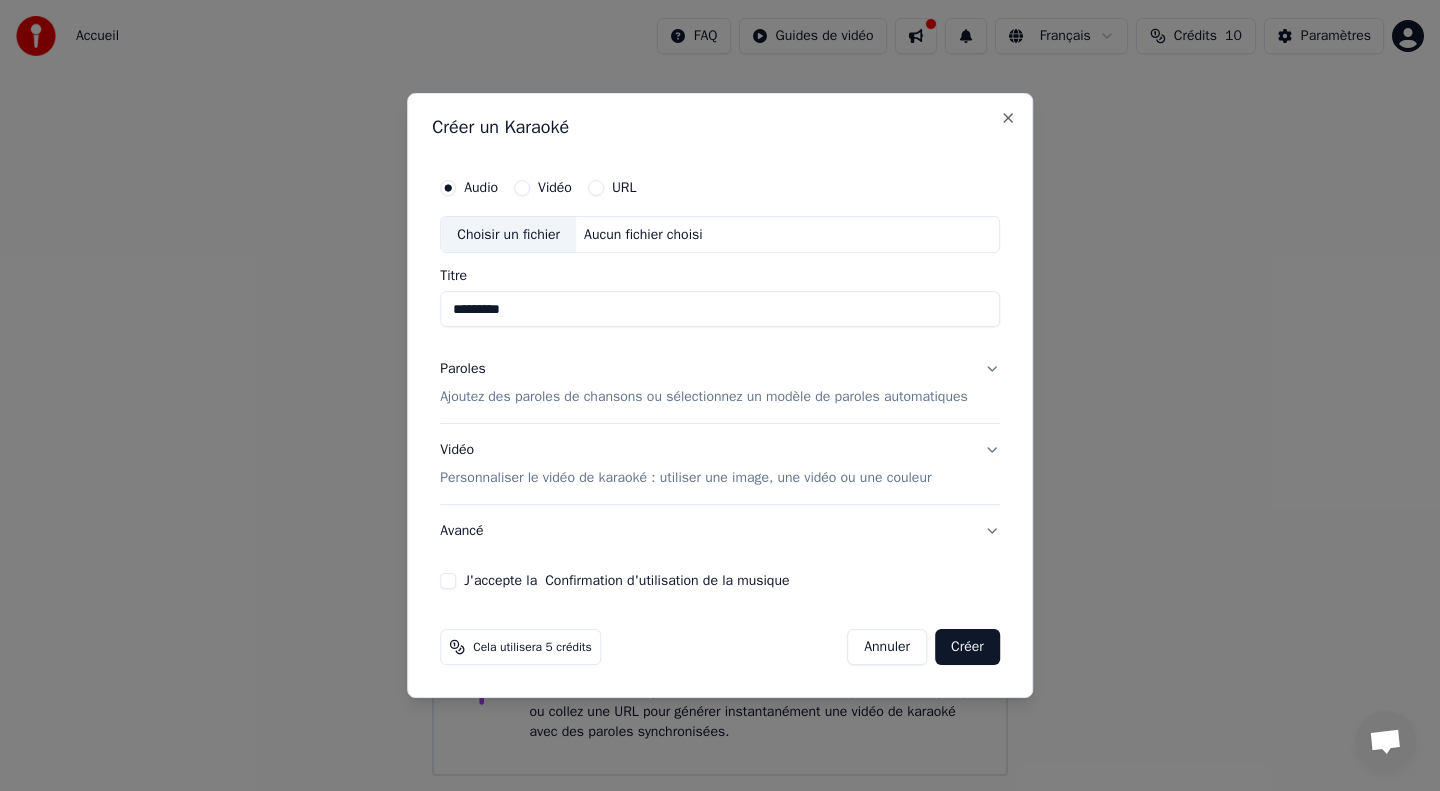 click on "Choisir un fichier" at bounding box center [508, 235] 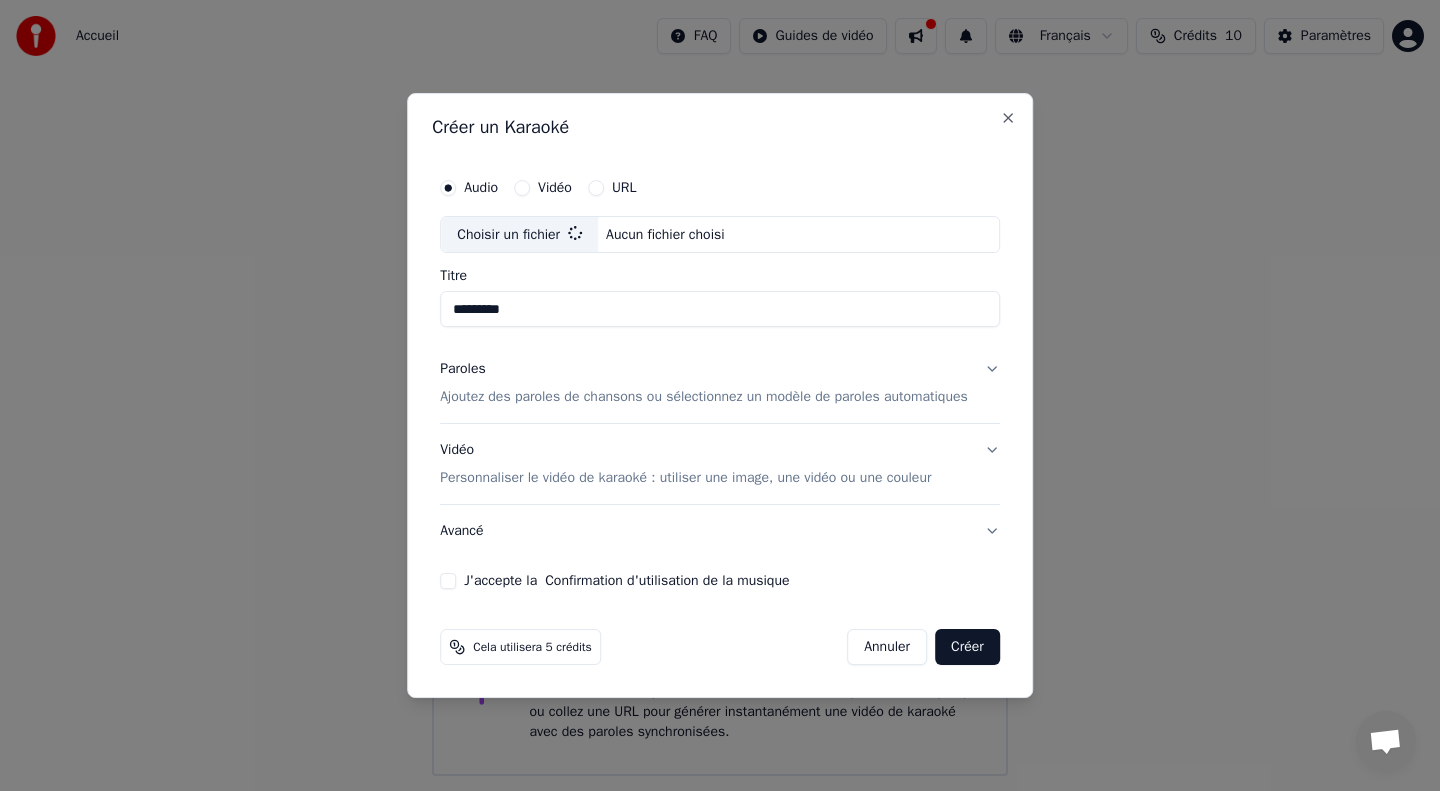 type on "**********" 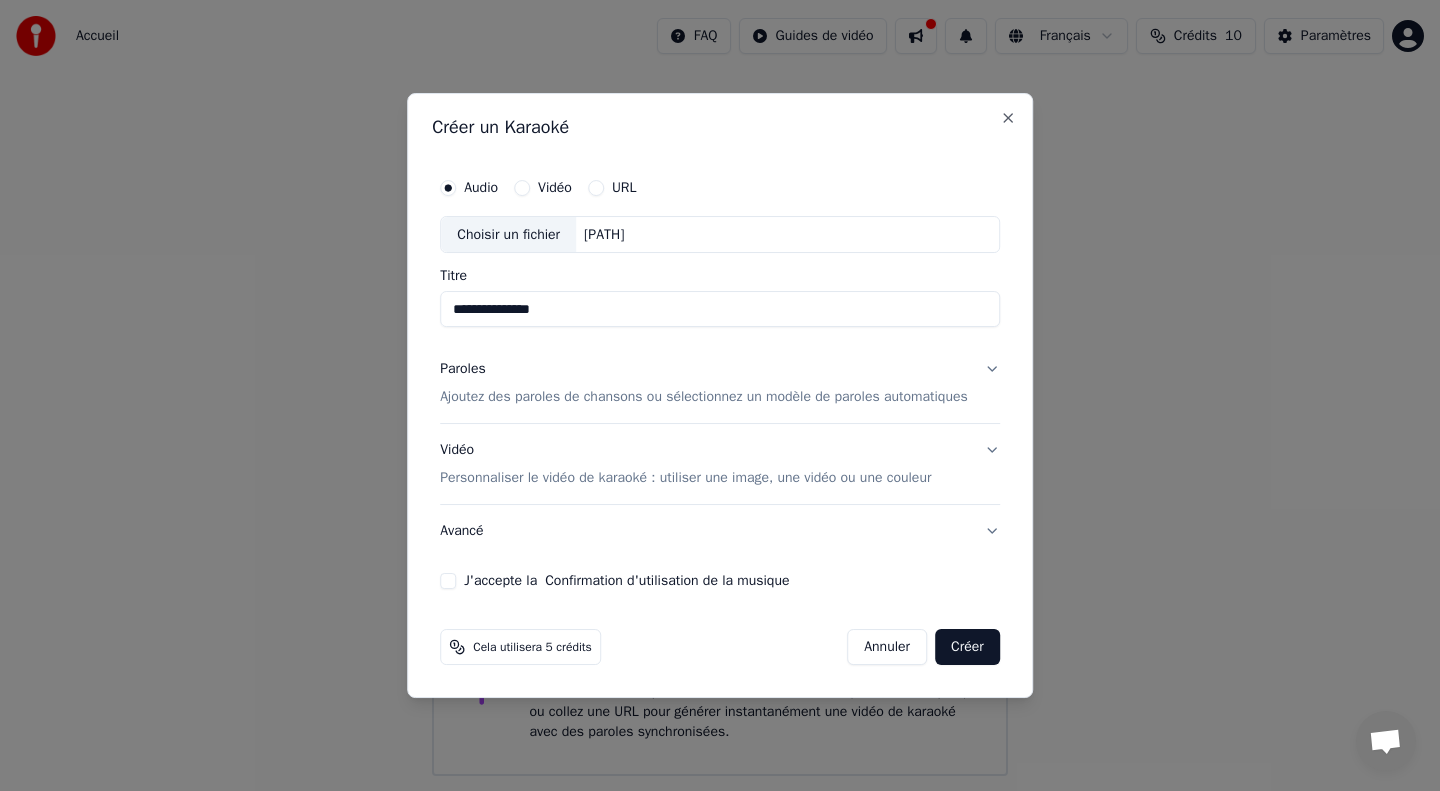 click on "Ajoutez des paroles de chansons ou sélectionnez un modèle de paroles automatiques" at bounding box center [704, 398] 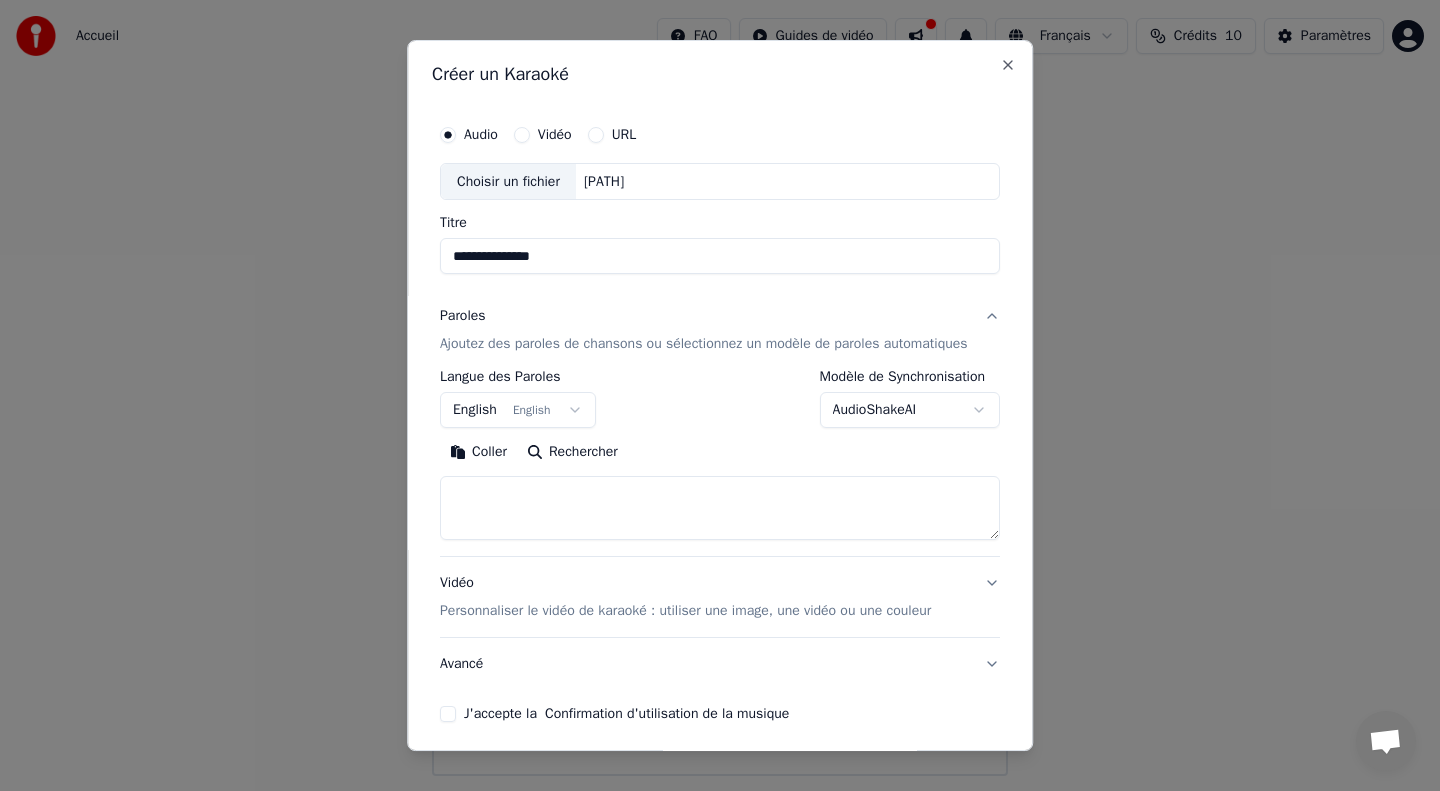 click on "English English" at bounding box center [518, 411] 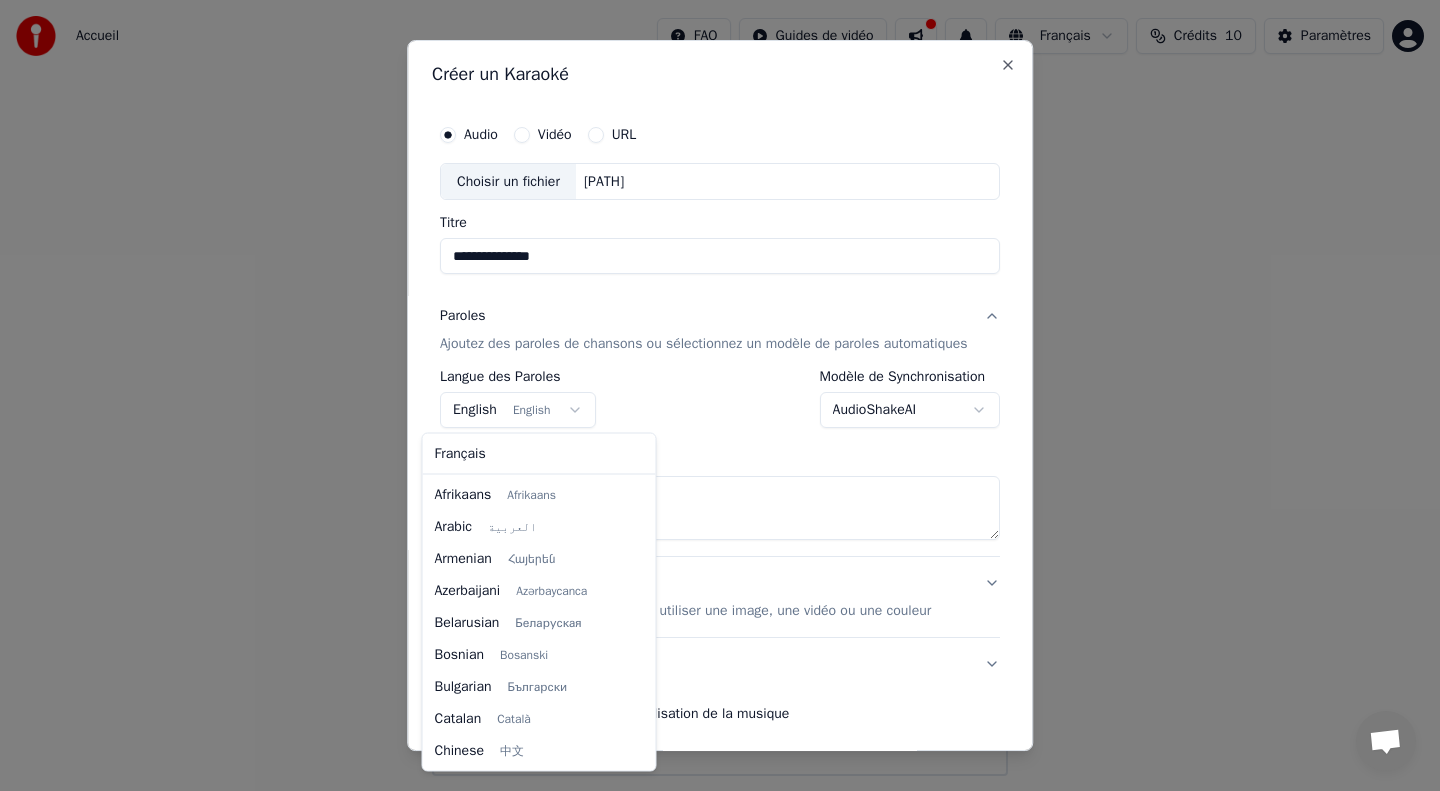 scroll, scrollTop: 160, scrollLeft: 0, axis: vertical 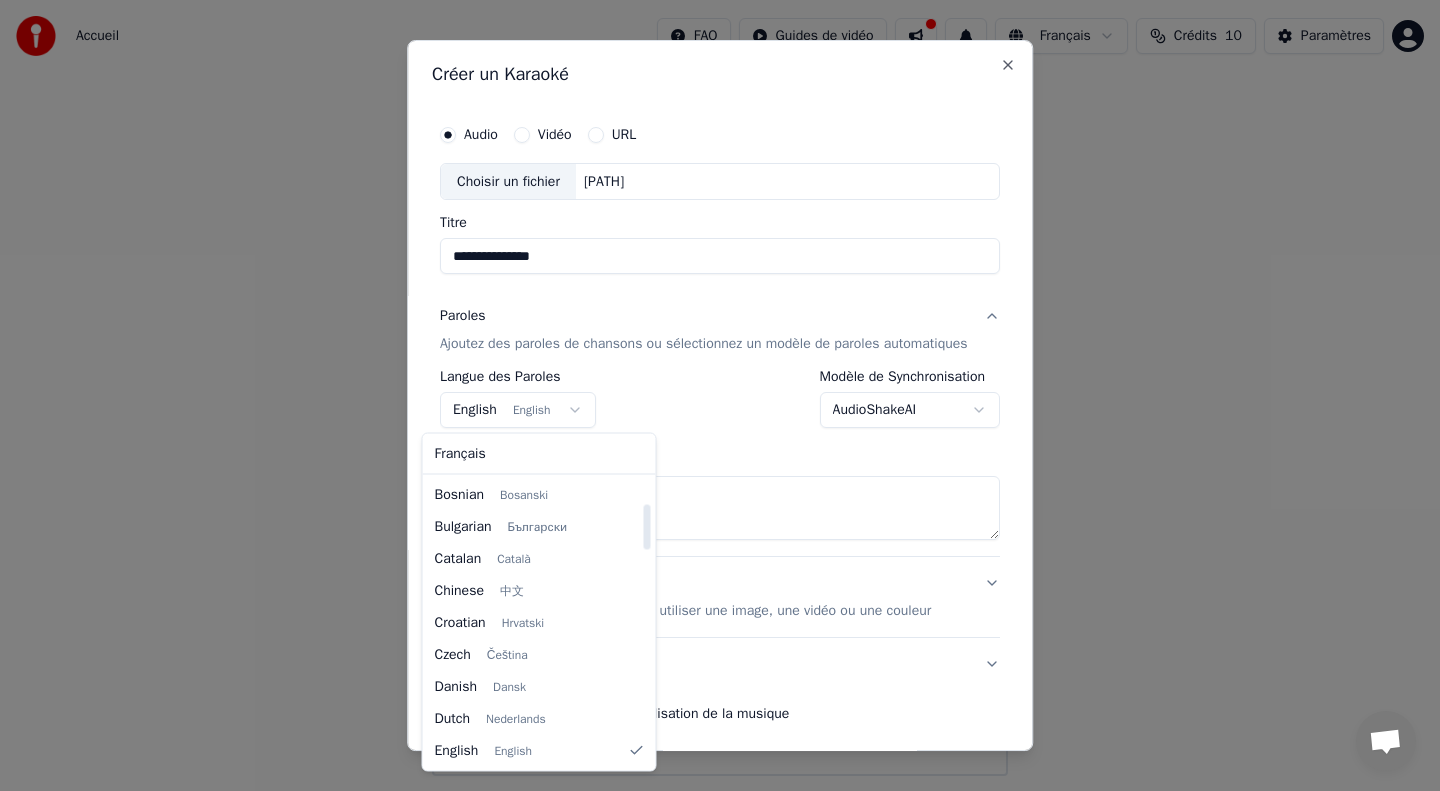 select on "**" 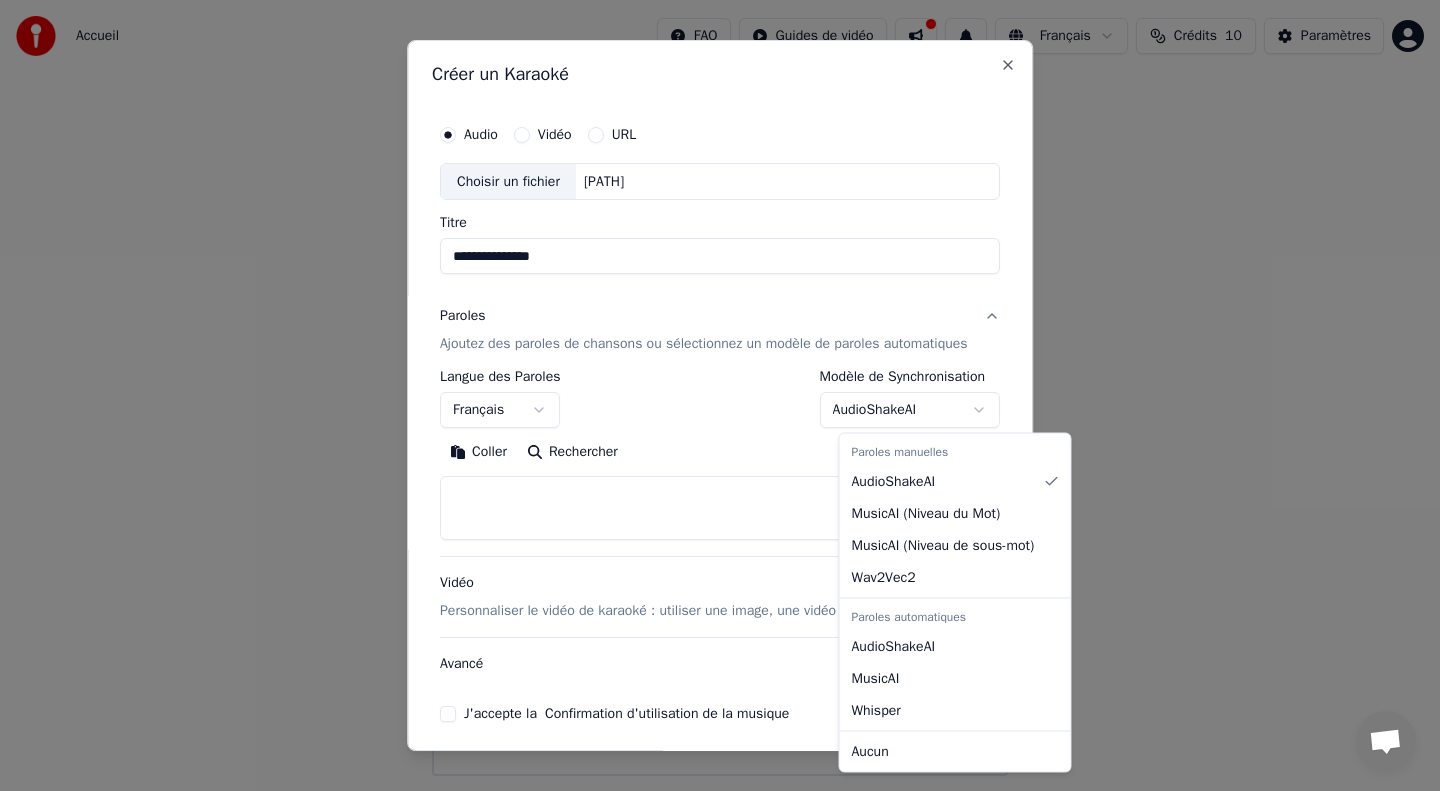 click on "**********" at bounding box center [720, 388] 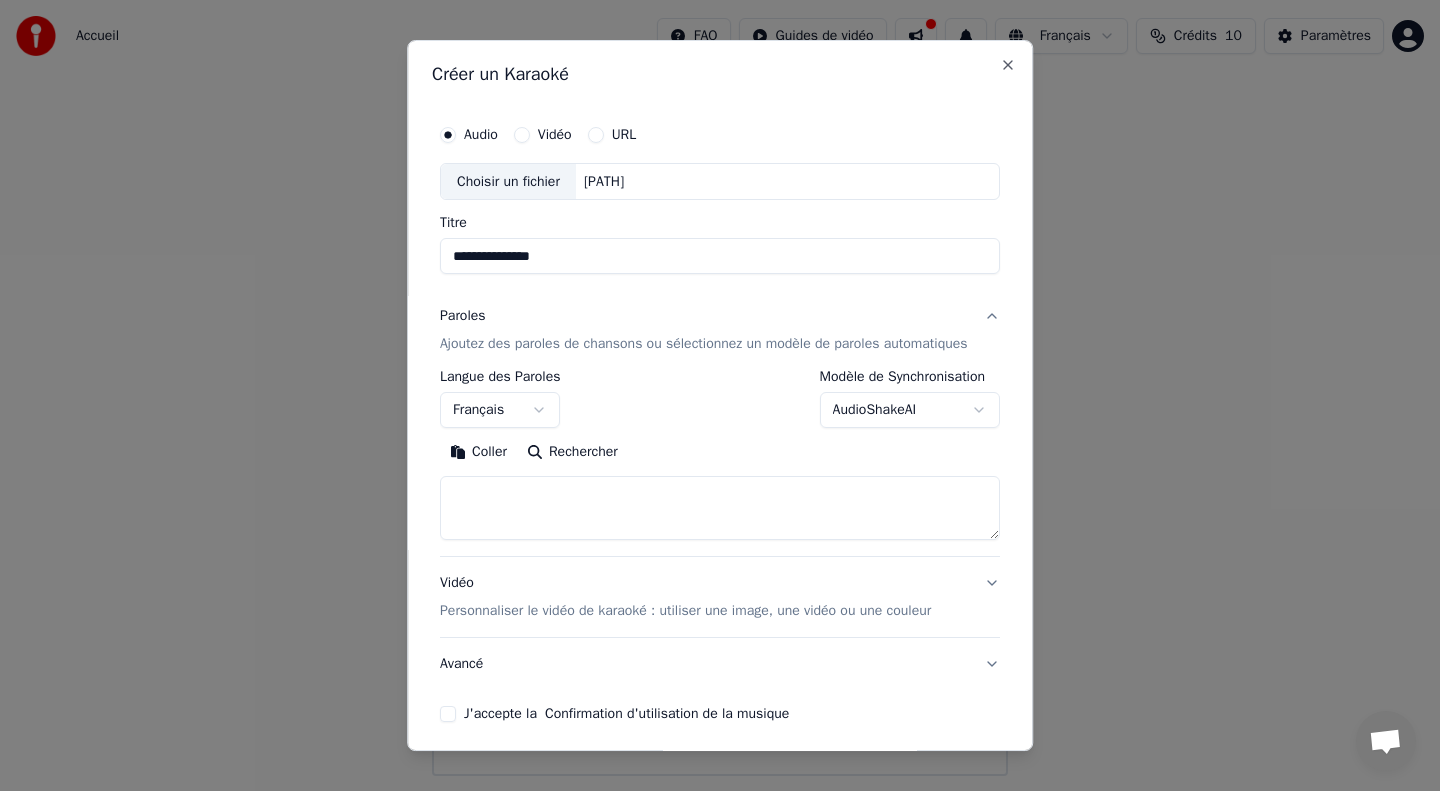 click at bounding box center [720, 509] 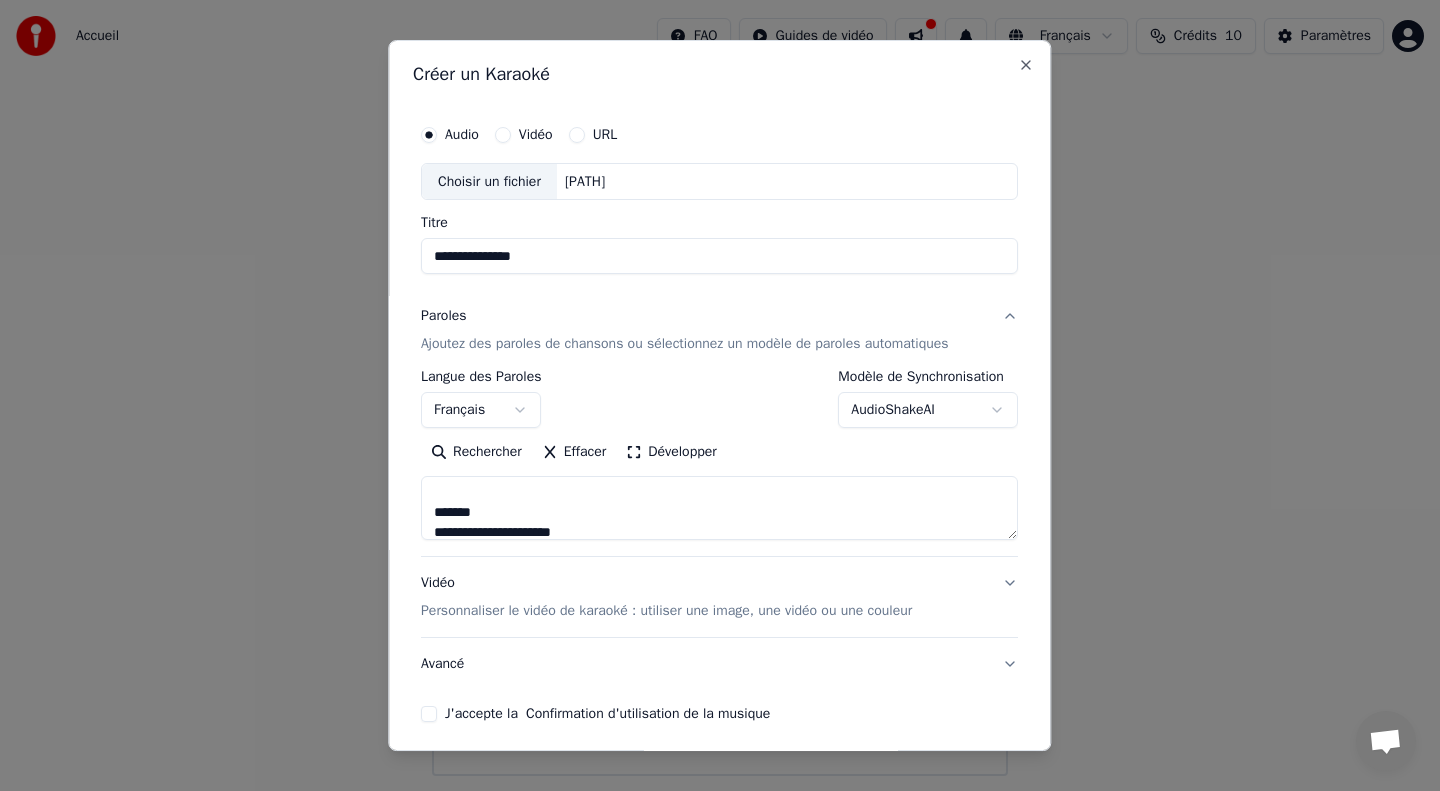 scroll, scrollTop: 131, scrollLeft: 0, axis: vertical 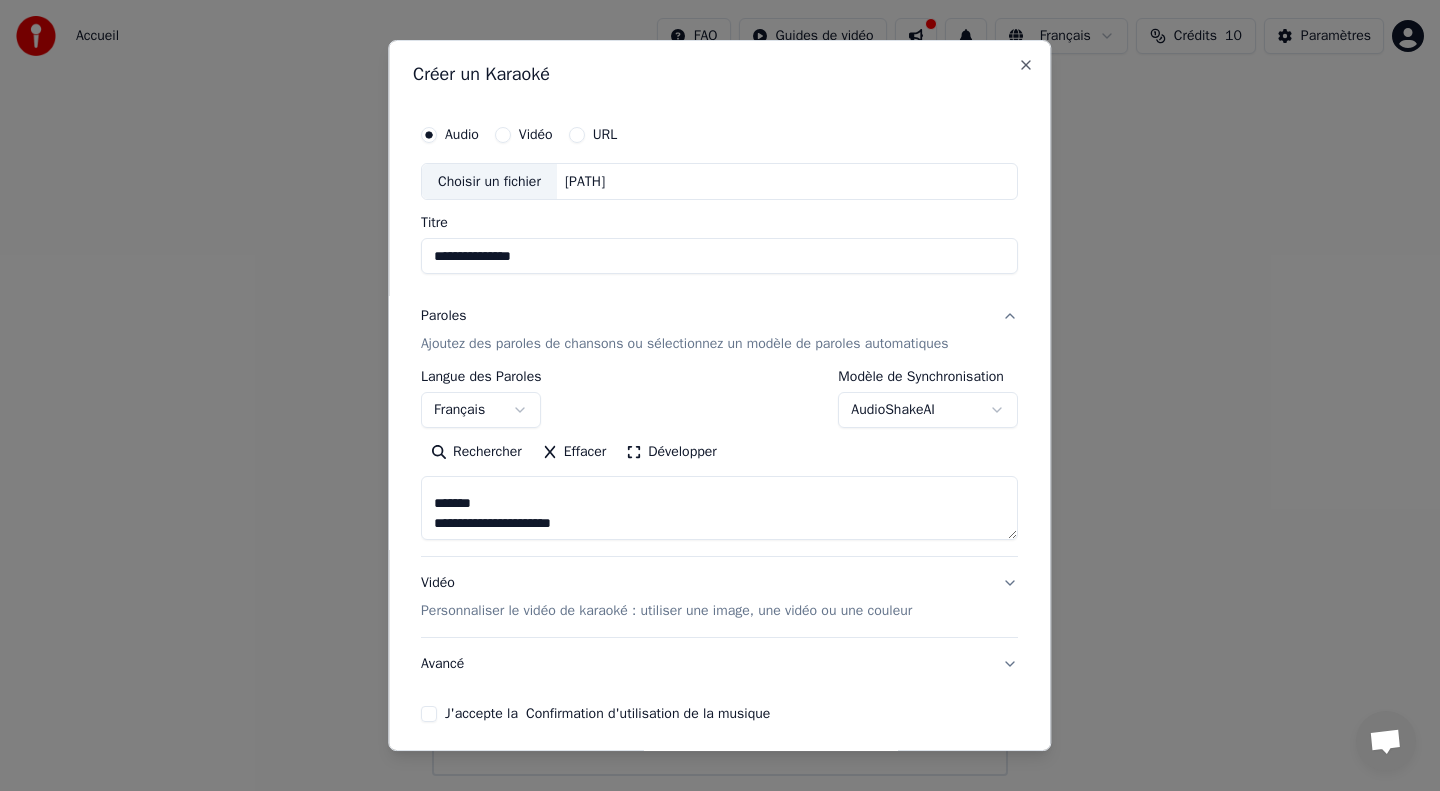 drag, startPoint x: 506, startPoint y: 510, endPoint x: 424, endPoint y: 488, distance: 84.89994 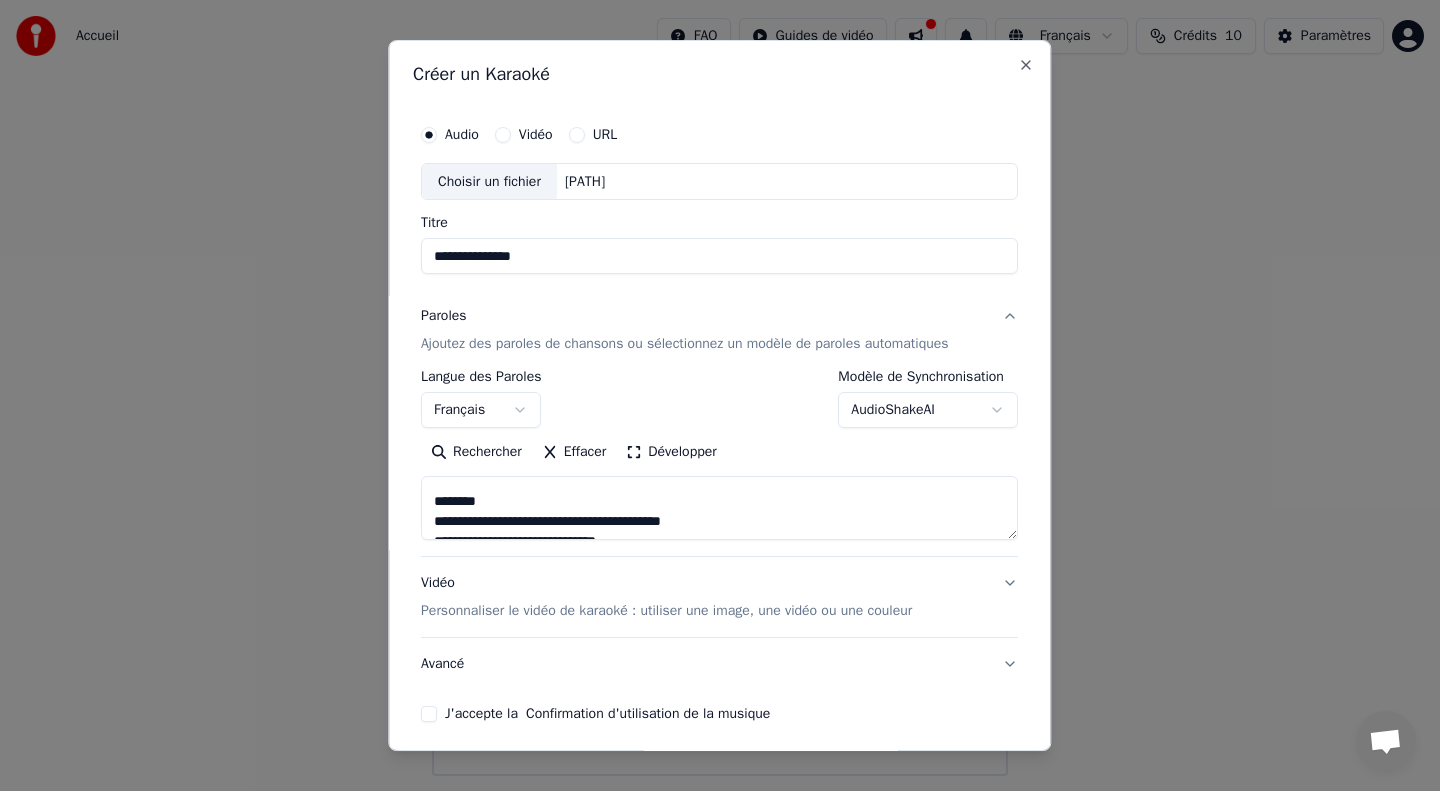 scroll, scrollTop: 282, scrollLeft: 0, axis: vertical 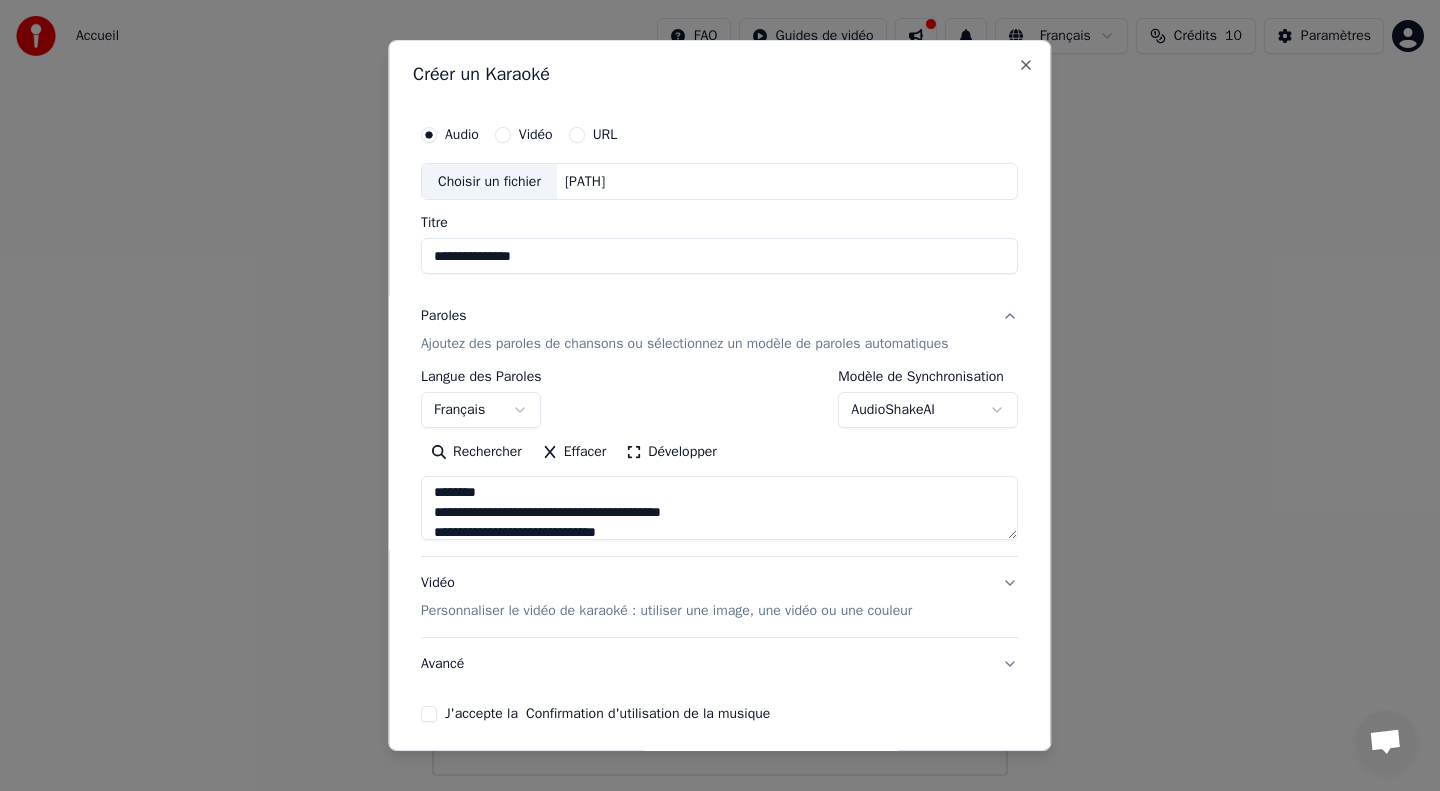 drag, startPoint x: 532, startPoint y: 497, endPoint x: 419, endPoint y: 489, distance: 113.28283 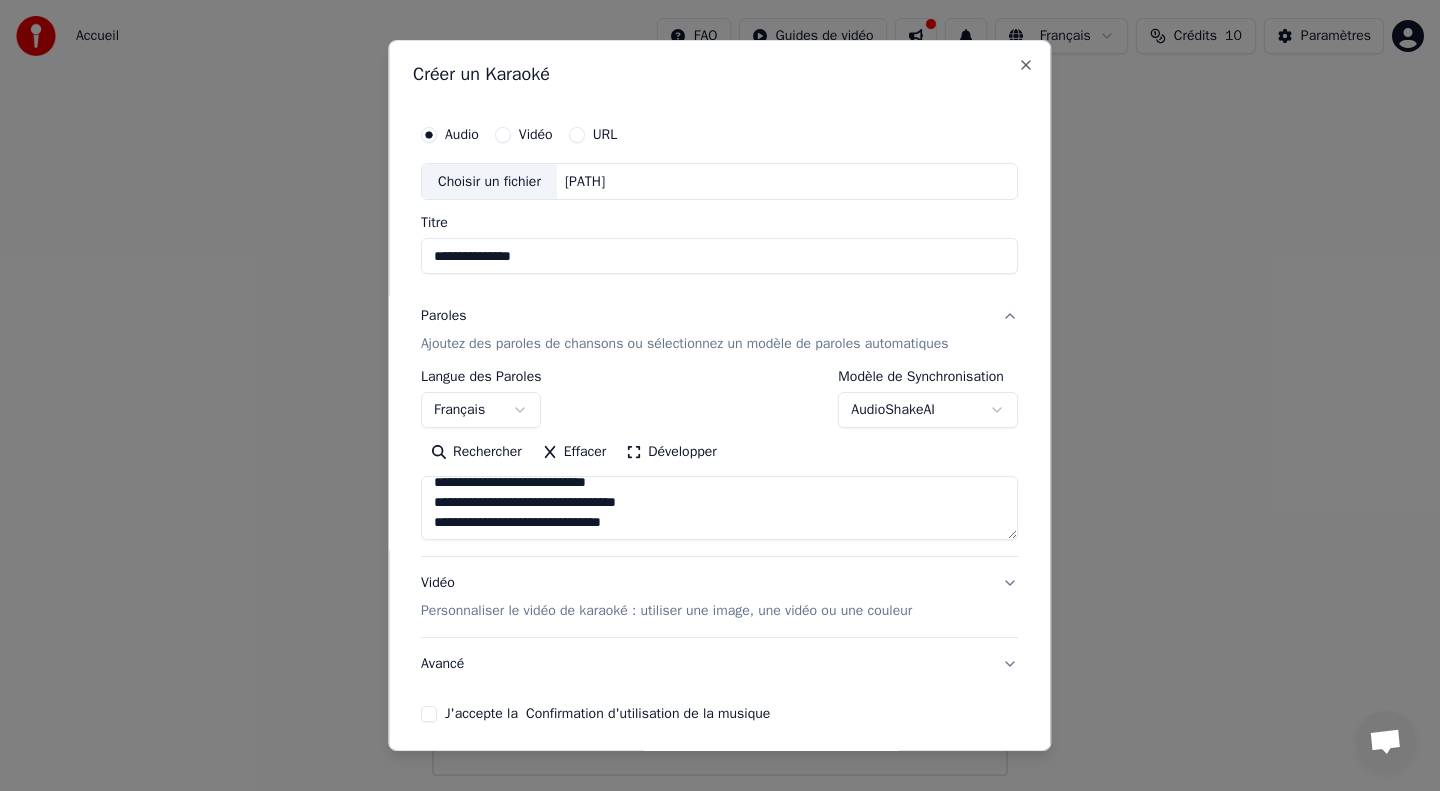 scroll, scrollTop: 451, scrollLeft: 0, axis: vertical 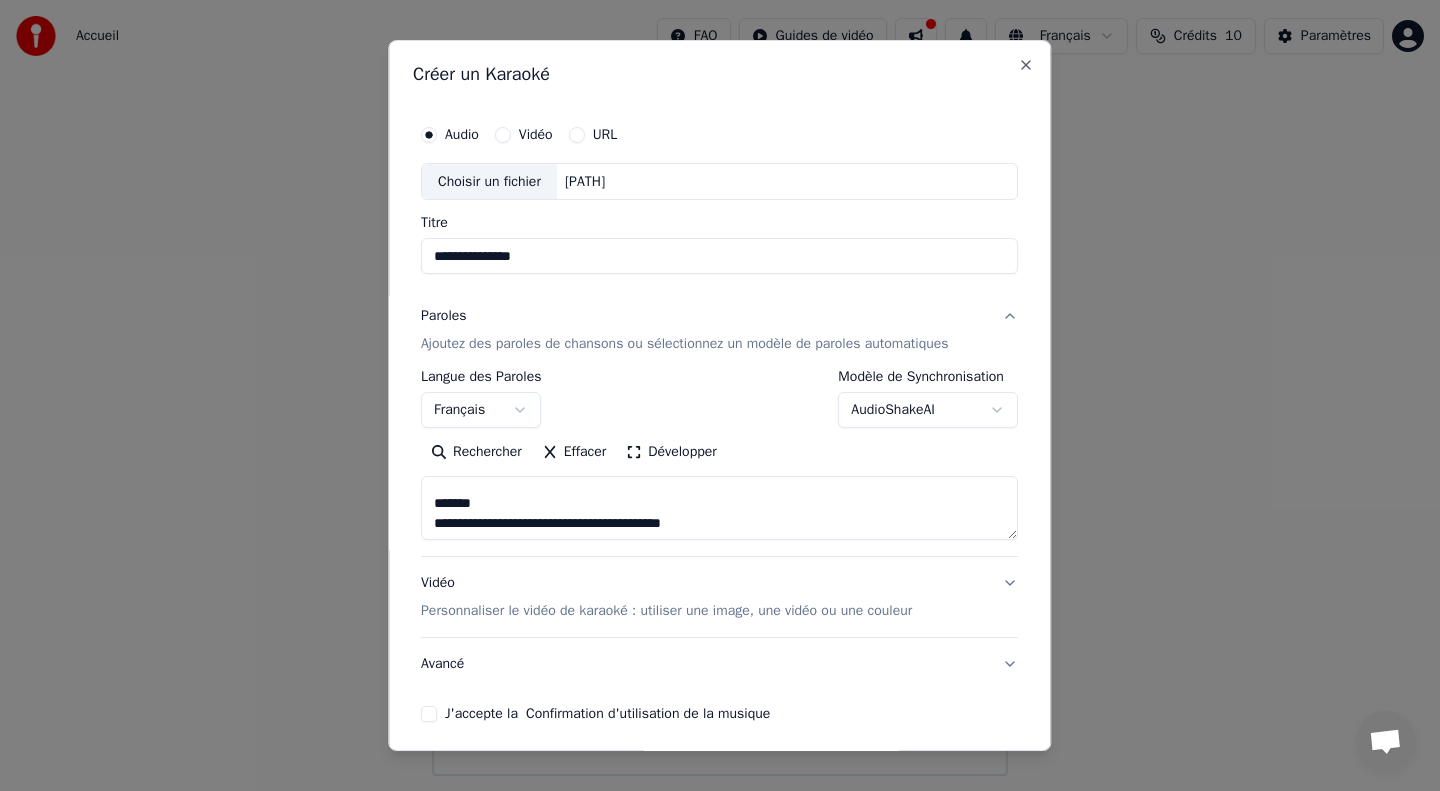 drag, startPoint x: 484, startPoint y: 498, endPoint x: 430, endPoint y: 490, distance: 54.589375 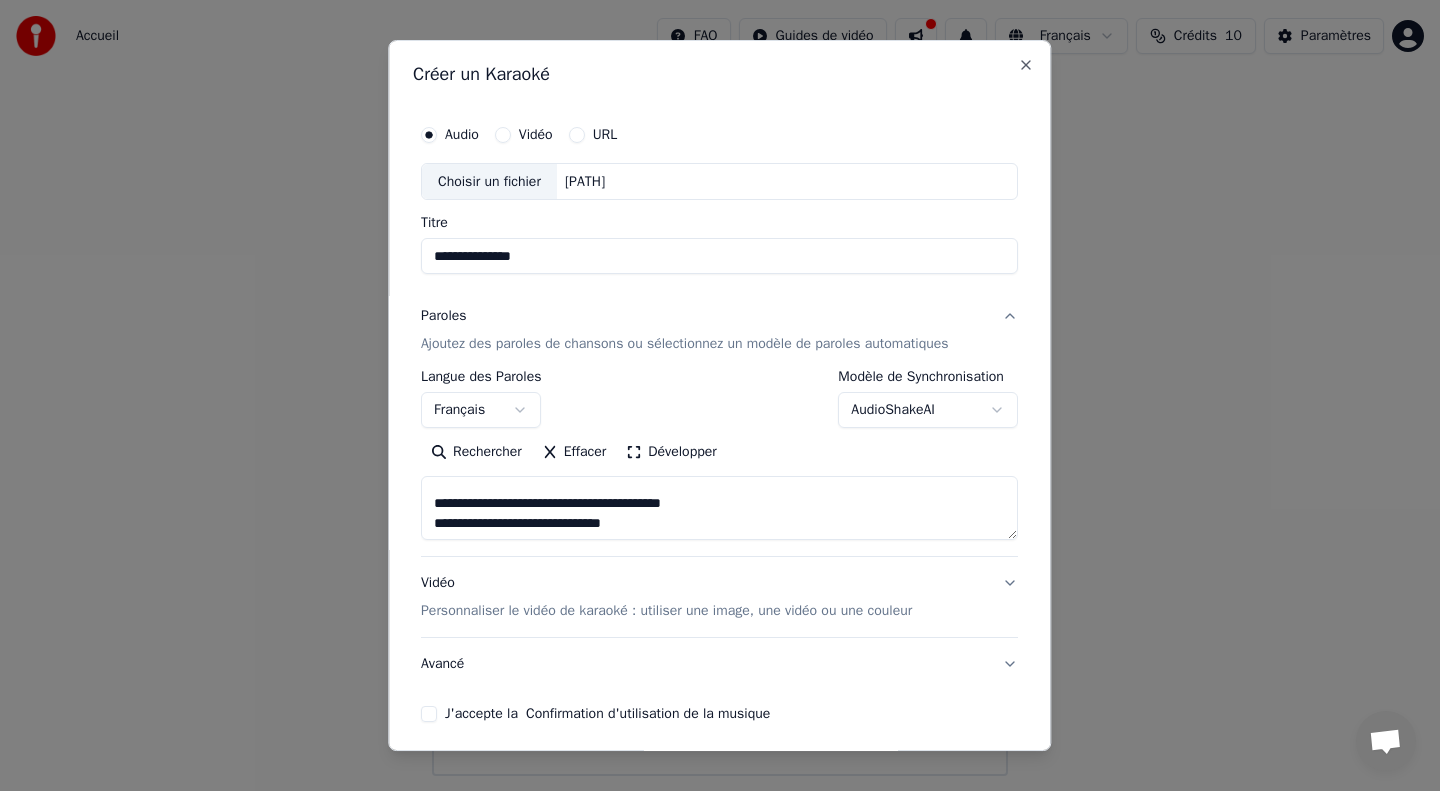 scroll, scrollTop: 449, scrollLeft: 0, axis: vertical 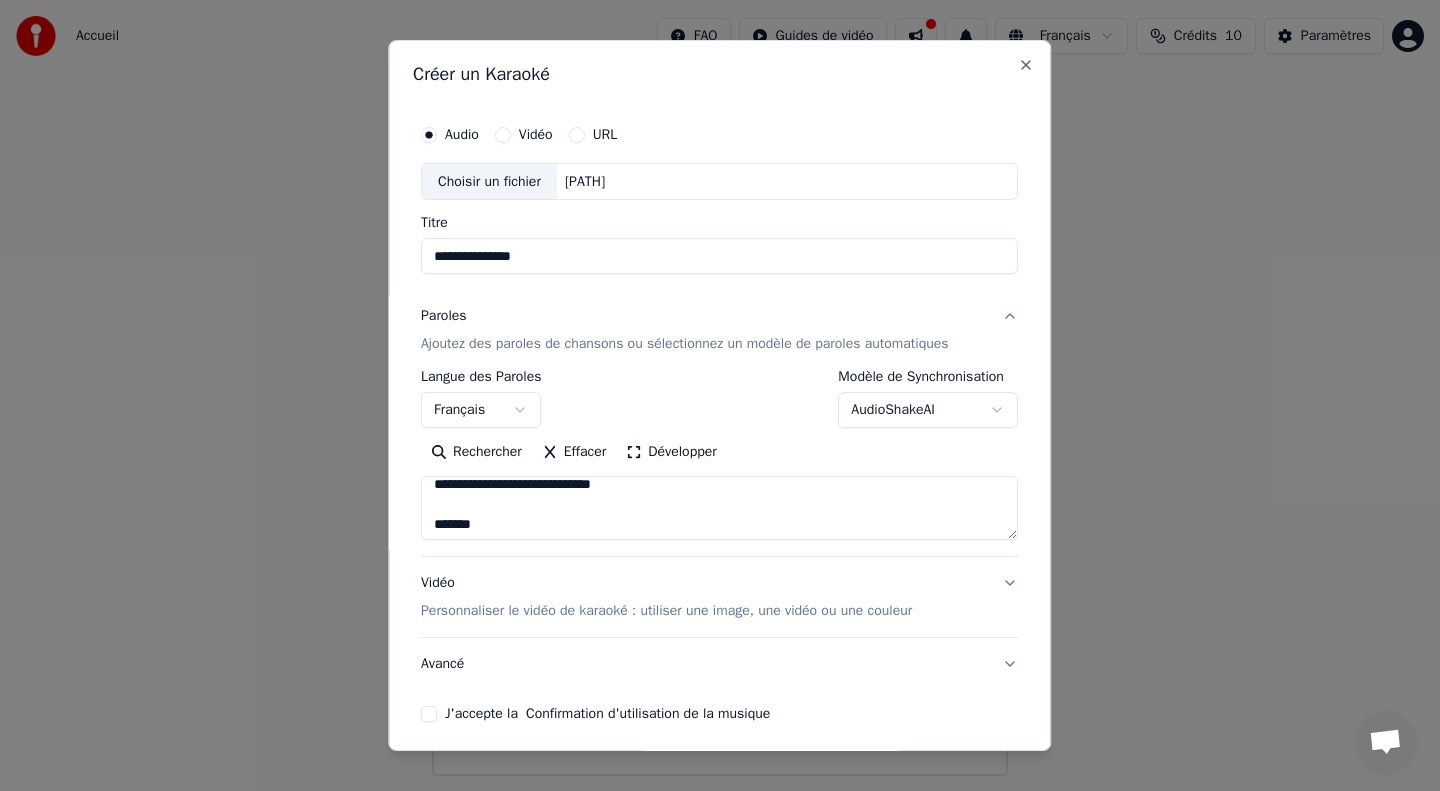 drag, startPoint x: 521, startPoint y: 510, endPoint x: 441, endPoint y: 484, distance: 84.118965 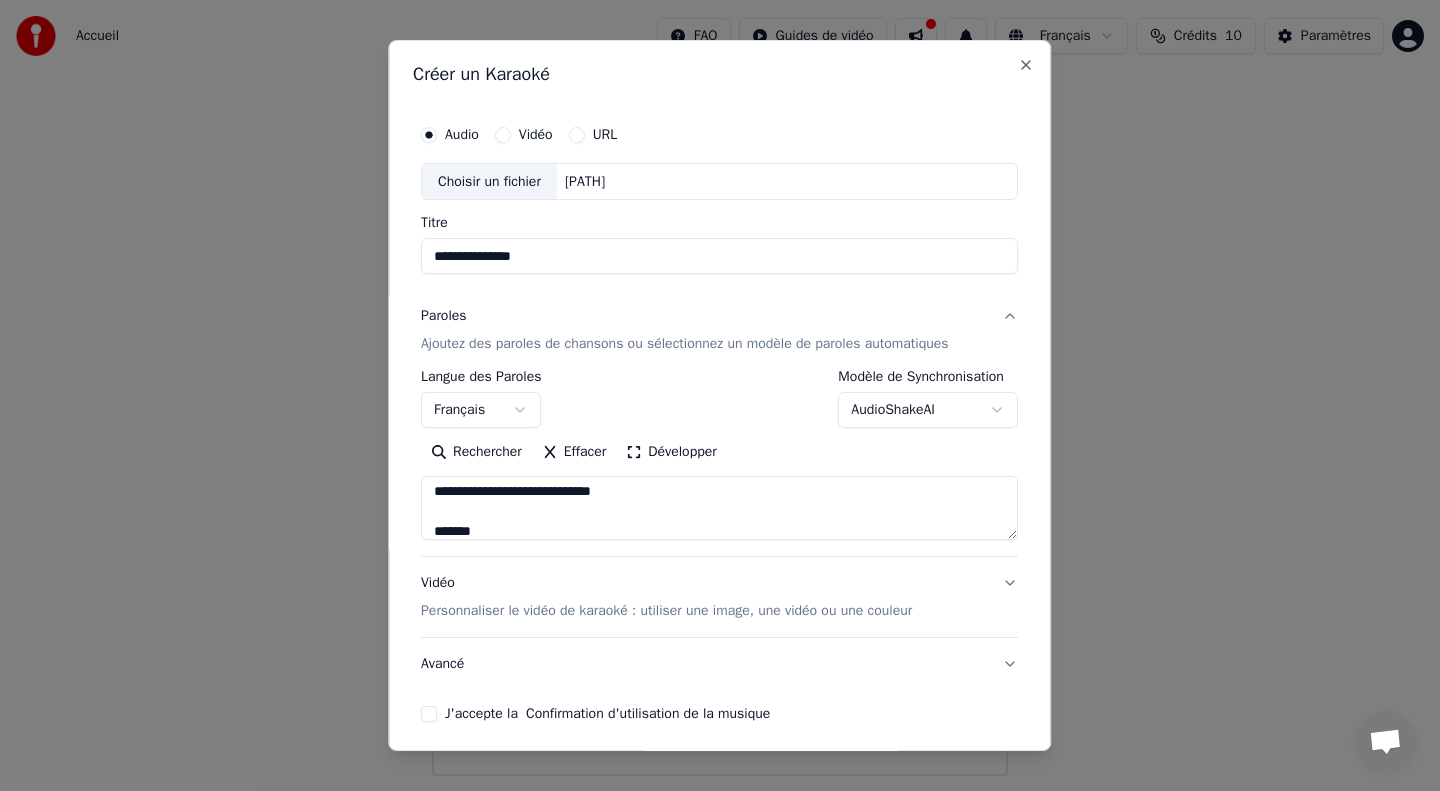 click at bounding box center (719, 509) 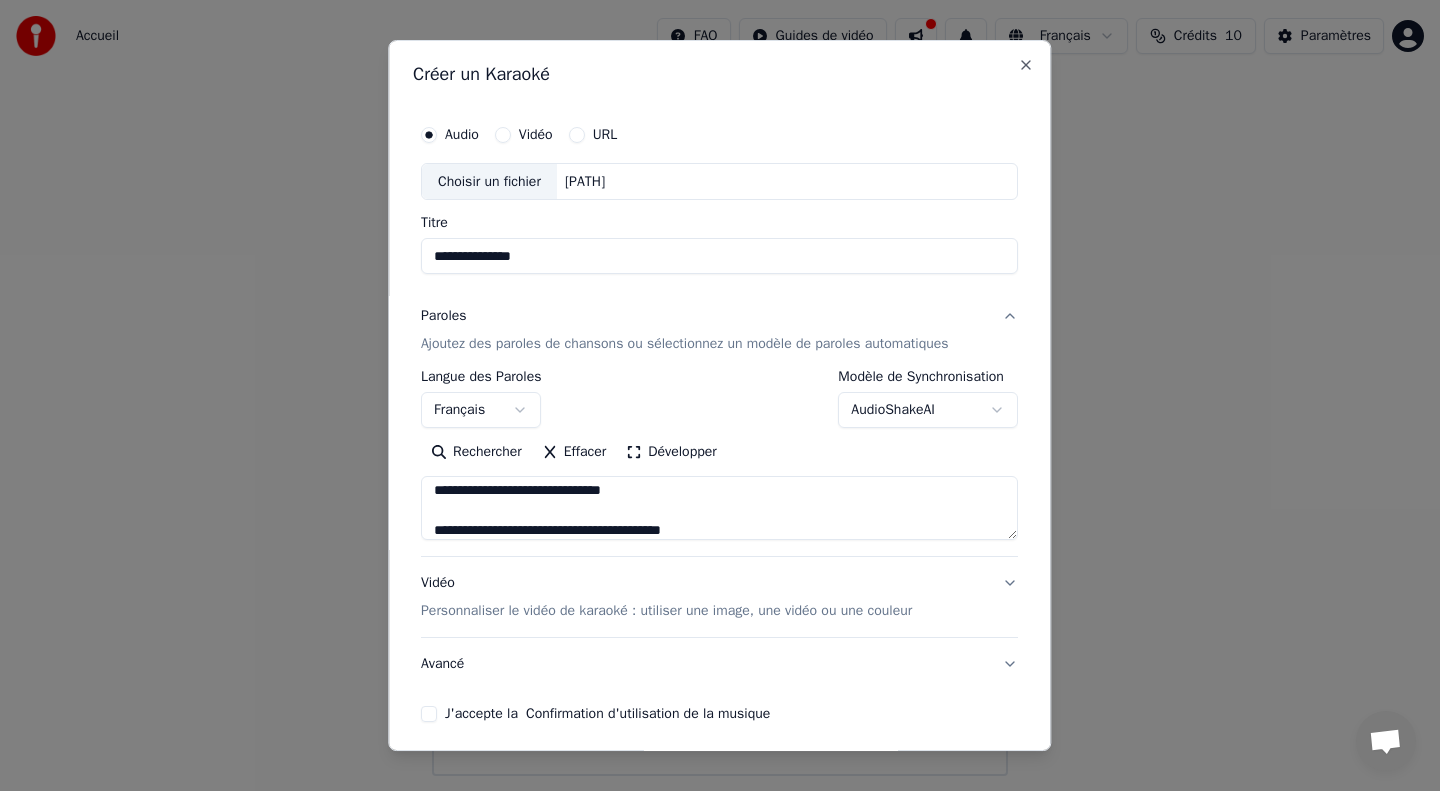 drag, startPoint x: 473, startPoint y: 532, endPoint x: 440, endPoint y: 518, distance: 35.846897 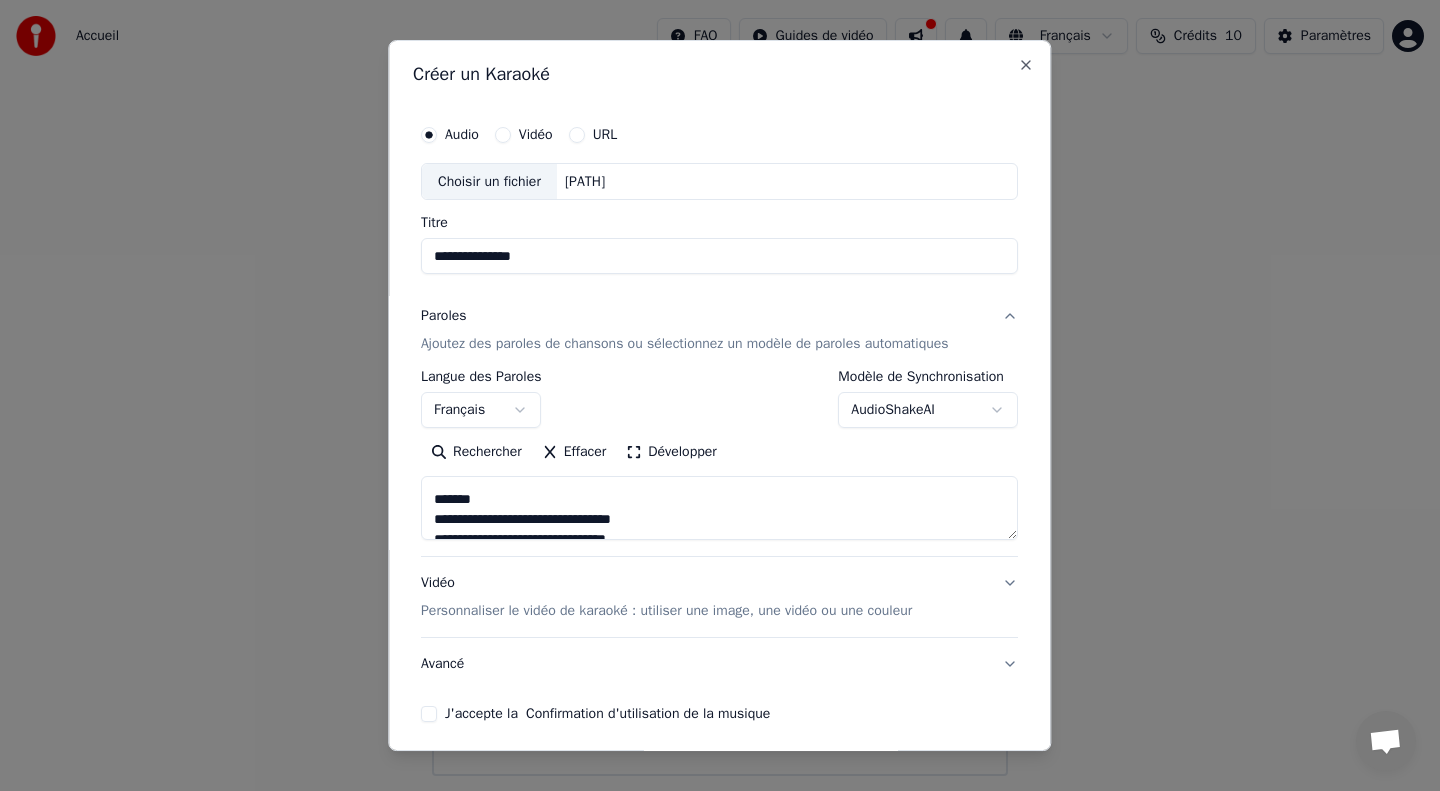 scroll, scrollTop: 598, scrollLeft: 0, axis: vertical 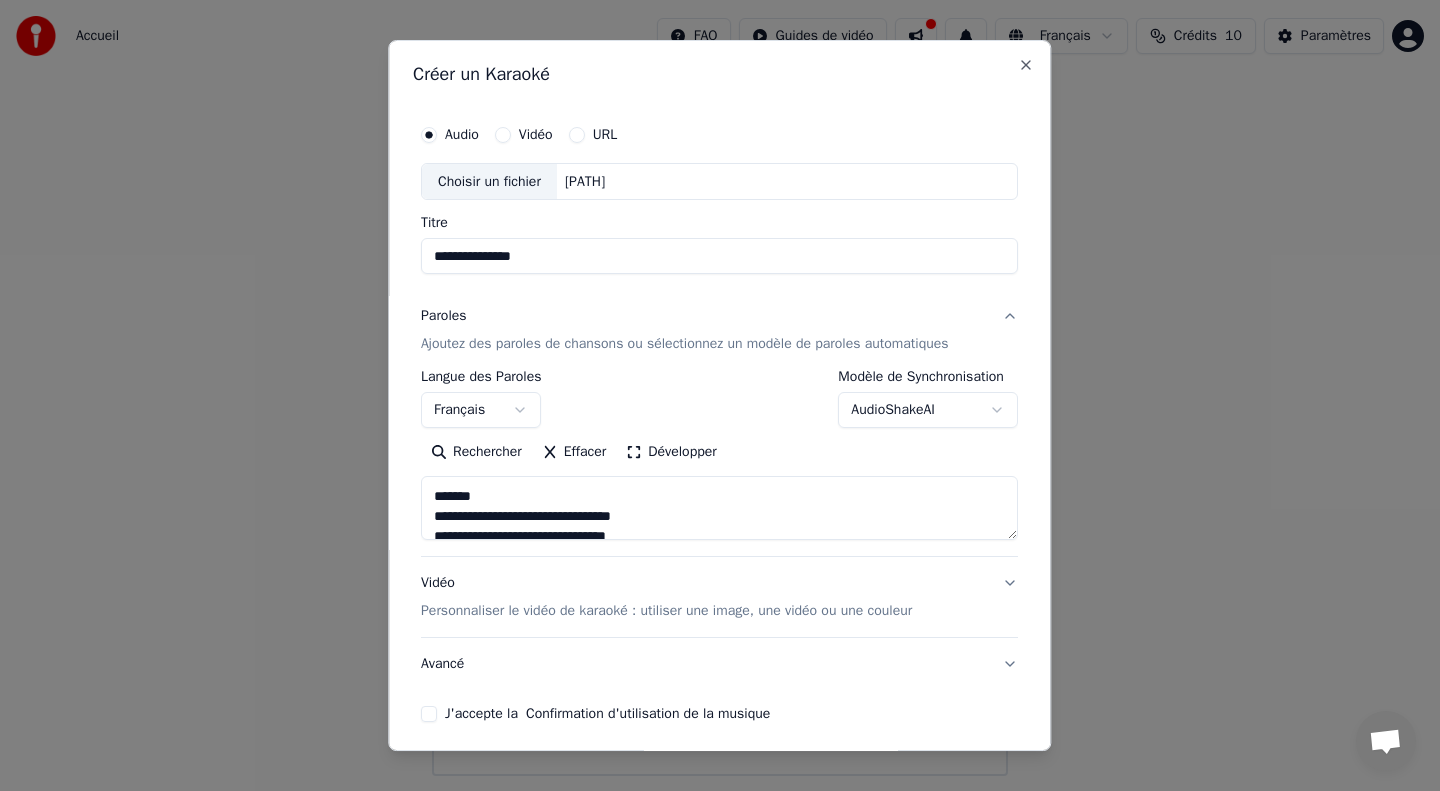 click at bounding box center (719, 509) 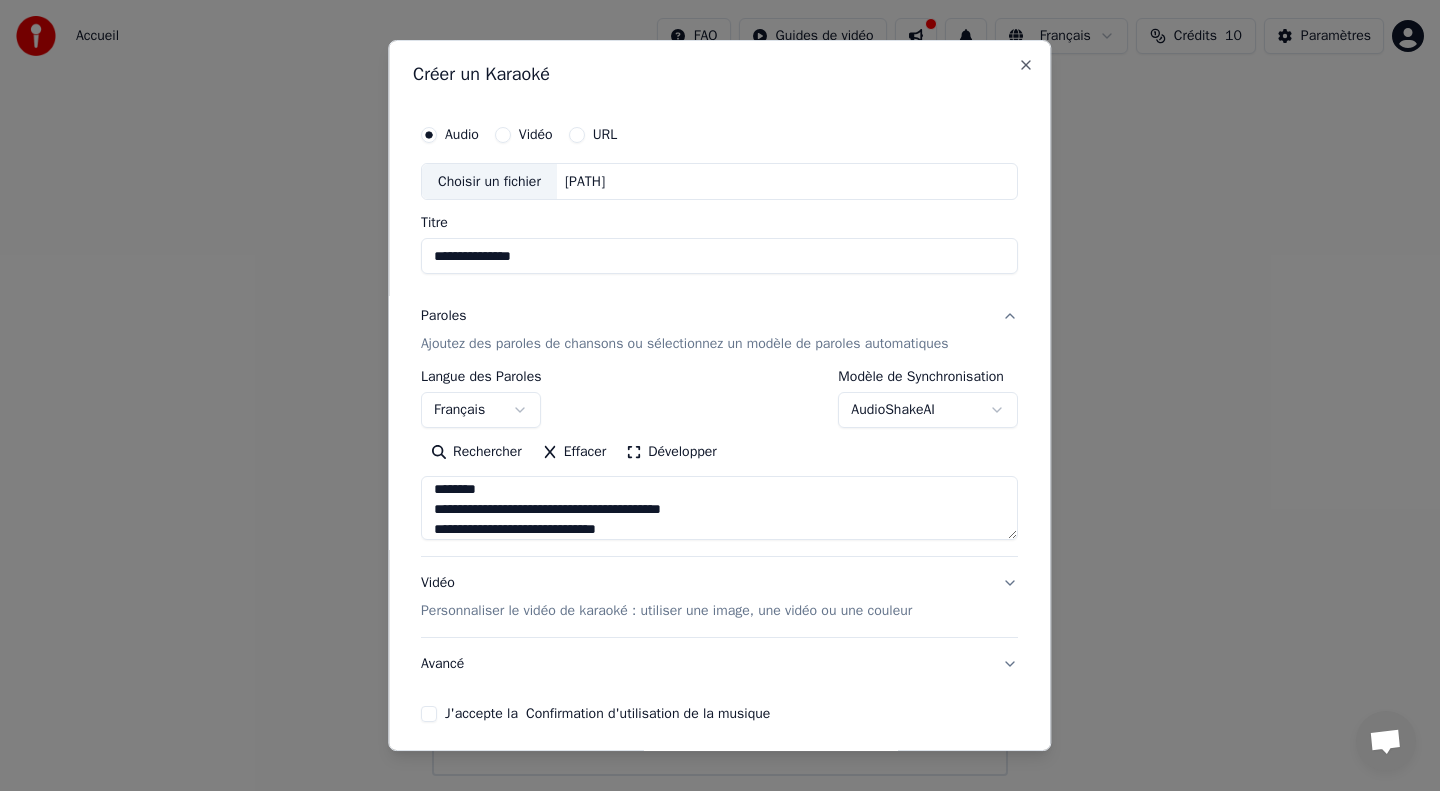scroll, scrollTop: 750, scrollLeft: 0, axis: vertical 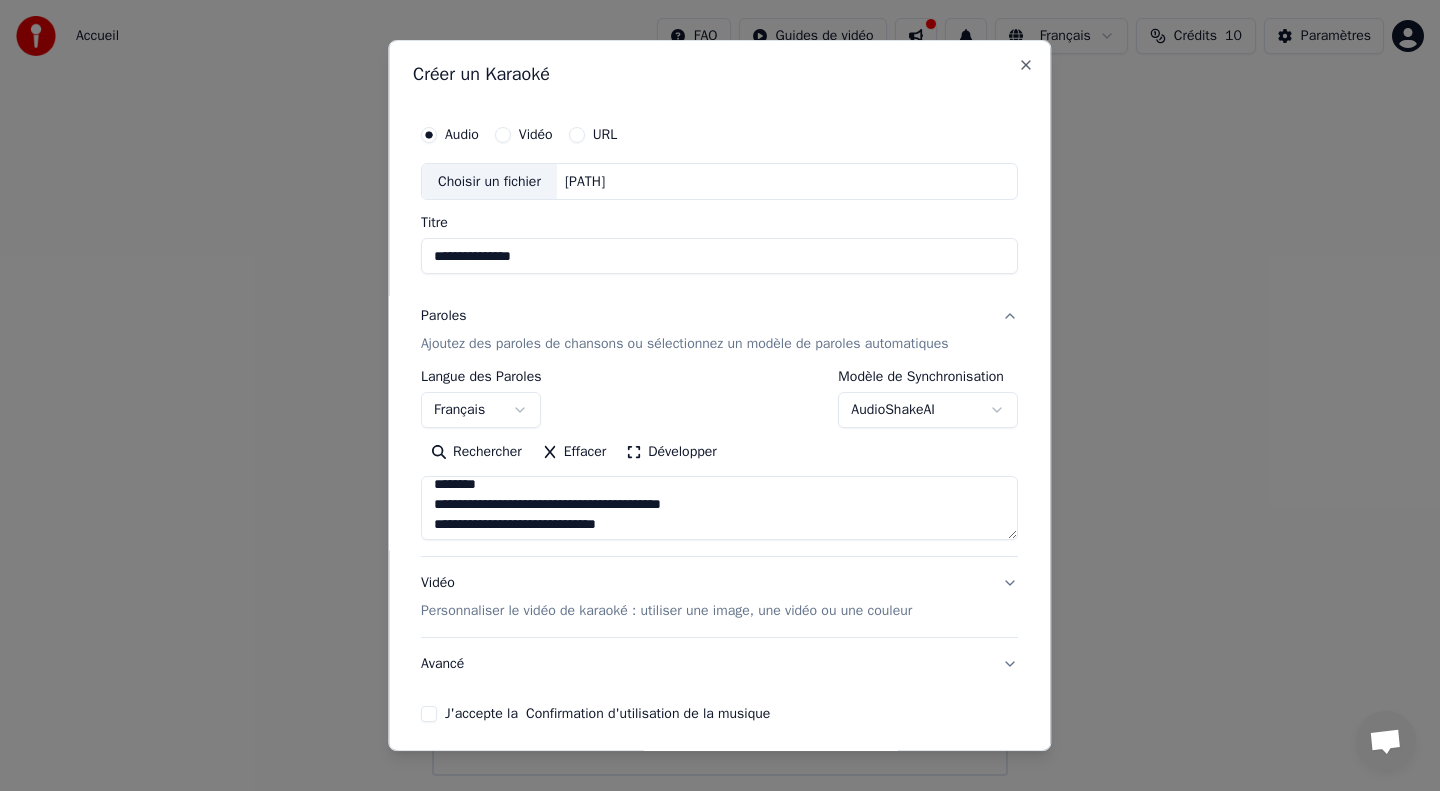 drag, startPoint x: 520, startPoint y: 490, endPoint x: 421, endPoint y: 487, distance: 99.04544 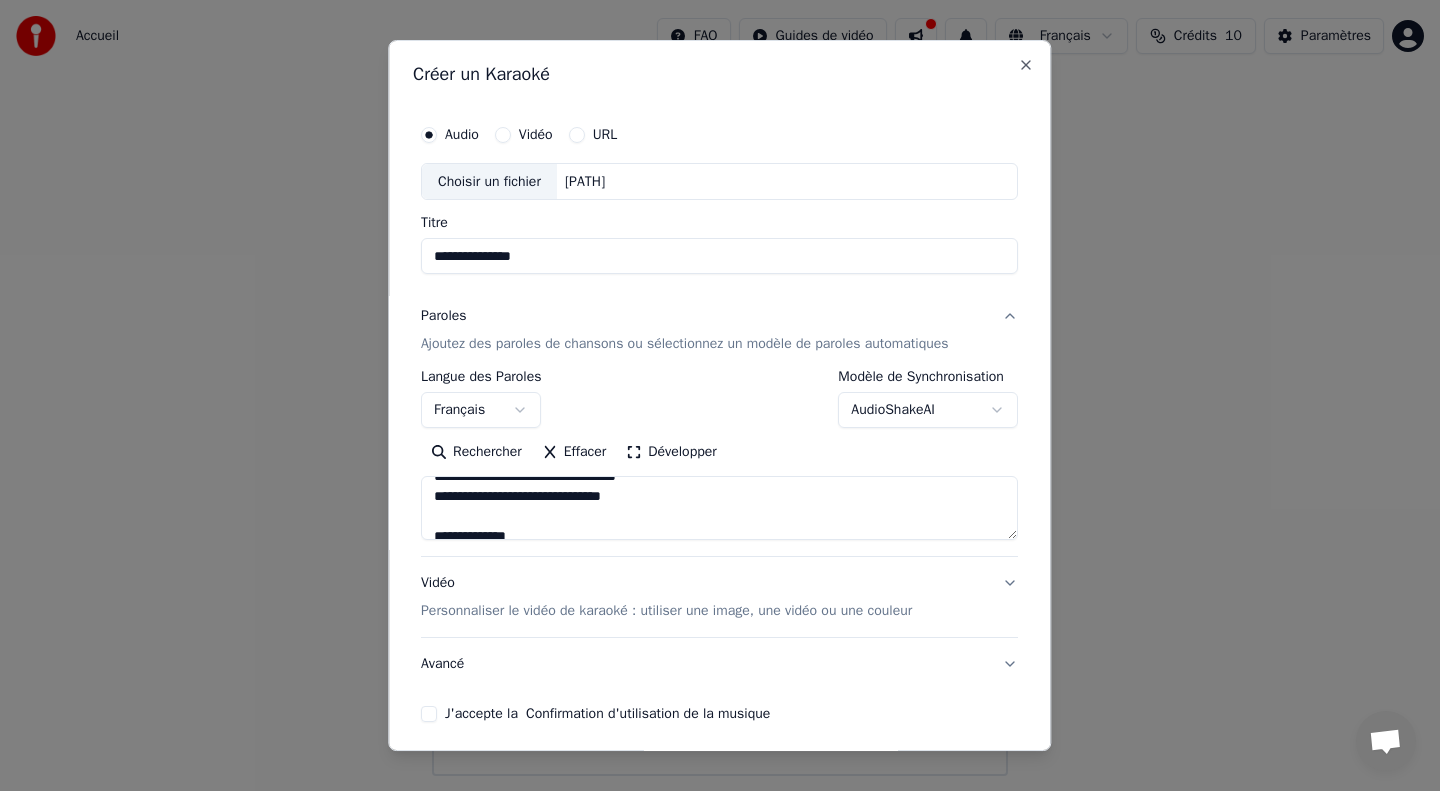 scroll, scrollTop: 882, scrollLeft: 0, axis: vertical 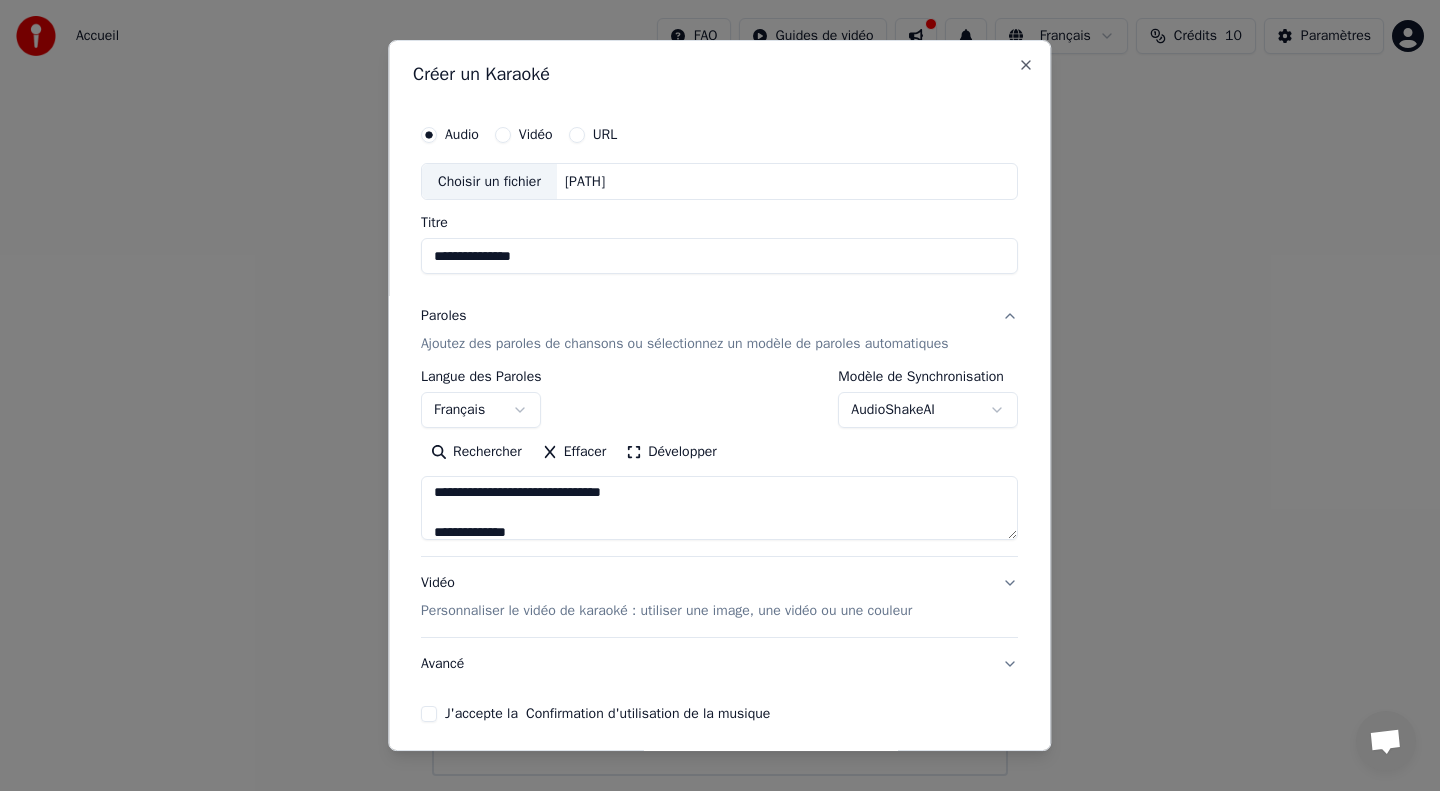 drag, startPoint x: 533, startPoint y: 529, endPoint x: 443, endPoint y: 514, distance: 91.24144 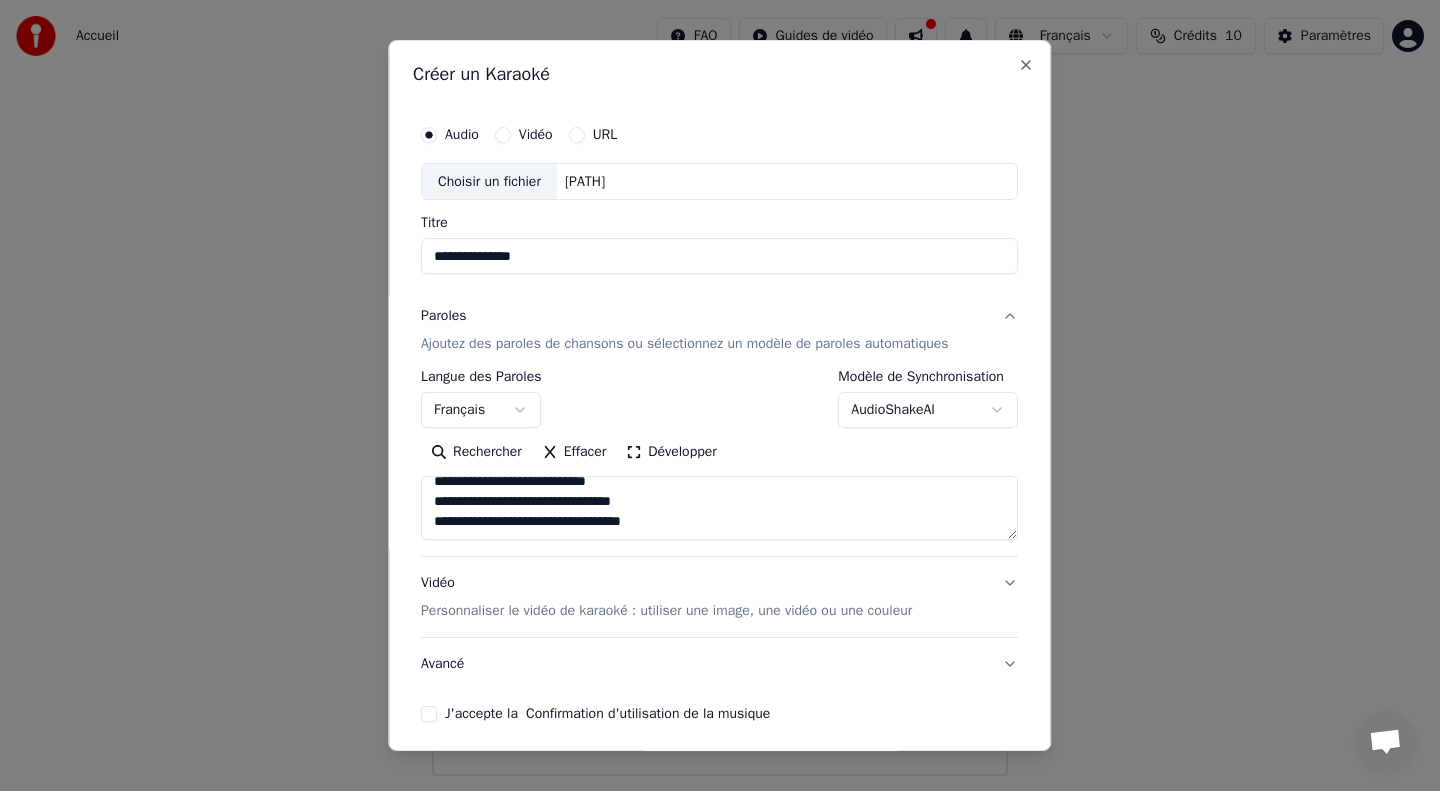 scroll, scrollTop: 1053, scrollLeft: 0, axis: vertical 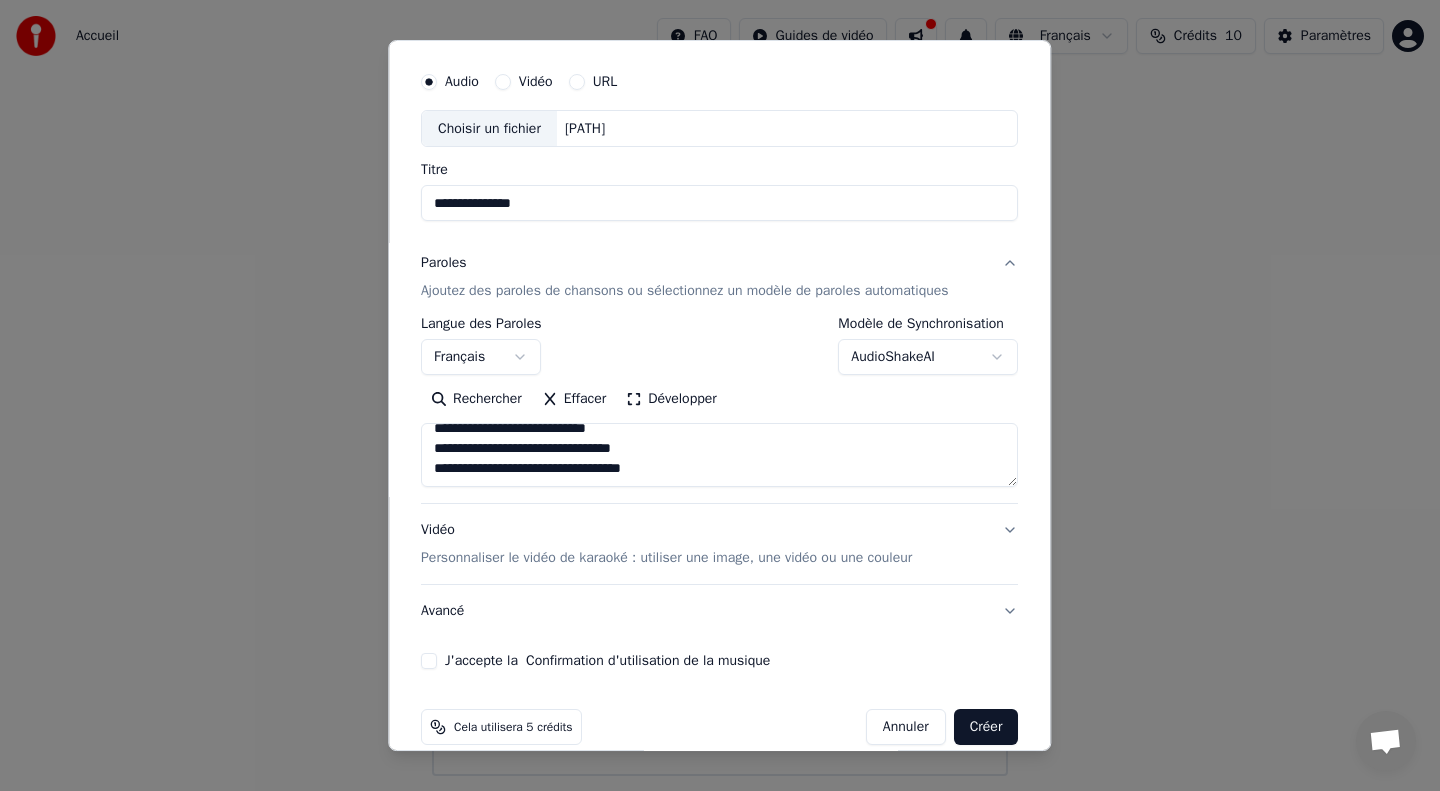 click at bounding box center (719, 456) 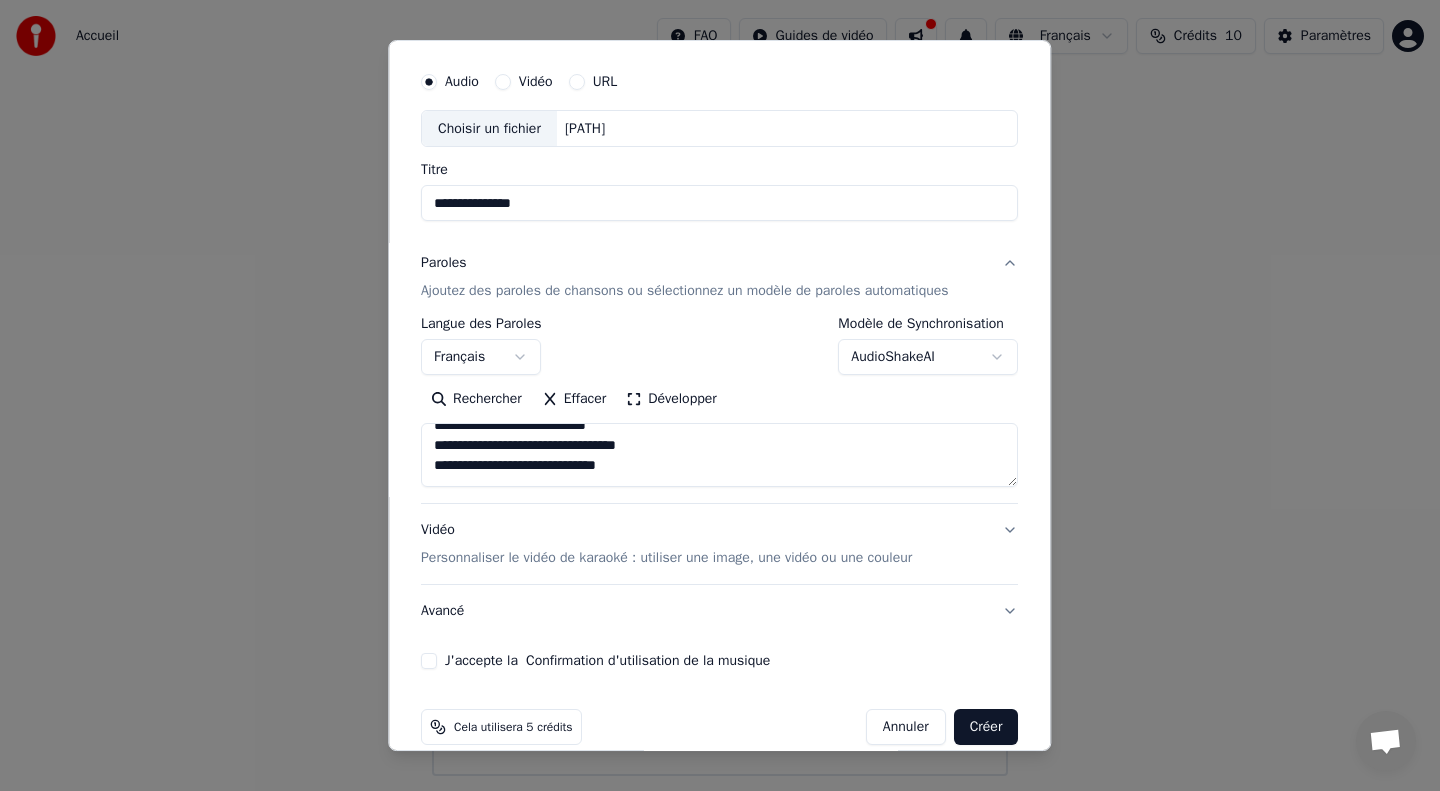scroll, scrollTop: 0, scrollLeft: 0, axis: both 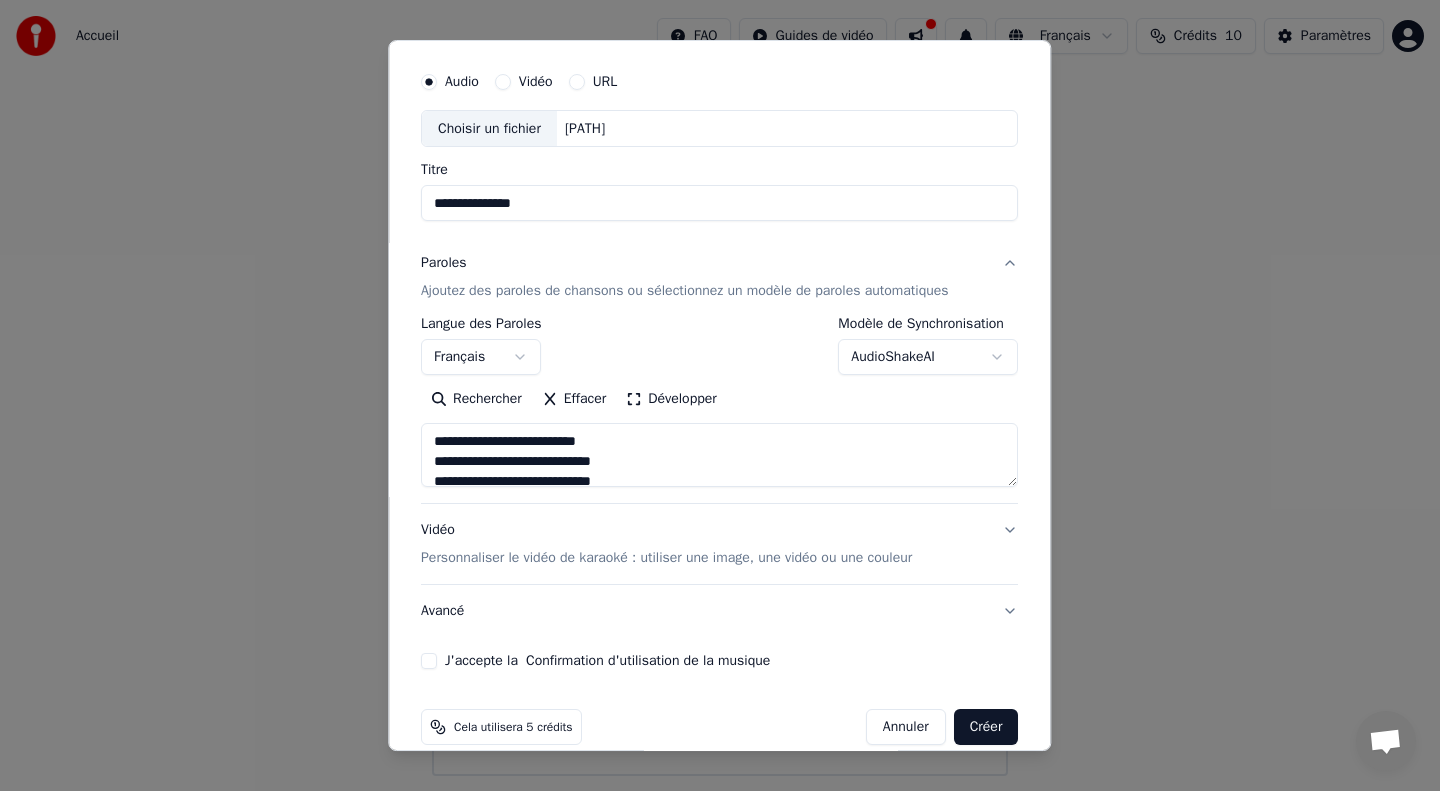 type on "**********" 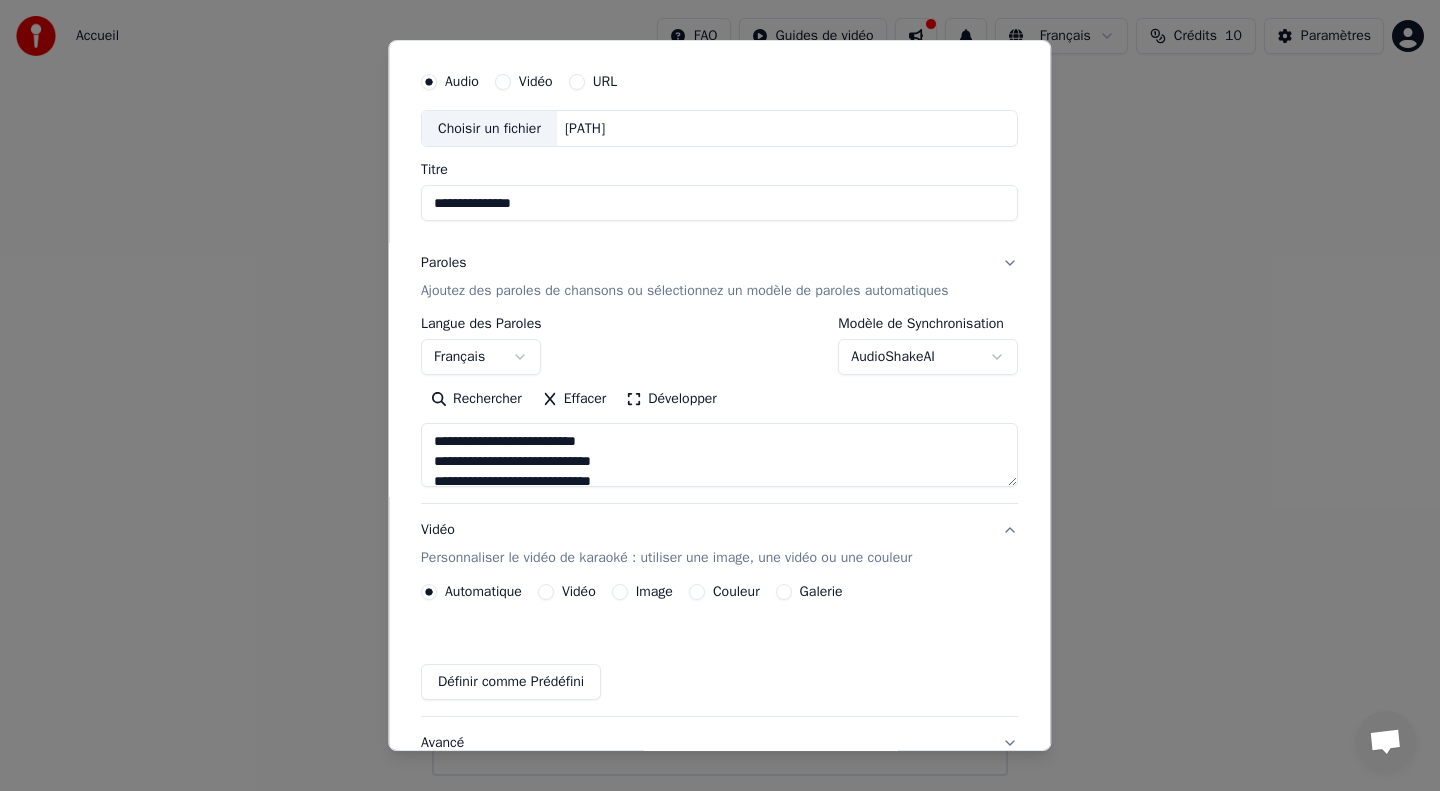 scroll, scrollTop: 26, scrollLeft: 0, axis: vertical 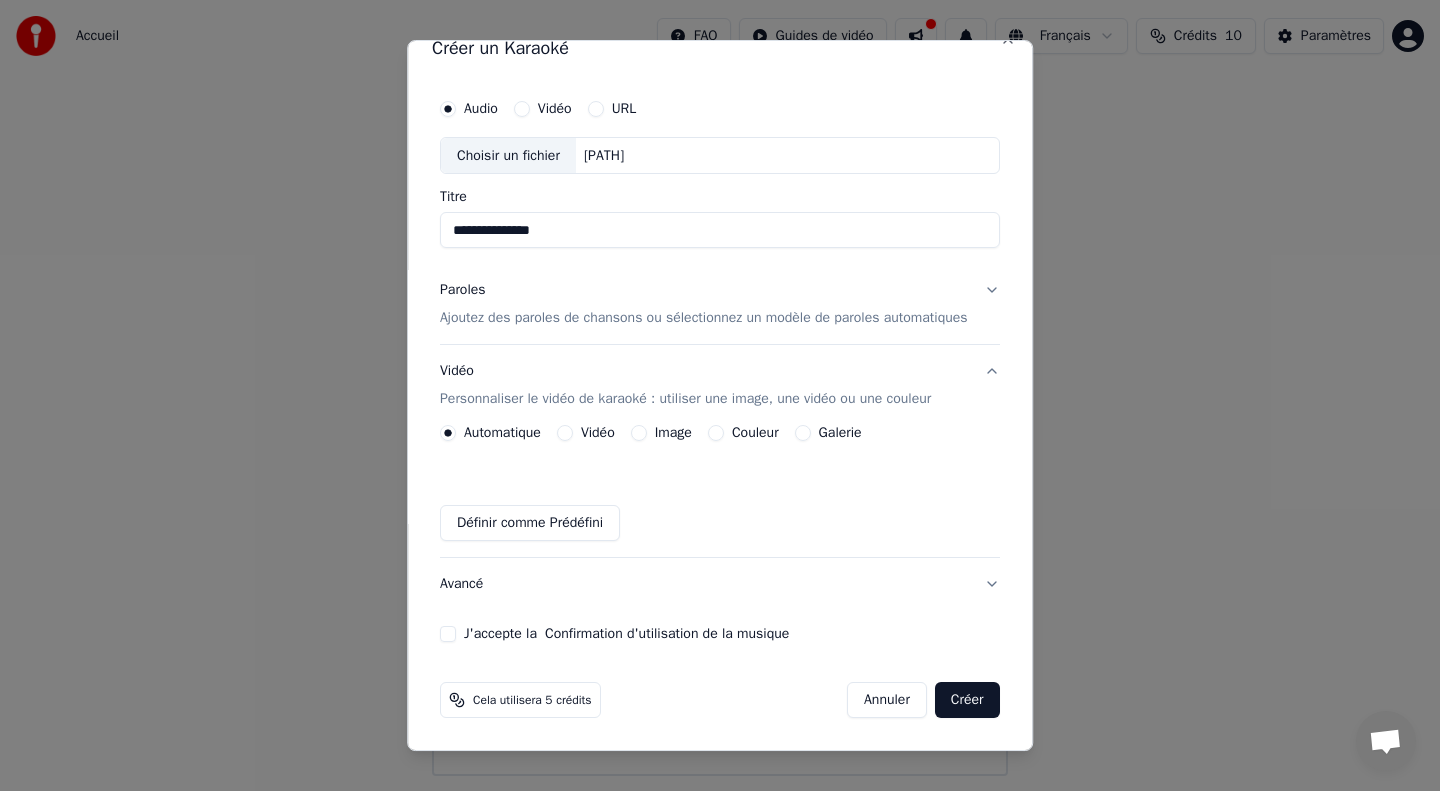 click on "Couleur" at bounding box center [716, 433] 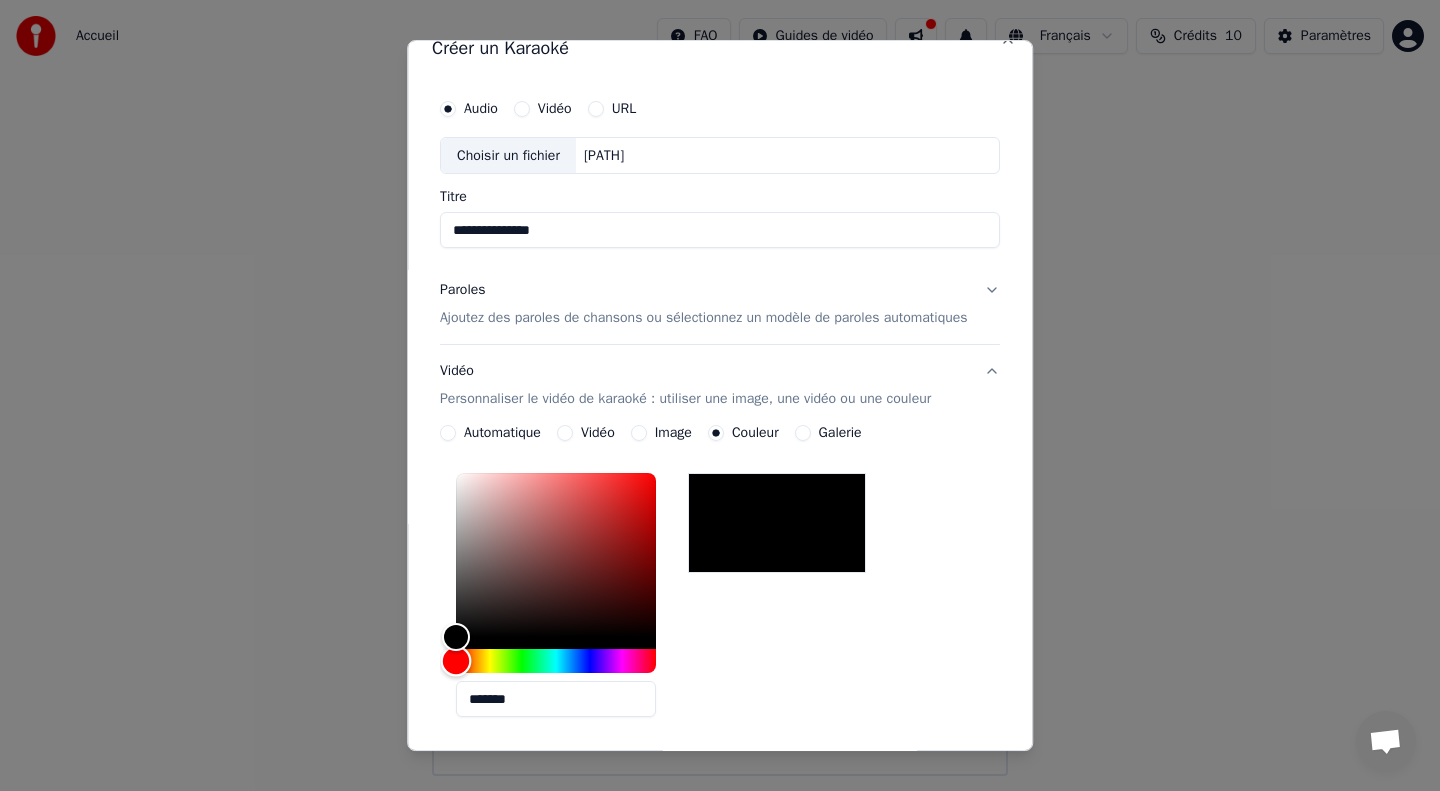click at bounding box center (556, 661) 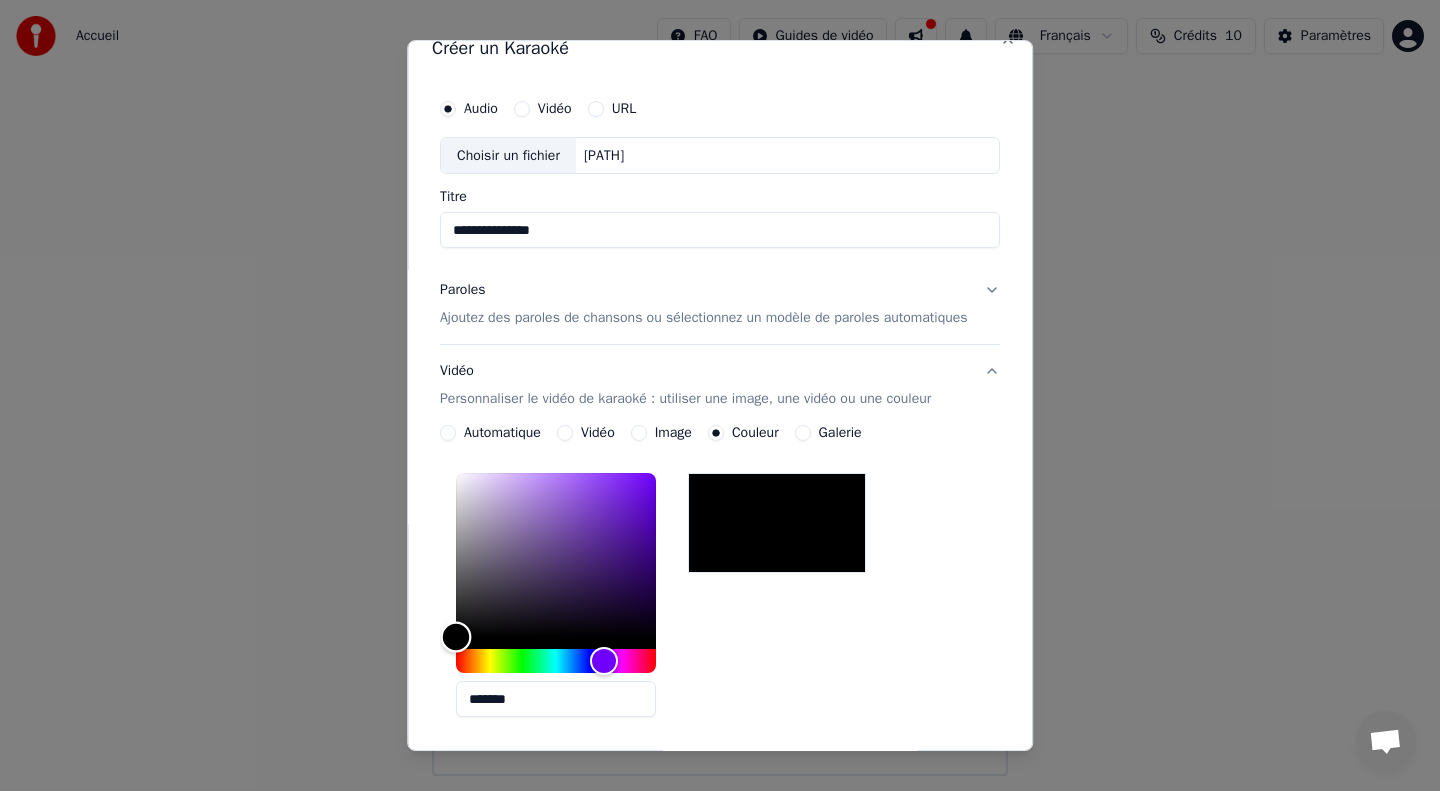 type on "*******" 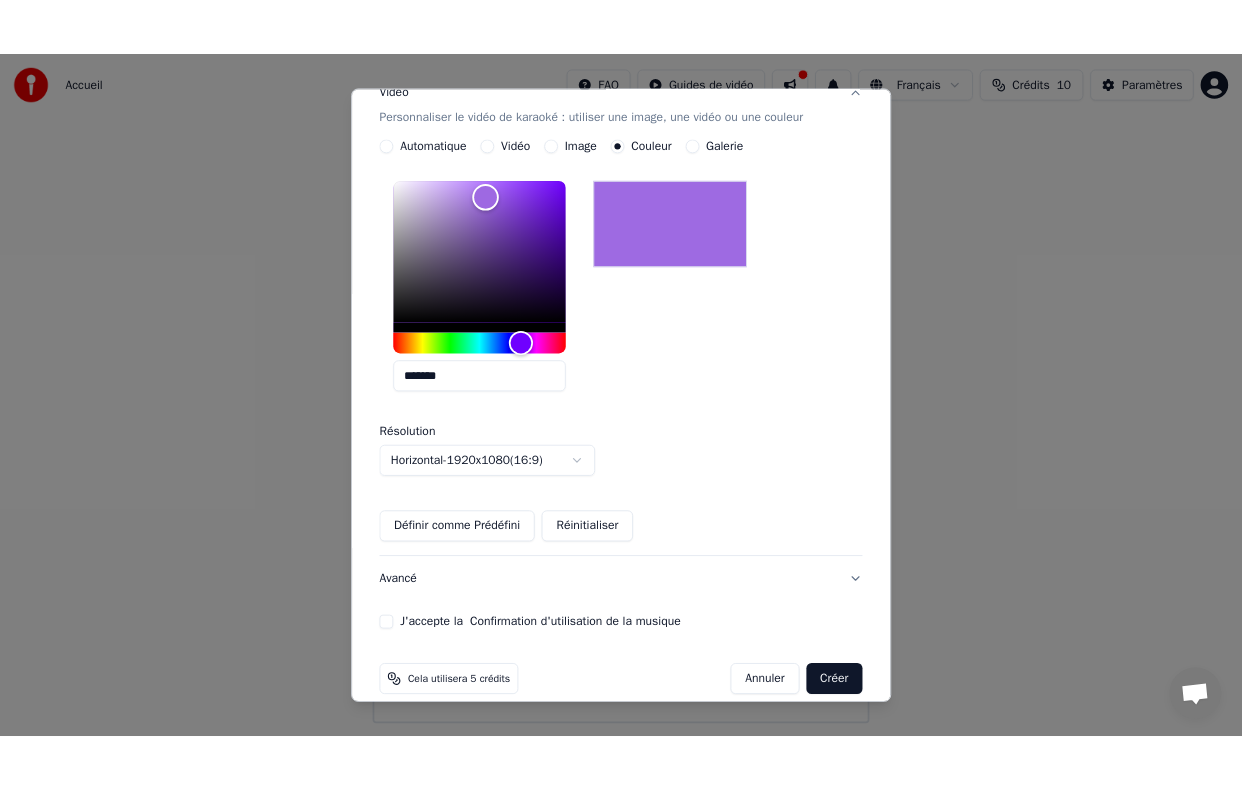 scroll, scrollTop: 376, scrollLeft: 0, axis: vertical 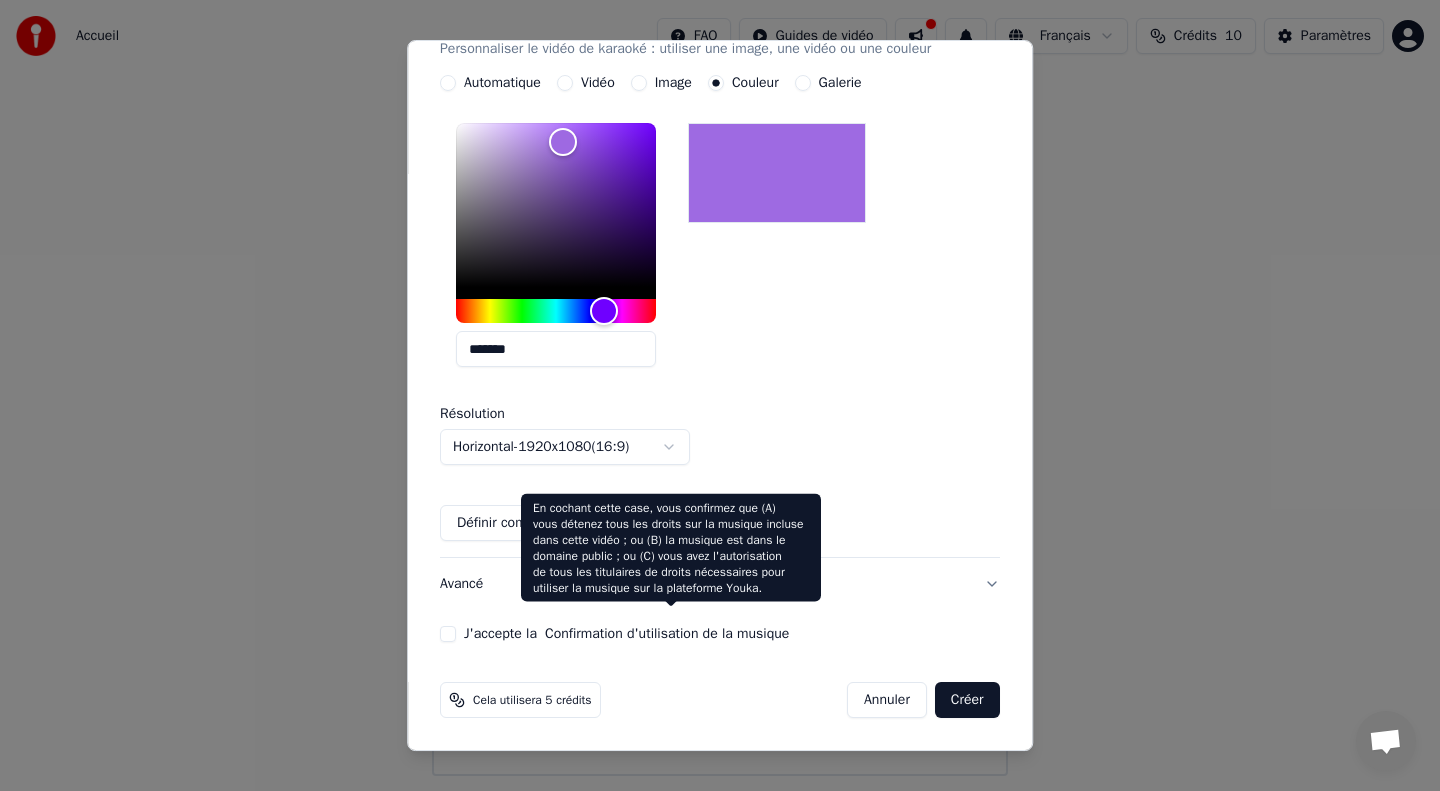 click on "Confirmation d'utilisation de la musique" at bounding box center [667, 634] 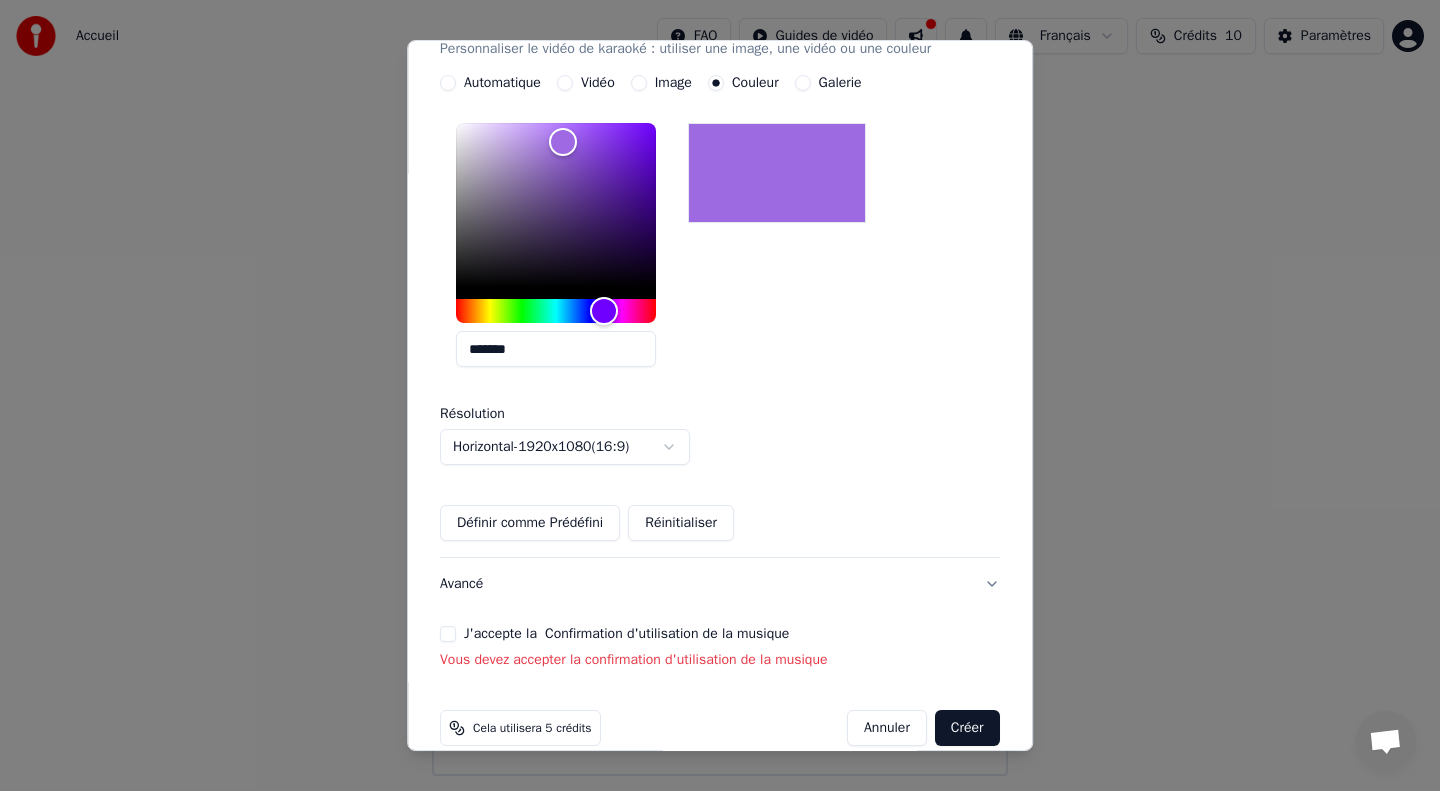 click on "J'accepte la   Confirmation d'utilisation de la musique" at bounding box center [448, 634] 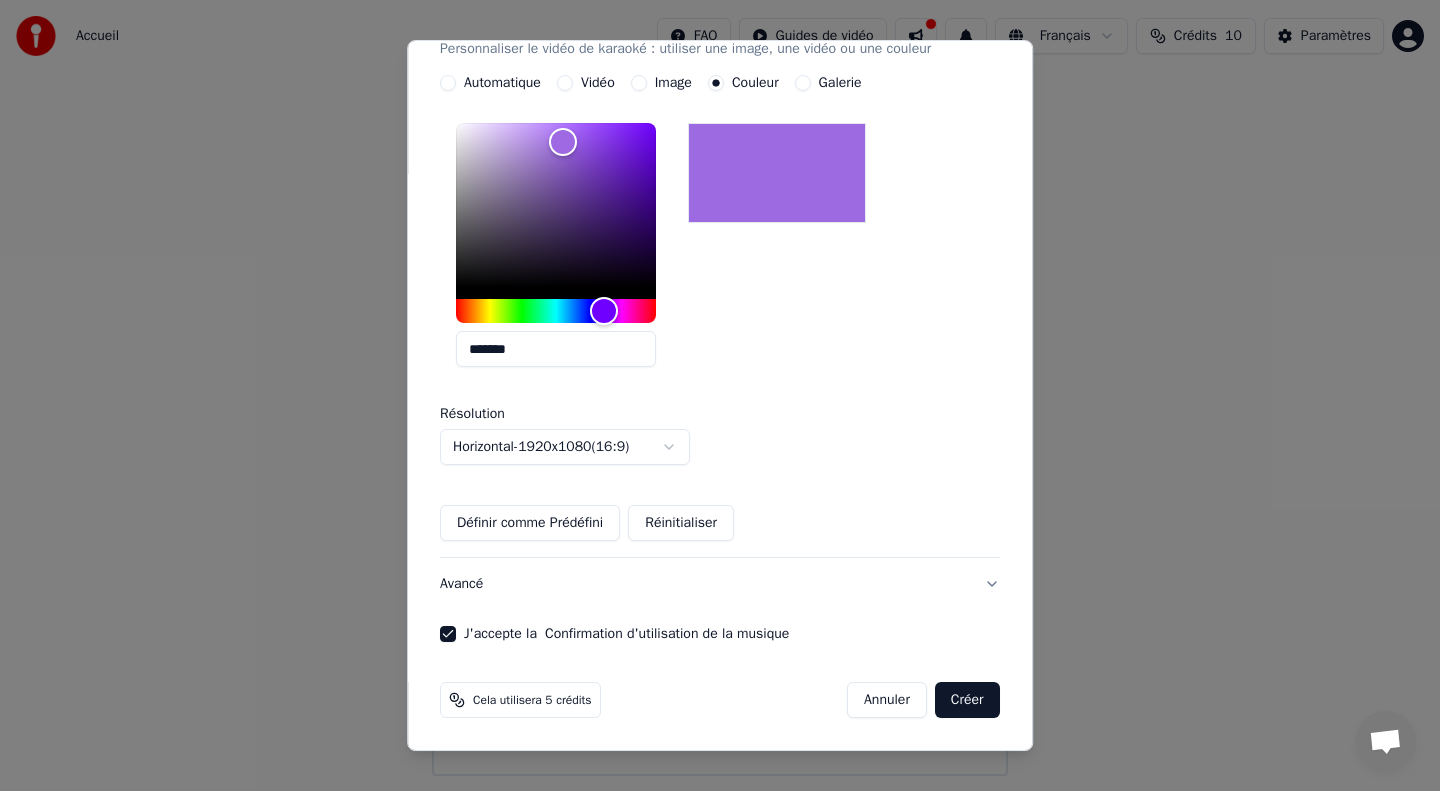 click on "Créer" at bounding box center [967, 700] 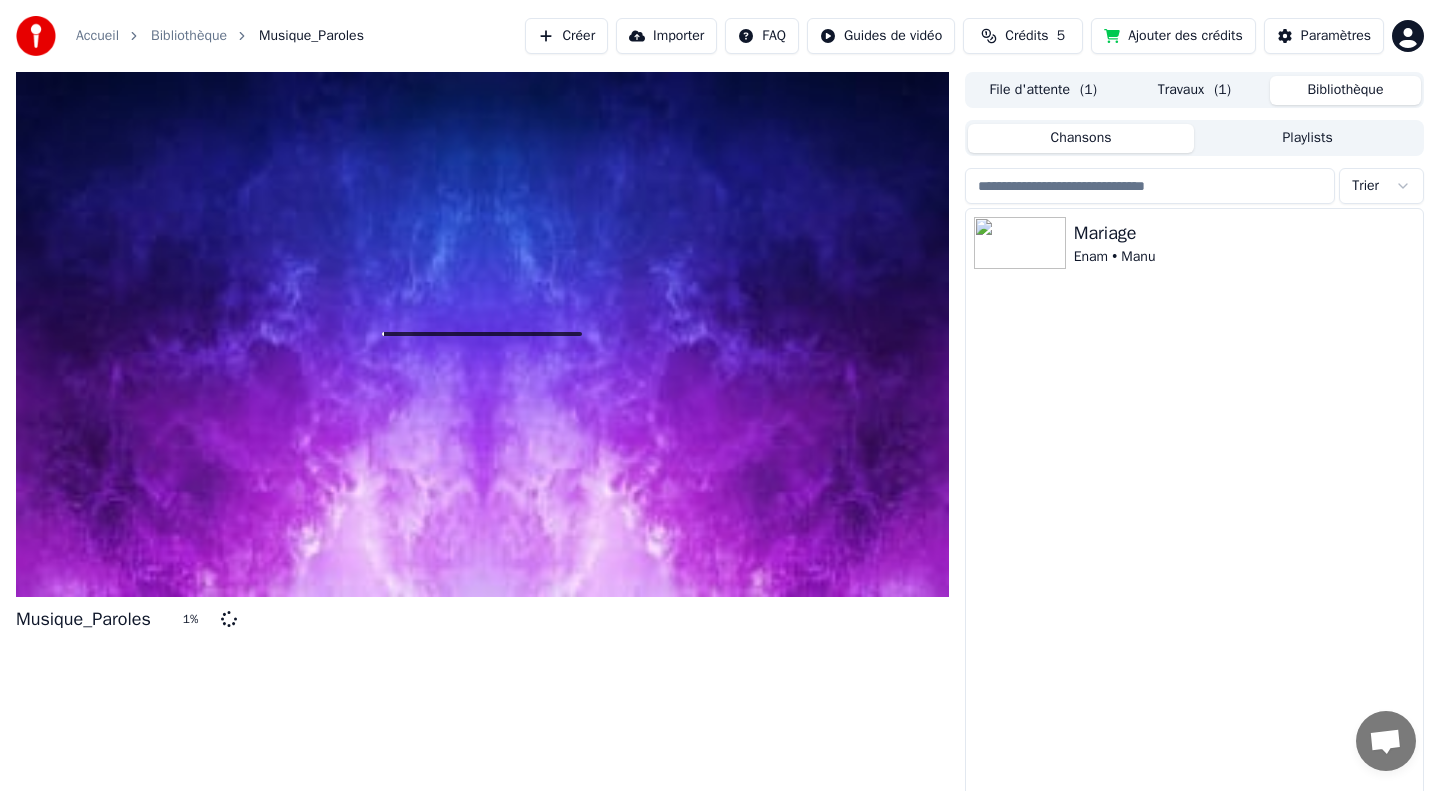 click on "Bibliothèque" at bounding box center [1345, 90] 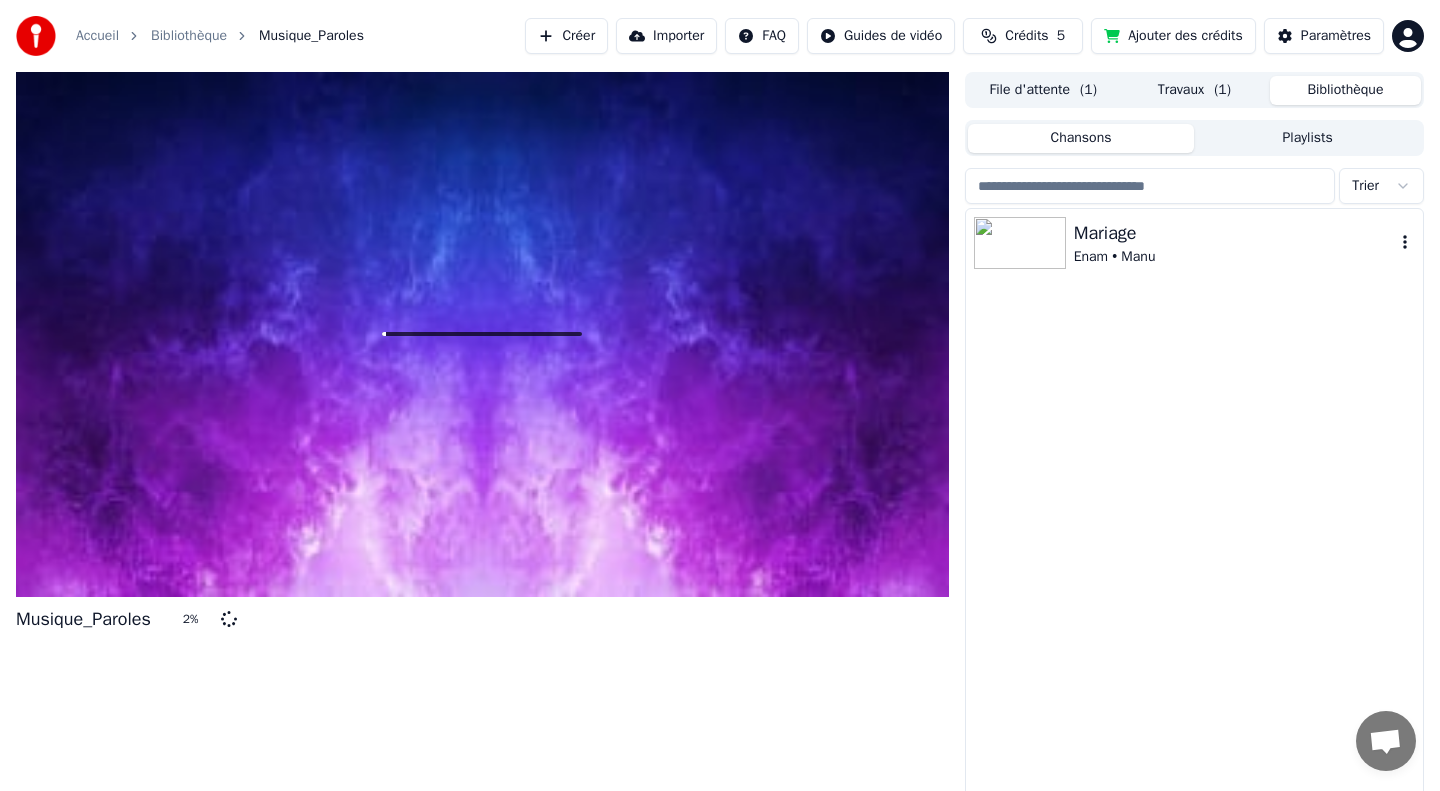 click on "Enam • Manu" at bounding box center [1234, 257] 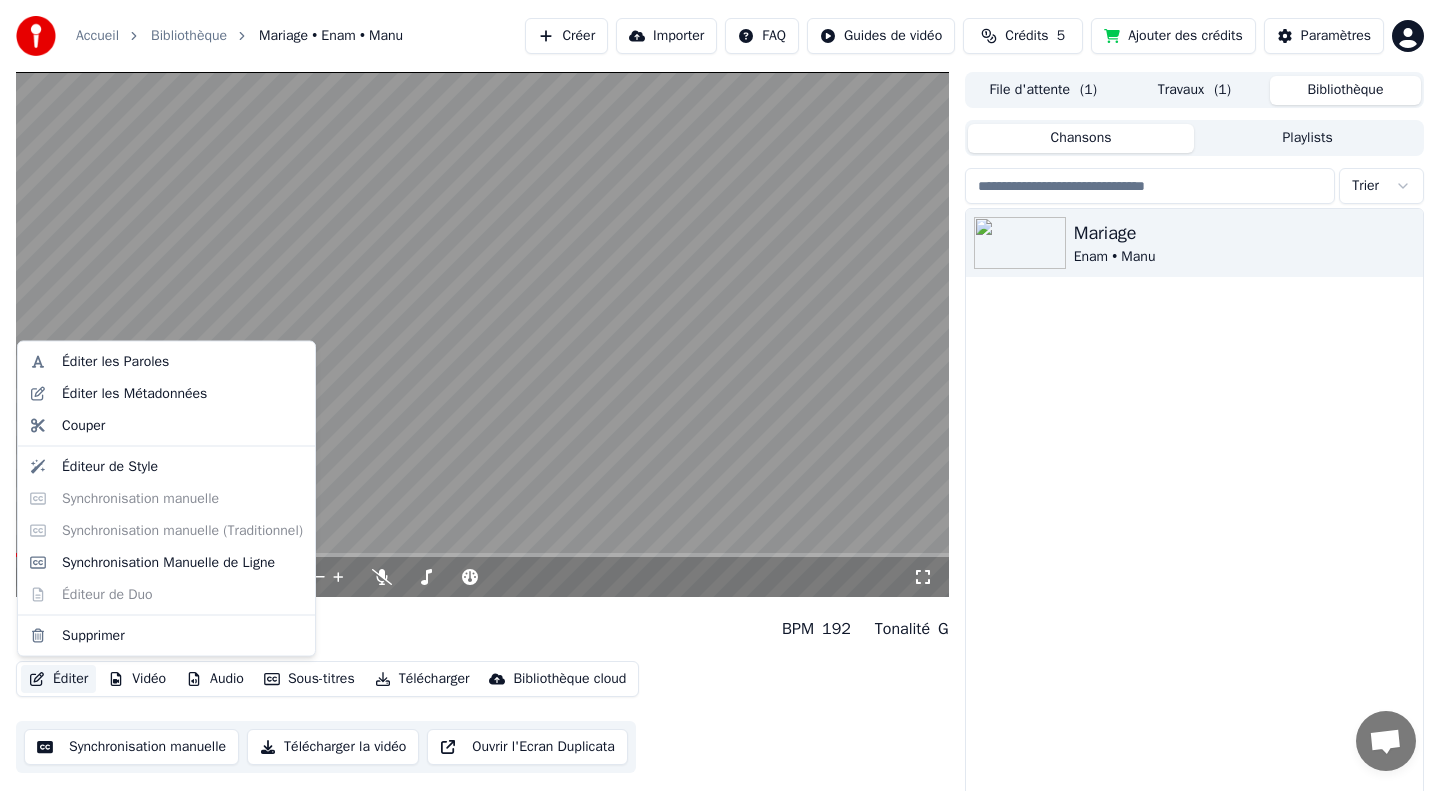 click on "Éditer" at bounding box center (58, 679) 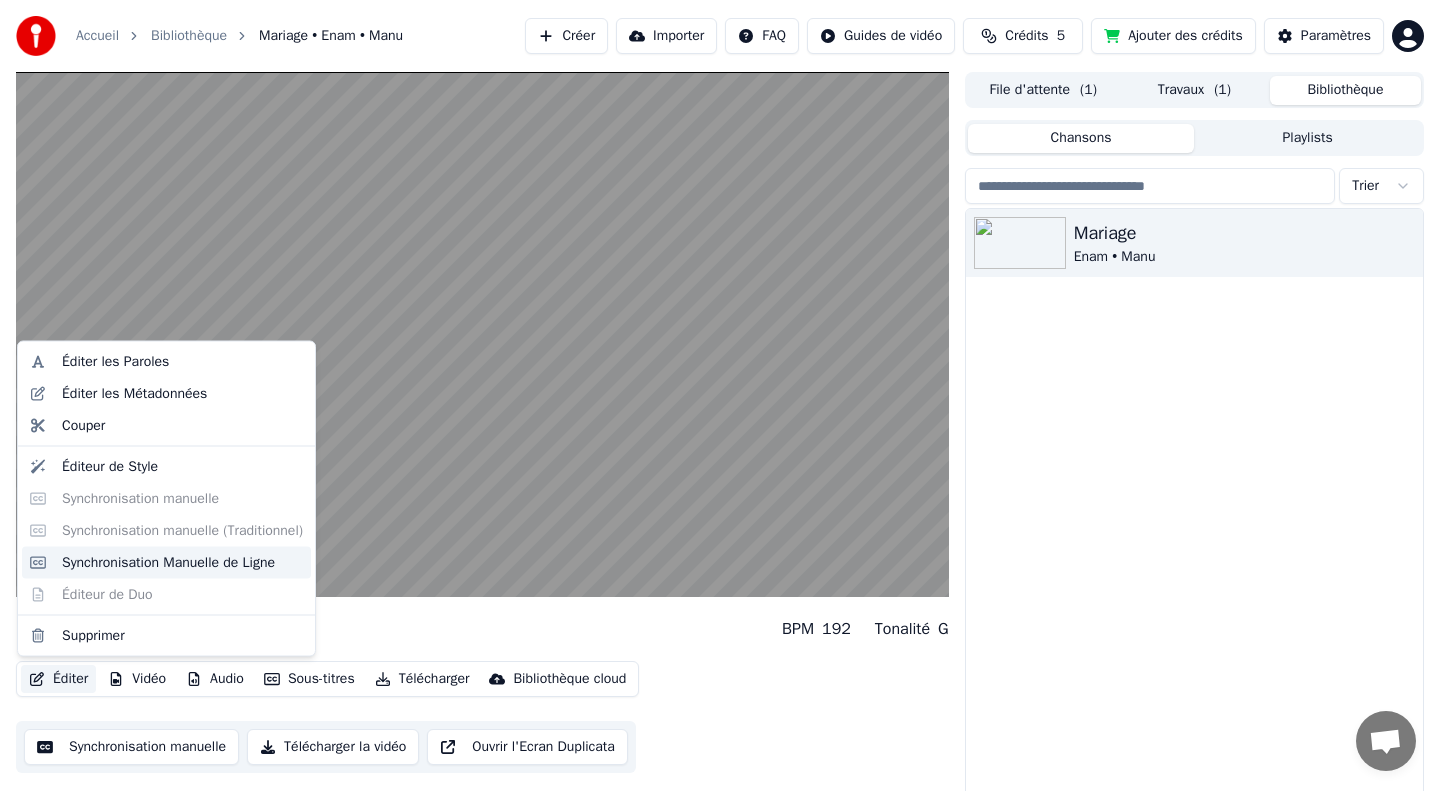click on "Synchronisation Manuelle de Ligne" at bounding box center (168, 562) 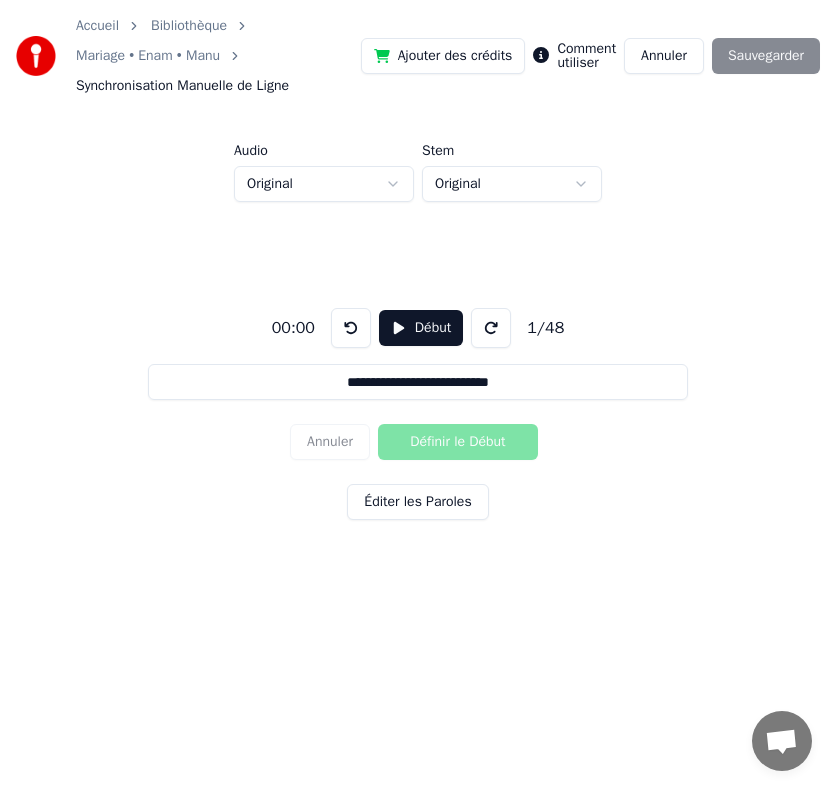 click on "Début" at bounding box center (421, 328) 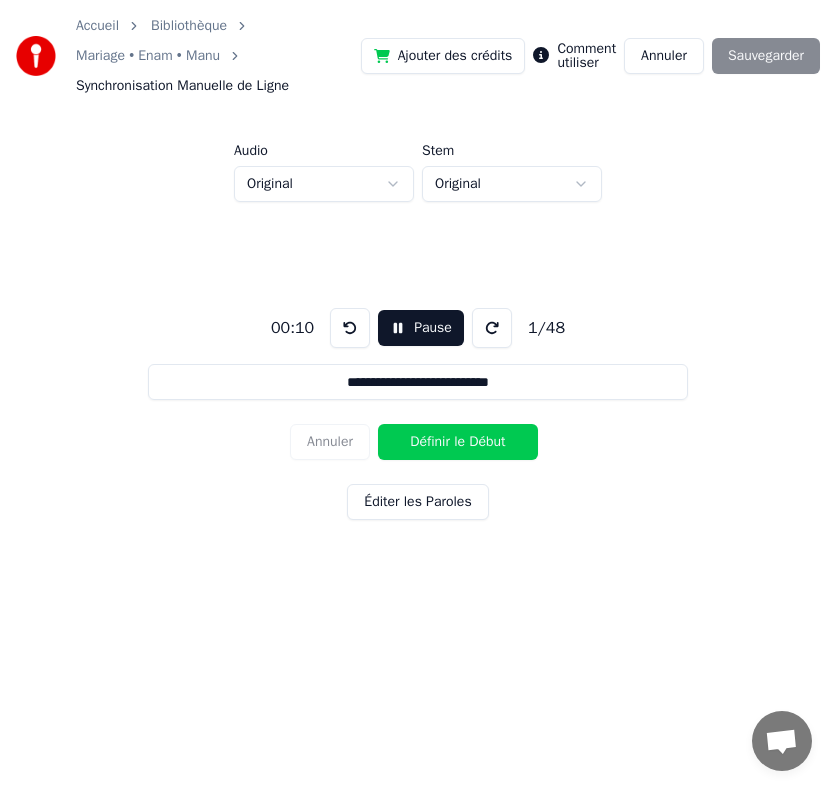 click on "Définir le Début" at bounding box center [458, 442] 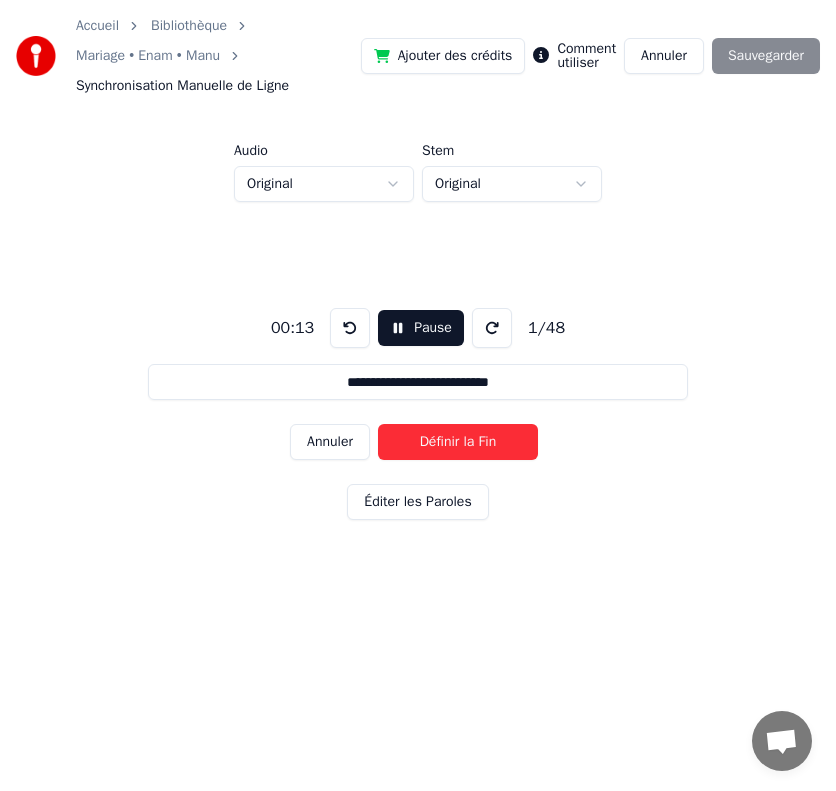 click on "Définir la Fin" at bounding box center (458, 442) 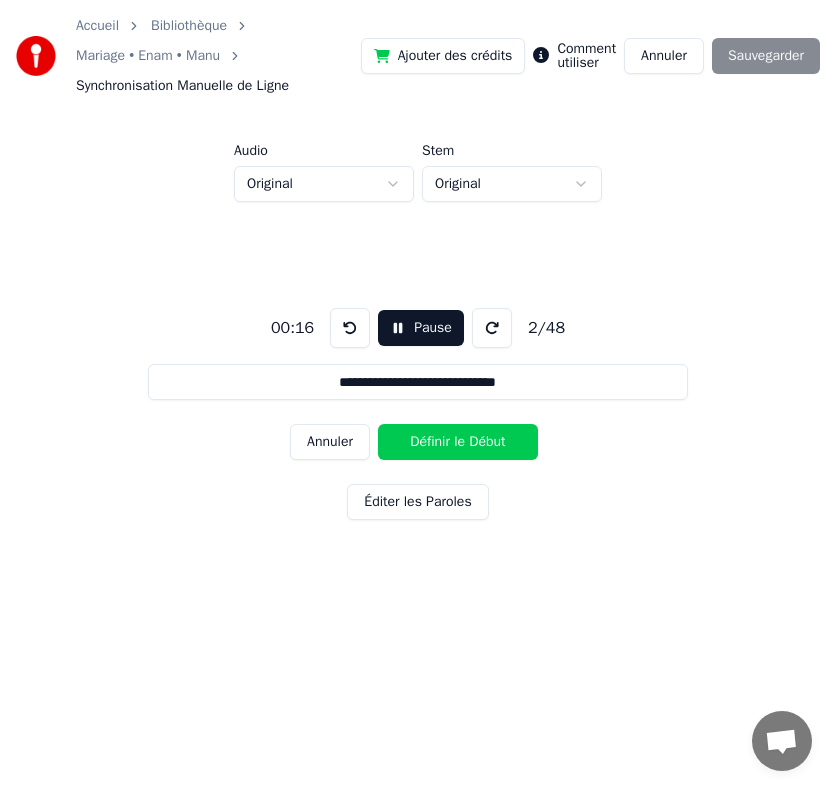 click on "Pause" at bounding box center (421, 328) 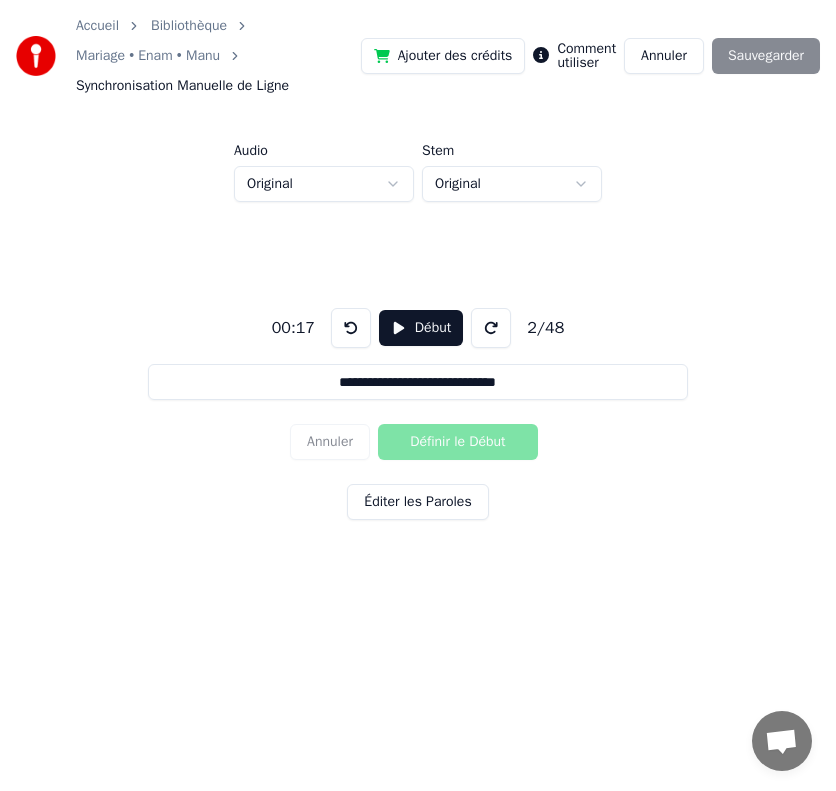 click at bounding box center [351, 328] 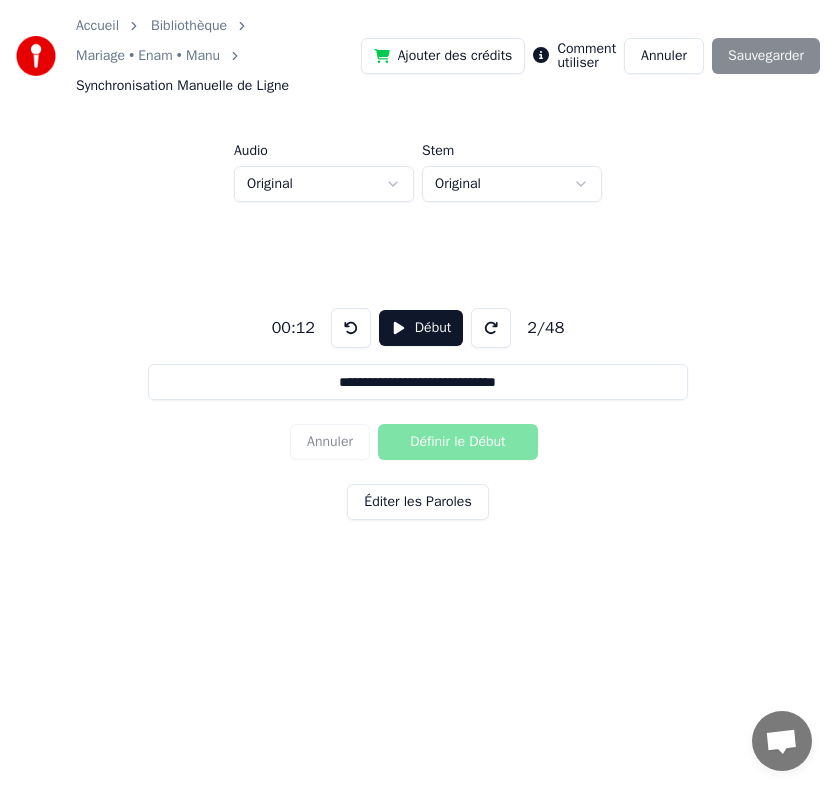 click on "Début" at bounding box center (421, 328) 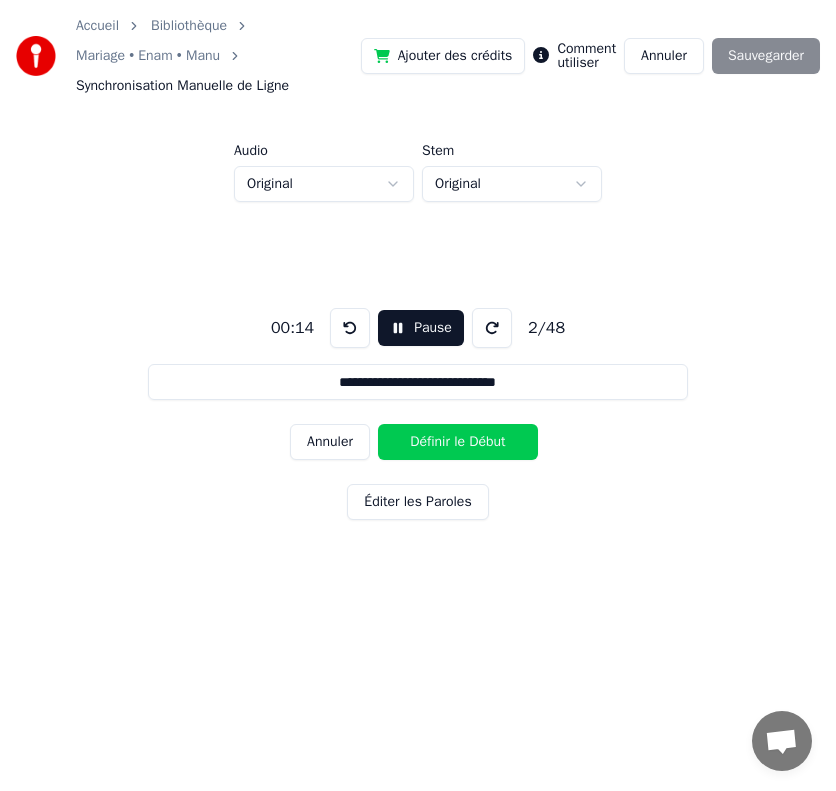 click on "Définir le Début" at bounding box center (458, 442) 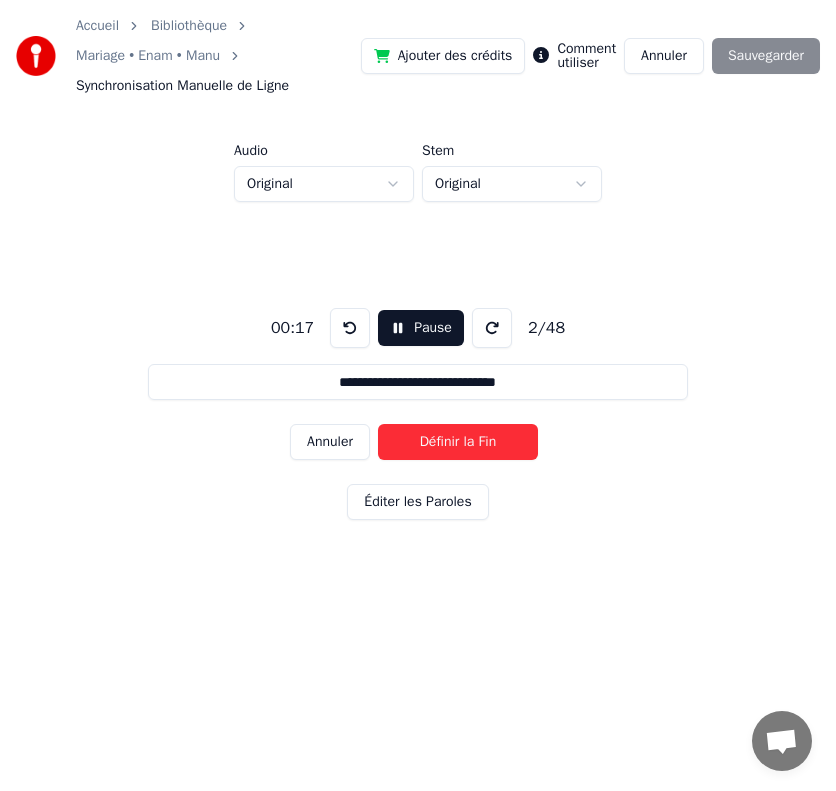 click on "Définir la Fin" at bounding box center [458, 442] 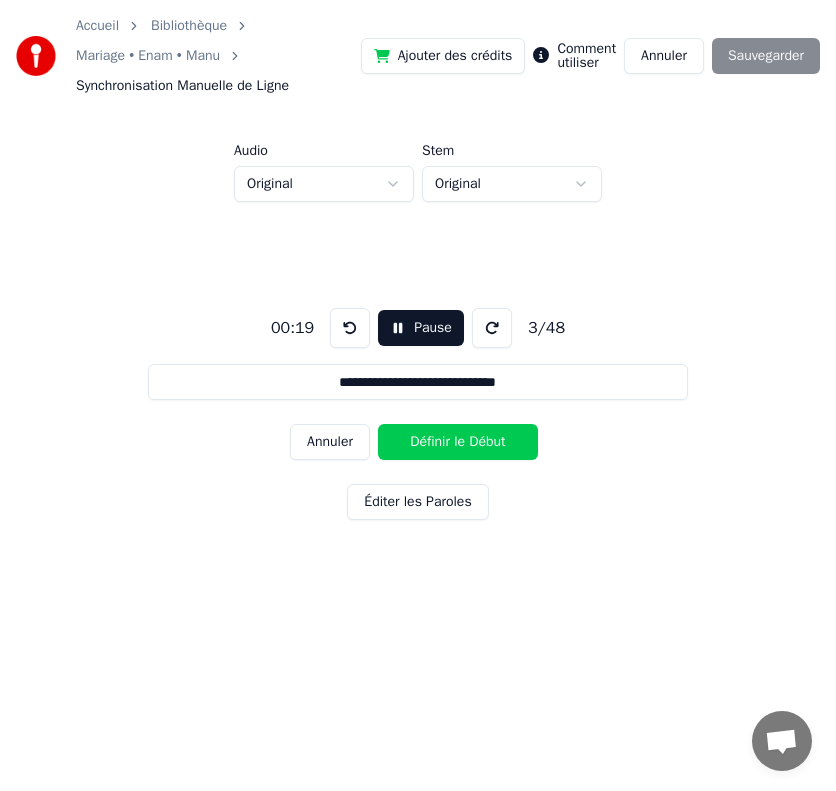 click on "Pause" at bounding box center (421, 328) 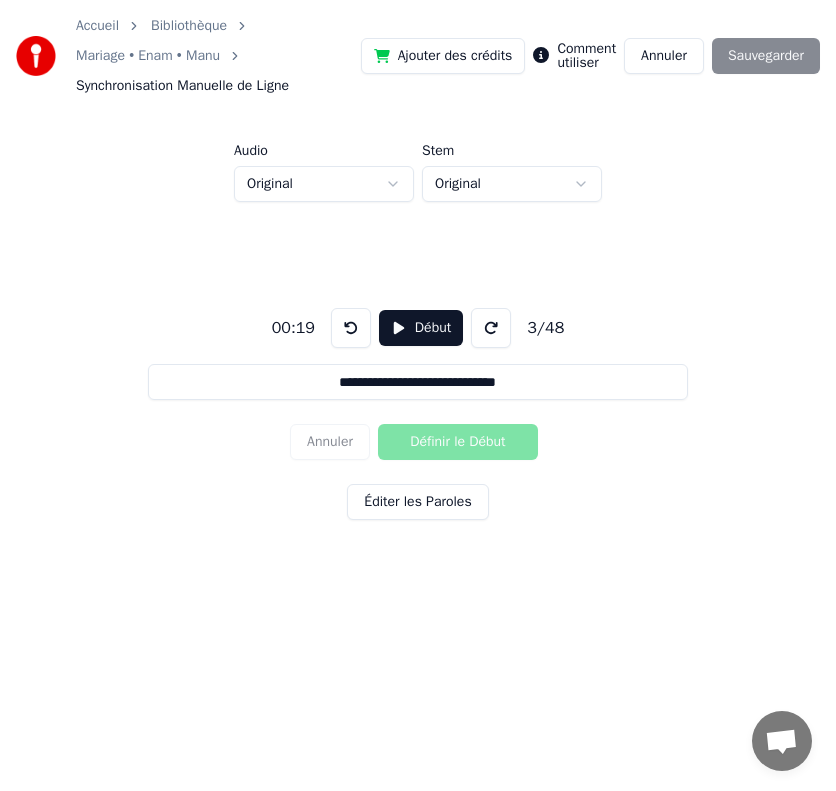 click at bounding box center (351, 328) 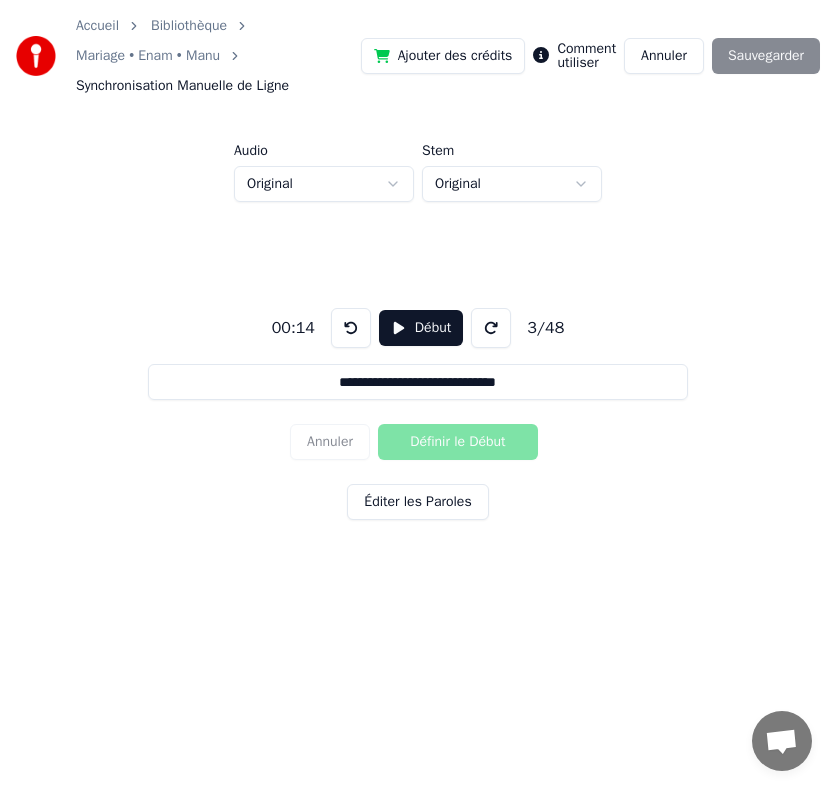 click on "Début" at bounding box center (421, 328) 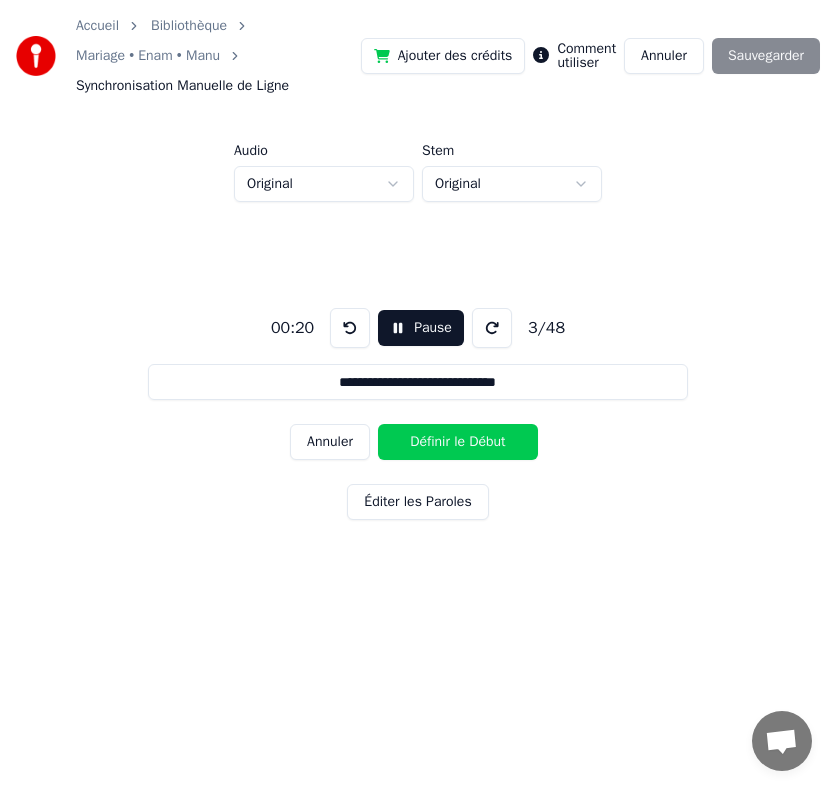 click on "Définir le Début" at bounding box center [458, 442] 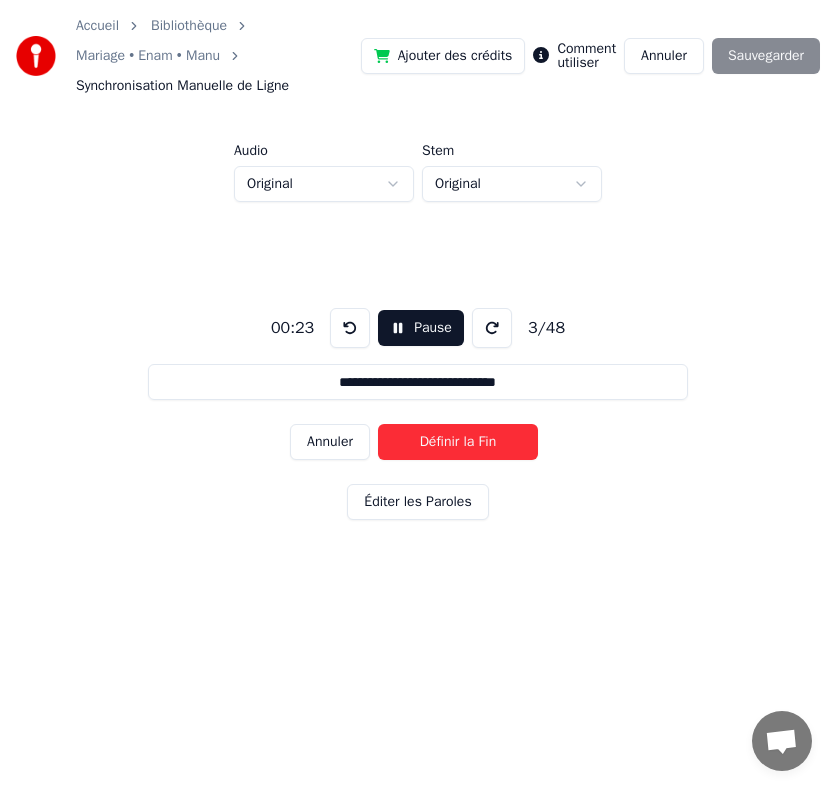 click on "Définir la Fin" at bounding box center [458, 442] 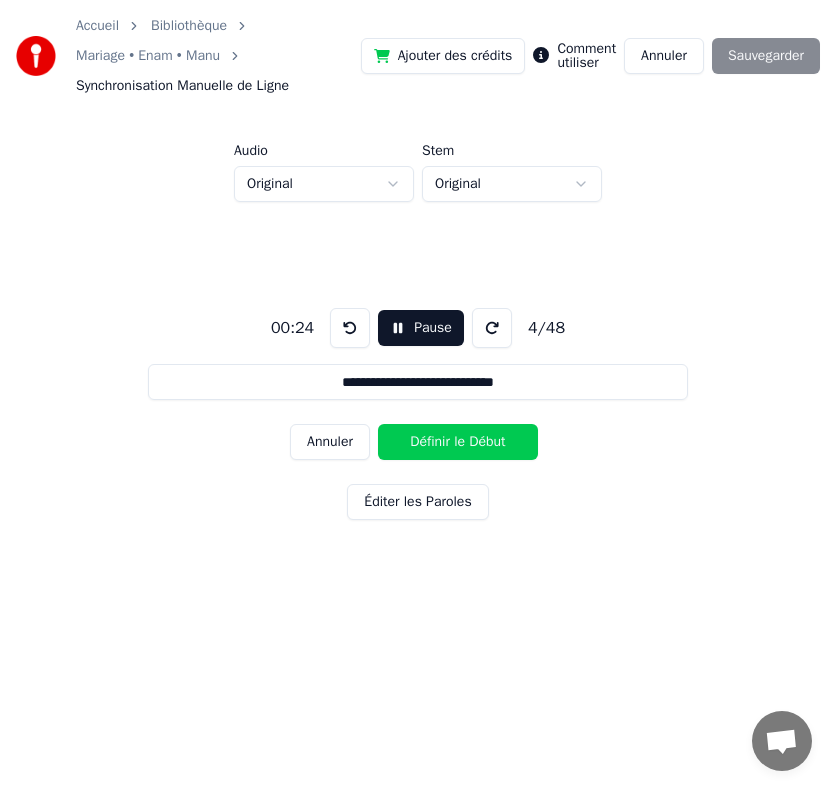 click on "Pause" at bounding box center (421, 328) 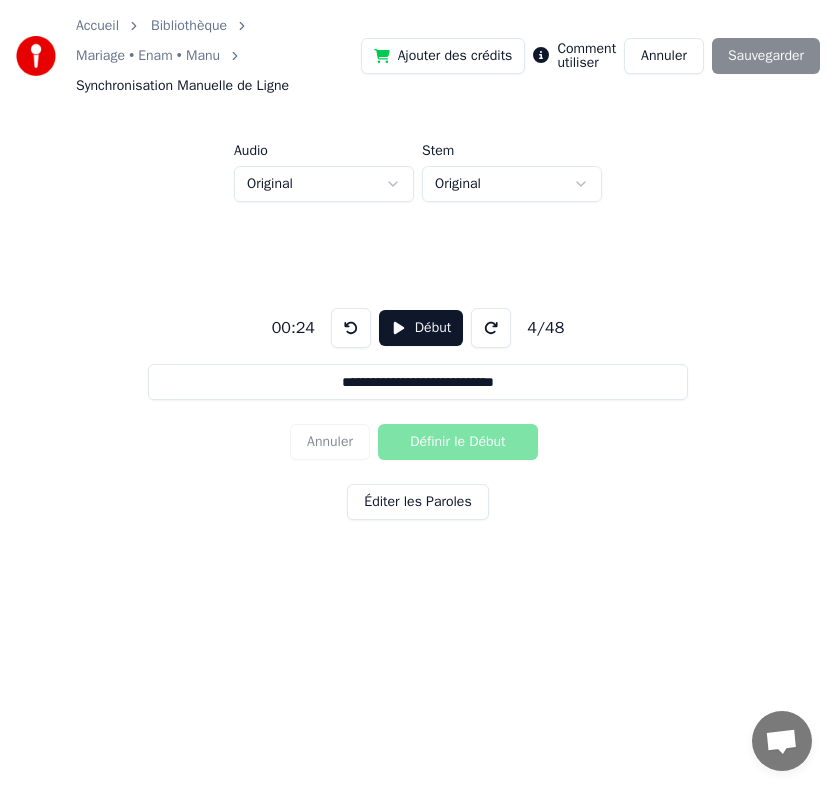 click on "Début" at bounding box center [421, 328] 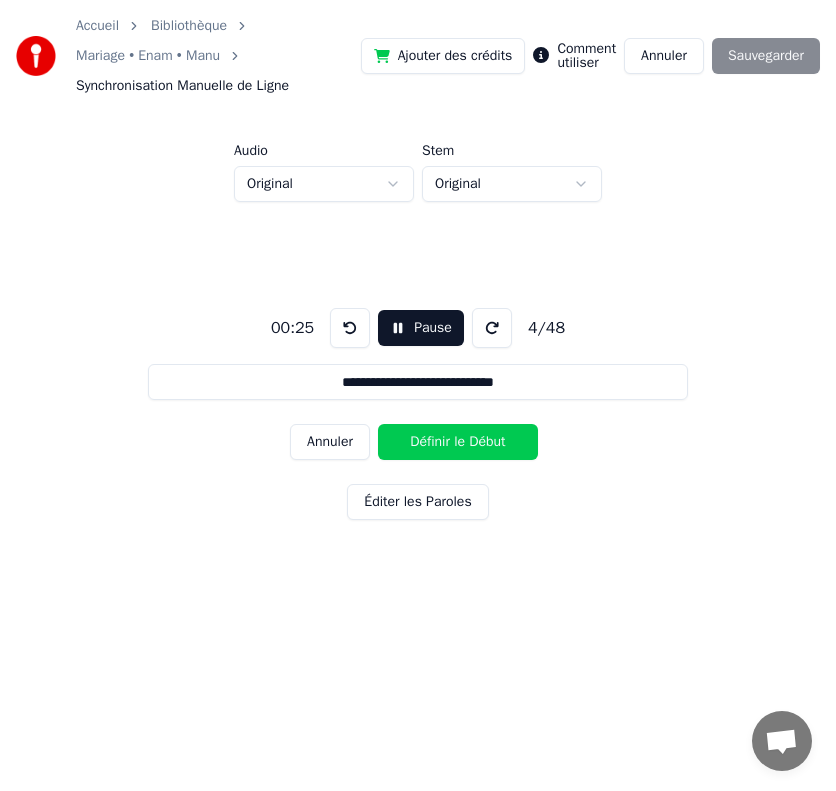 click on "Définir le Début" at bounding box center (458, 442) 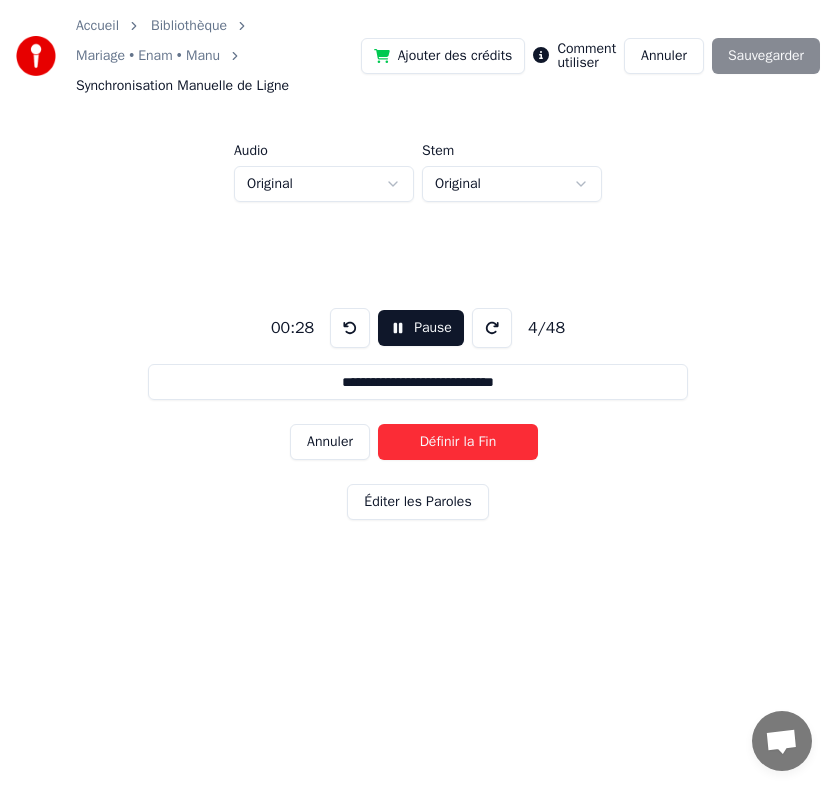click on "Définir la Fin" at bounding box center (458, 442) 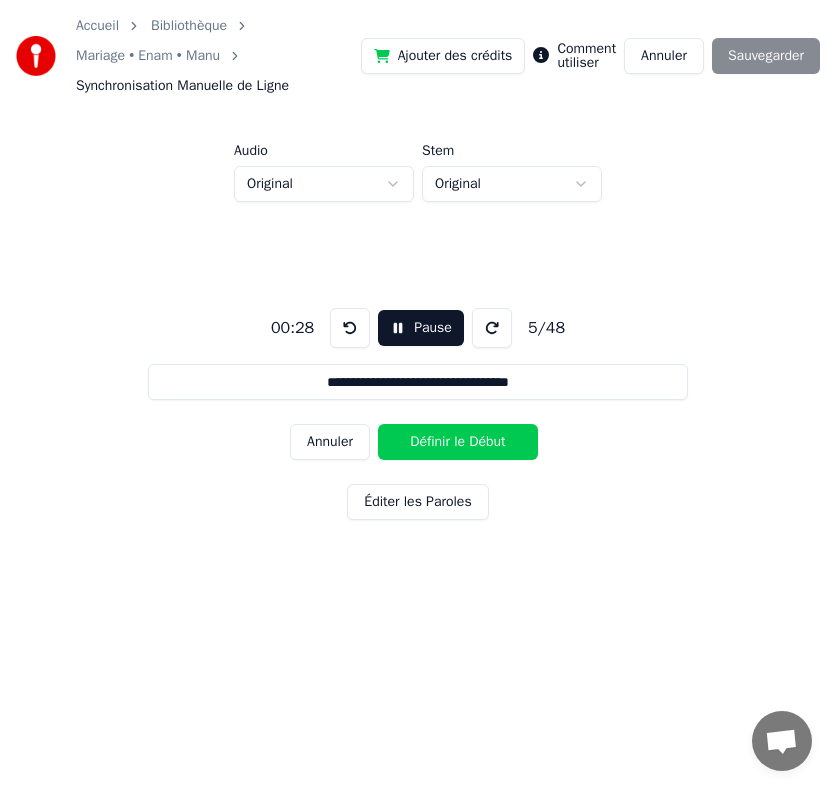 click on "Pause" at bounding box center [421, 328] 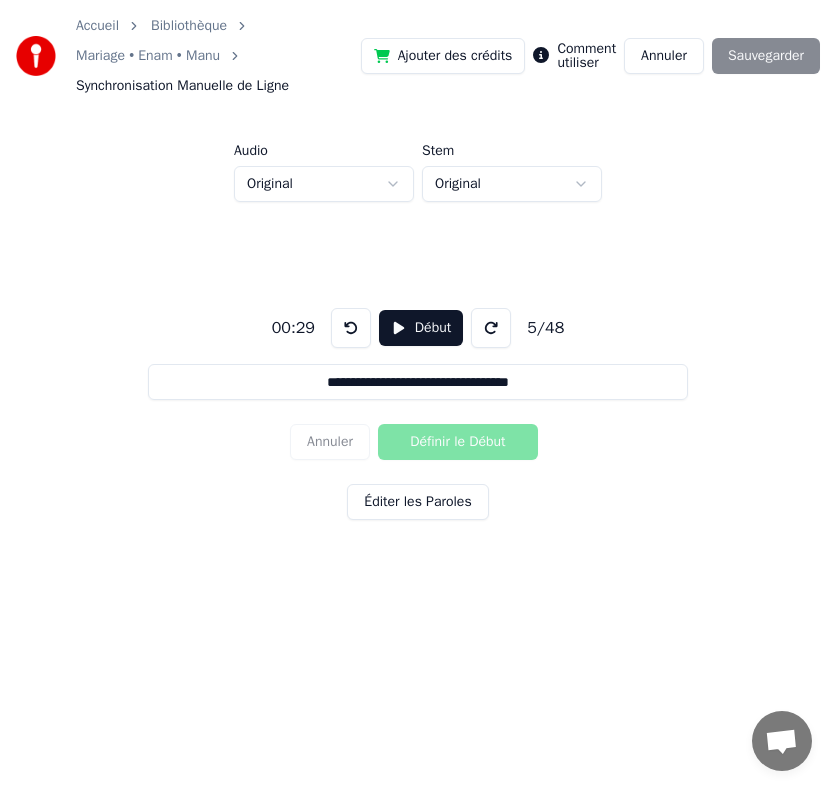 click at bounding box center [351, 328] 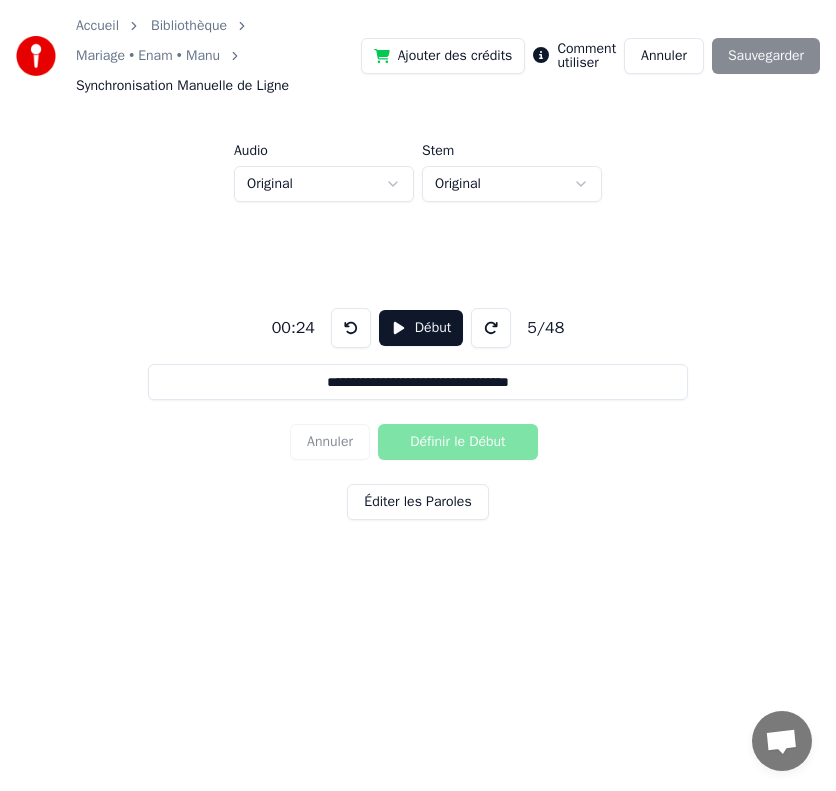click on "Début" at bounding box center [421, 328] 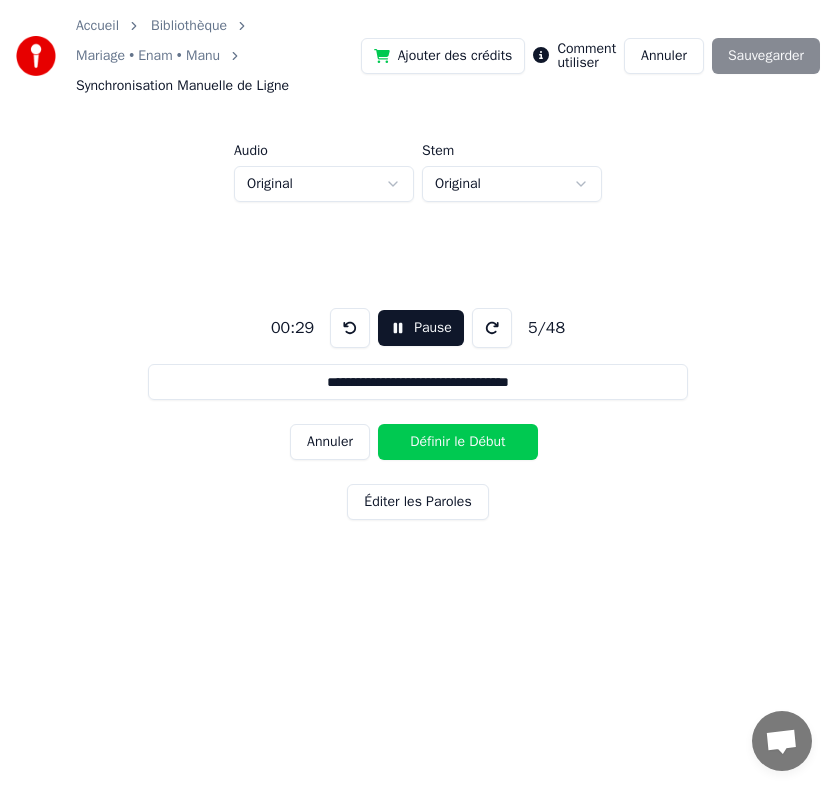 click on "Définir le Début" at bounding box center (458, 442) 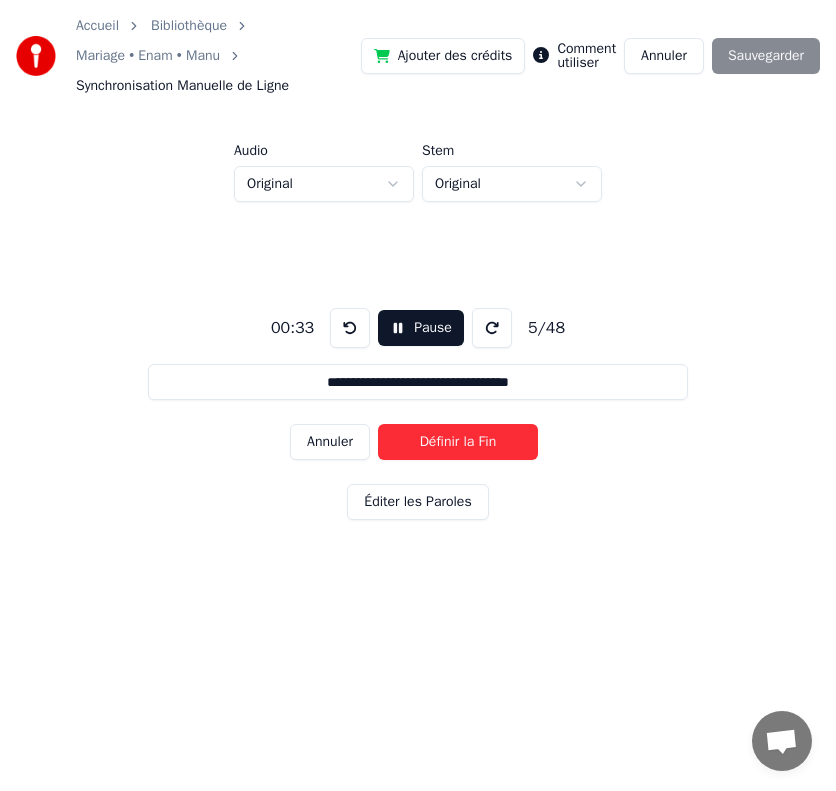 click on "Définir la Fin" at bounding box center [458, 442] 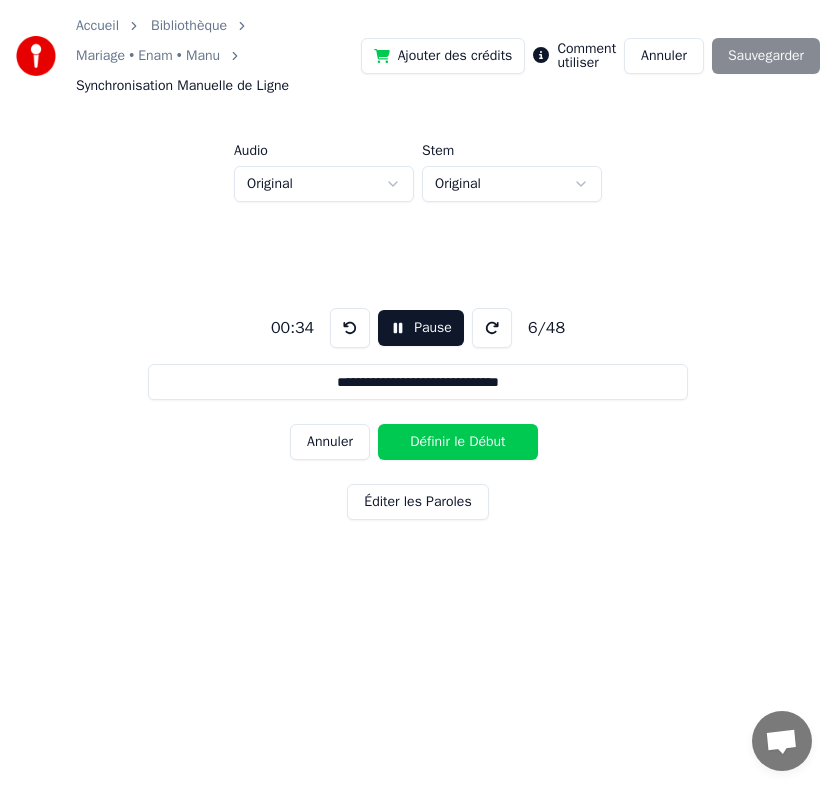 click on "Pause" at bounding box center [421, 328] 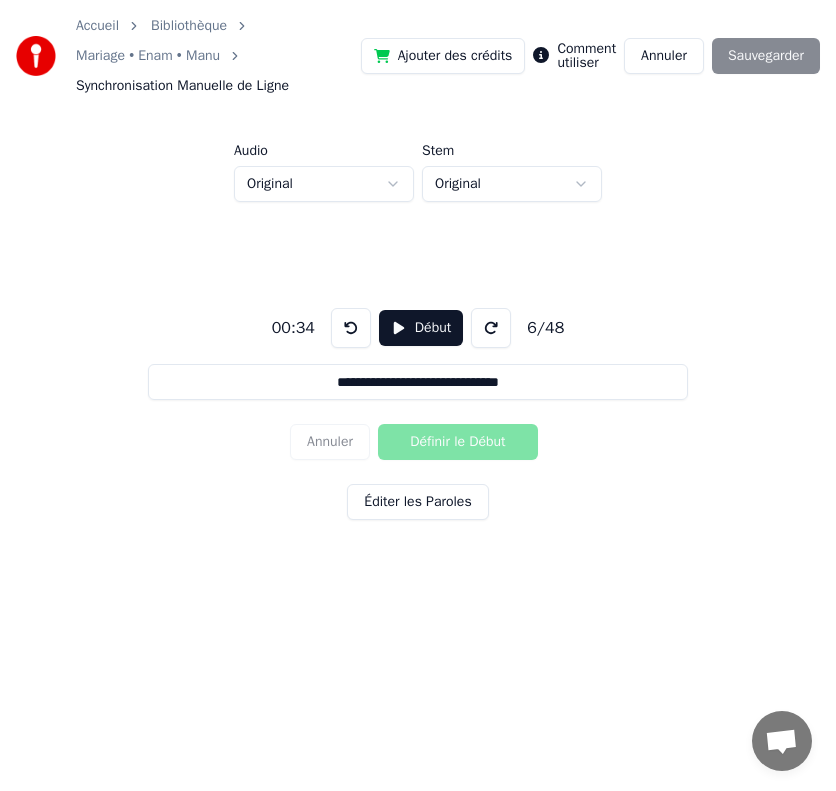 click at bounding box center [351, 328] 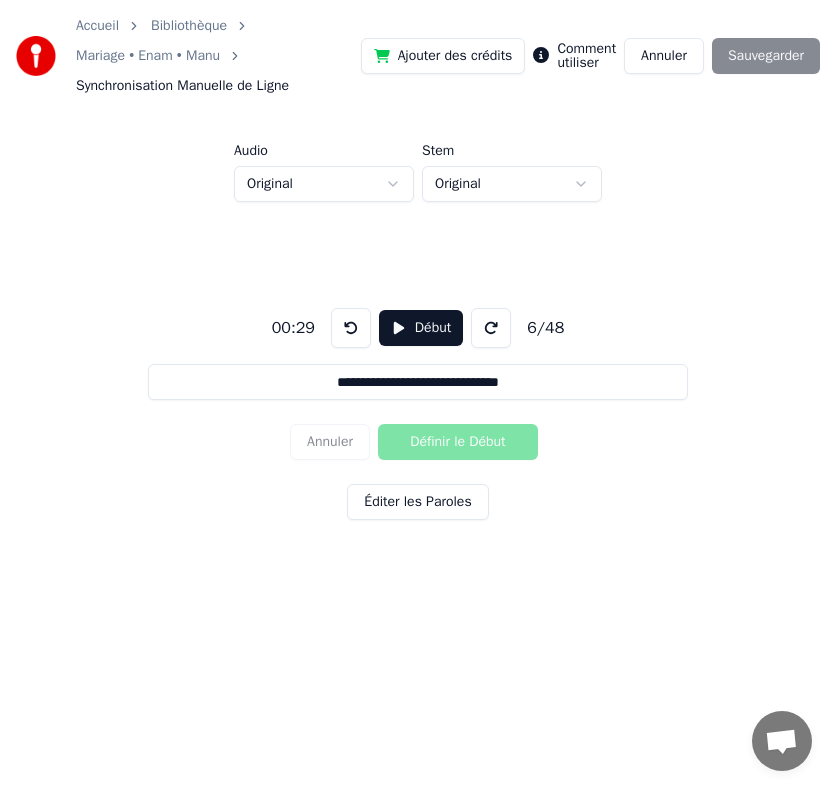 click on "Début" at bounding box center [421, 328] 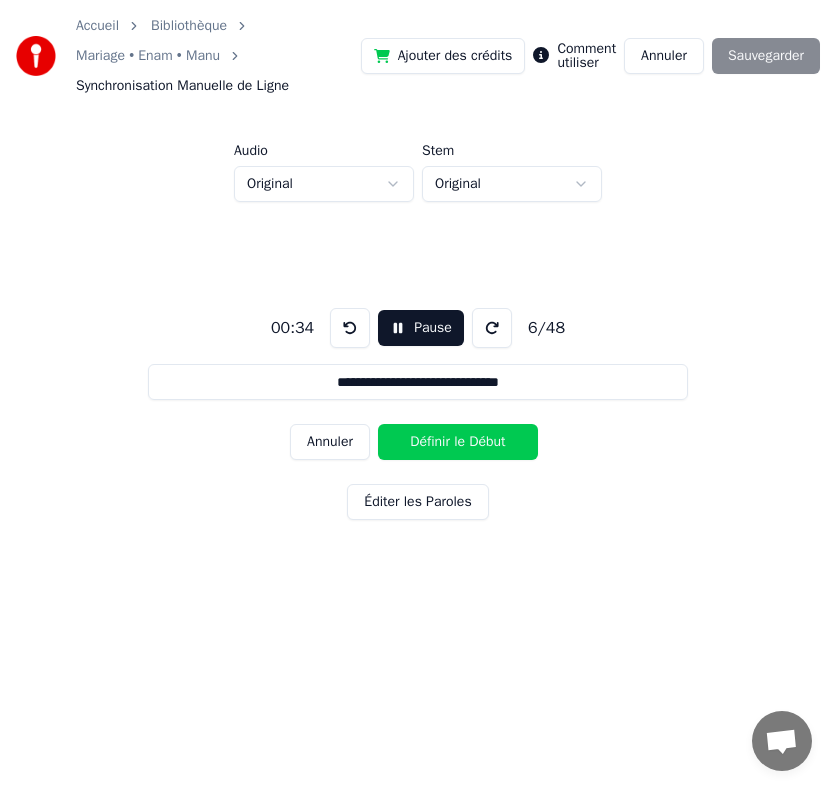 click on "Définir le Début" at bounding box center [458, 442] 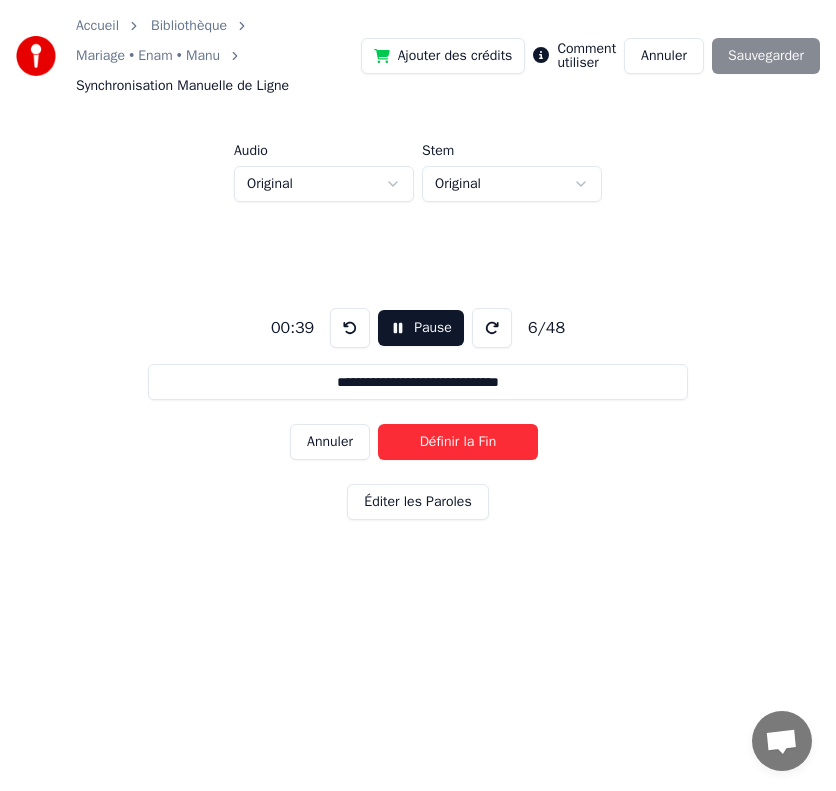 click on "Définir la Fin" at bounding box center [458, 442] 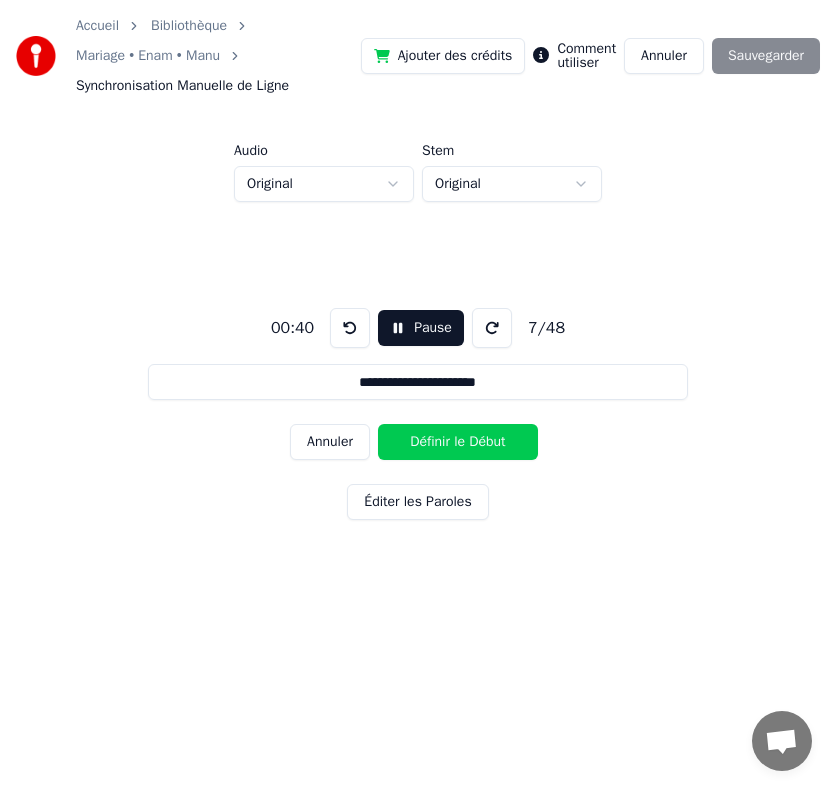 click on "Pause" at bounding box center [421, 328] 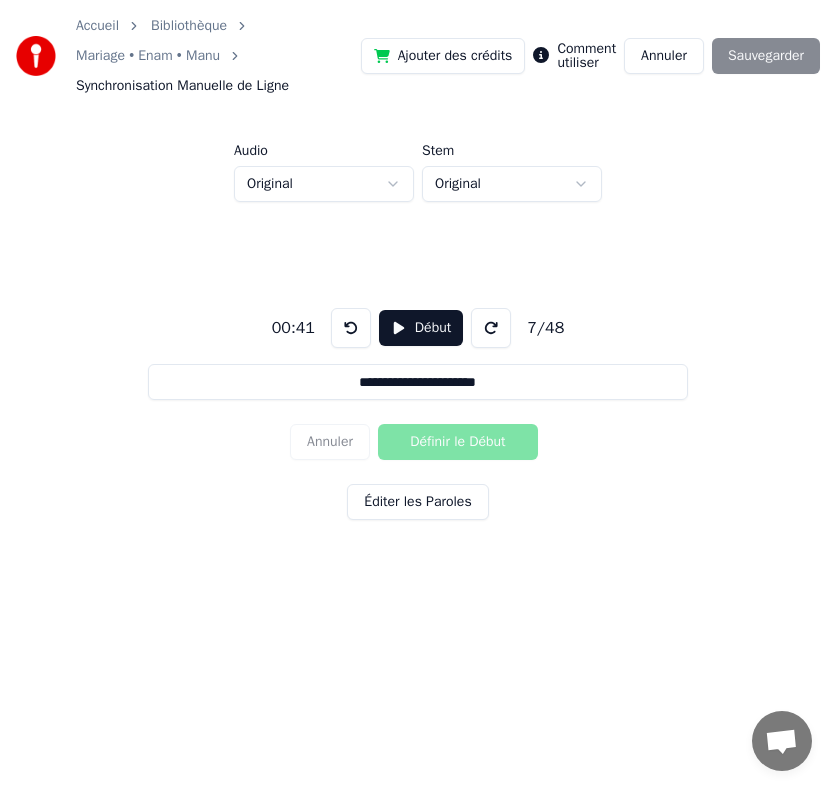 click at bounding box center (351, 328) 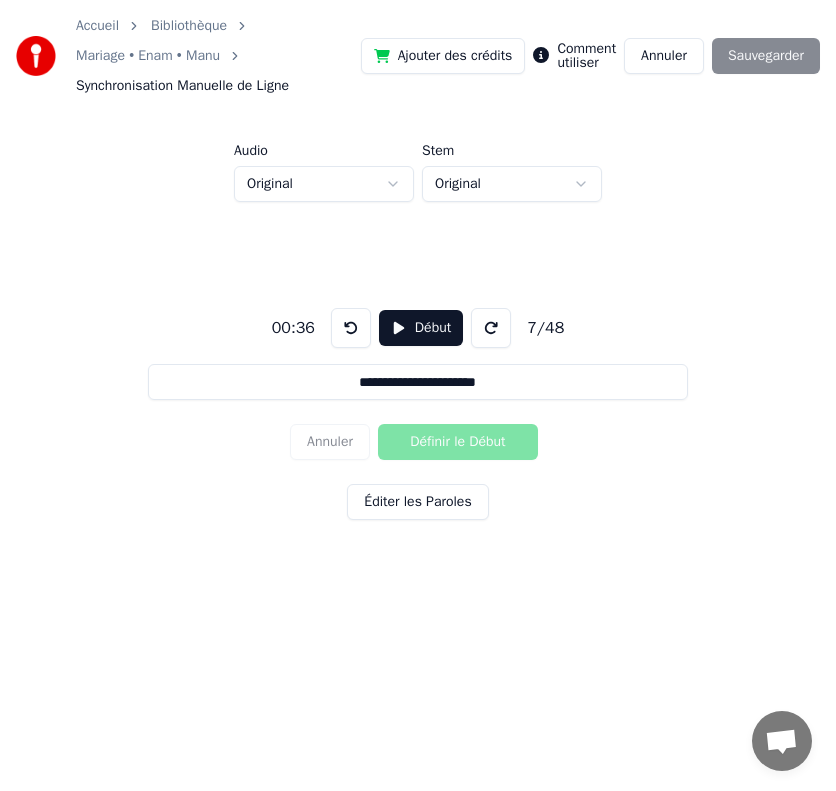 click on "Début" at bounding box center [421, 328] 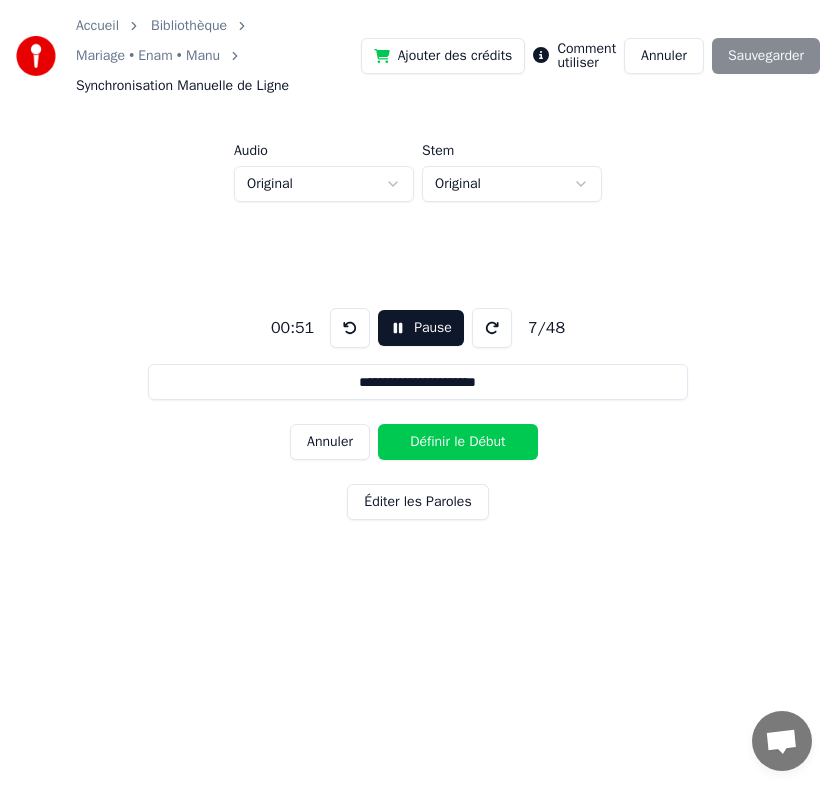 click at bounding box center (350, 328) 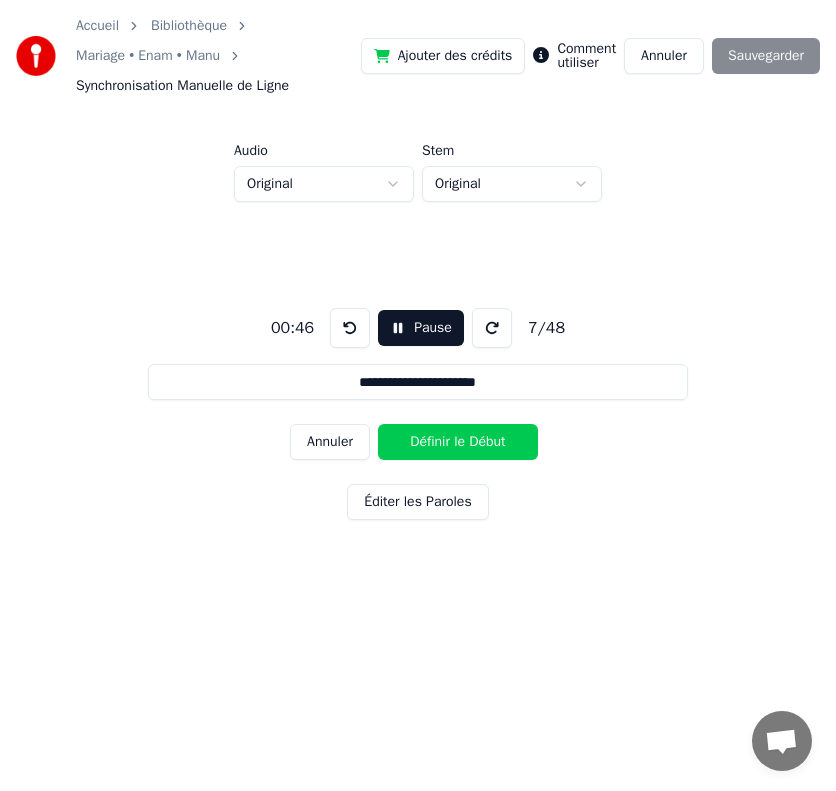 click at bounding box center [350, 328] 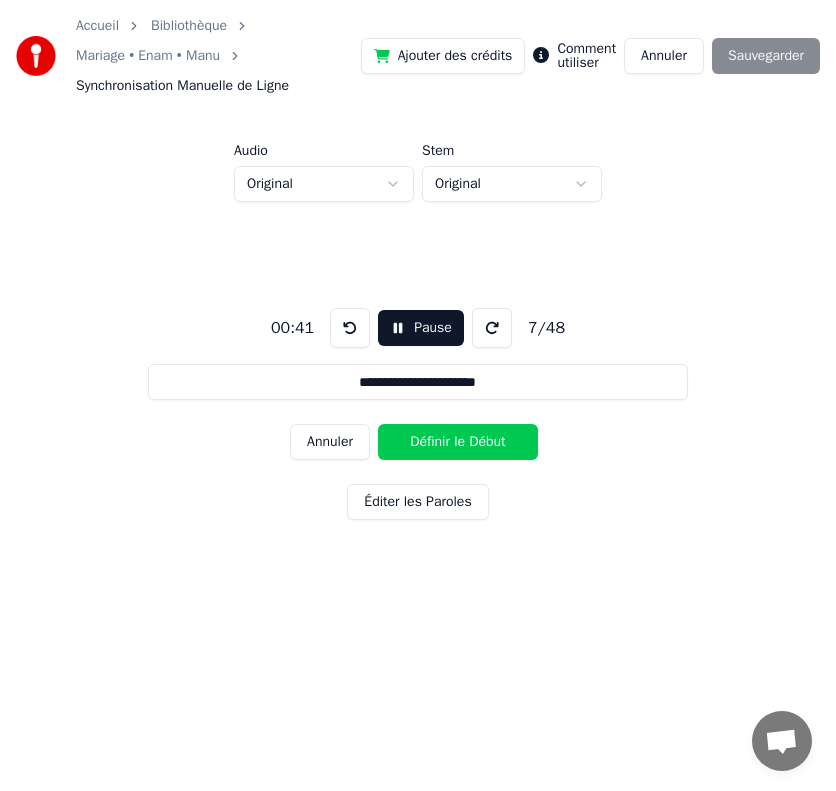 click at bounding box center (350, 328) 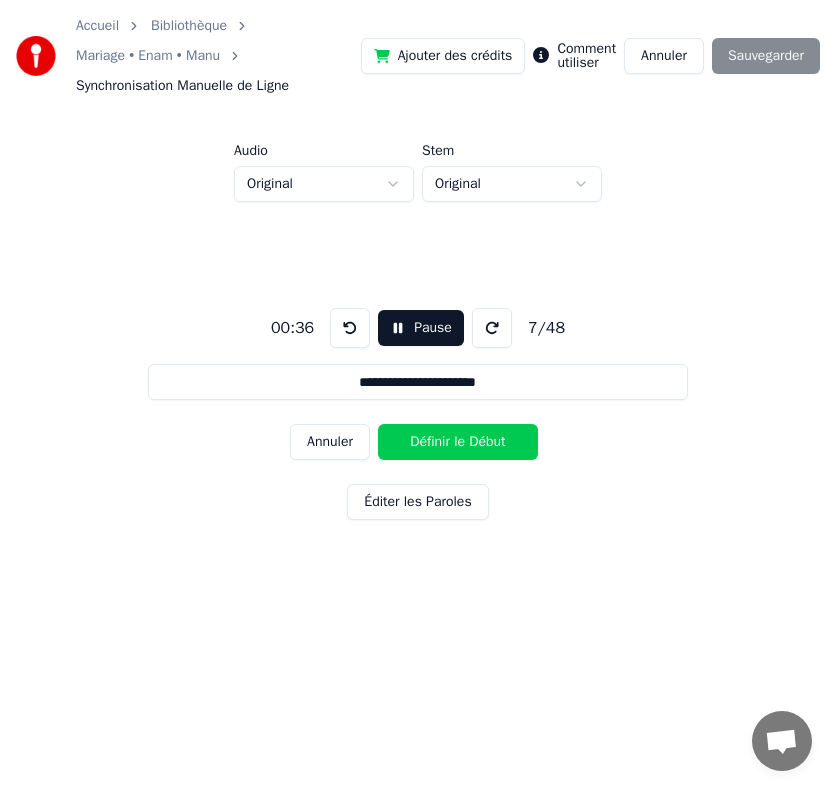 click at bounding box center [350, 328] 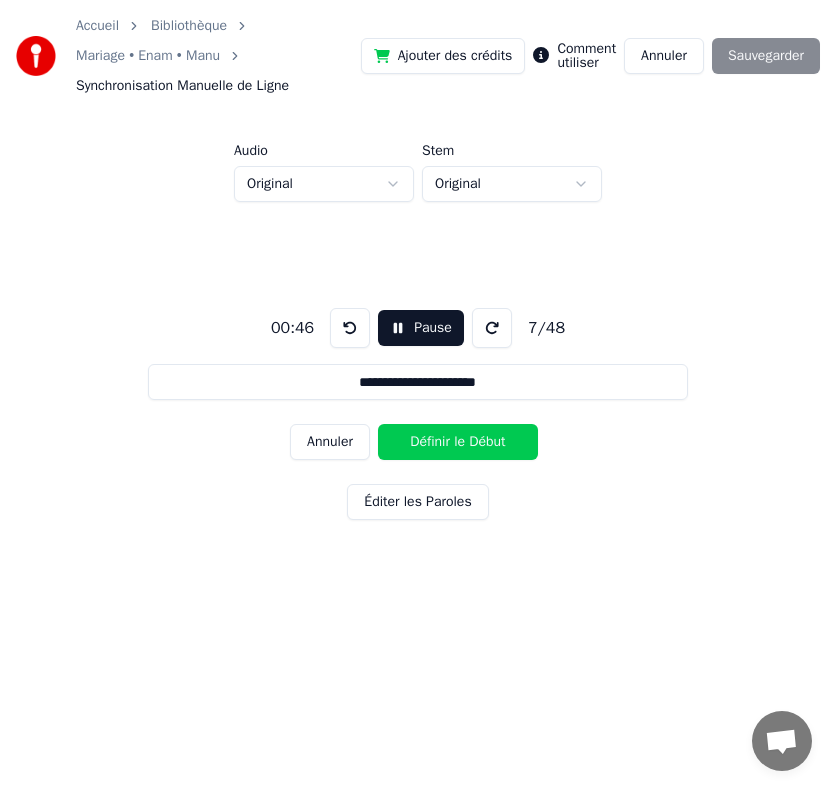 click on "Pause" at bounding box center [421, 328] 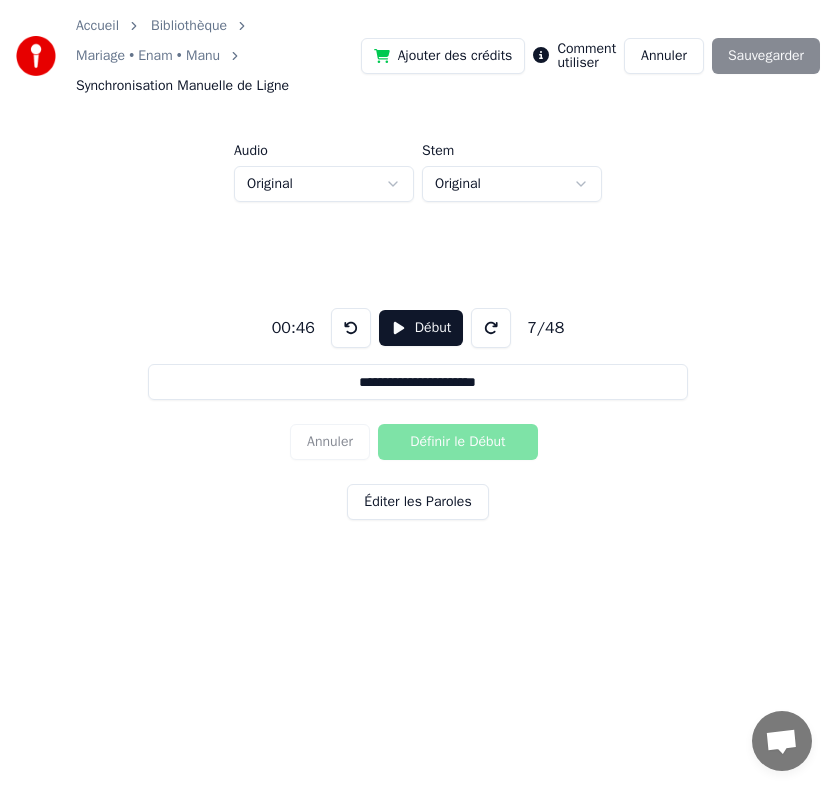 click at bounding box center (351, 328) 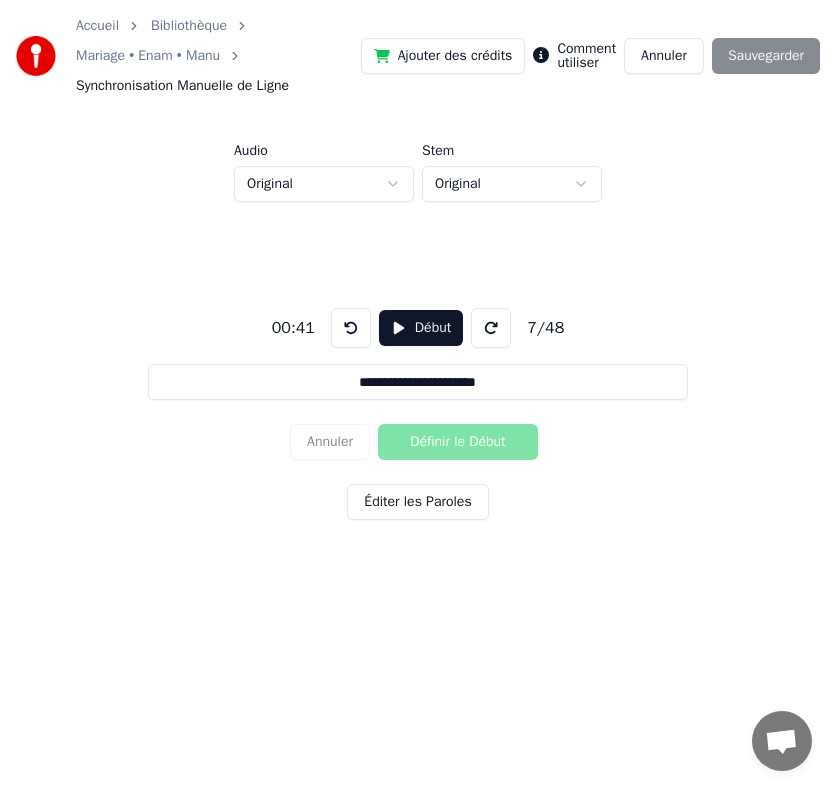 click at bounding box center [351, 328] 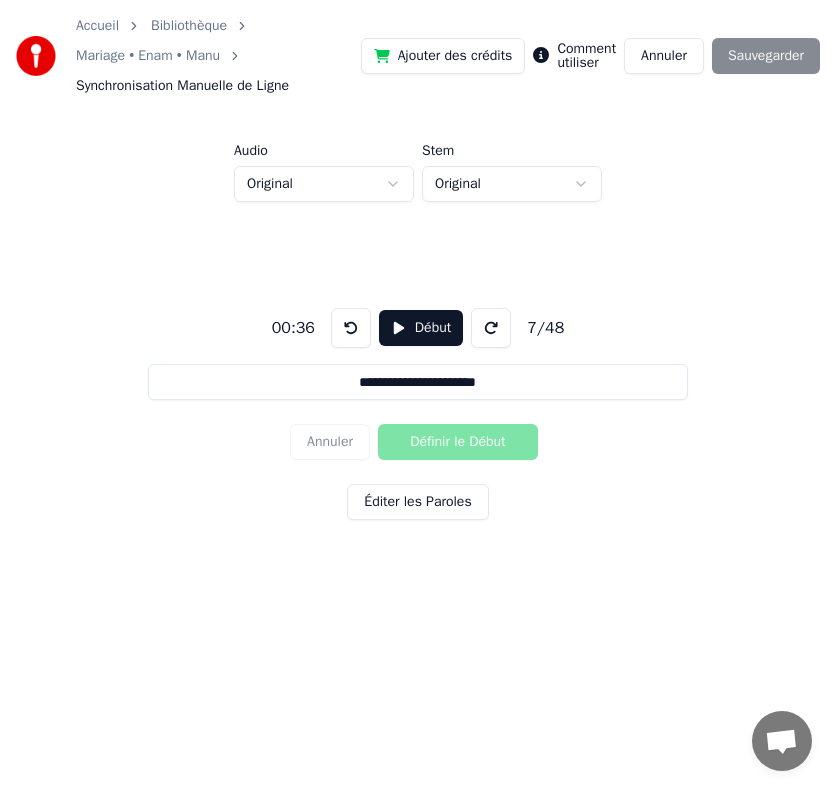 click on "Début" at bounding box center (421, 328) 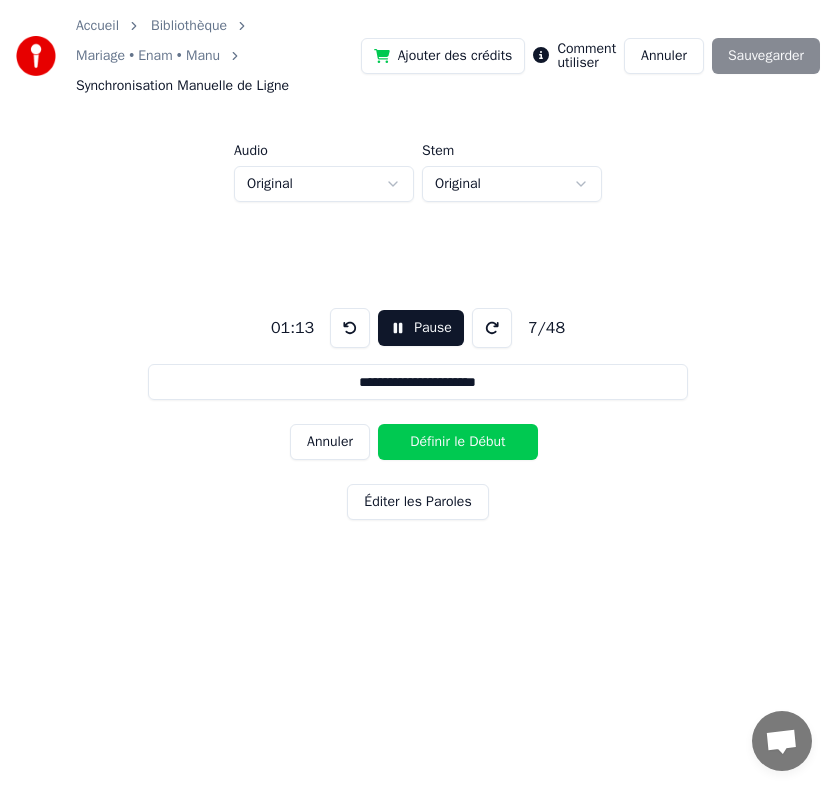 click at bounding box center [350, 328] 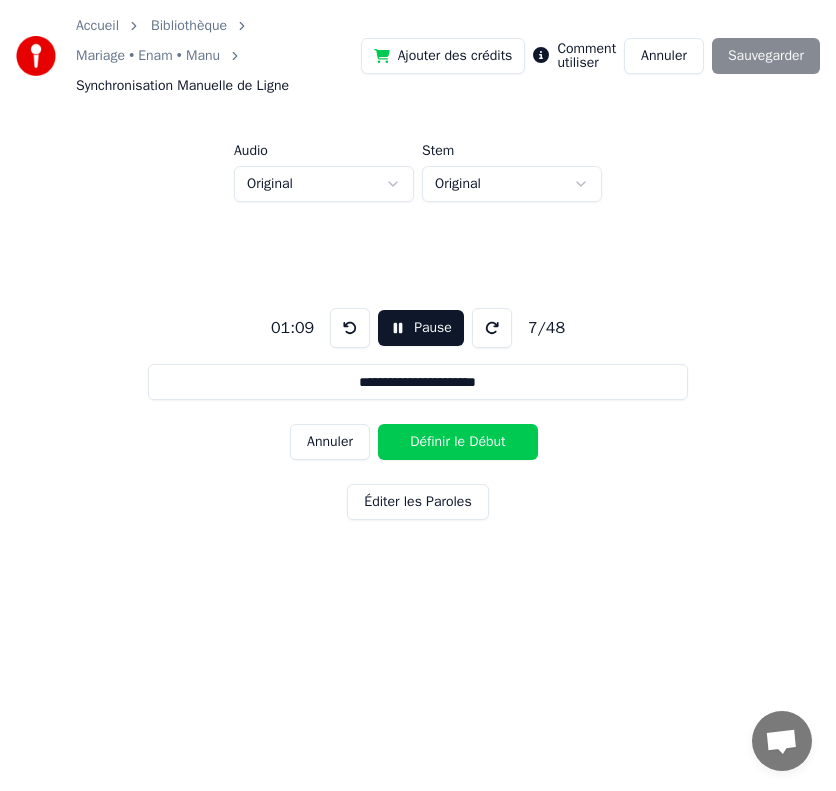 click at bounding box center [350, 328] 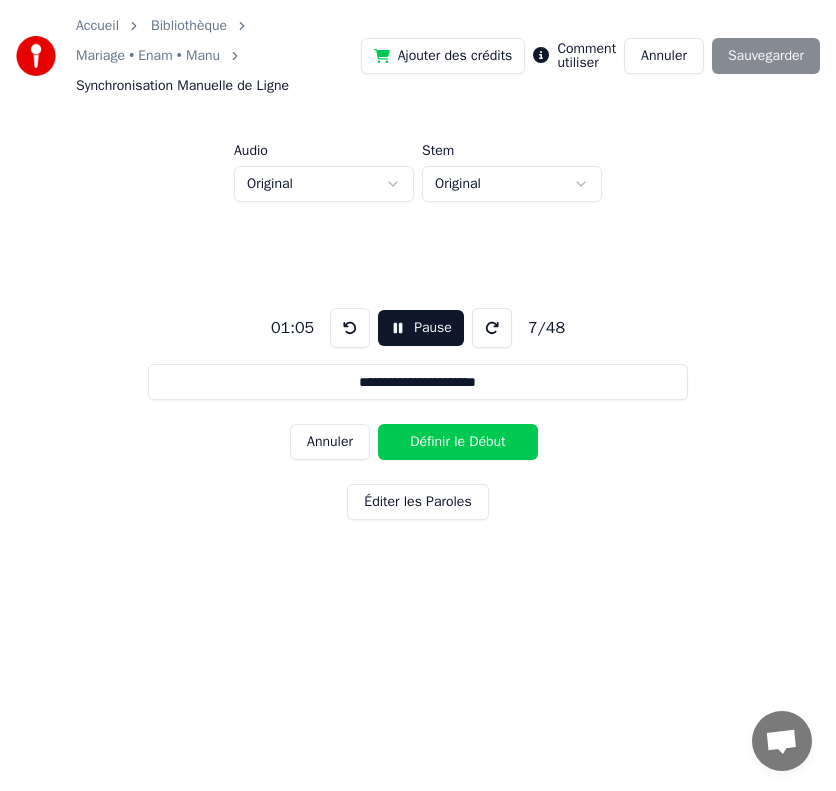 click at bounding box center (350, 328) 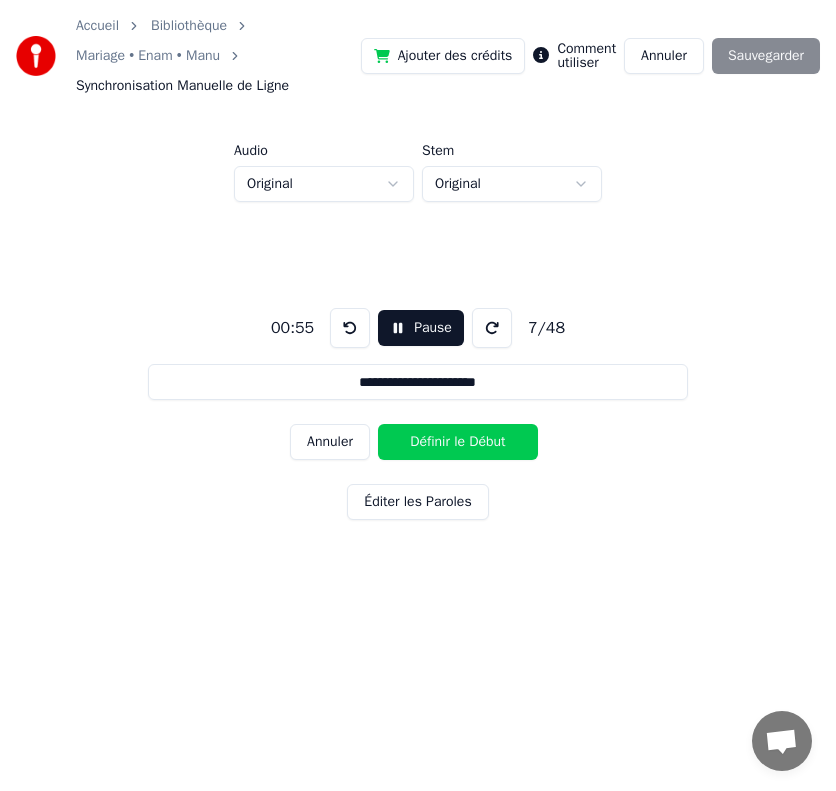 click at bounding box center [350, 328] 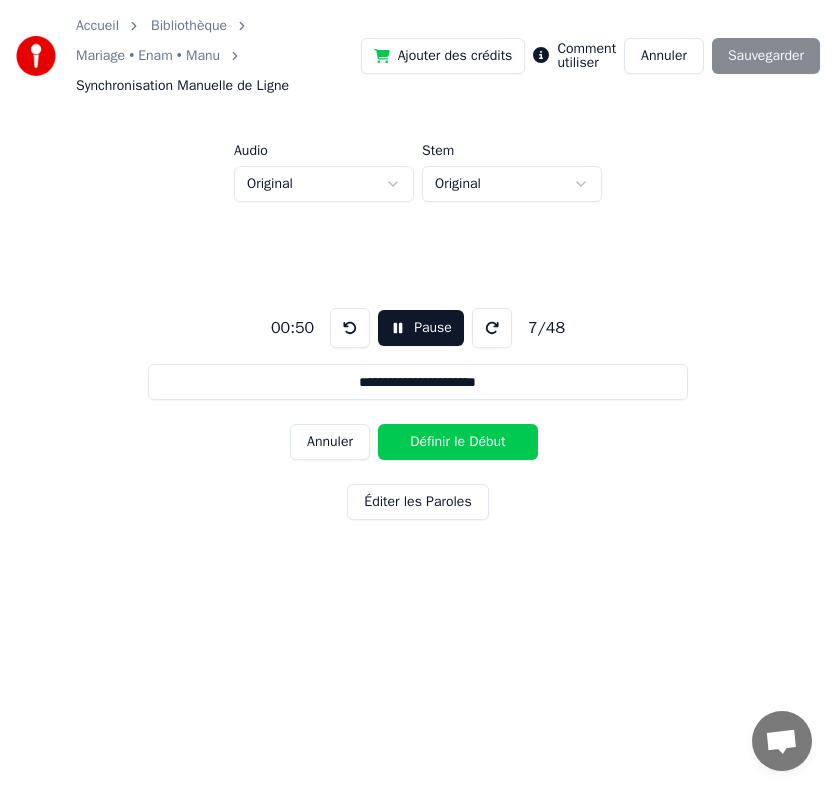 click at bounding box center [350, 328] 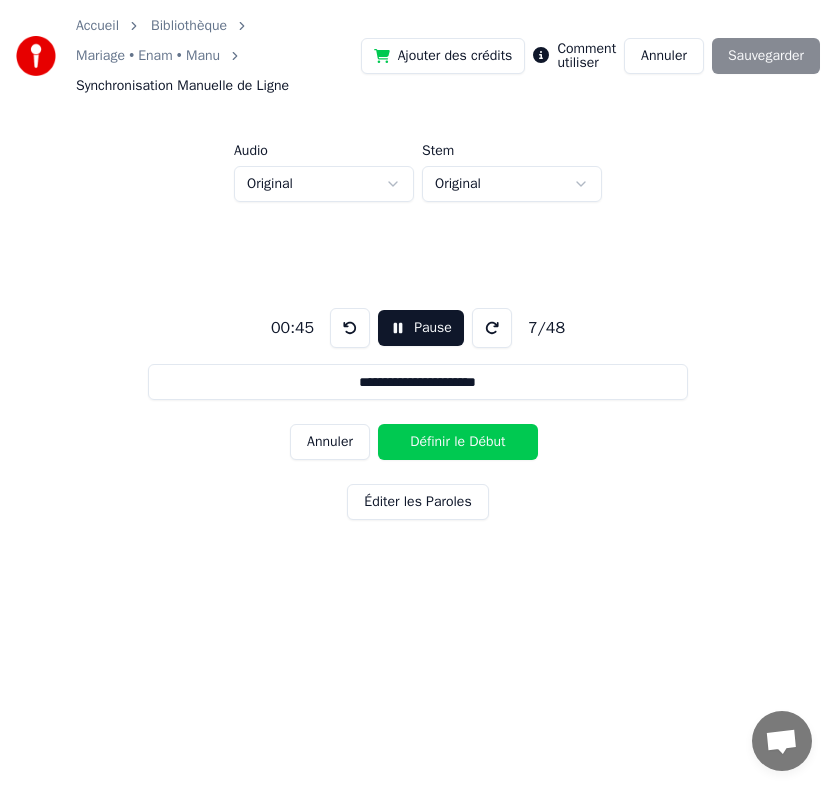 click at bounding box center [350, 328] 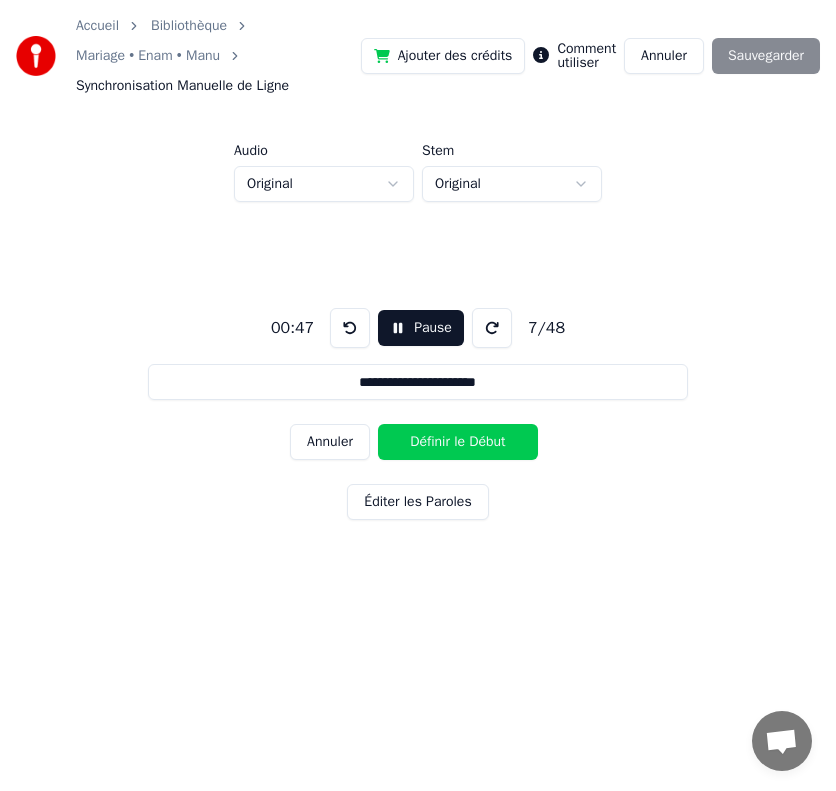 click at bounding box center [350, 328] 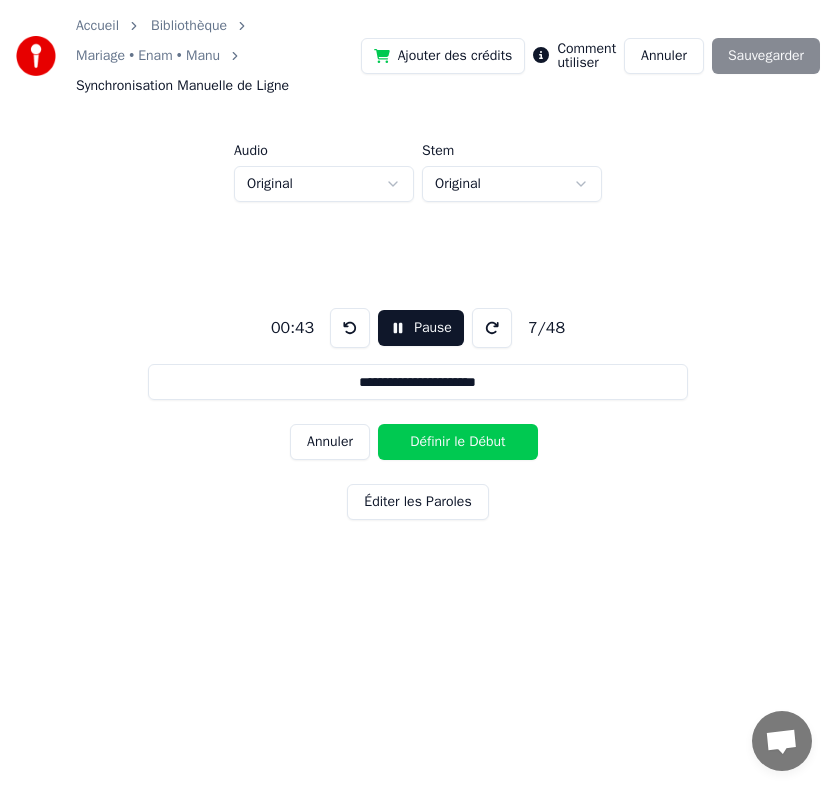 click on "Définir le Début" at bounding box center [458, 442] 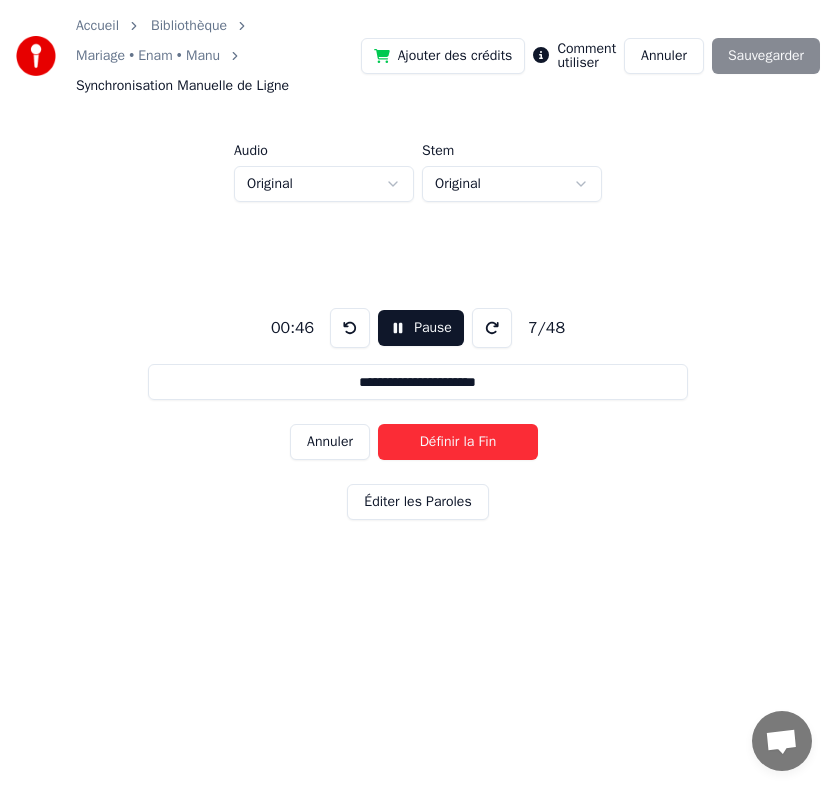 click on "Définir la Fin" at bounding box center [458, 442] 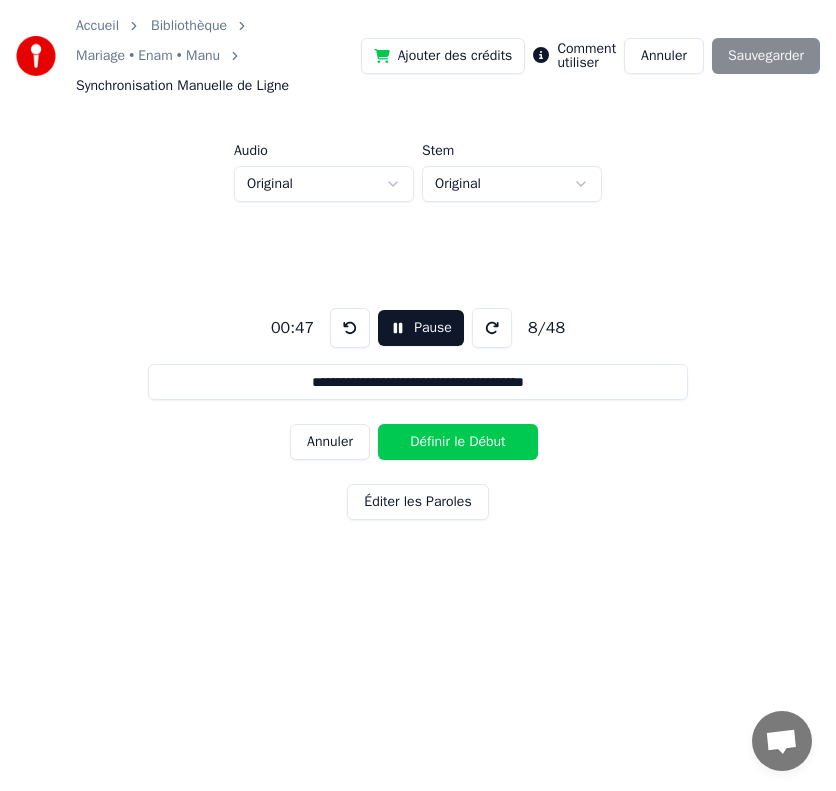 click on "Définir le Début" at bounding box center [458, 442] 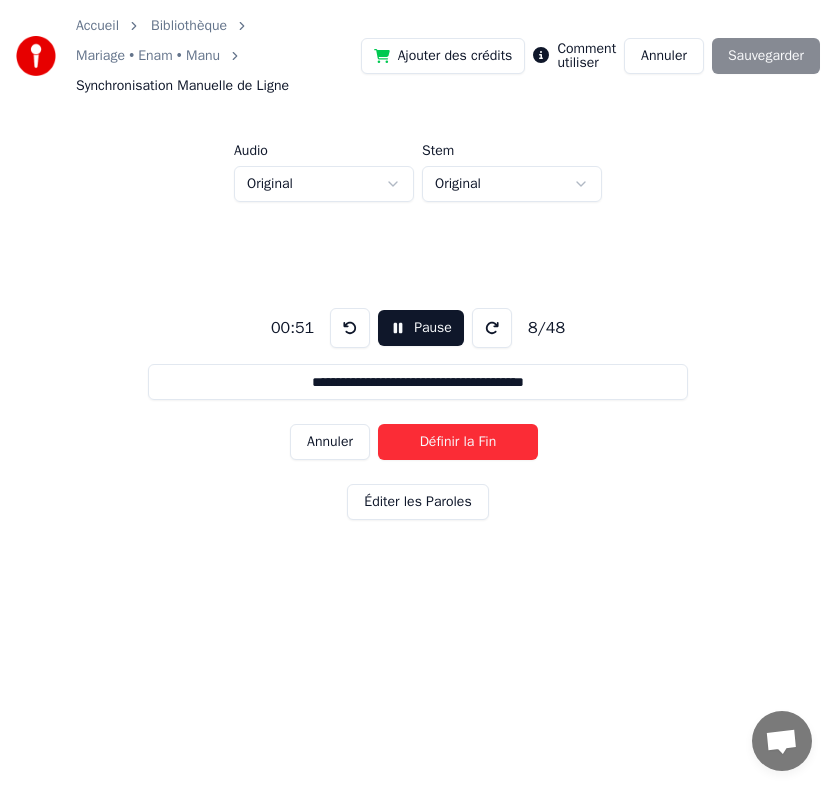 click on "Définir la Fin" at bounding box center (458, 442) 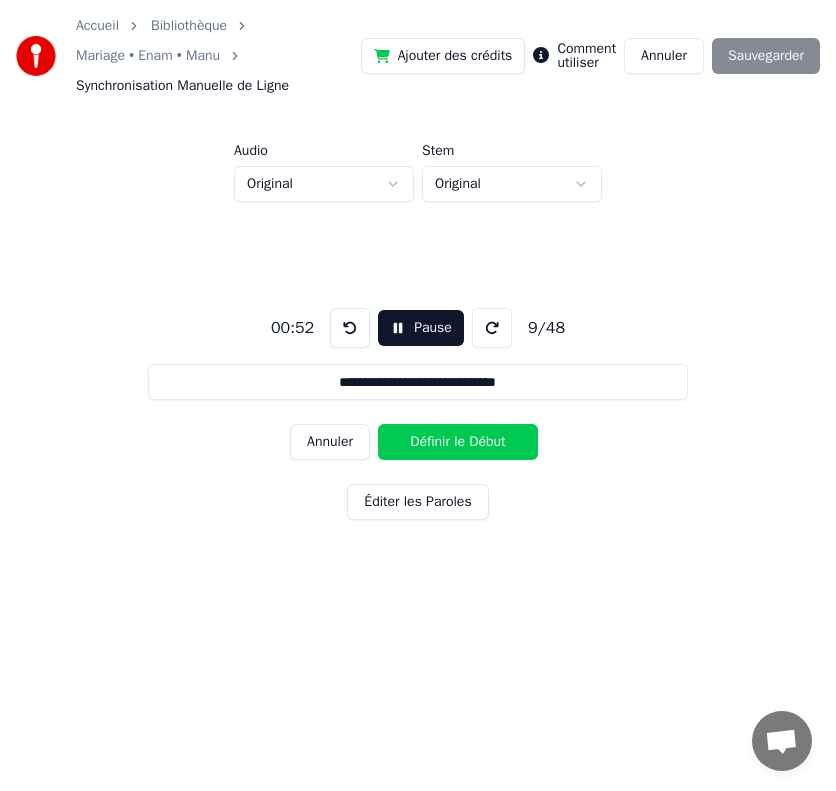click on "Définir le Début" at bounding box center [458, 442] 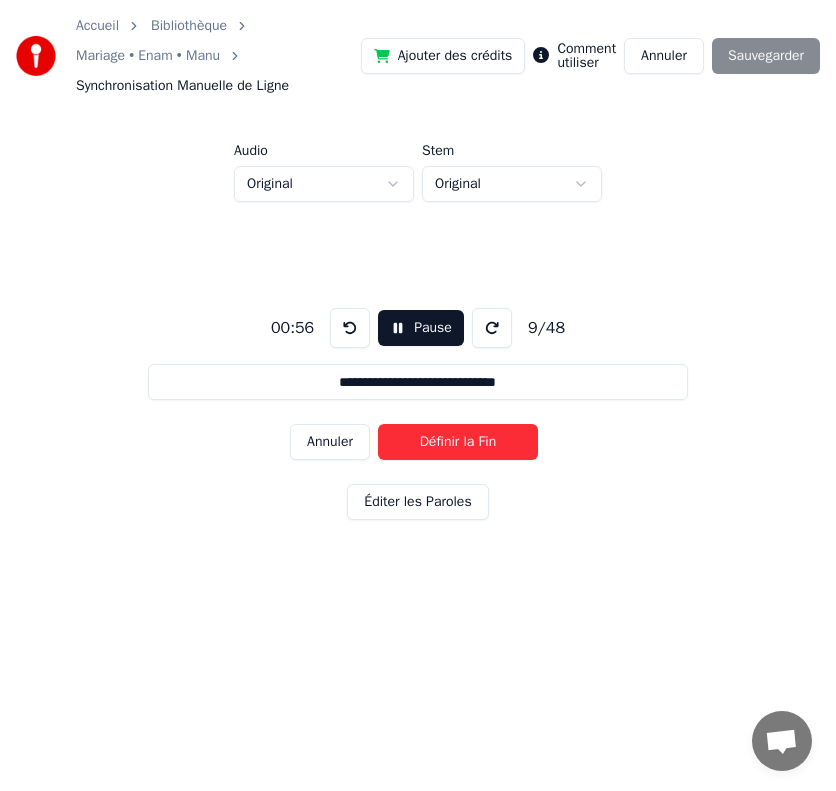 click on "Définir la Fin" at bounding box center [458, 442] 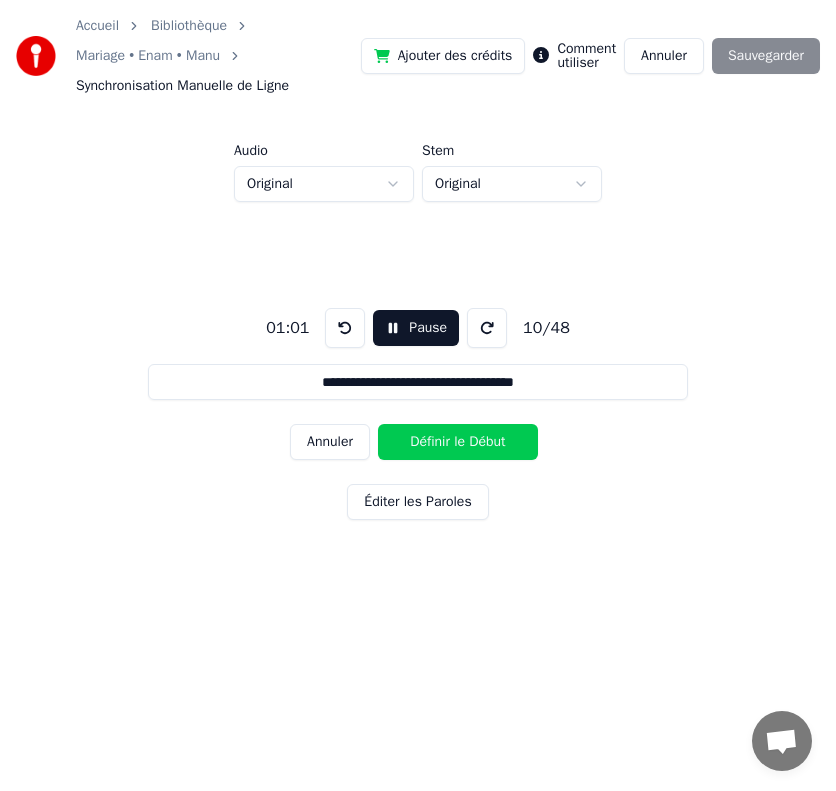 click on "Pause" at bounding box center (416, 328) 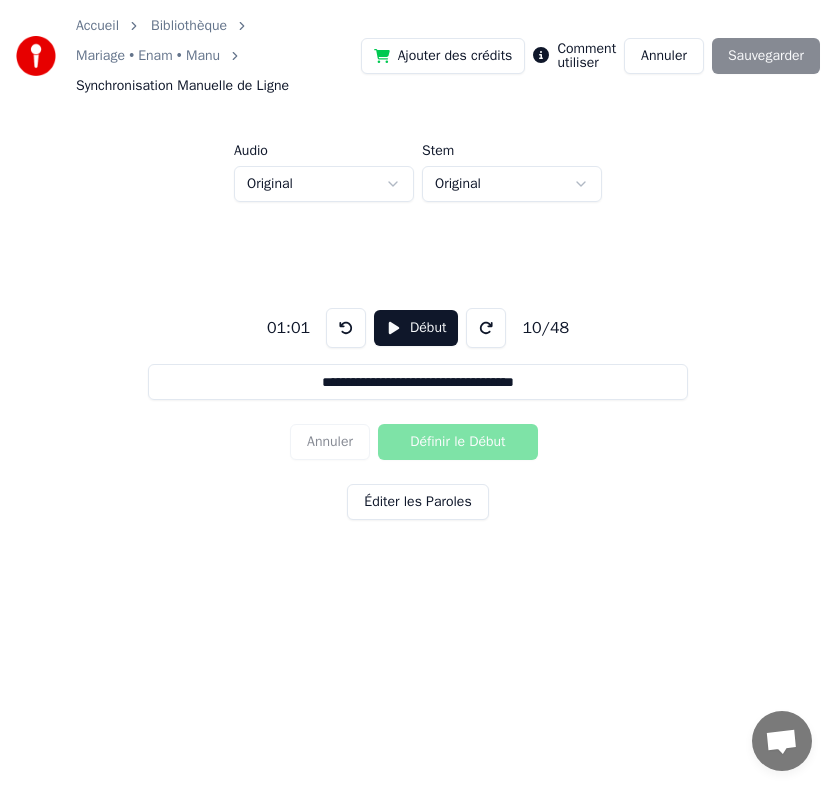 click at bounding box center (346, 328) 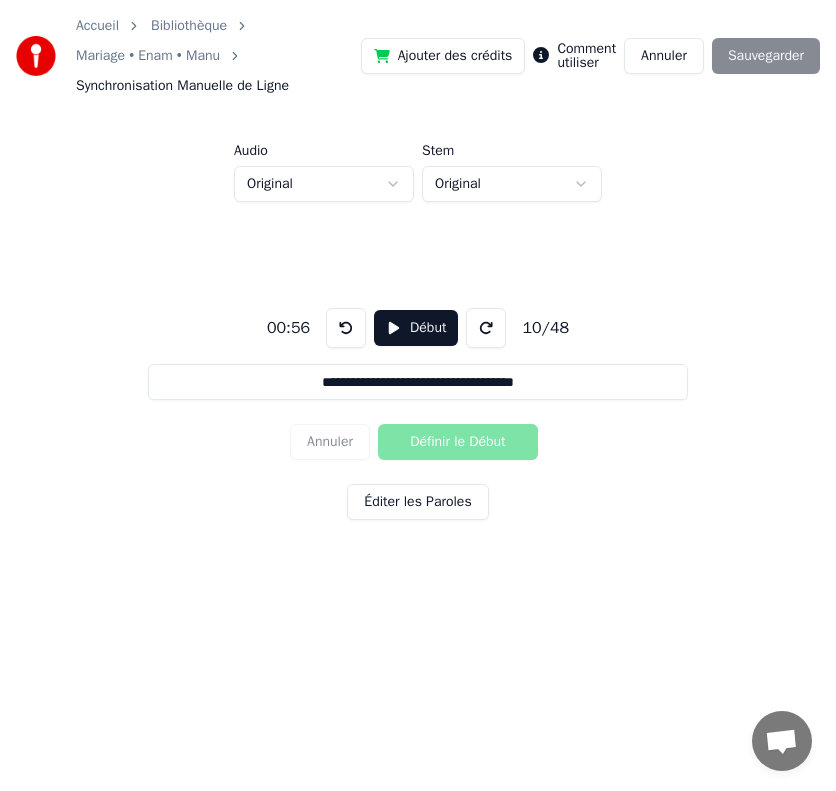 click on "Début" at bounding box center [416, 328] 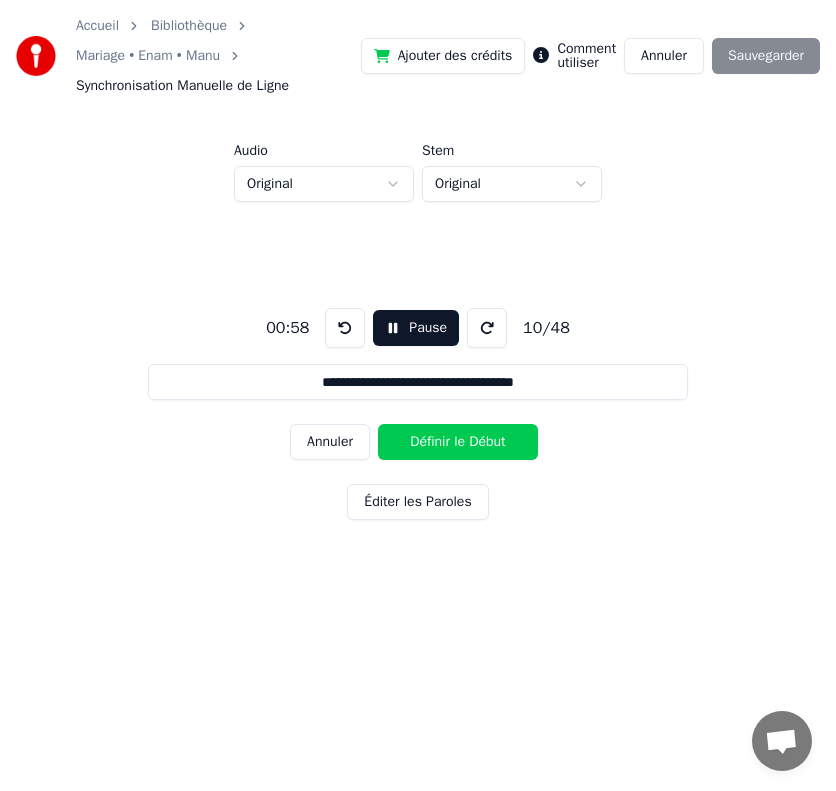 click on "Définir le Début" at bounding box center (458, 442) 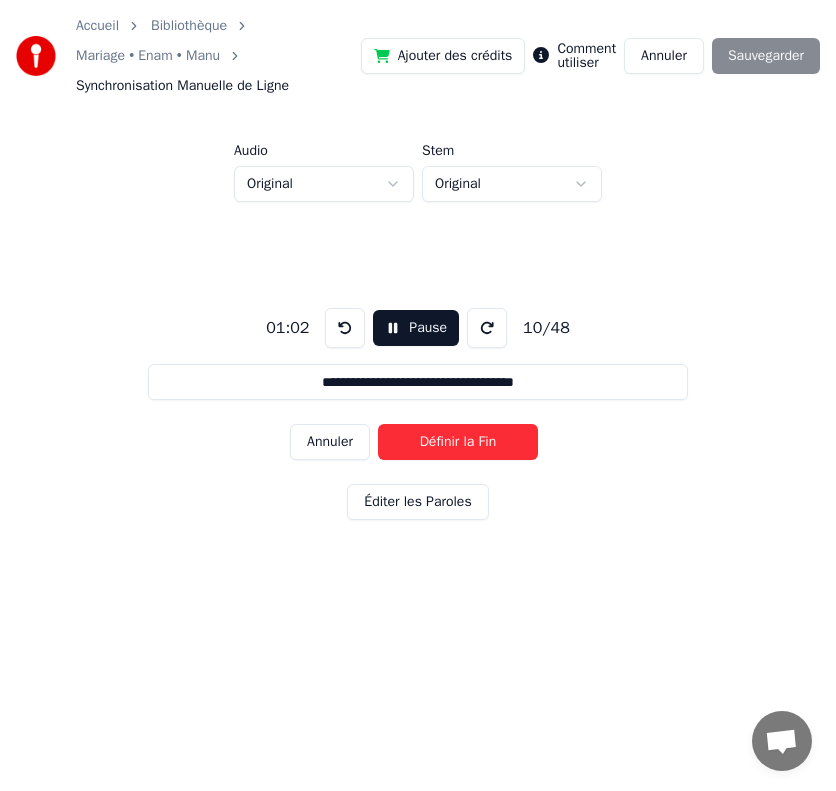 click on "Définir la Fin" at bounding box center (458, 442) 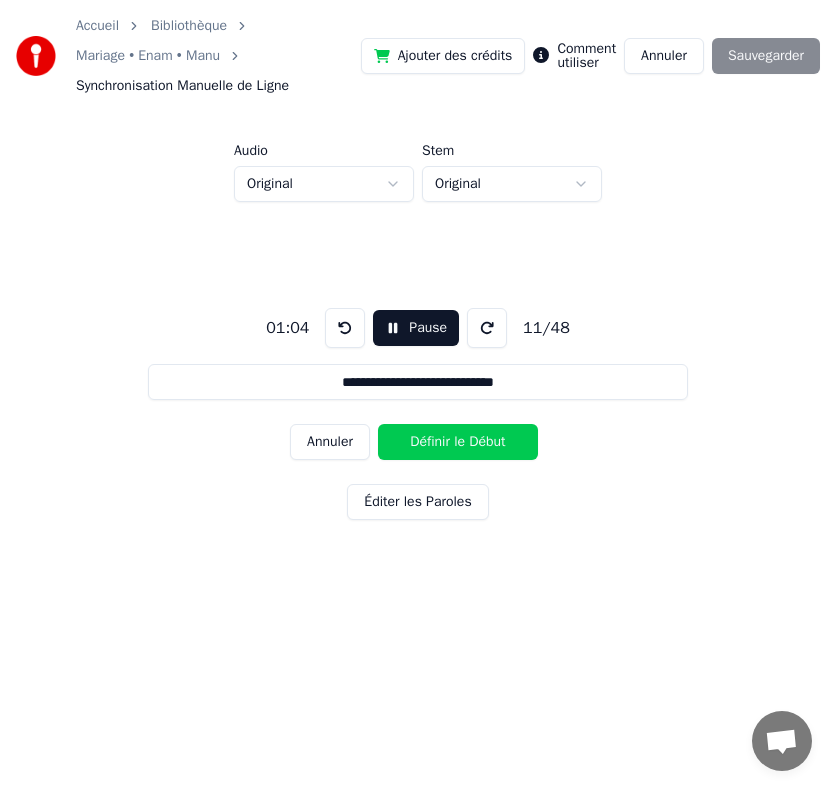 click on "Définir le Début" at bounding box center [458, 442] 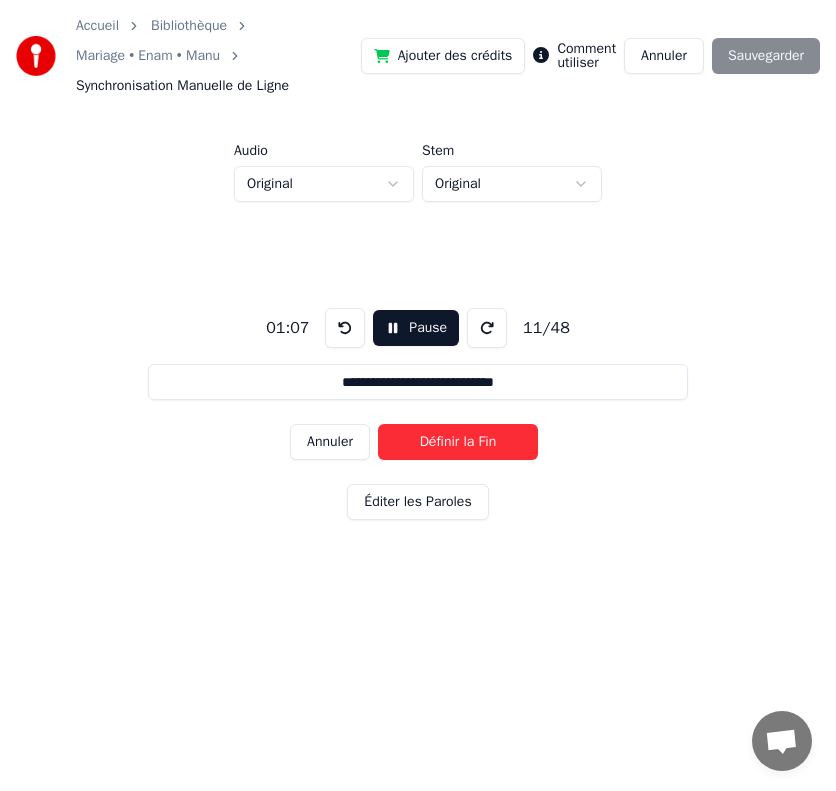 click on "Définir la Fin" at bounding box center (458, 442) 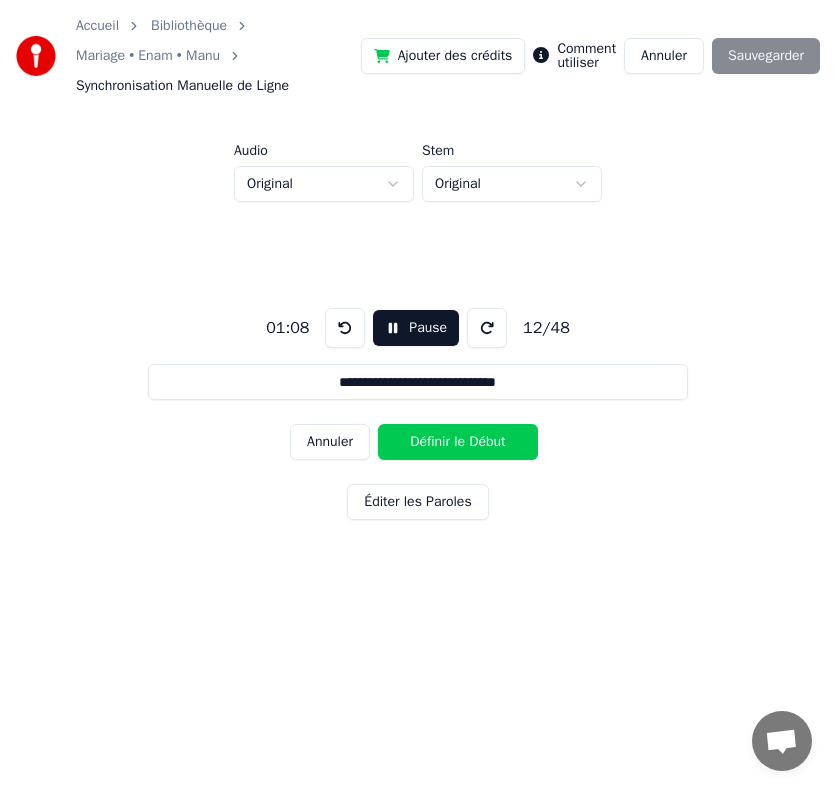 click on "Définir le Début" at bounding box center (458, 442) 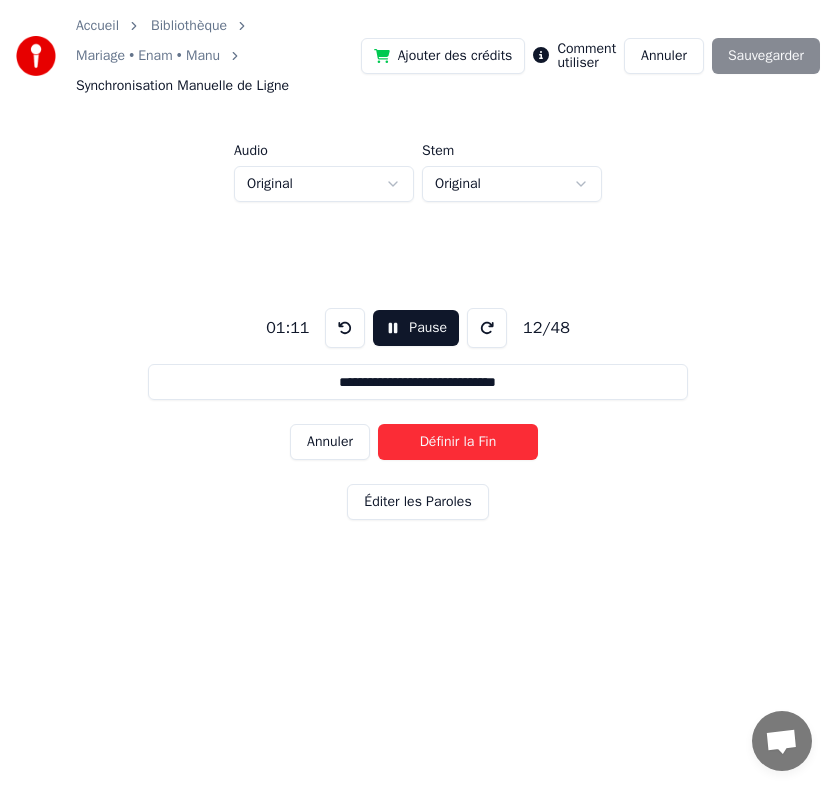 click on "Définir la Fin" at bounding box center [458, 442] 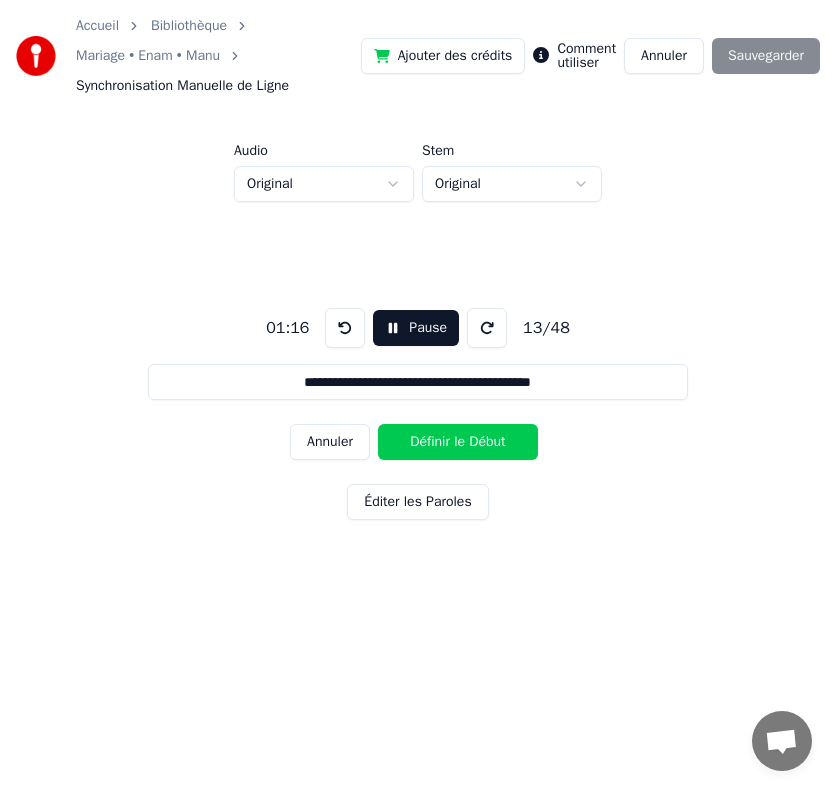 click on "Pause" at bounding box center [416, 328] 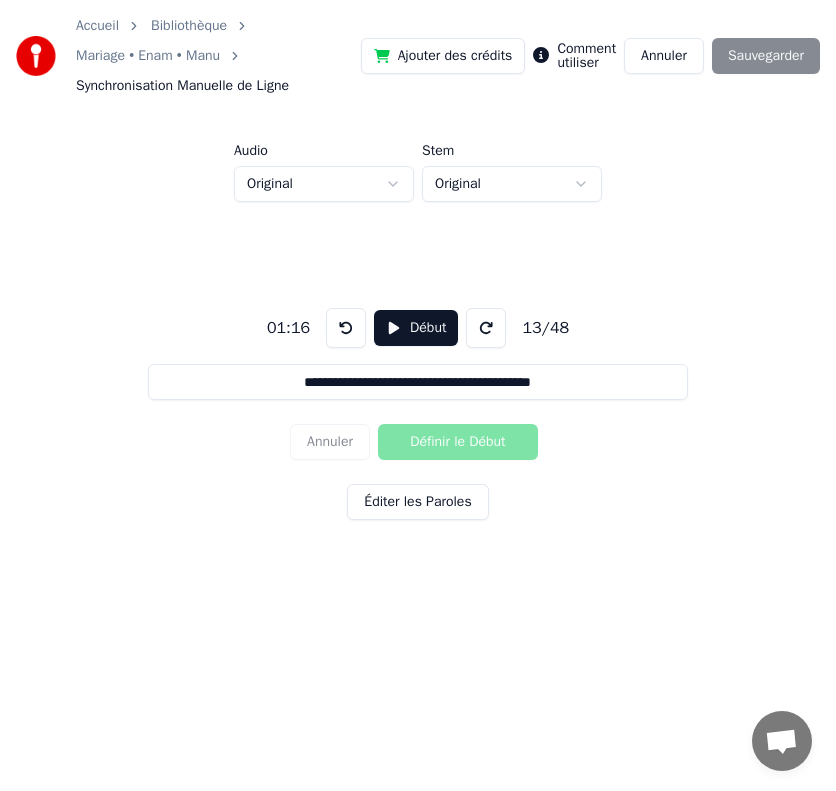 click at bounding box center [346, 328] 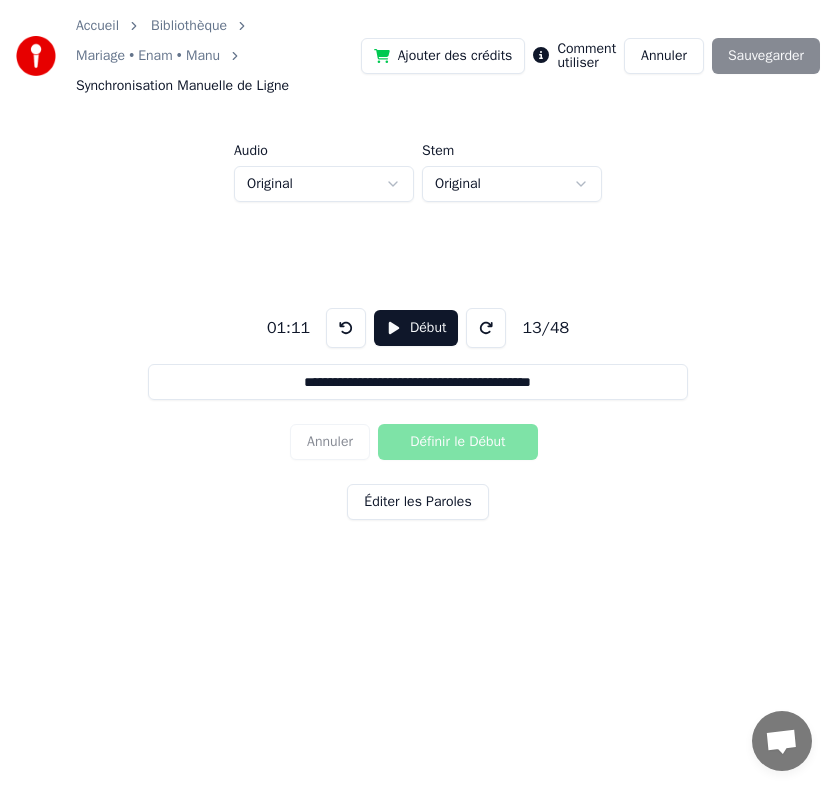 click on "Début" at bounding box center [416, 328] 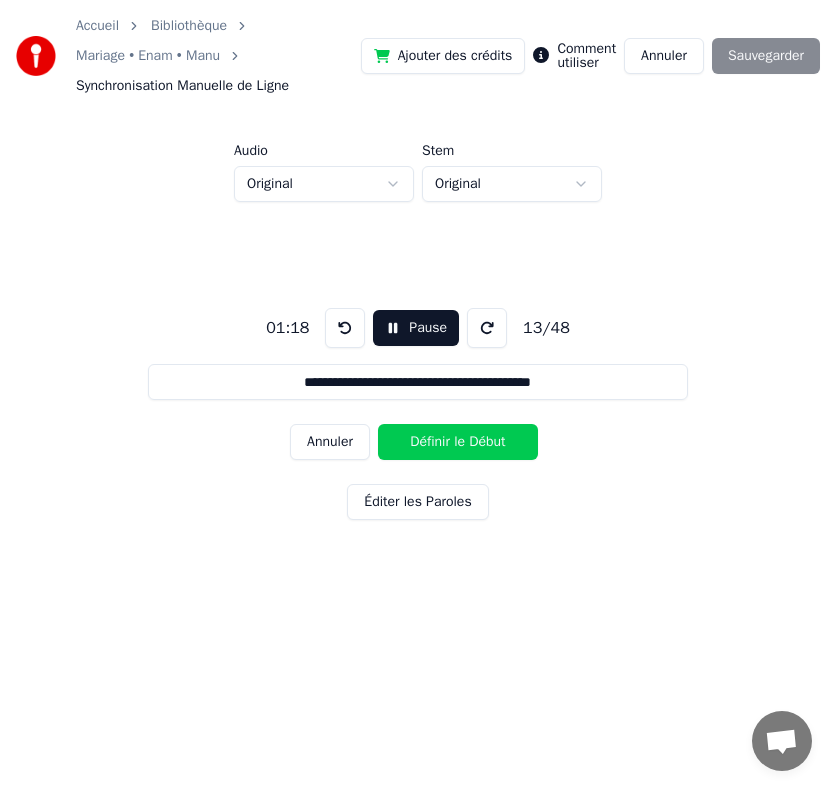 click at bounding box center (345, 328) 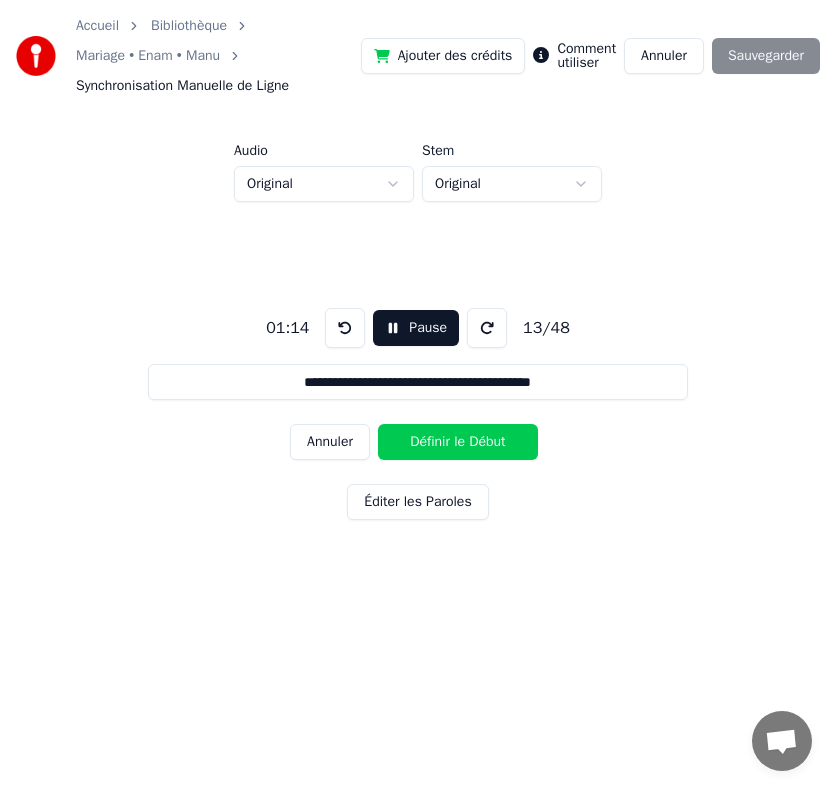 click at bounding box center [345, 328] 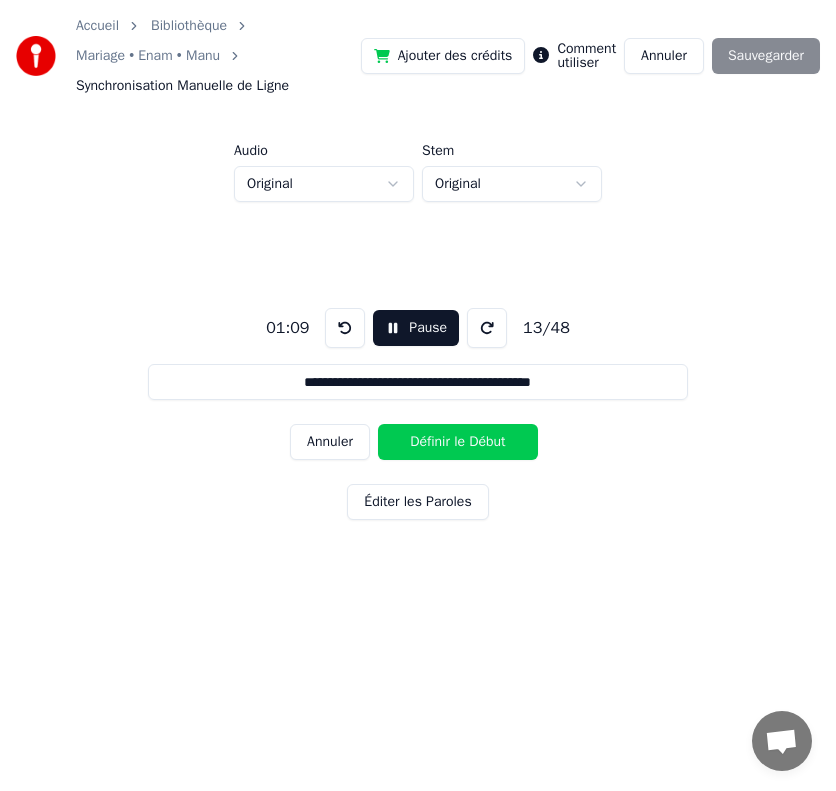 click at bounding box center (345, 328) 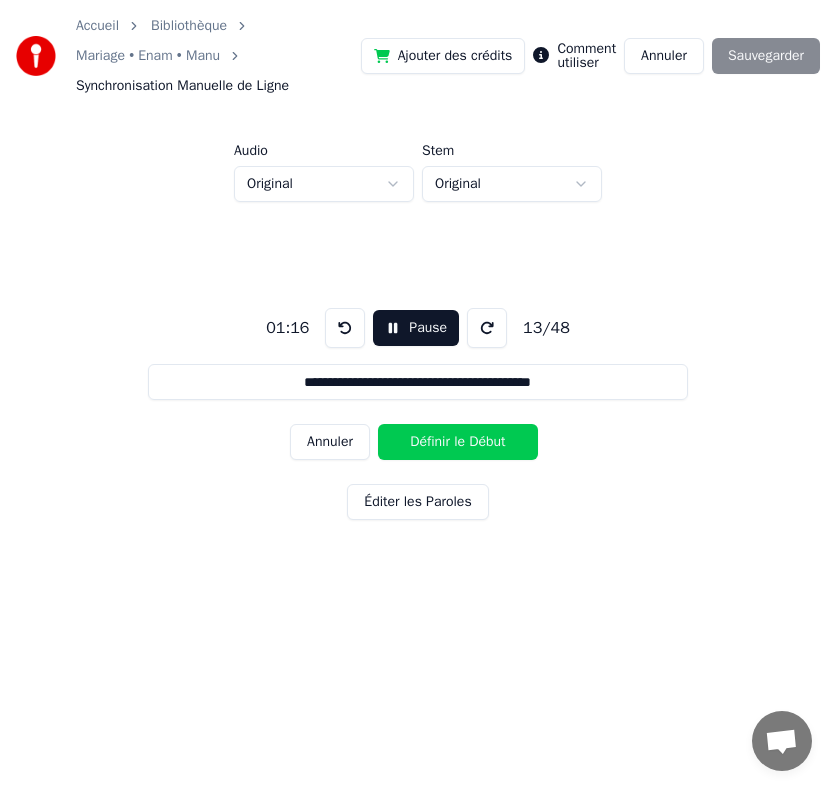 click on "Définir le Début" at bounding box center (458, 442) 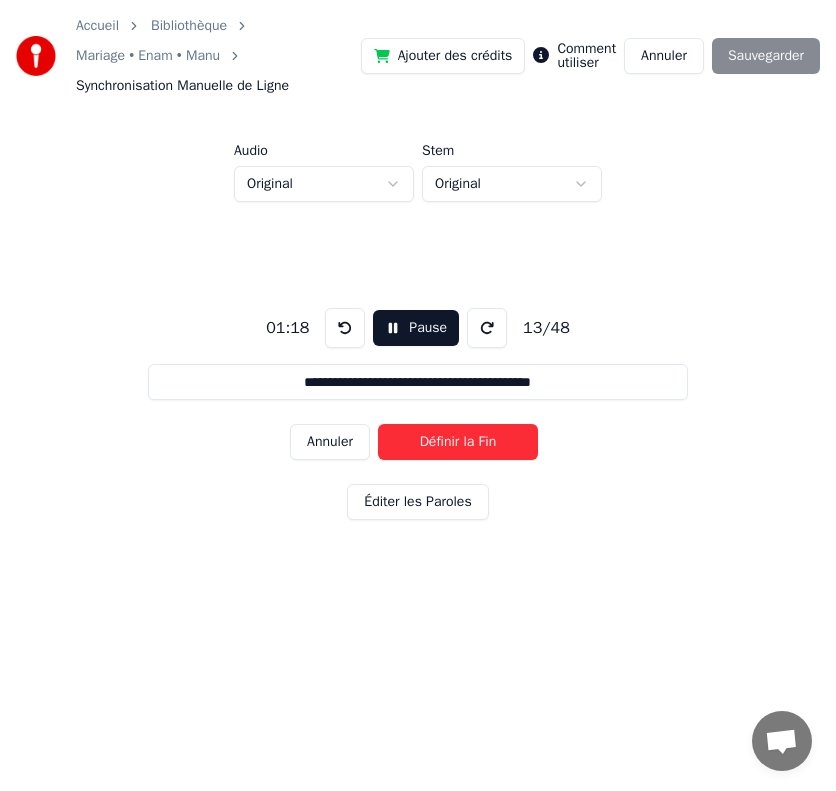 click on "Définir la Fin" at bounding box center [458, 442] 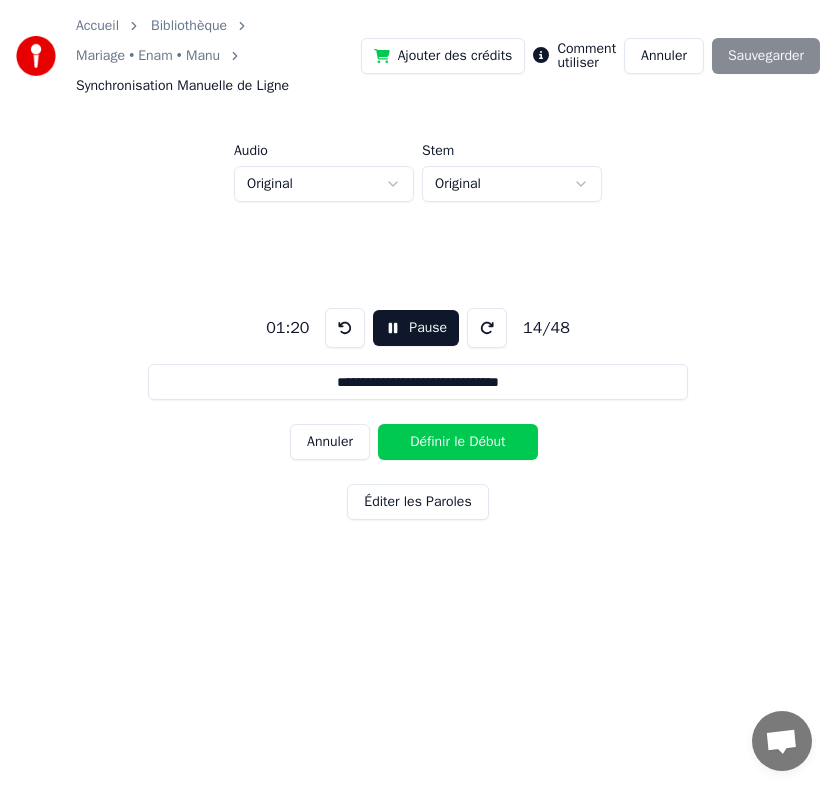 click on "Définir le Début" at bounding box center [458, 442] 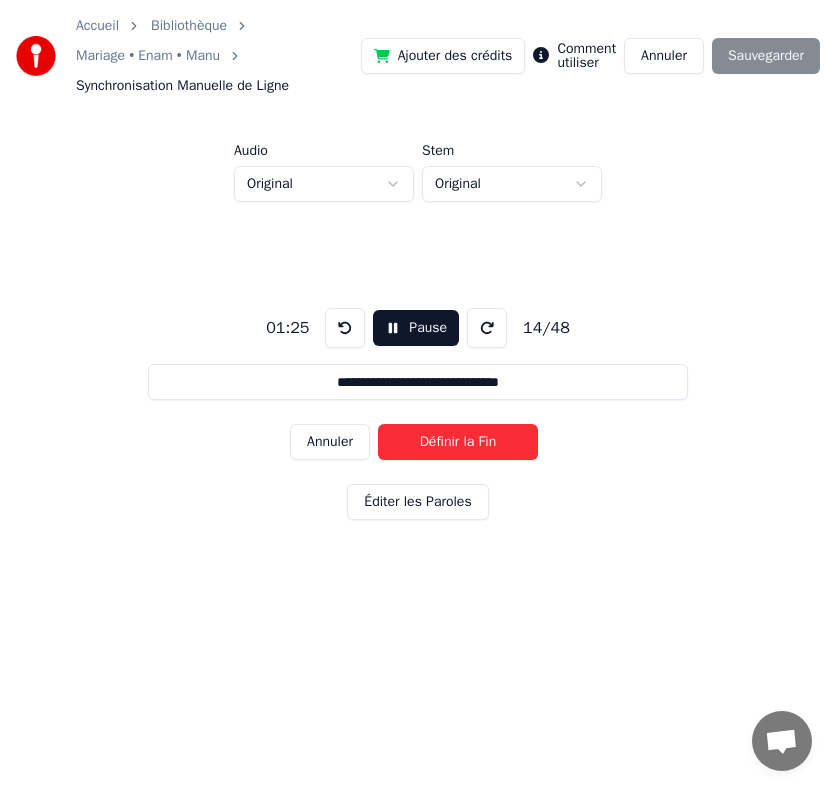 click on "Définir la Fin" at bounding box center [458, 442] 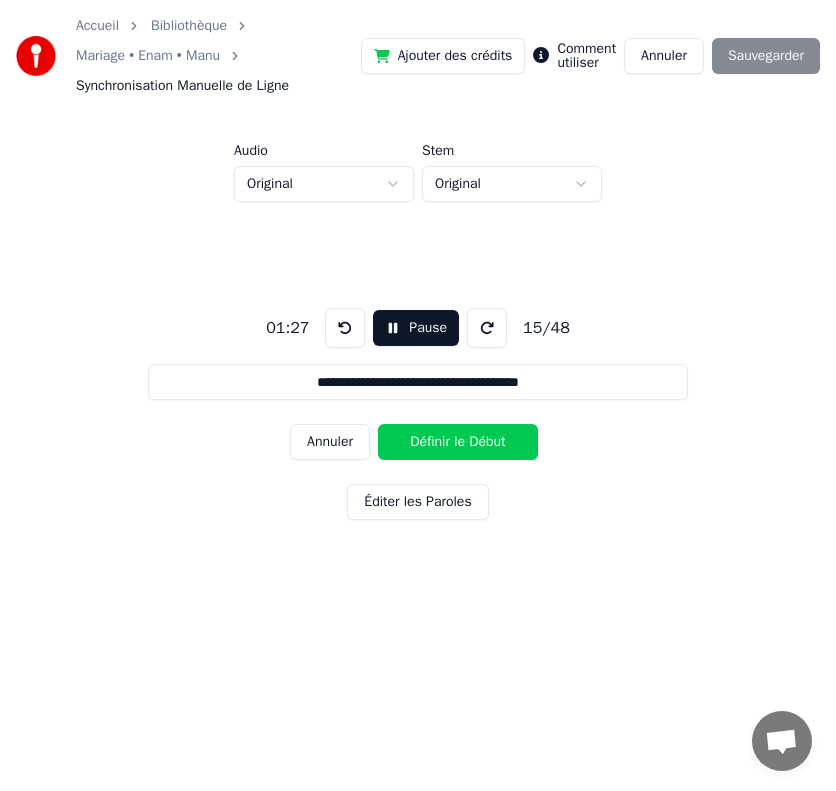click on "Définir le Début" at bounding box center [458, 442] 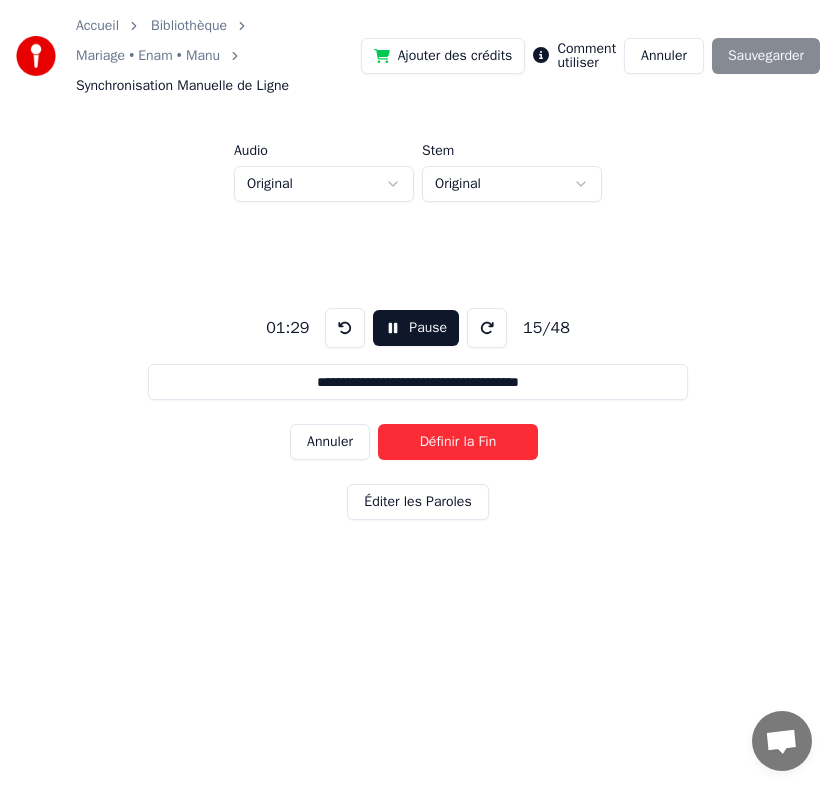 click on "Définir la Fin" at bounding box center (458, 442) 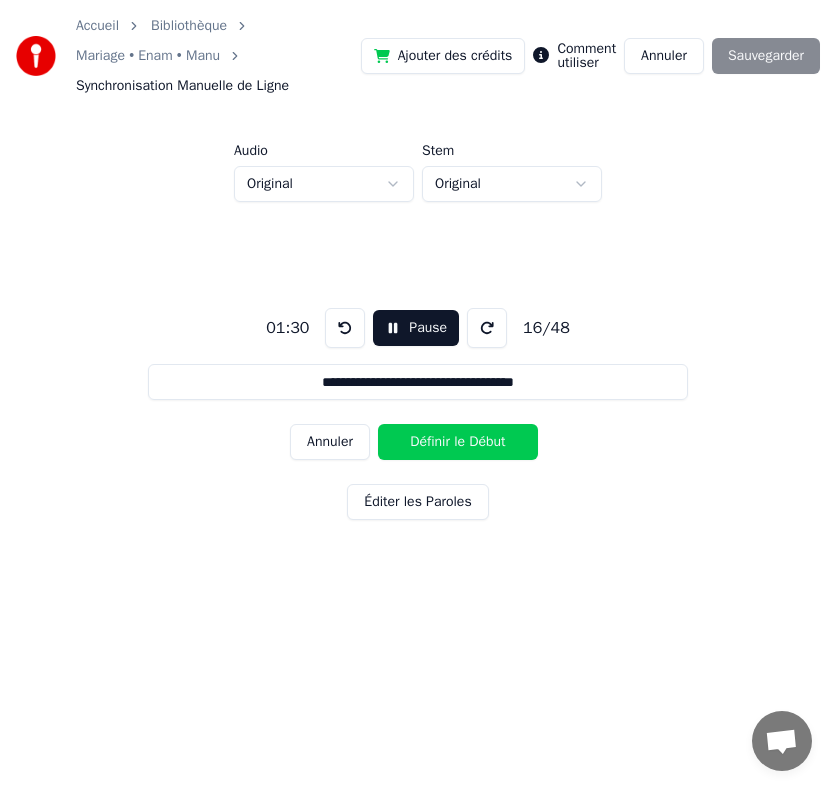 click on "Définir le Début" at bounding box center (458, 442) 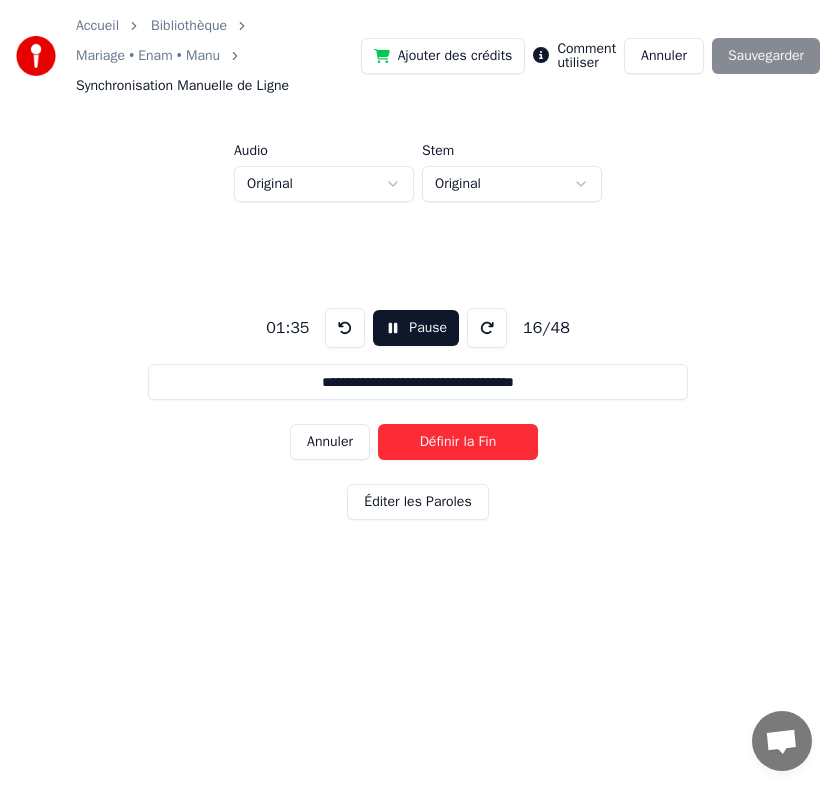 click on "Définir la Fin" at bounding box center (458, 442) 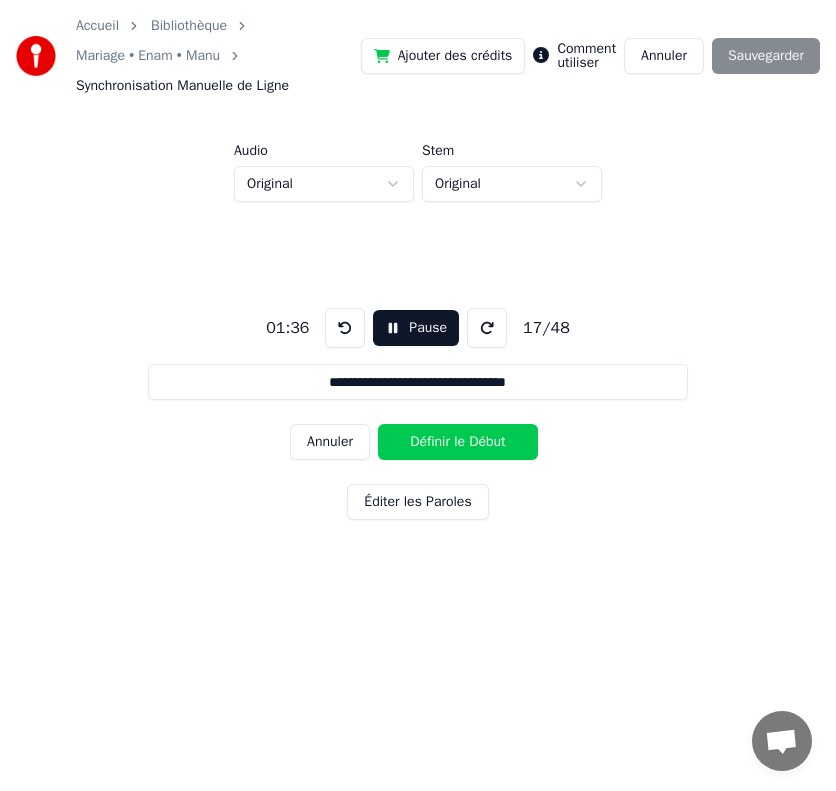 click on "Définir le Début" at bounding box center [458, 442] 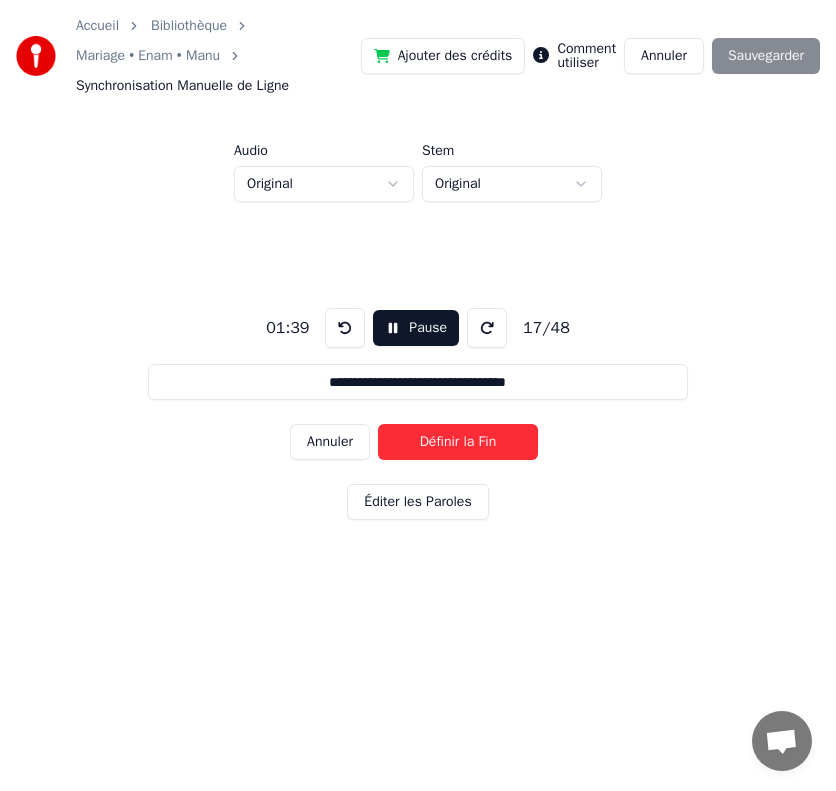 click on "Définir la Fin" at bounding box center [458, 442] 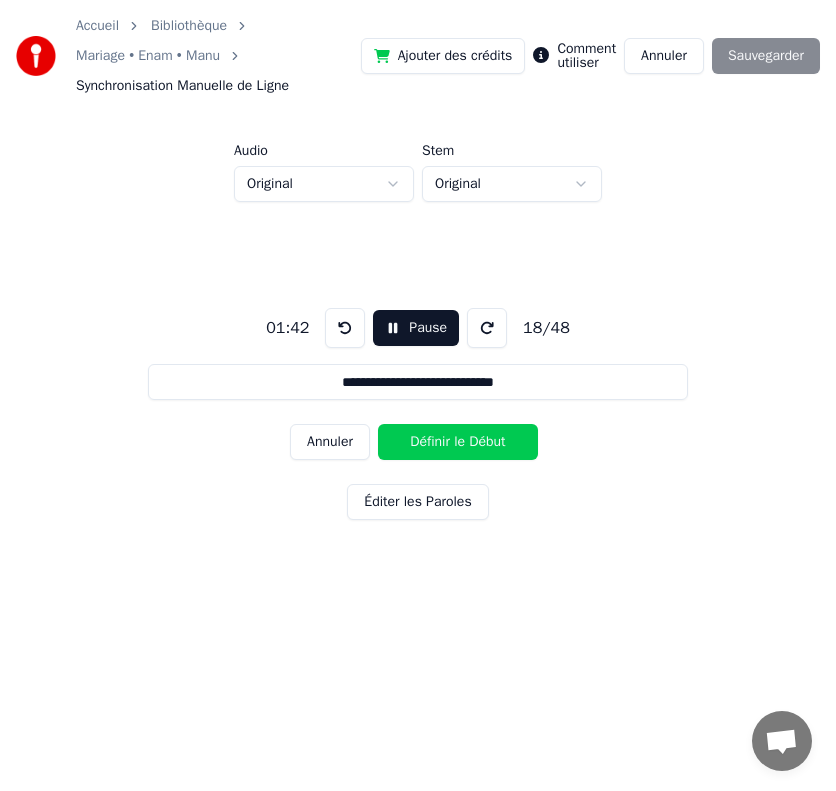 click on "Définir le Début" at bounding box center [458, 442] 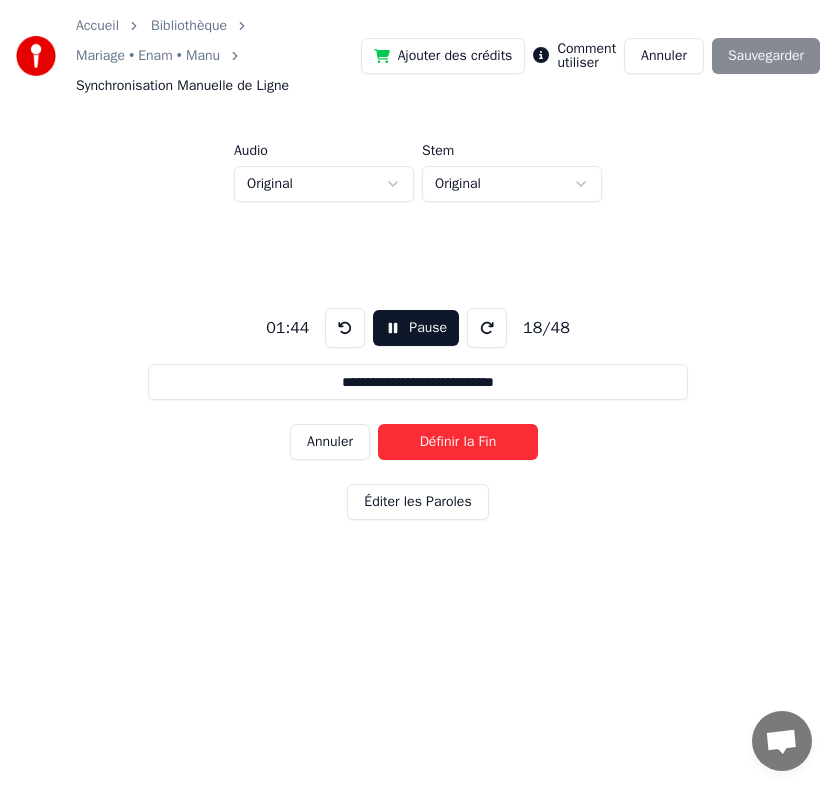 click on "Définir la Fin" at bounding box center [458, 442] 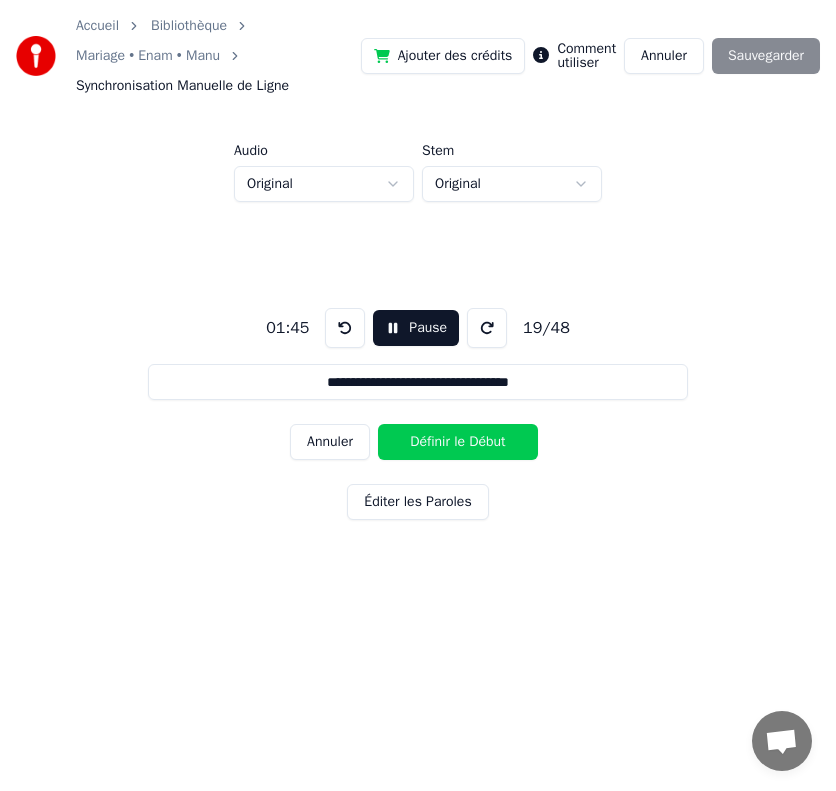 click on "Définir le Début" at bounding box center (458, 442) 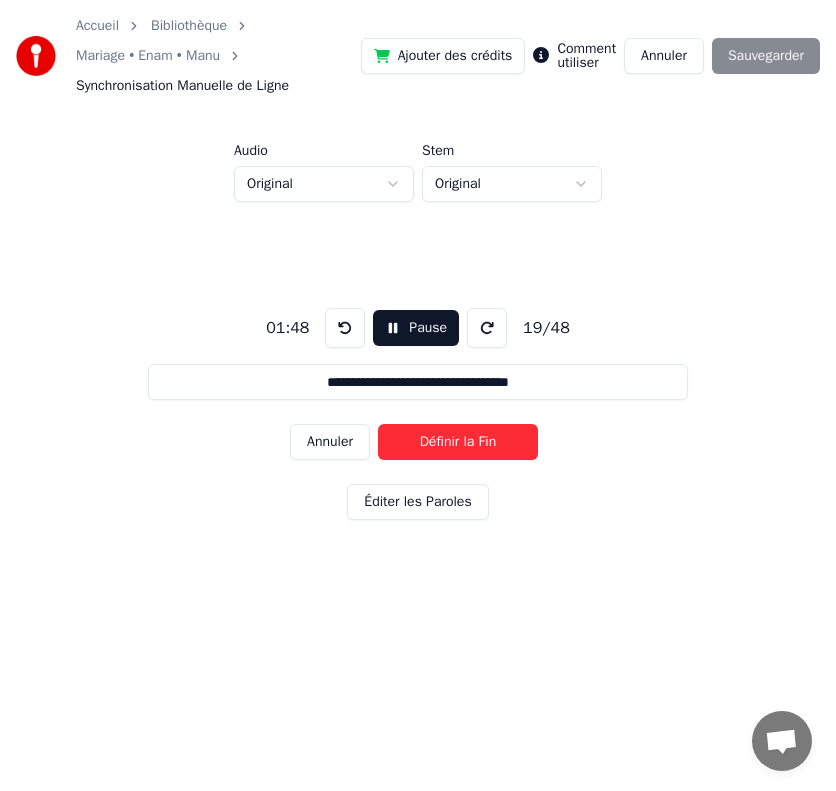 click on "Définir la Fin" at bounding box center (458, 442) 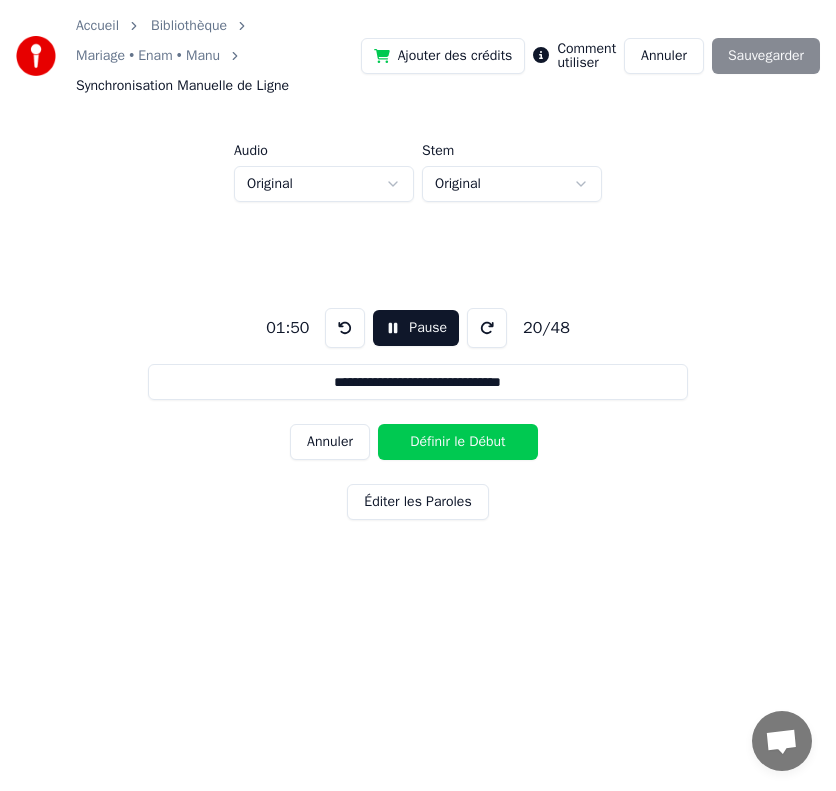 click on "Définir le Début" at bounding box center [458, 442] 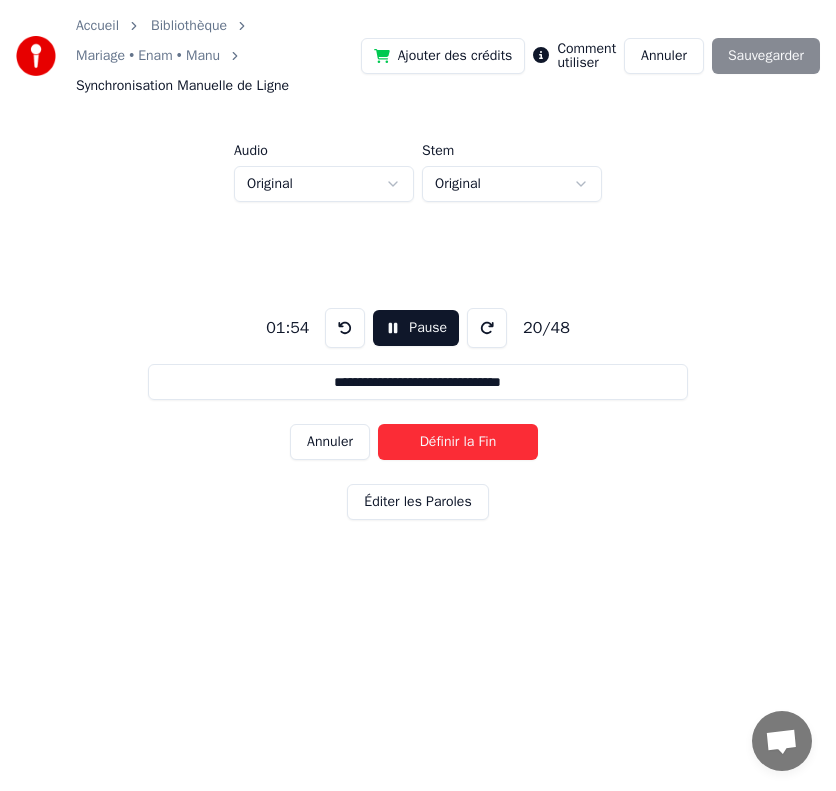 click on "Définir la Fin" at bounding box center (458, 442) 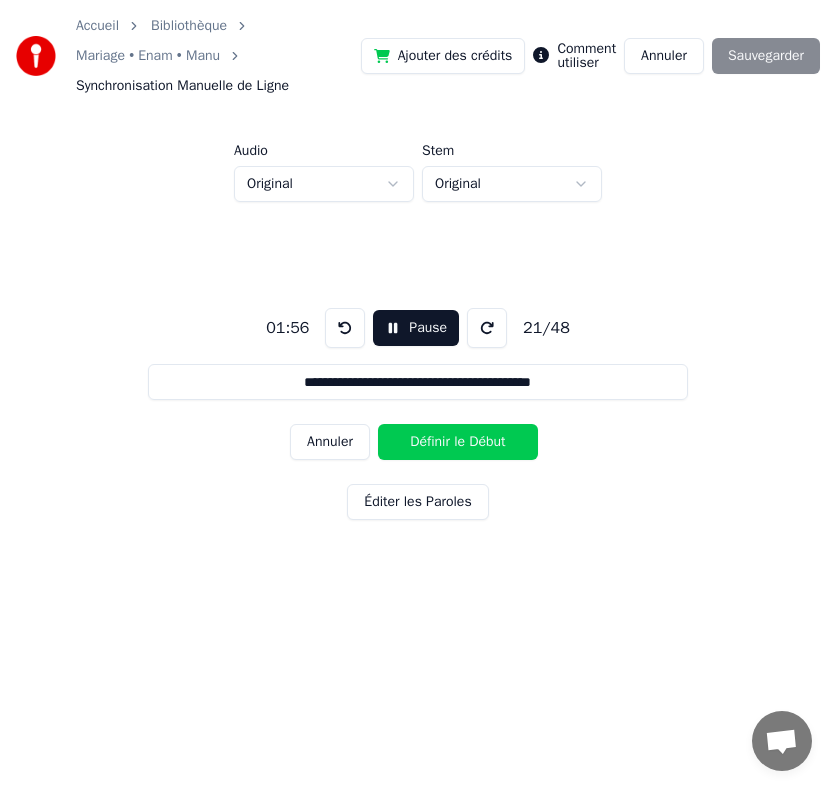 click on "Définir le Début" at bounding box center [458, 442] 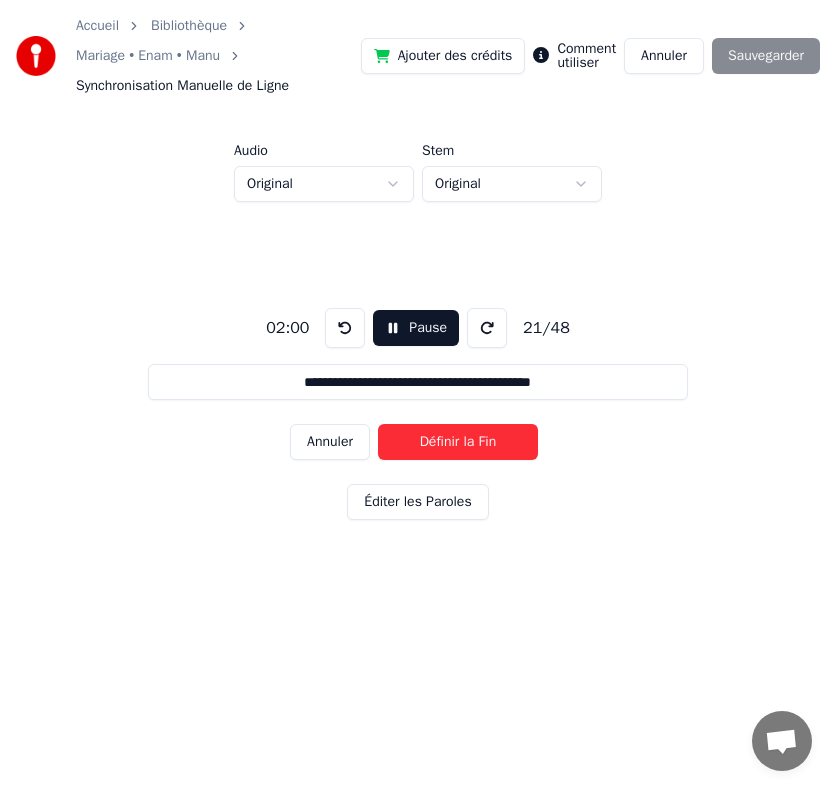 click on "Pause" at bounding box center (416, 328) 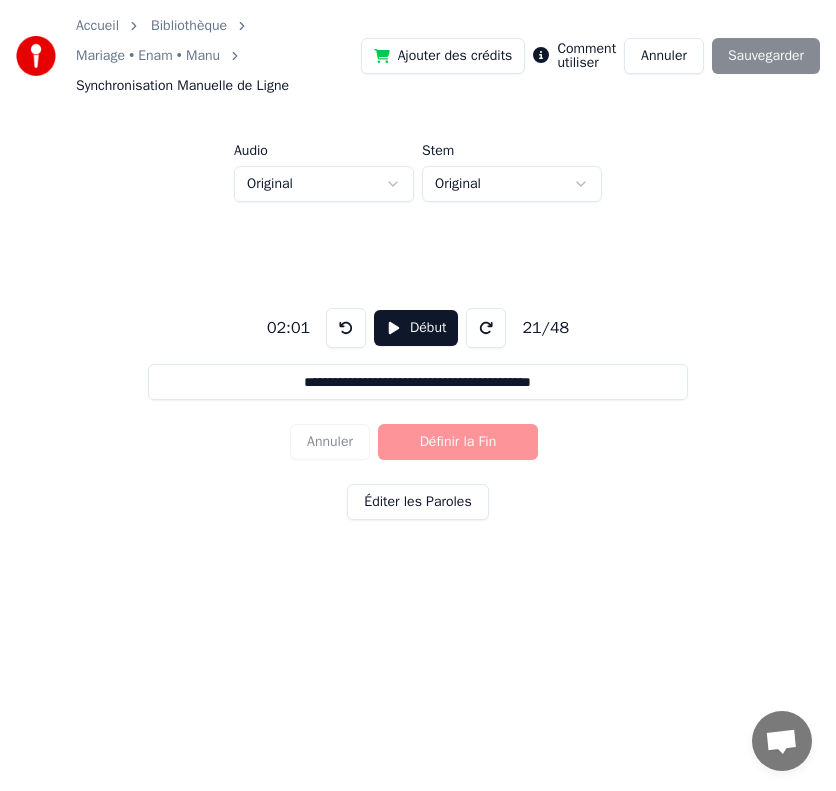 click at bounding box center (346, 328) 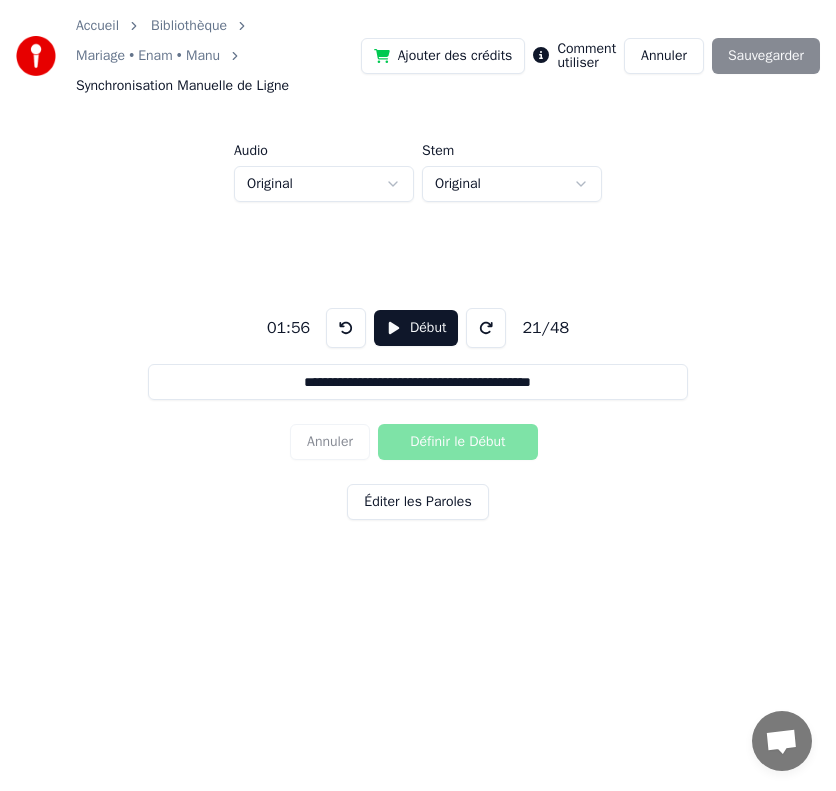 click on "Début" at bounding box center [416, 328] 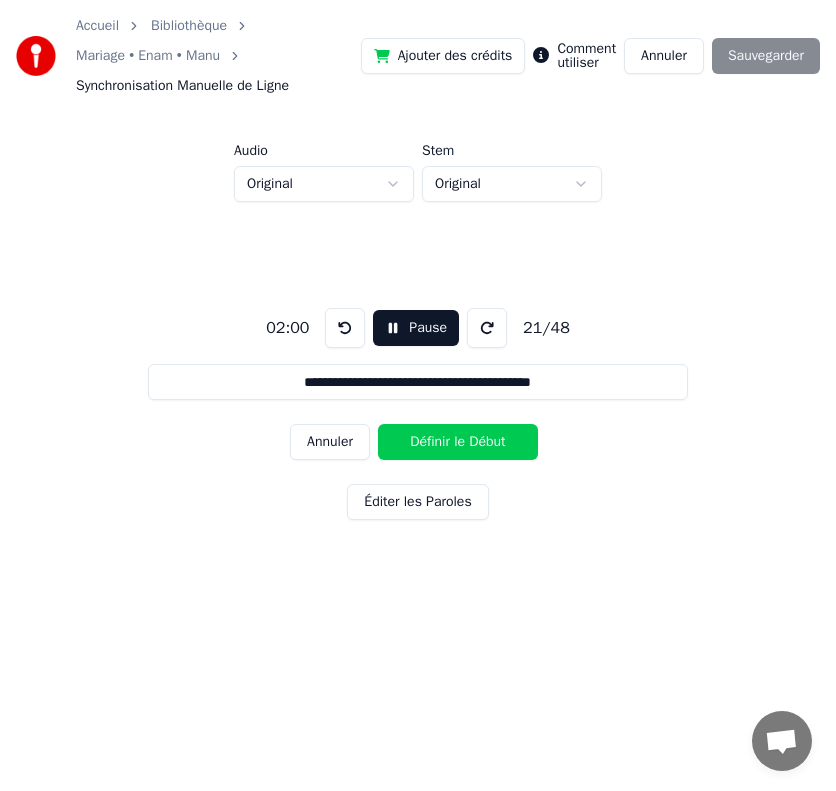 click on "Définir le Début" at bounding box center [458, 442] 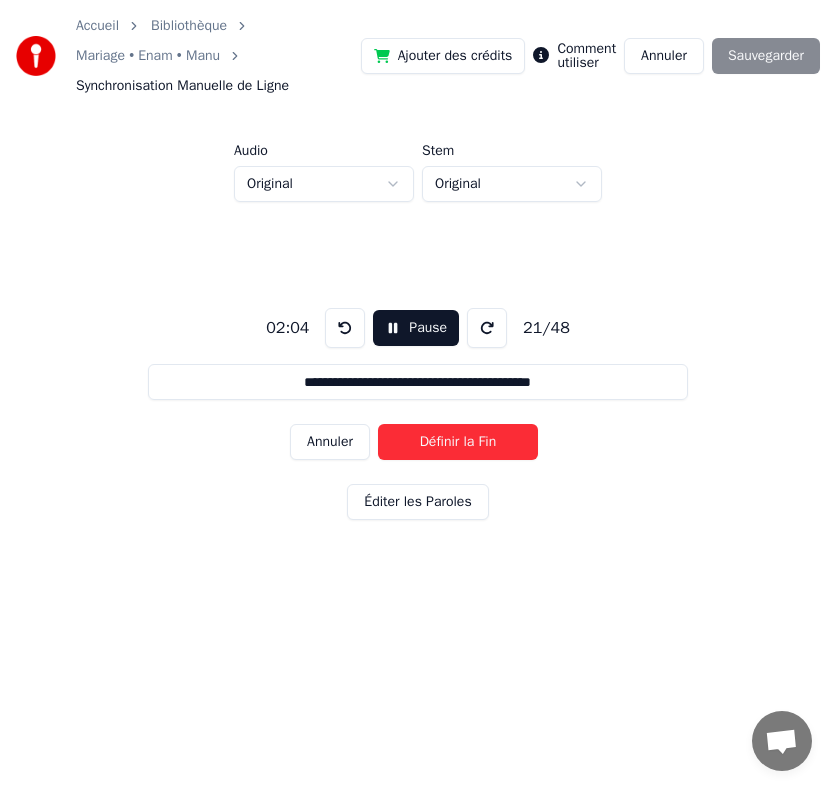 click on "Définir la Fin" at bounding box center [458, 442] 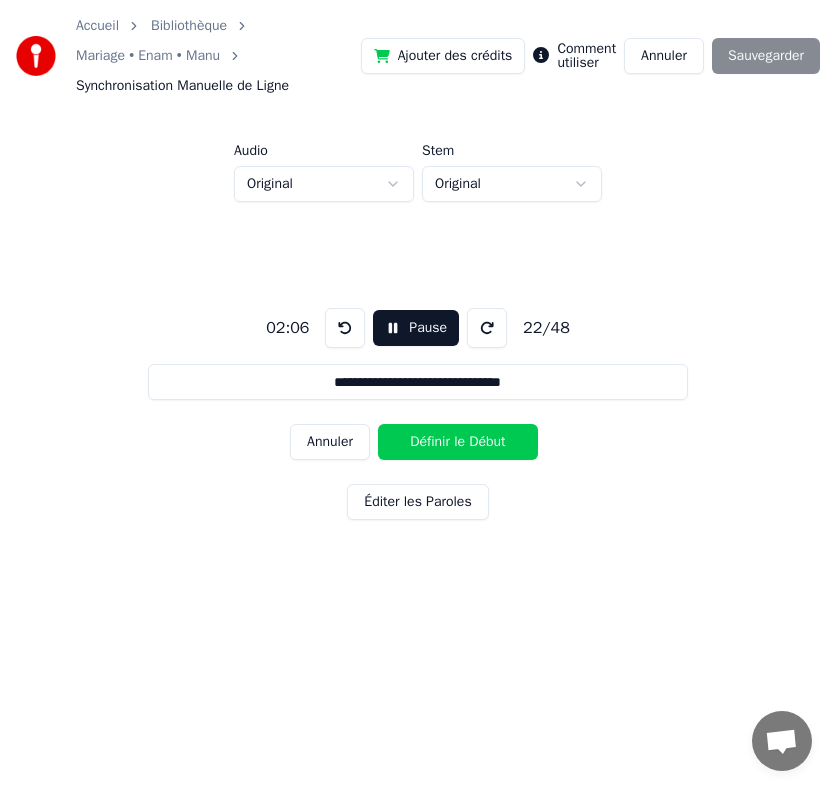 click on "Définir le Début" at bounding box center [458, 442] 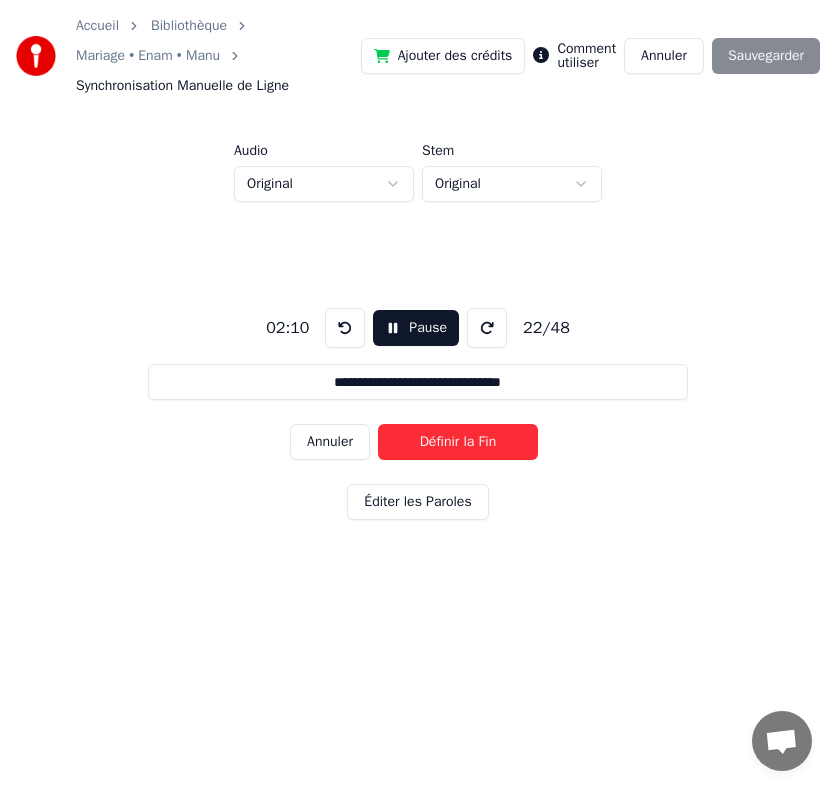 click on "Définir la Fin" at bounding box center (458, 442) 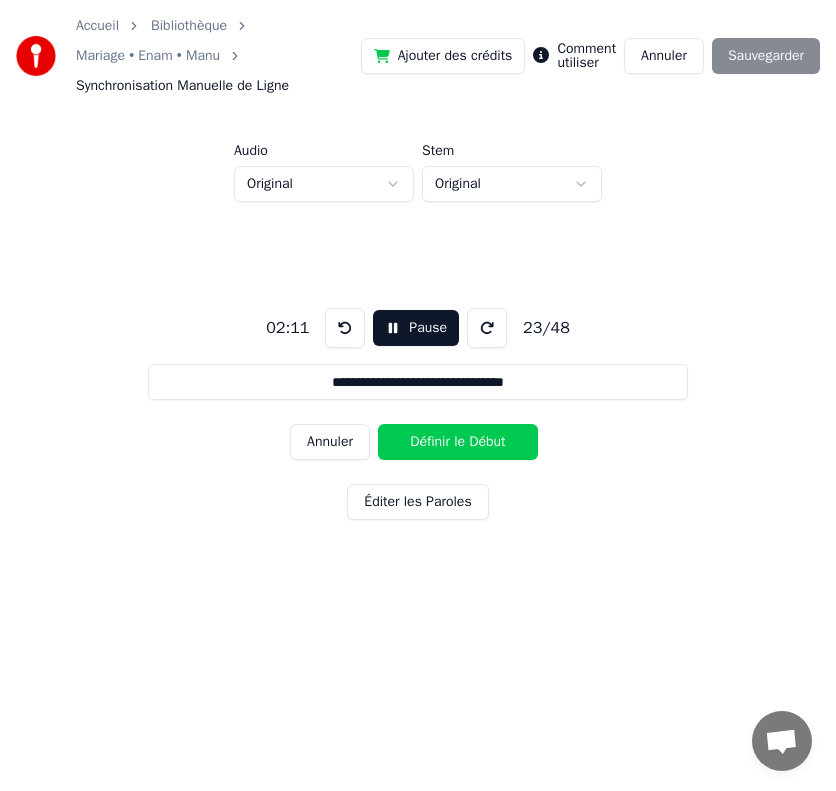click on "Définir le Début" at bounding box center (458, 442) 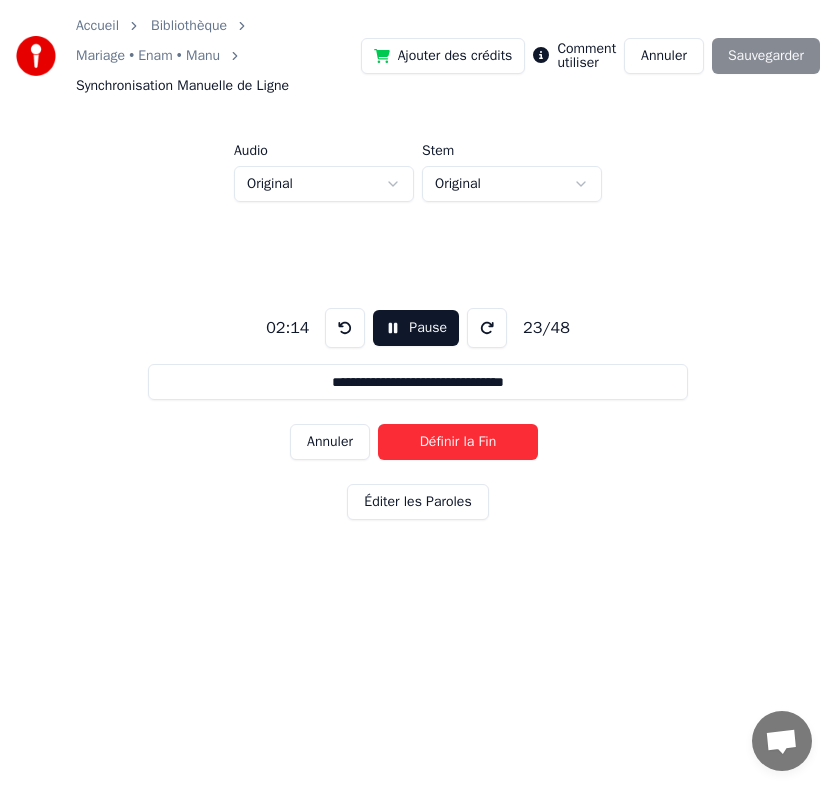click on "Définir la Fin" at bounding box center (458, 442) 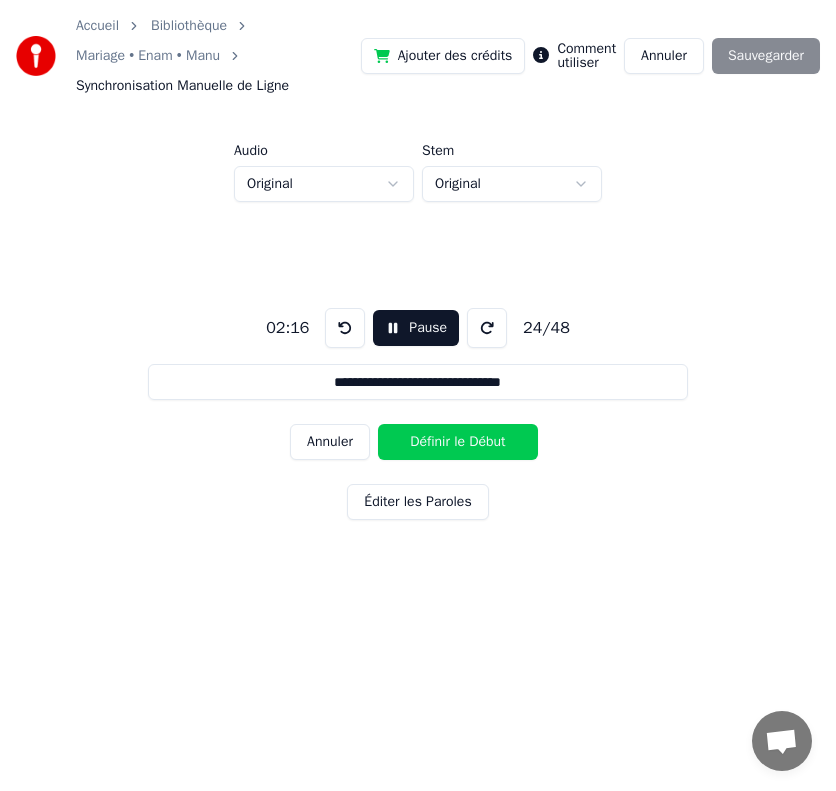 click on "Définir le Début" at bounding box center (458, 442) 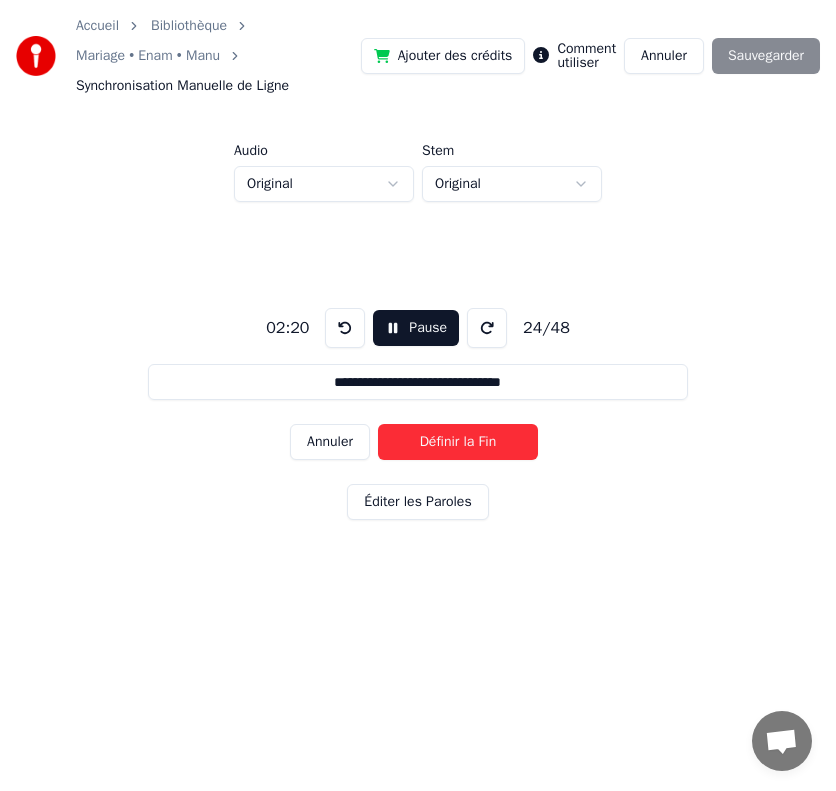 click on "Définir la Fin" at bounding box center [458, 442] 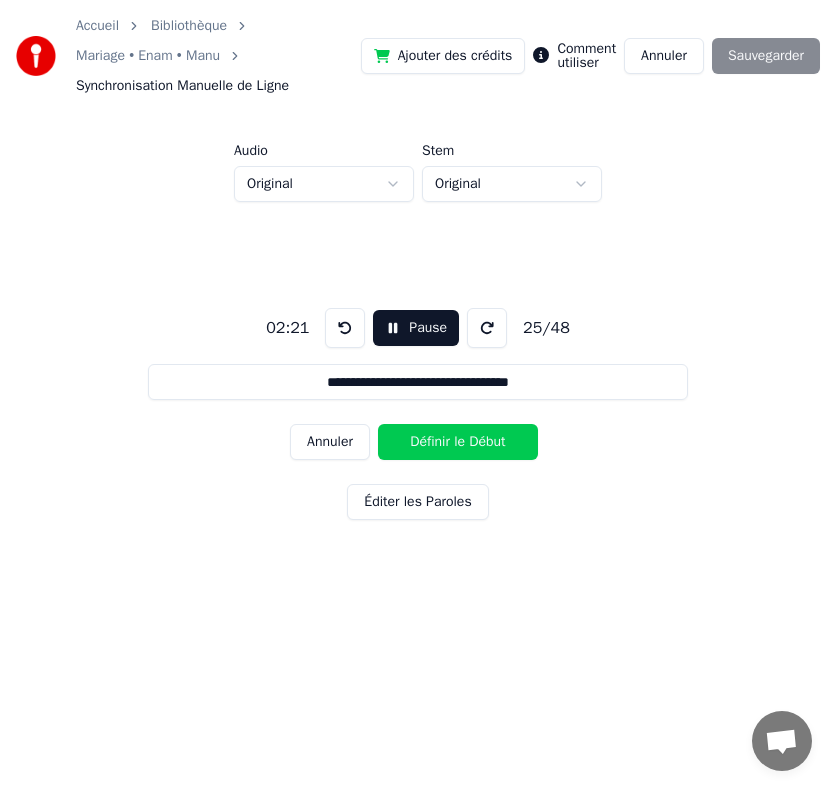 click on "Définir le Début" at bounding box center [458, 442] 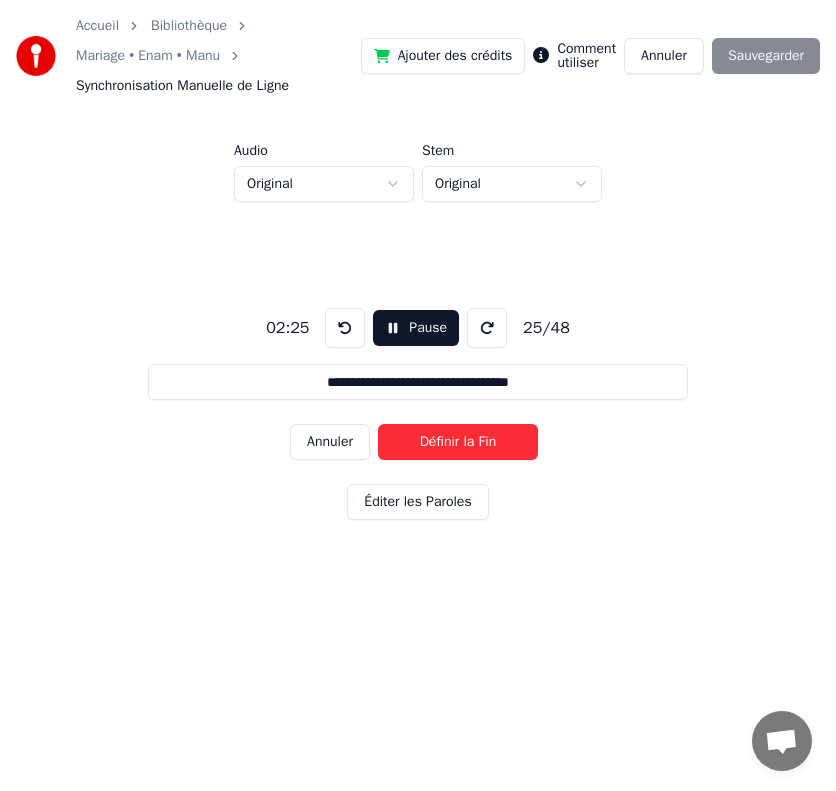 click on "Définir la Fin" at bounding box center [458, 442] 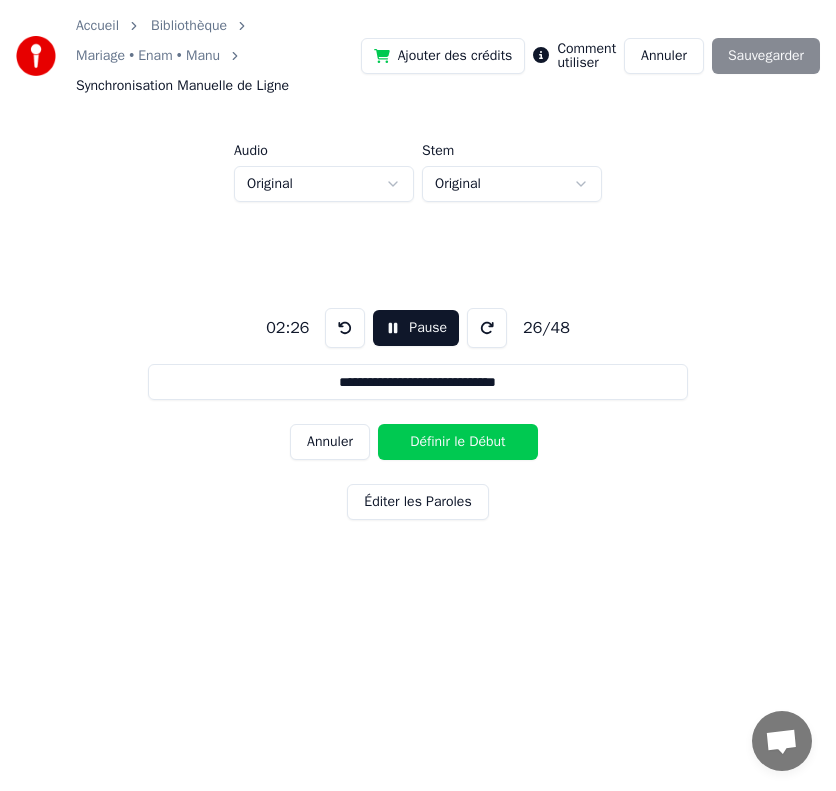 click on "Définir le Début" at bounding box center [458, 442] 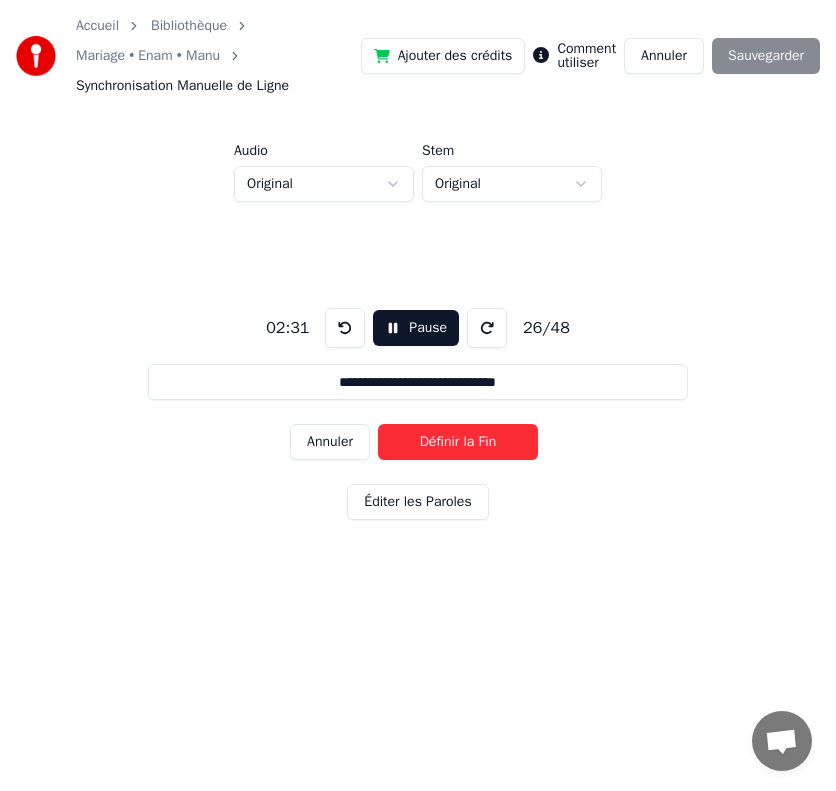 click on "Définir la Fin" at bounding box center (458, 442) 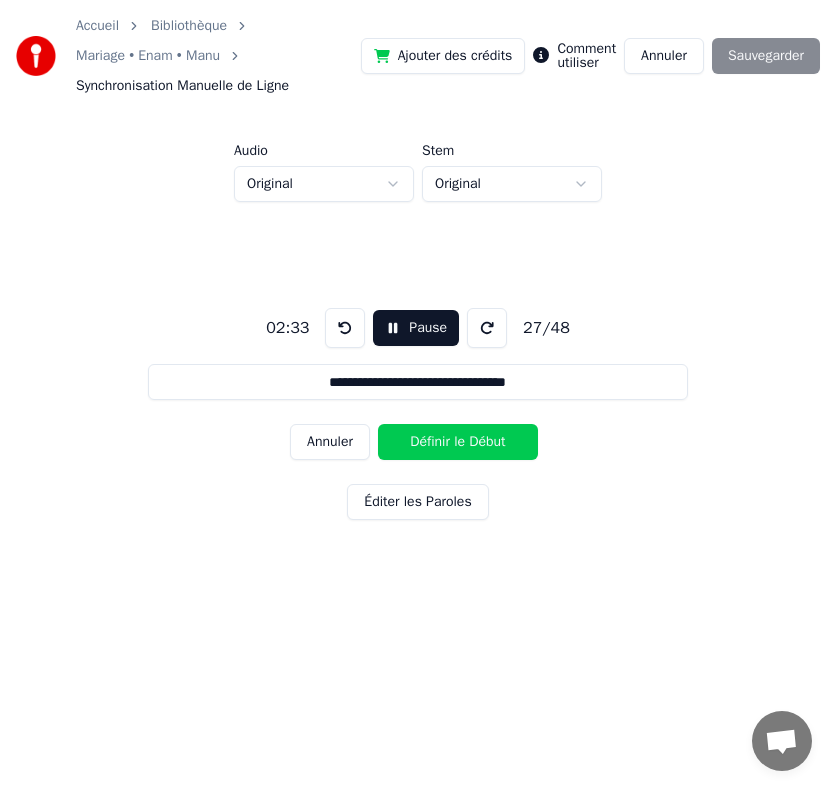 click on "Définir le Début" at bounding box center [458, 442] 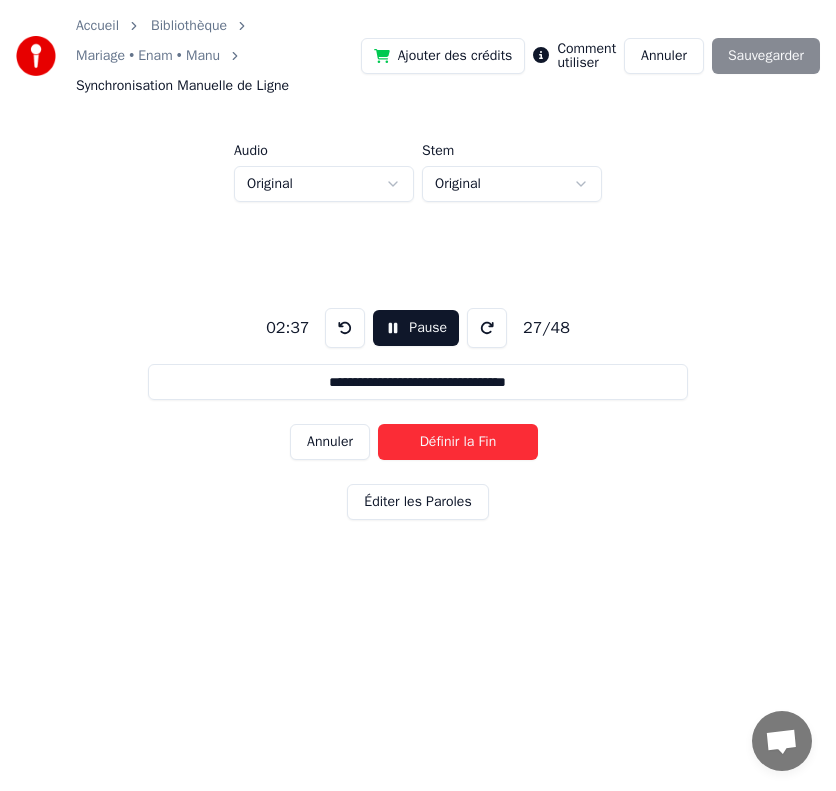 click on "Définir la Fin" at bounding box center [458, 442] 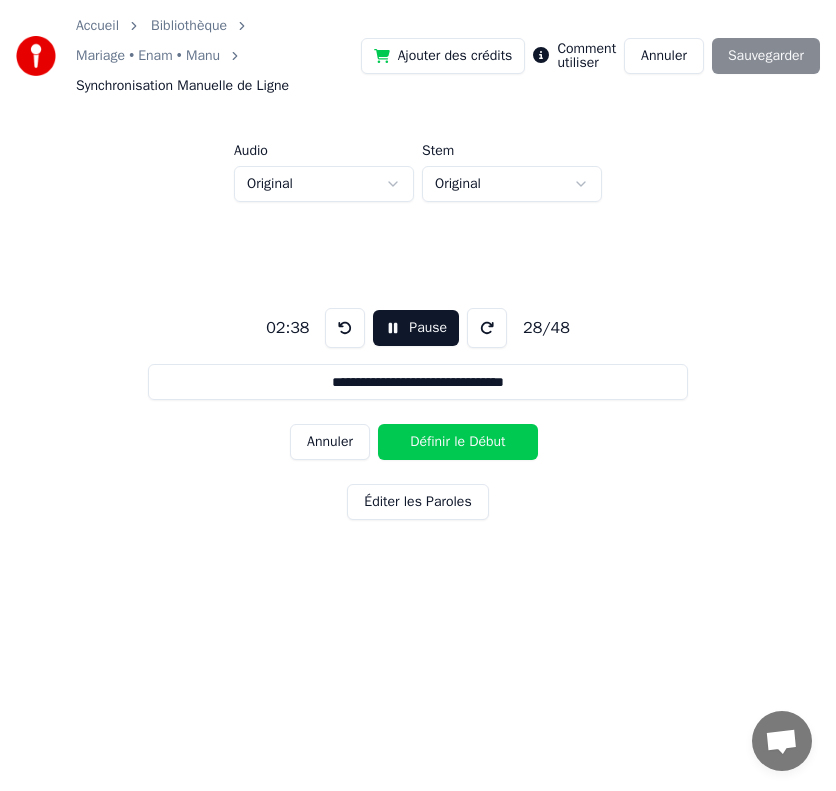 click on "Pause" at bounding box center (416, 328) 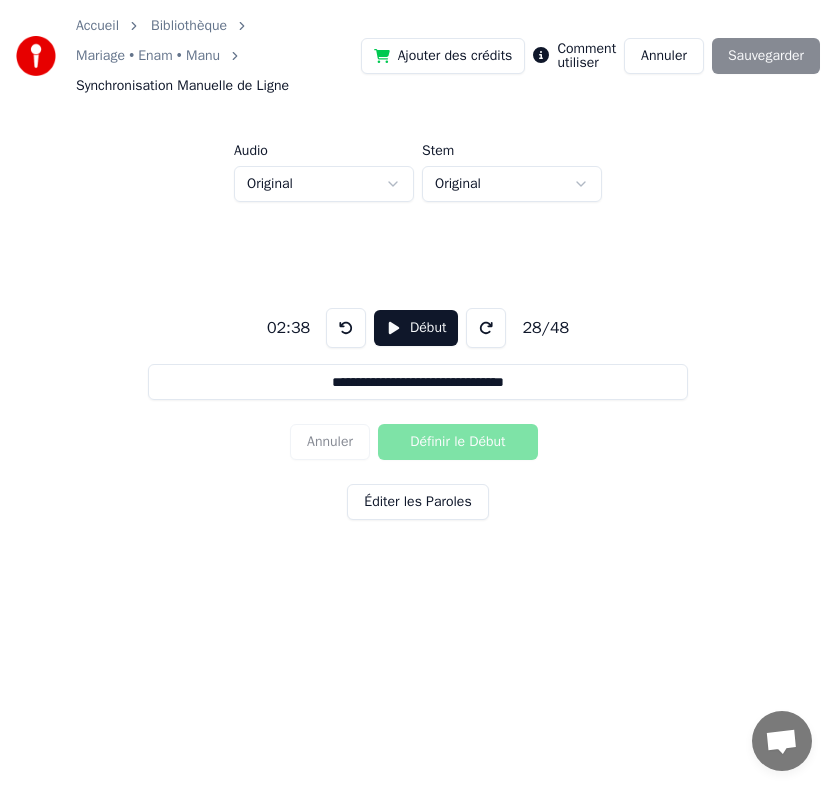 click at bounding box center [346, 328] 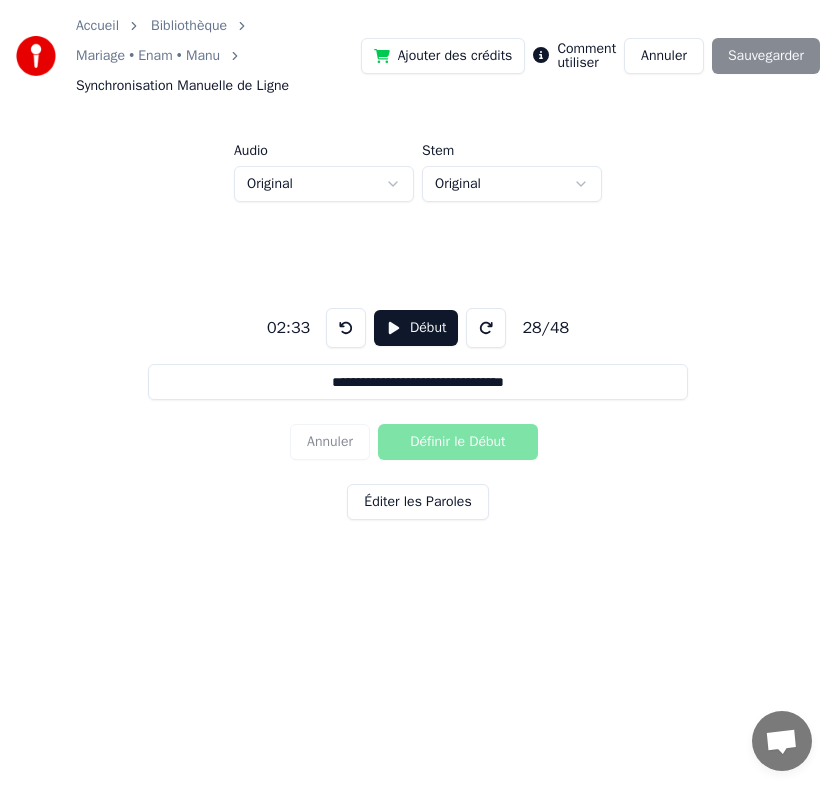 click at bounding box center [346, 328] 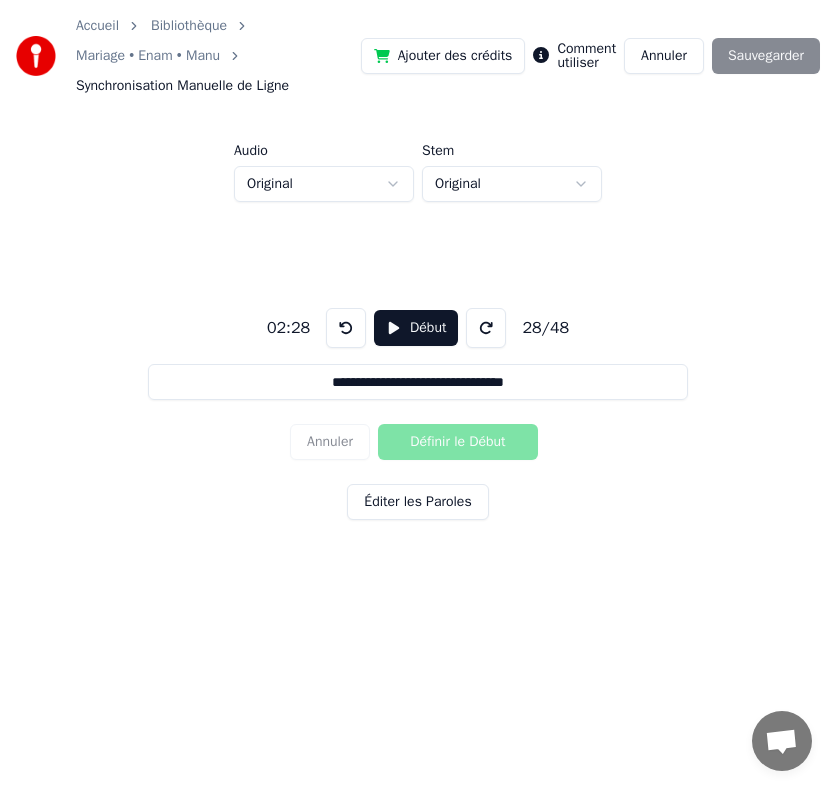 click on "28  /  48" at bounding box center [545, 328] 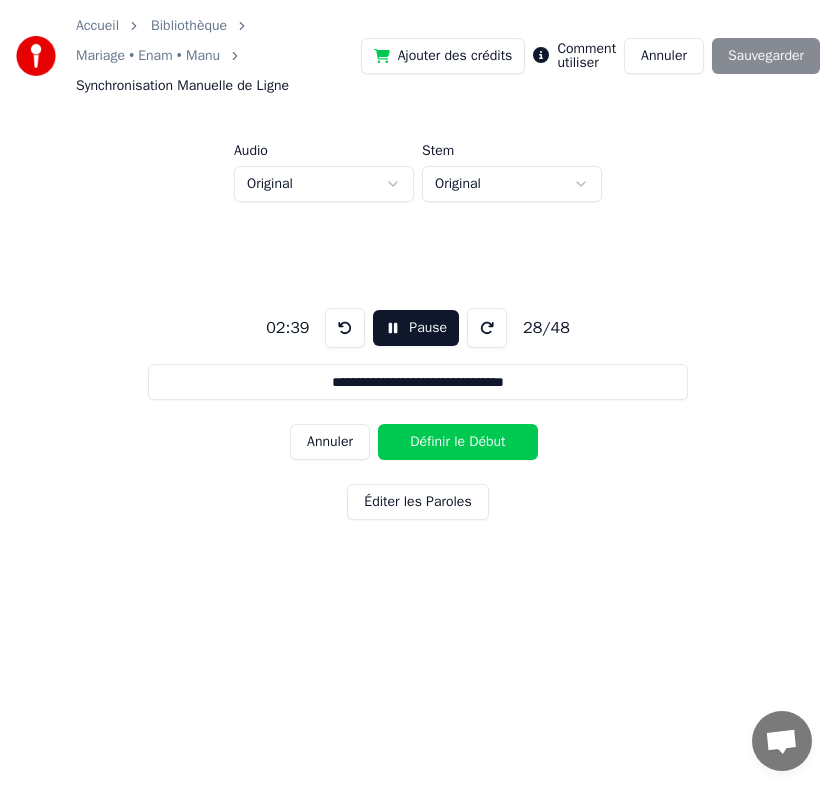 click on "Définir le Début" at bounding box center [458, 442] 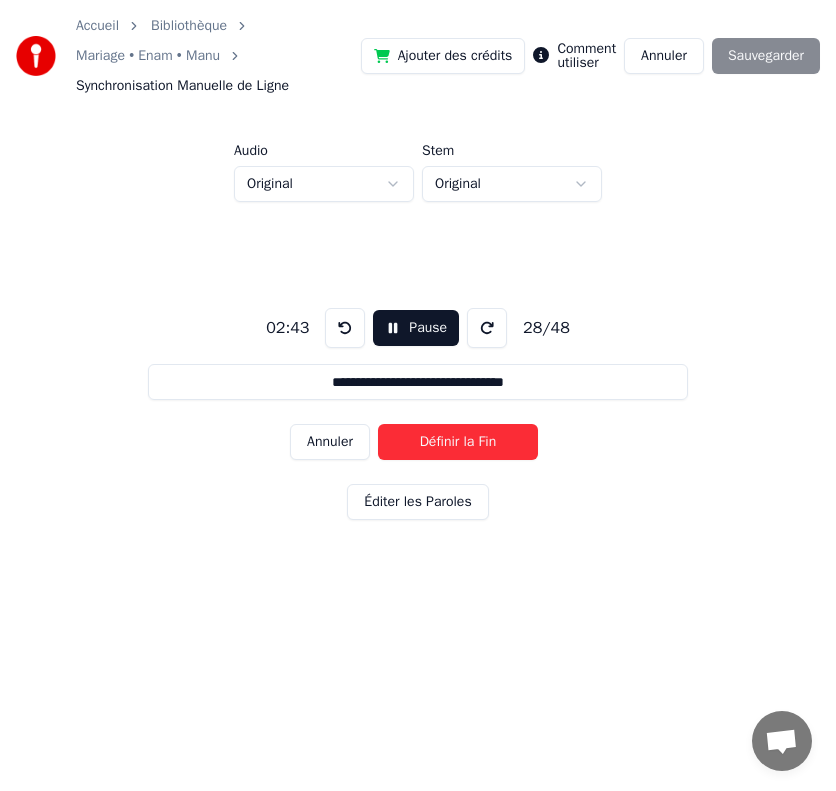 click on "Définir la Fin" at bounding box center (458, 442) 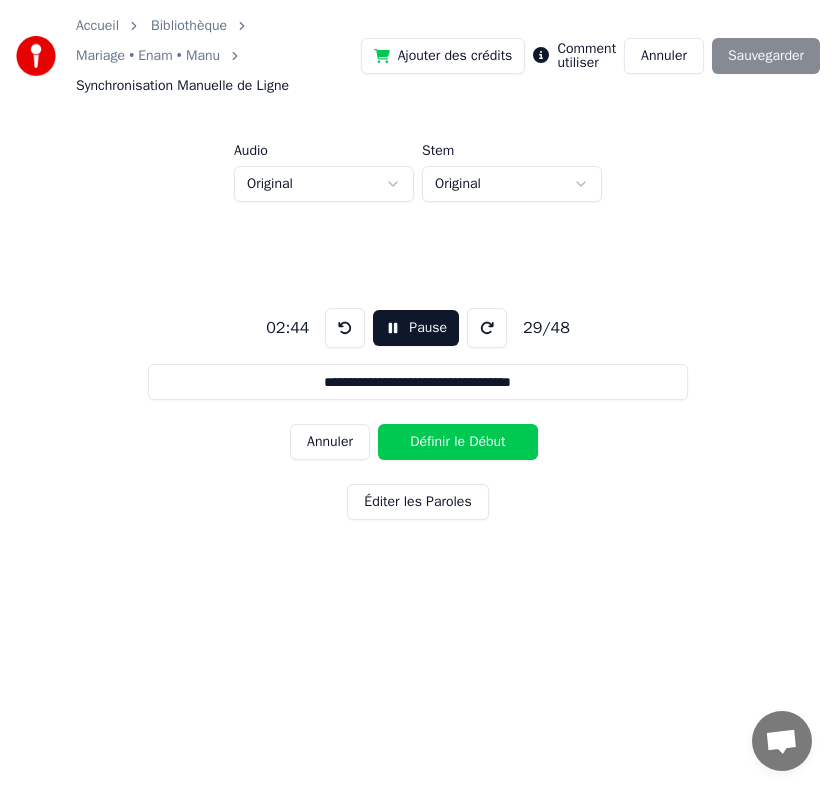 click on "Définir le Début" at bounding box center (458, 442) 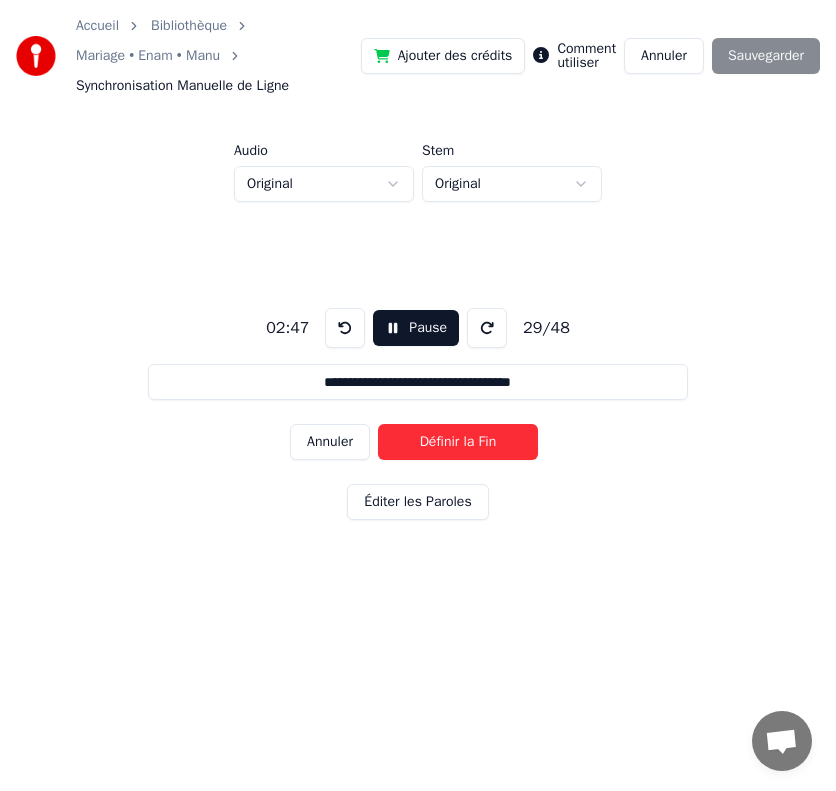 click on "Définir la Fin" at bounding box center [458, 442] 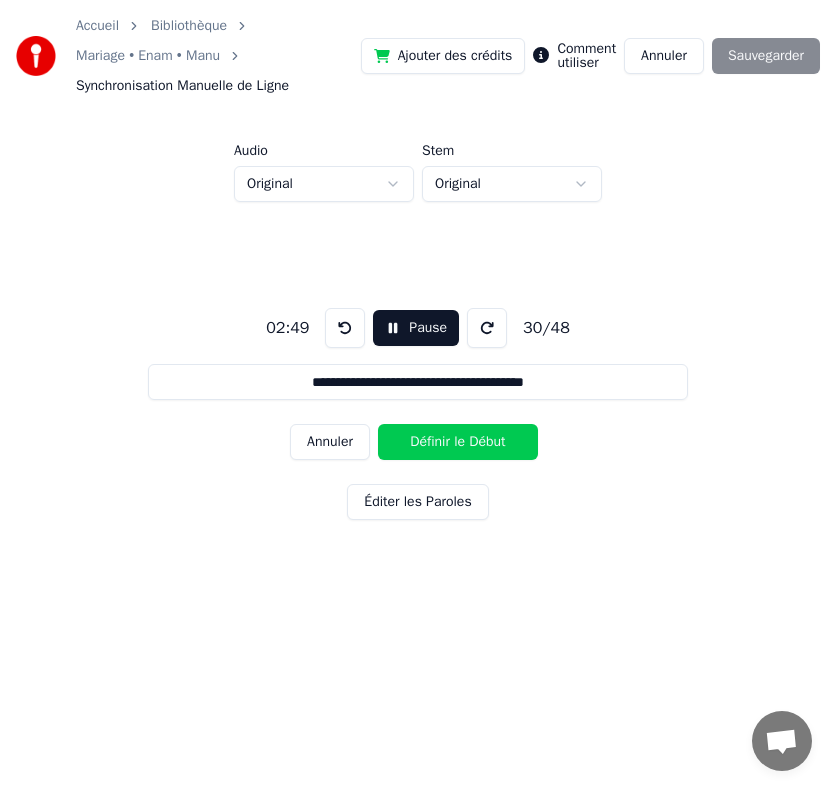 click on "Définir le Début" at bounding box center [458, 442] 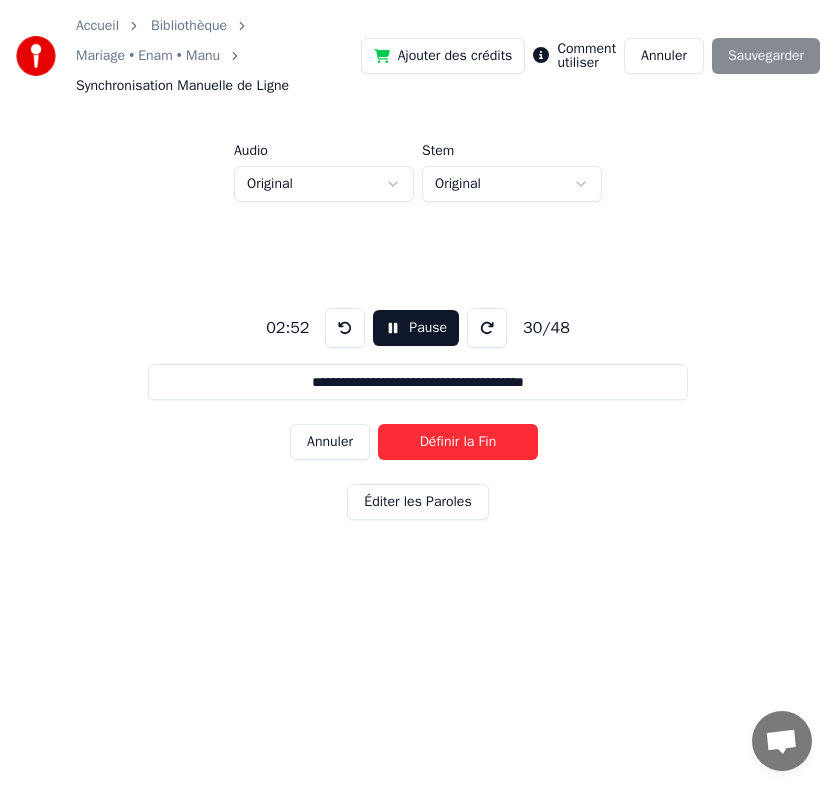 click on "Définir la Fin" at bounding box center [458, 442] 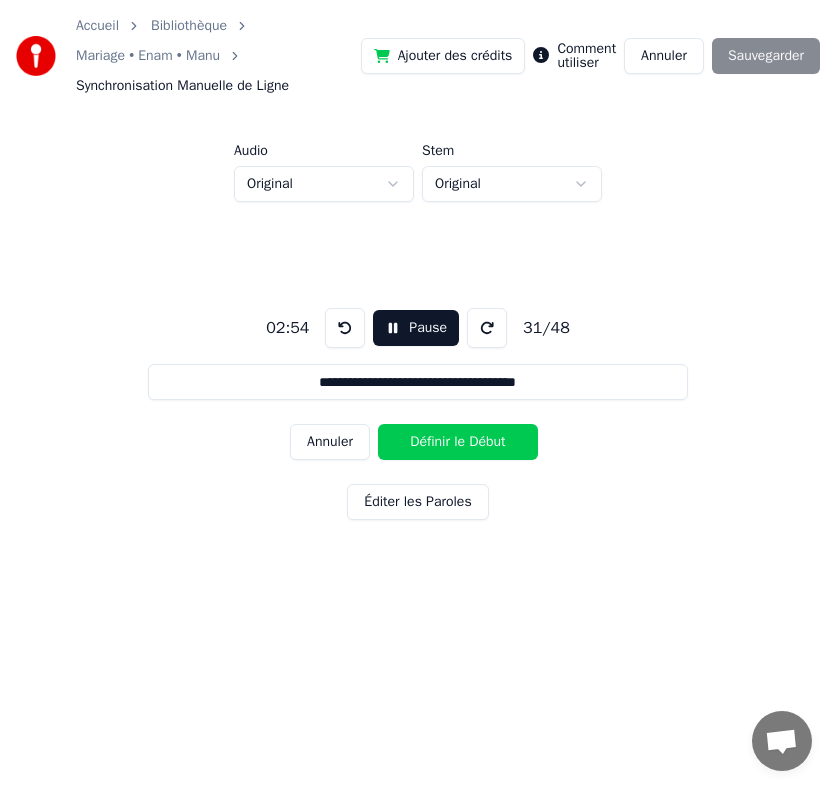 click on "Définir le Début" at bounding box center (458, 442) 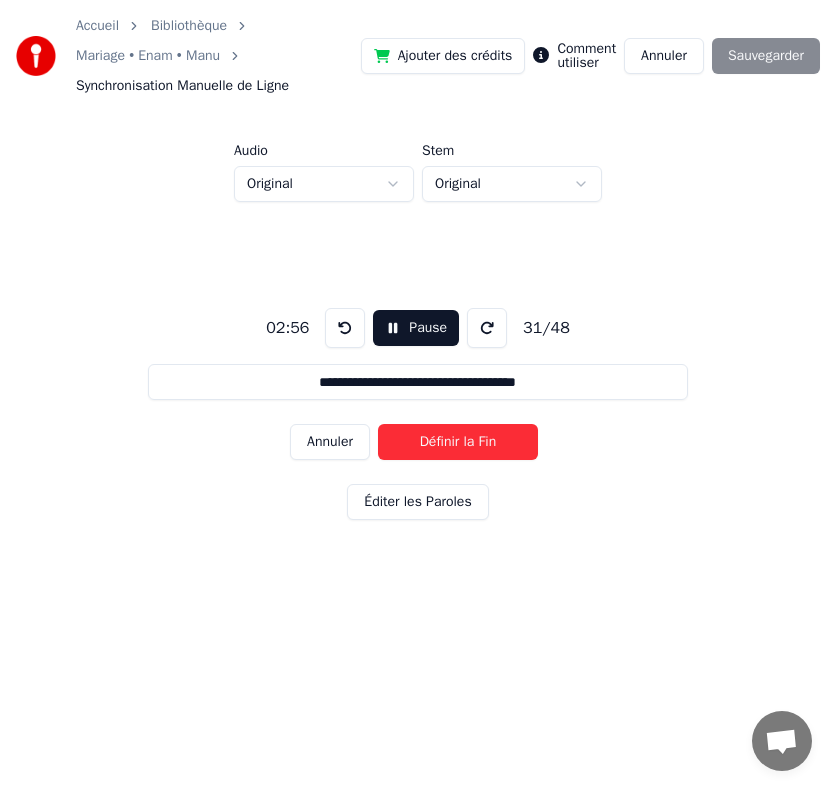 click on "Définir la Fin" at bounding box center (458, 442) 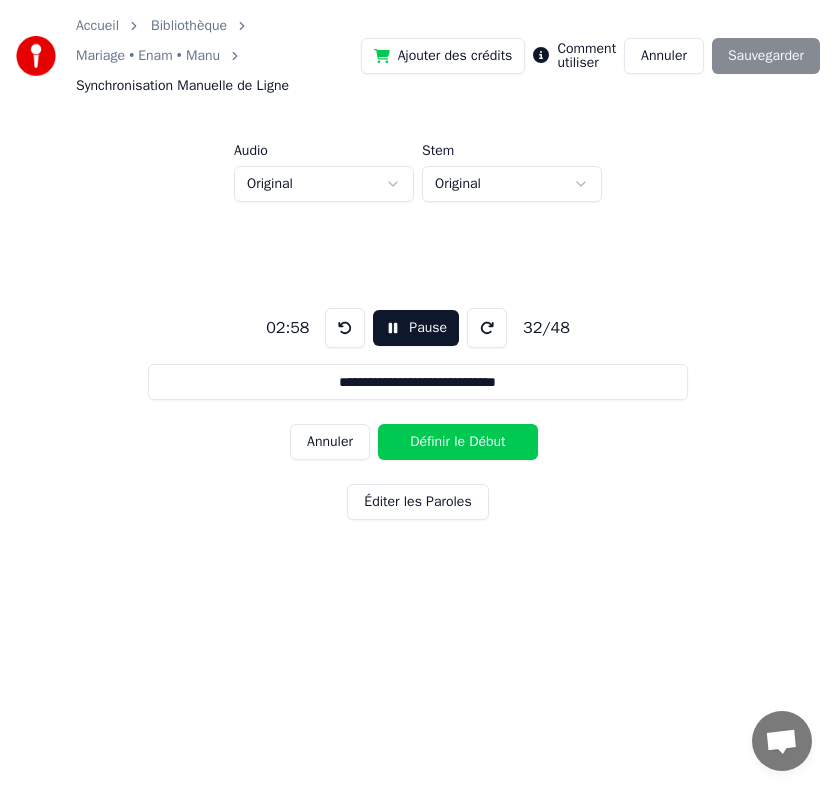 click on "Définir le Début" at bounding box center [458, 442] 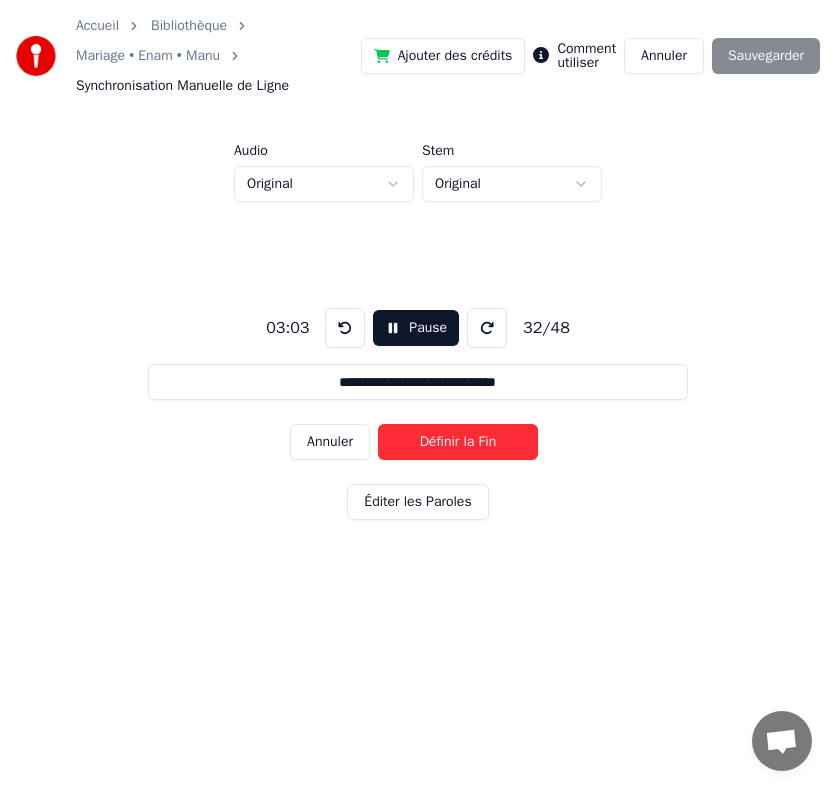 click on "Définir la Fin" at bounding box center [458, 442] 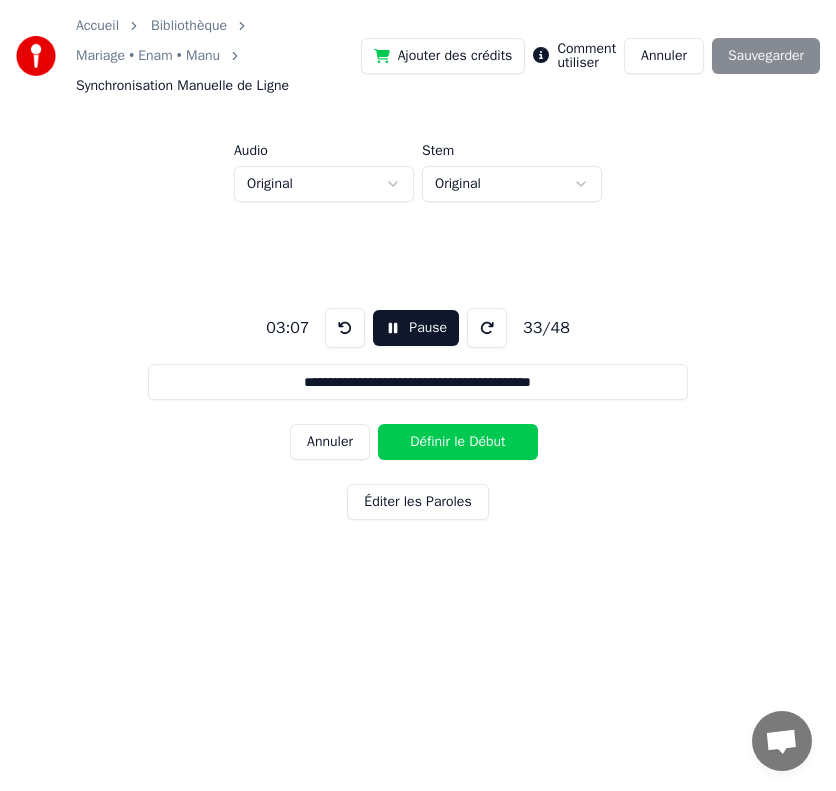 click on "Définir le Début" at bounding box center (458, 442) 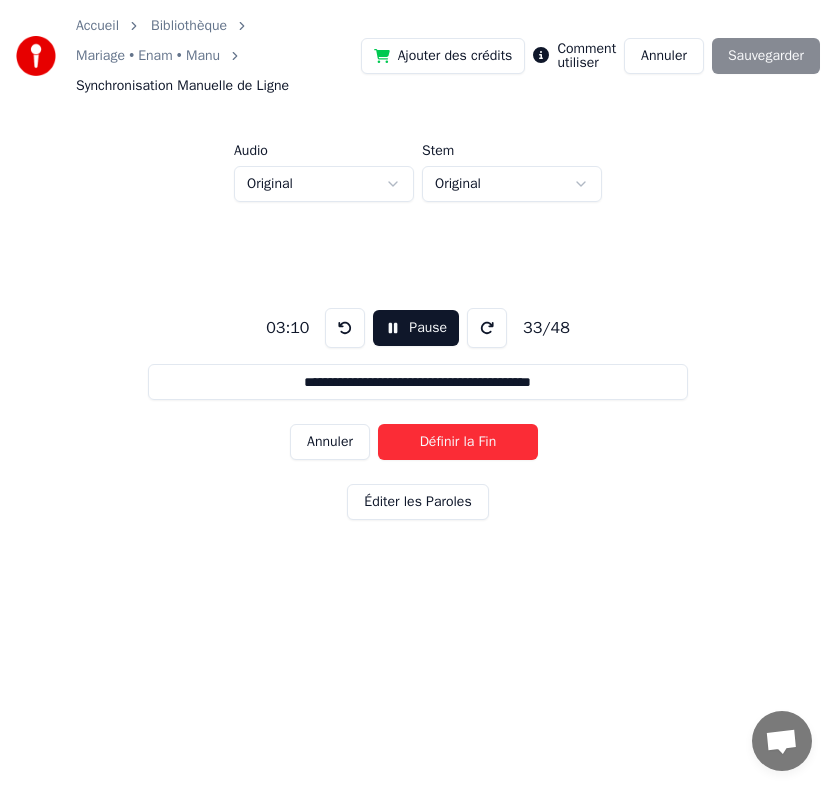 click on "Définir la Fin" at bounding box center [458, 442] 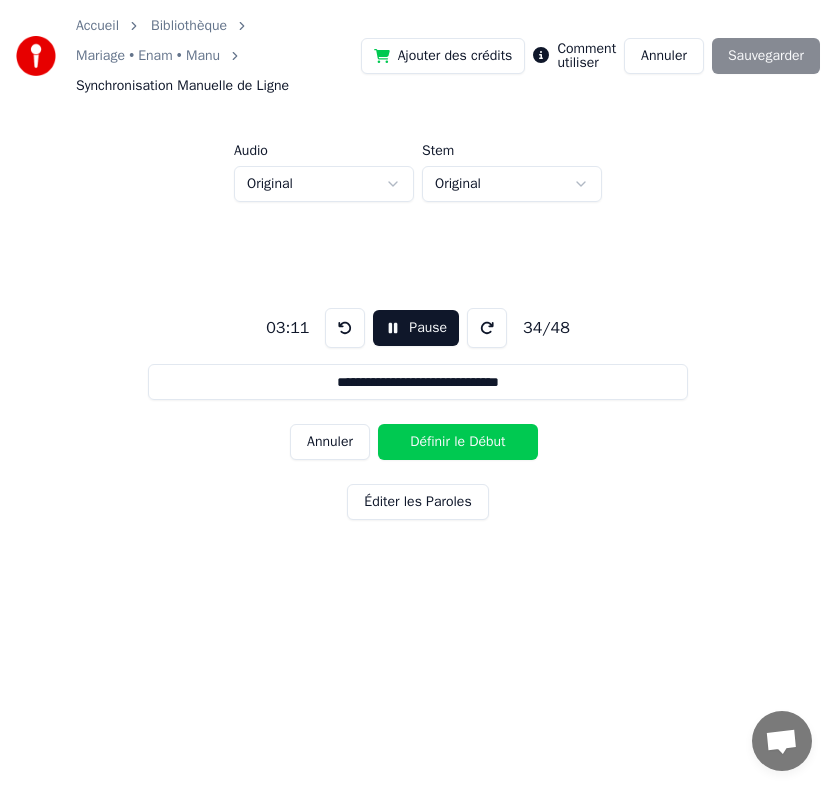 click on "Définir le Début" at bounding box center [458, 442] 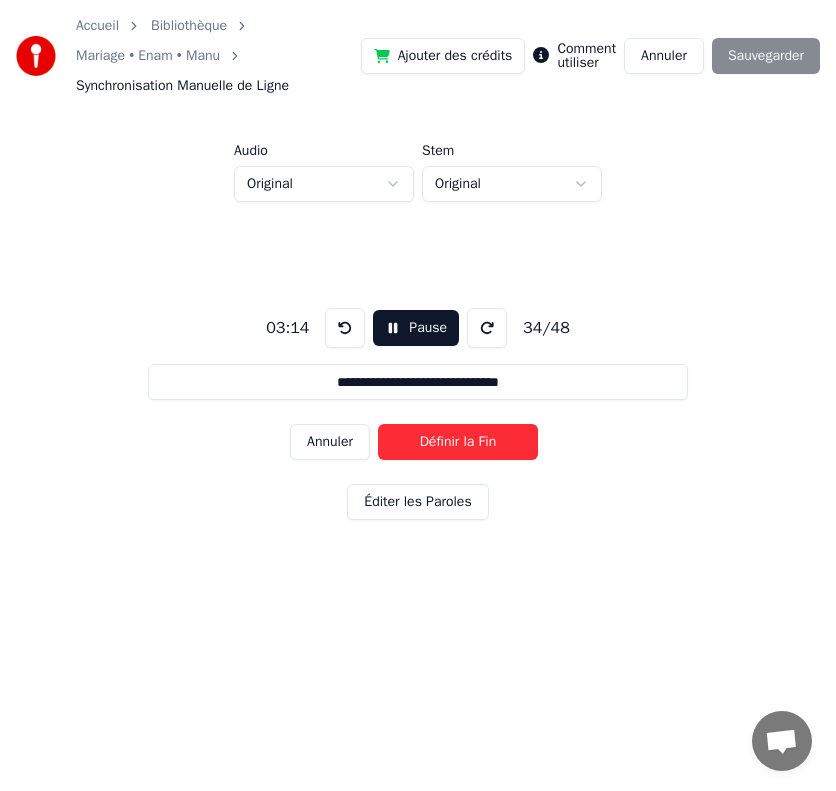 click on "Définir la Fin" at bounding box center [458, 442] 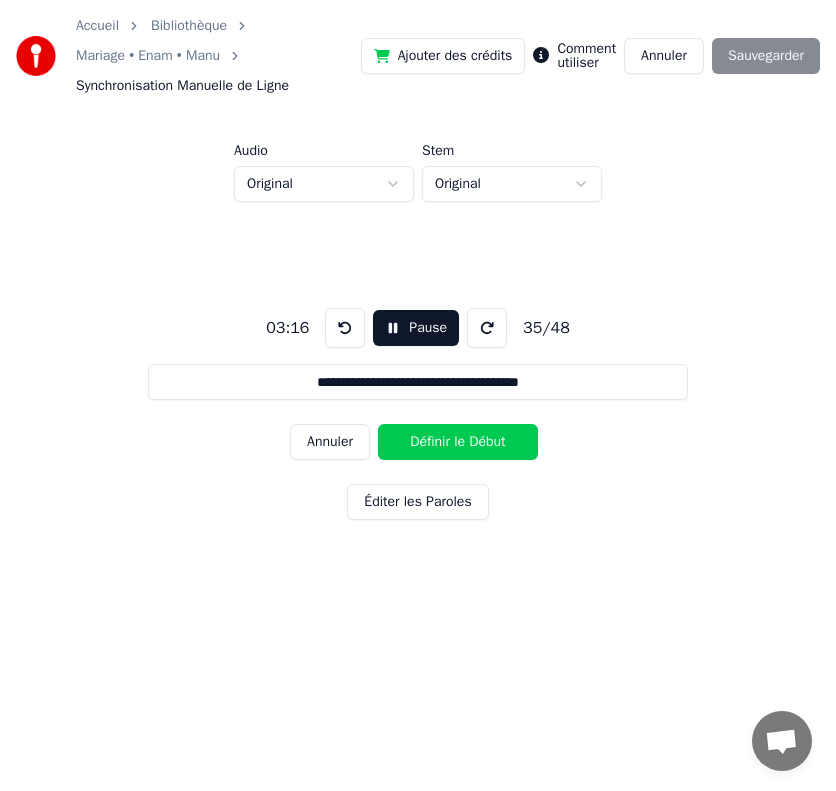 click on "Définir le Début" at bounding box center (458, 442) 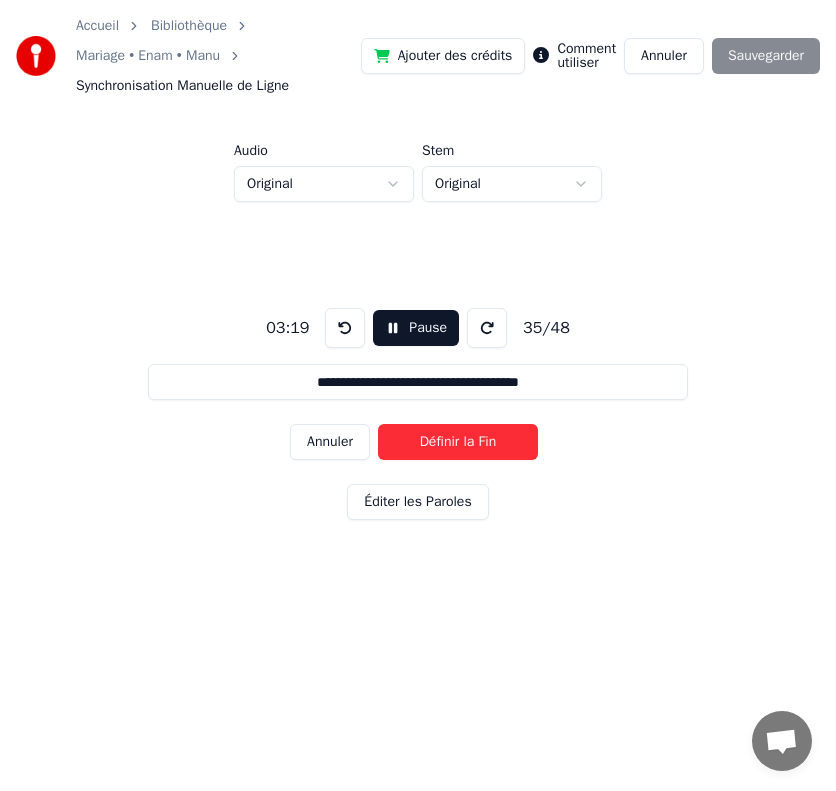 click on "Définir la Fin" at bounding box center (458, 442) 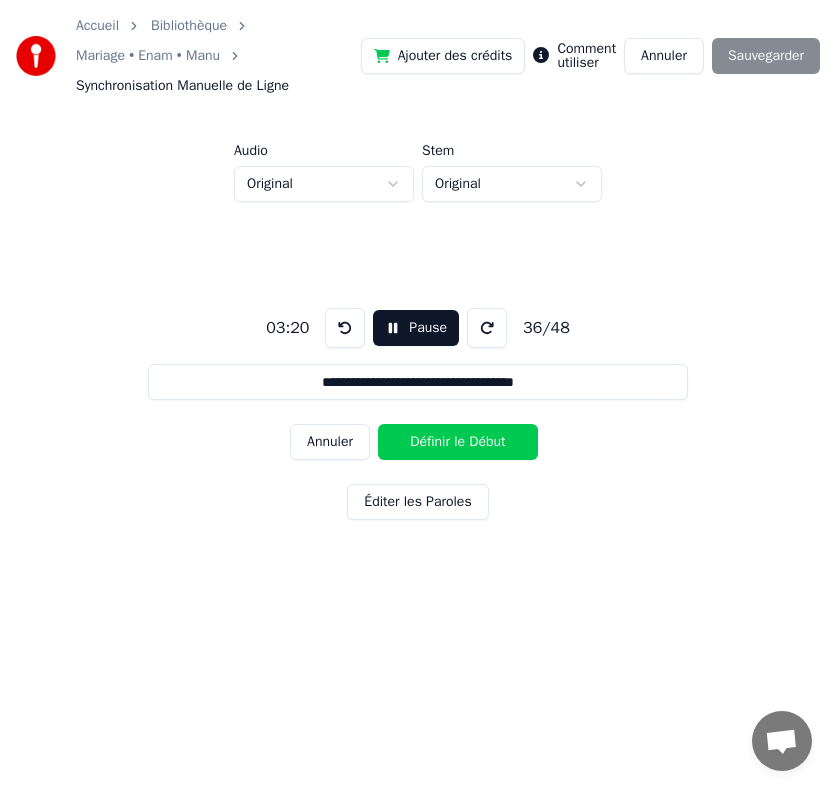 click on "Définir le Début" at bounding box center (458, 442) 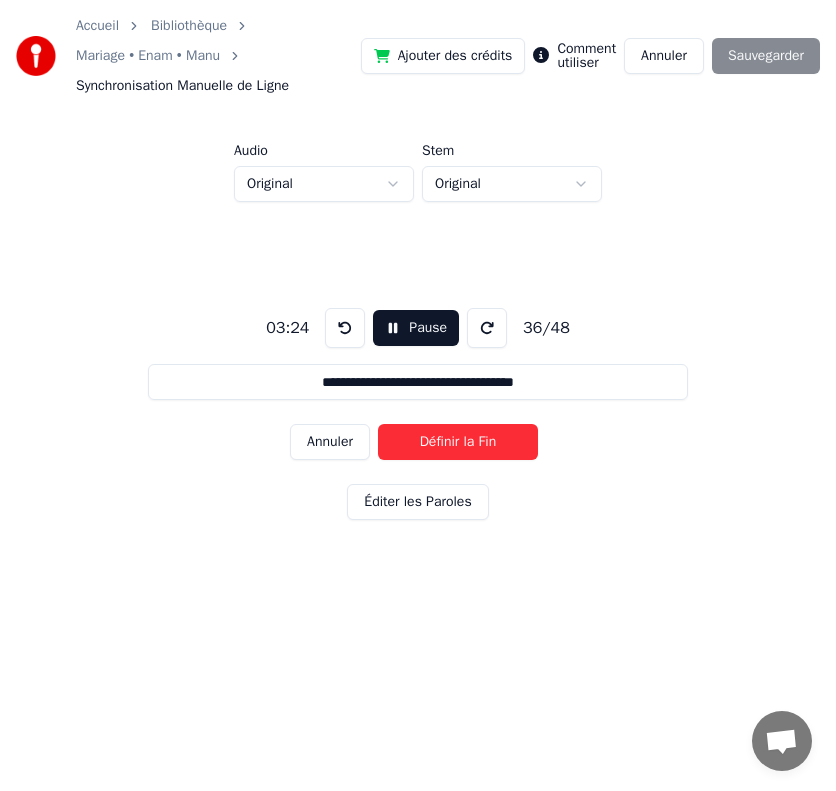 click on "Définir la Fin" at bounding box center (458, 442) 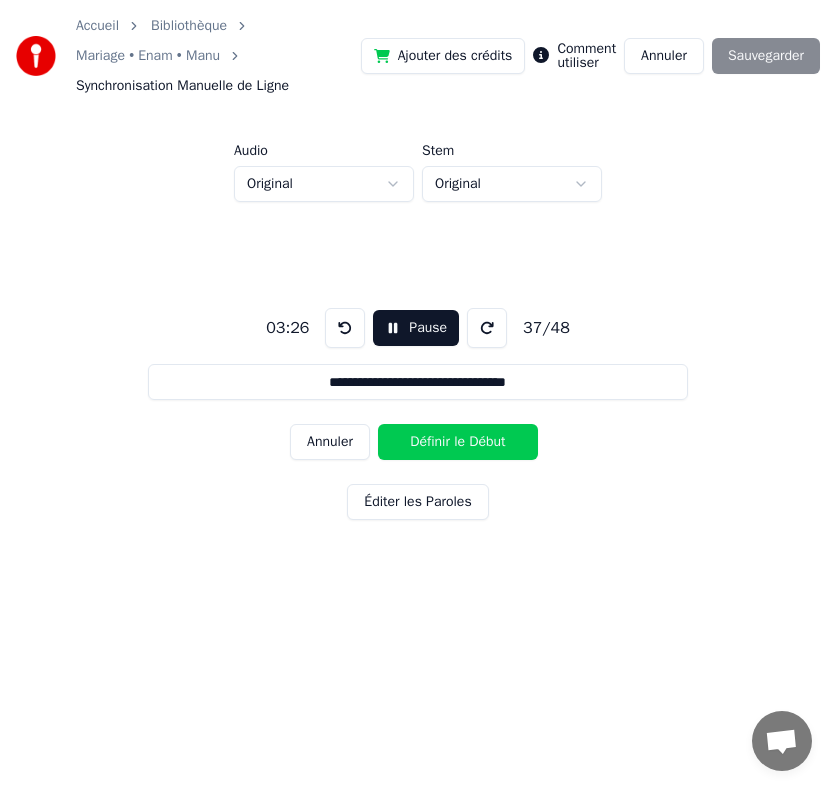 click on "Définir le Début" at bounding box center [458, 442] 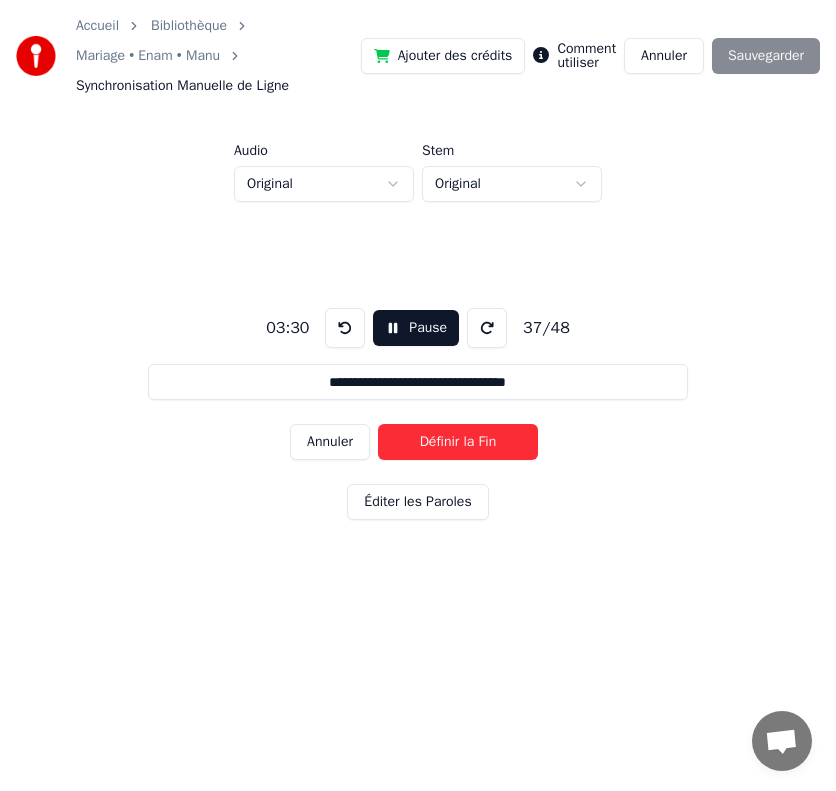 click on "Définir la Fin" at bounding box center (458, 442) 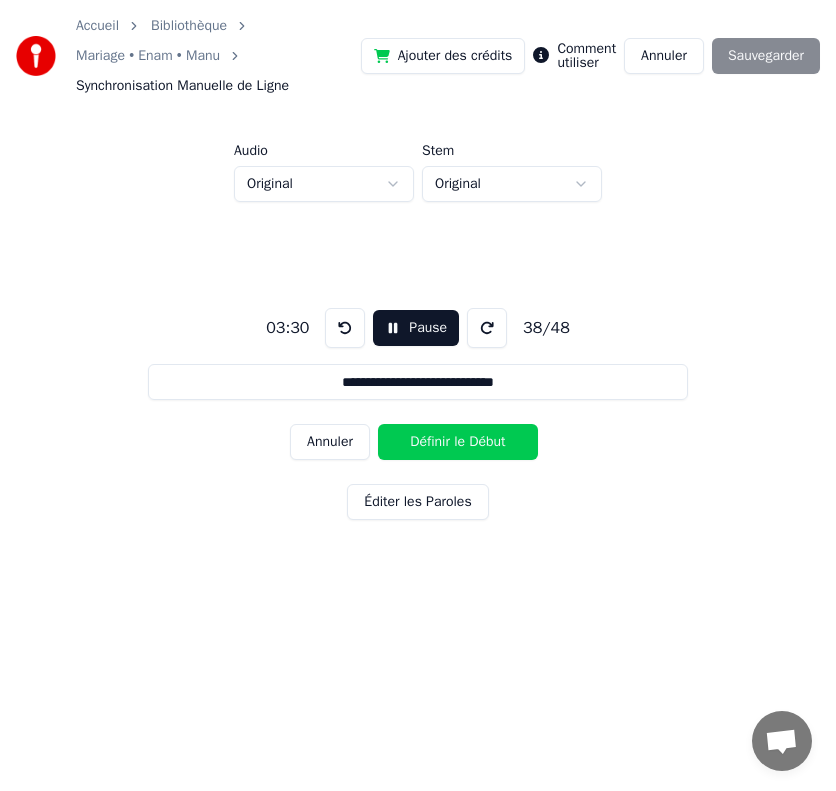 click on "Définir le Début" at bounding box center [458, 442] 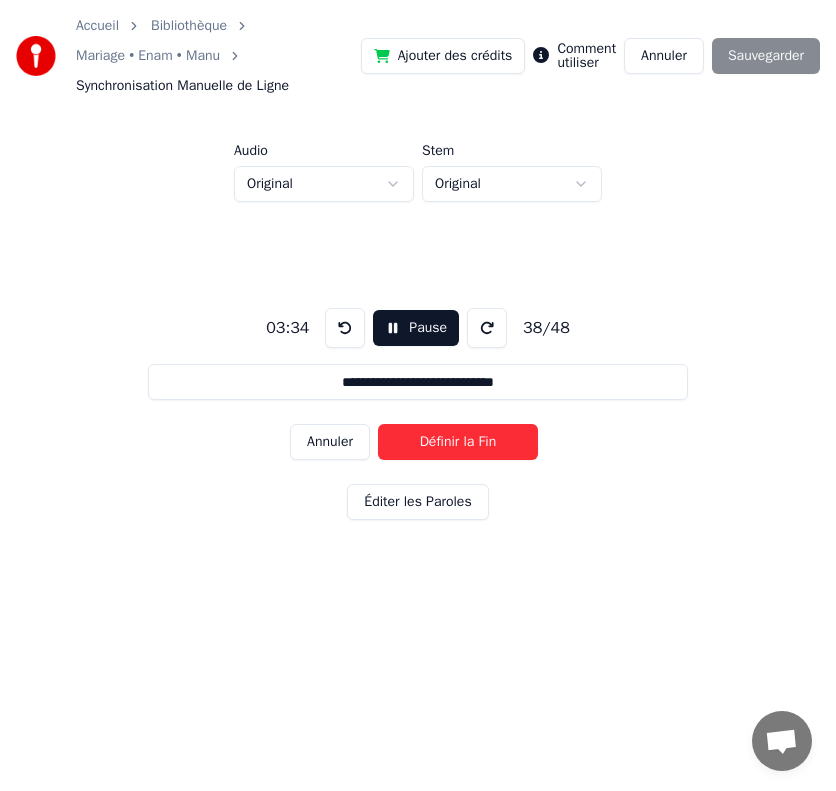 click on "Définir la Fin" at bounding box center (458, 442) 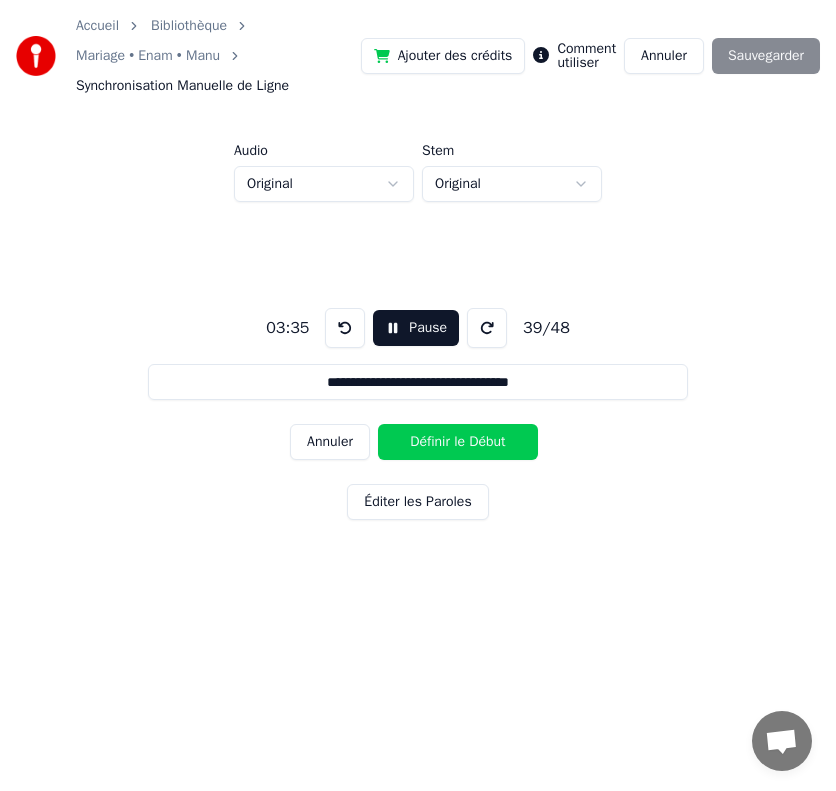 click on "Définir le Début" at bounding box center [458, 442] 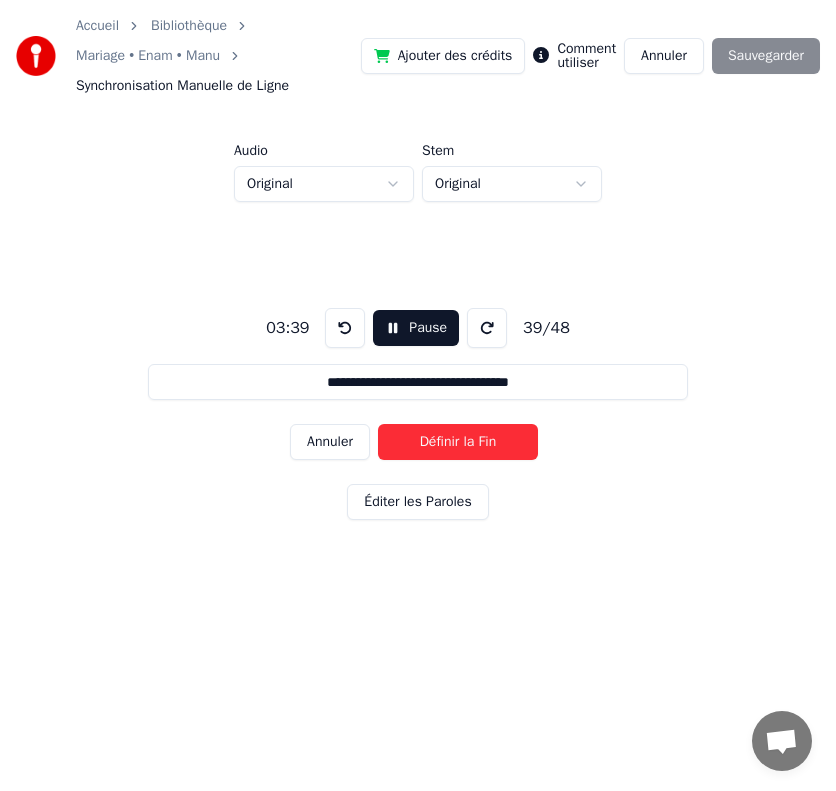 click on "Définir la Fin" at bounding box center [458, 442] 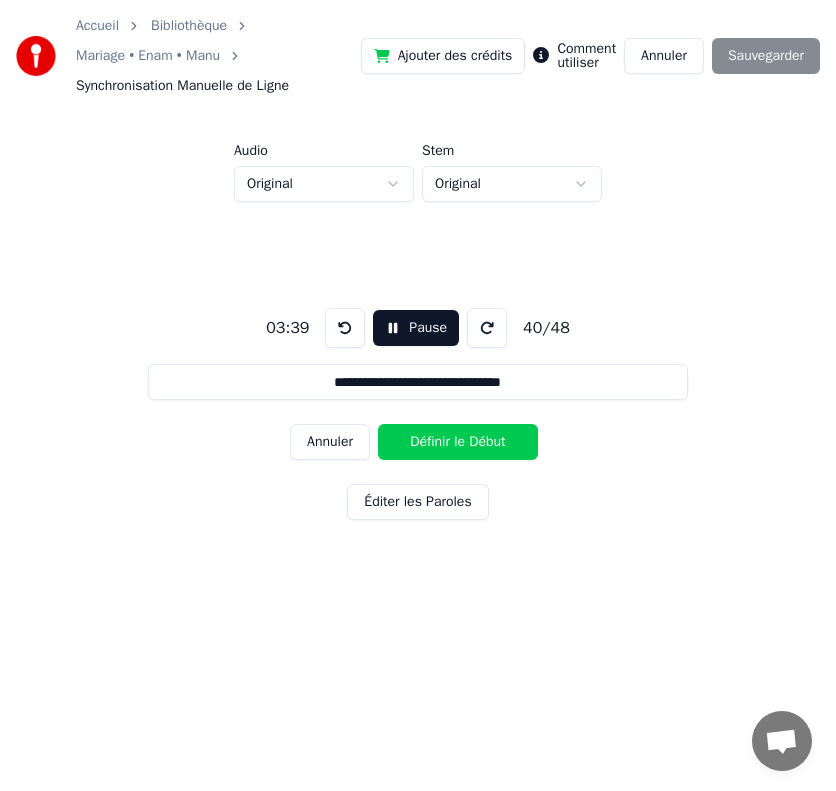 click on "Définir le Début" at bounding box center [458, 442] 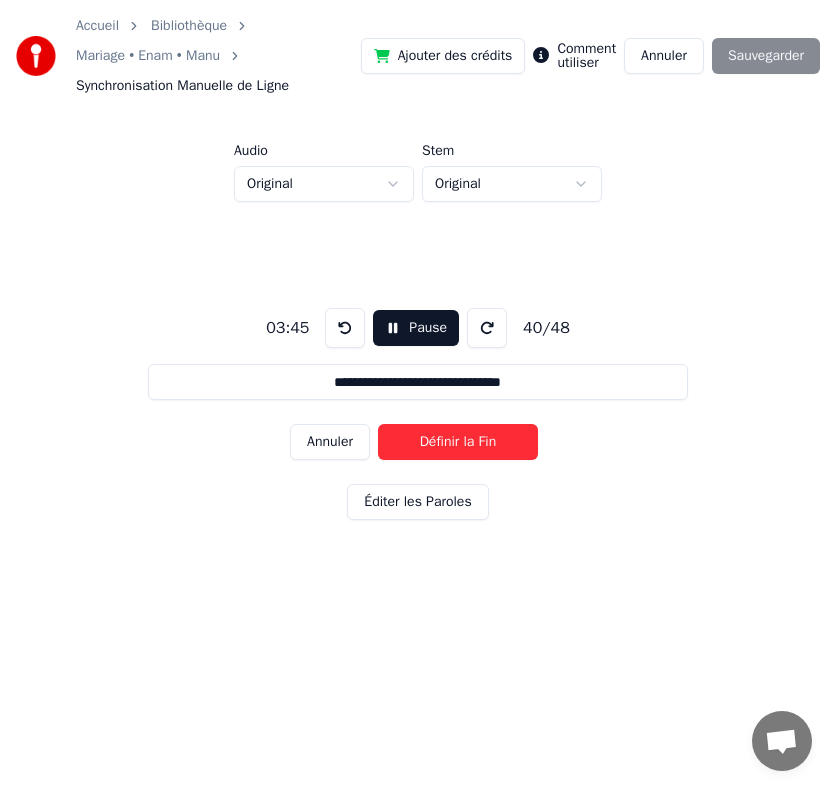 click on "Définir la Fin" at bounding box center [458, 442] 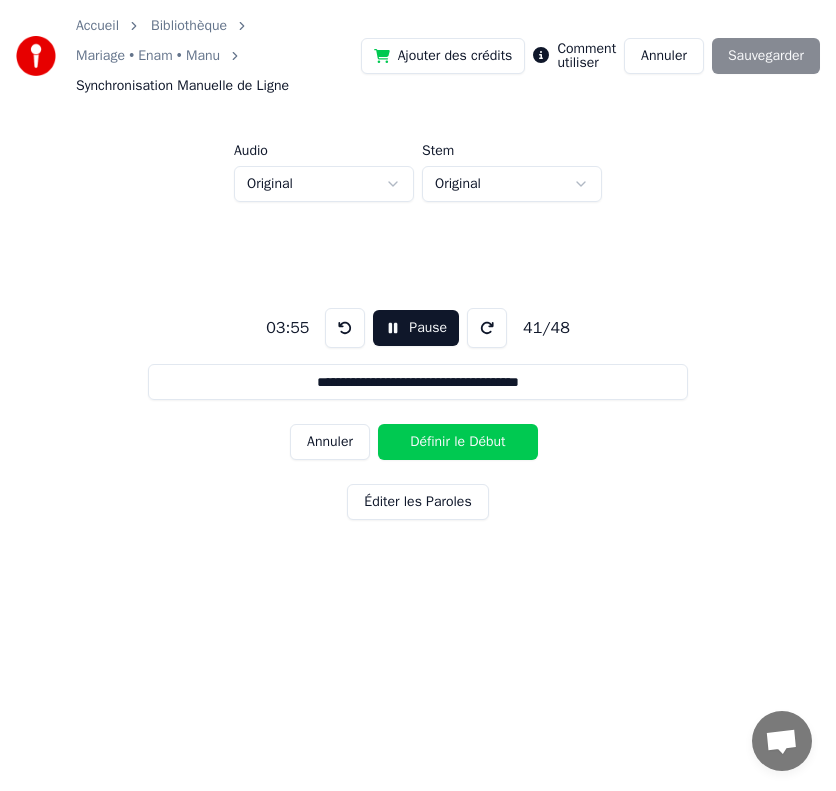 click on "Définir le Début" at bounding box center (458, 442) 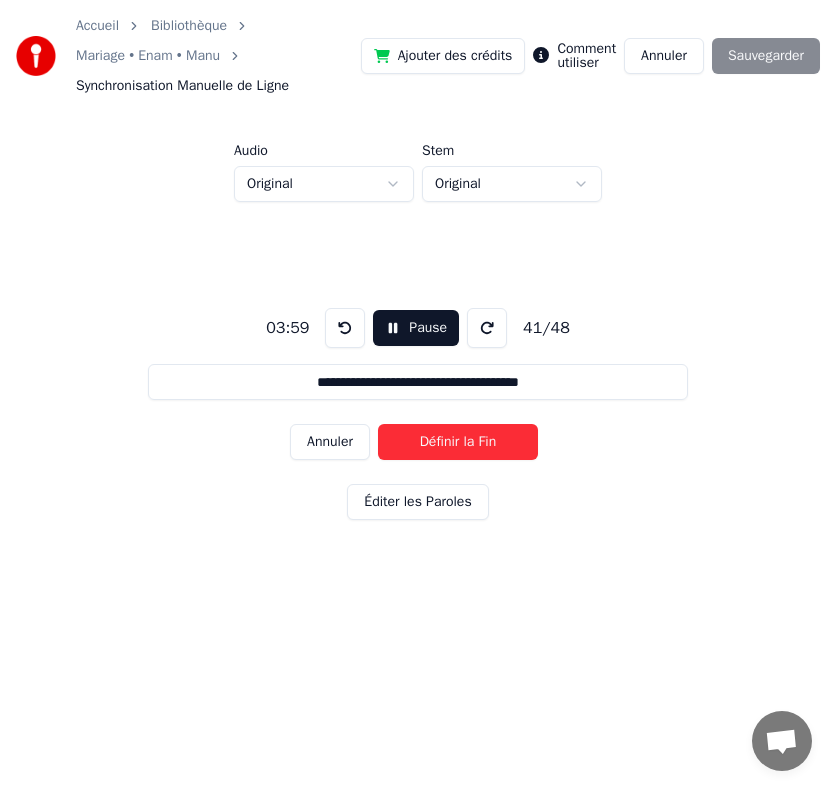 click on "Définir la Fin" at bounding box center (458, 442) 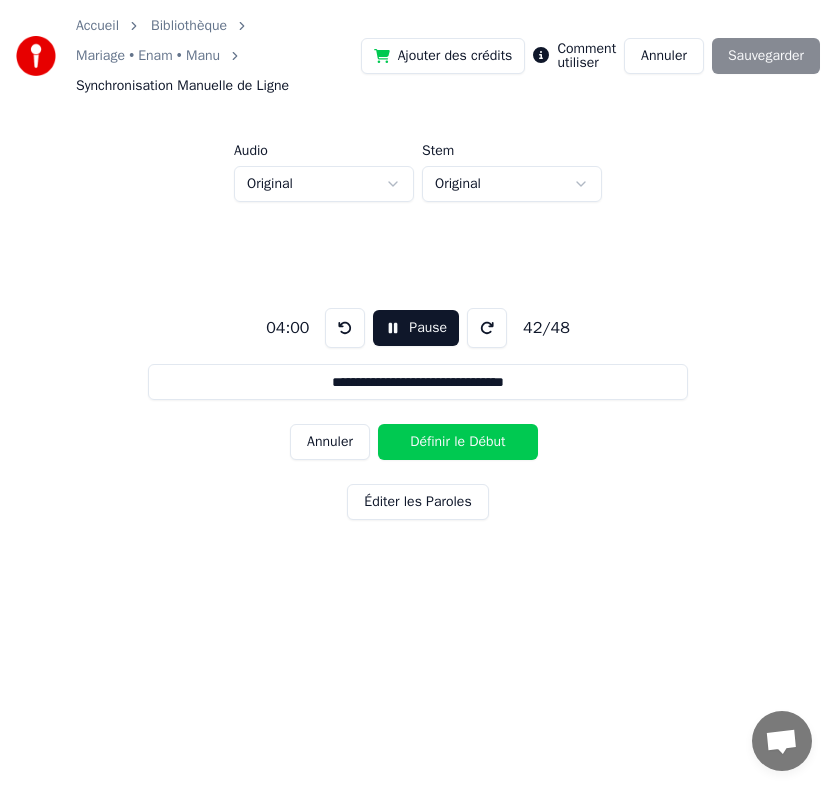 click on "Définir le Début" at bounding box center [458, 442] 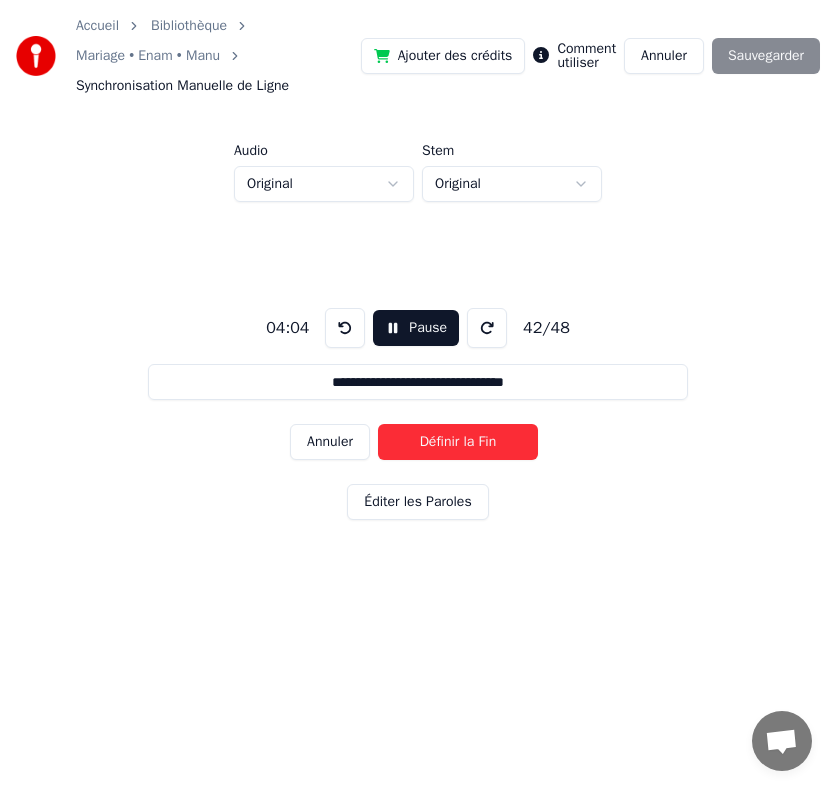 click on "Définir la Fin" at bounding box center (458, 442) 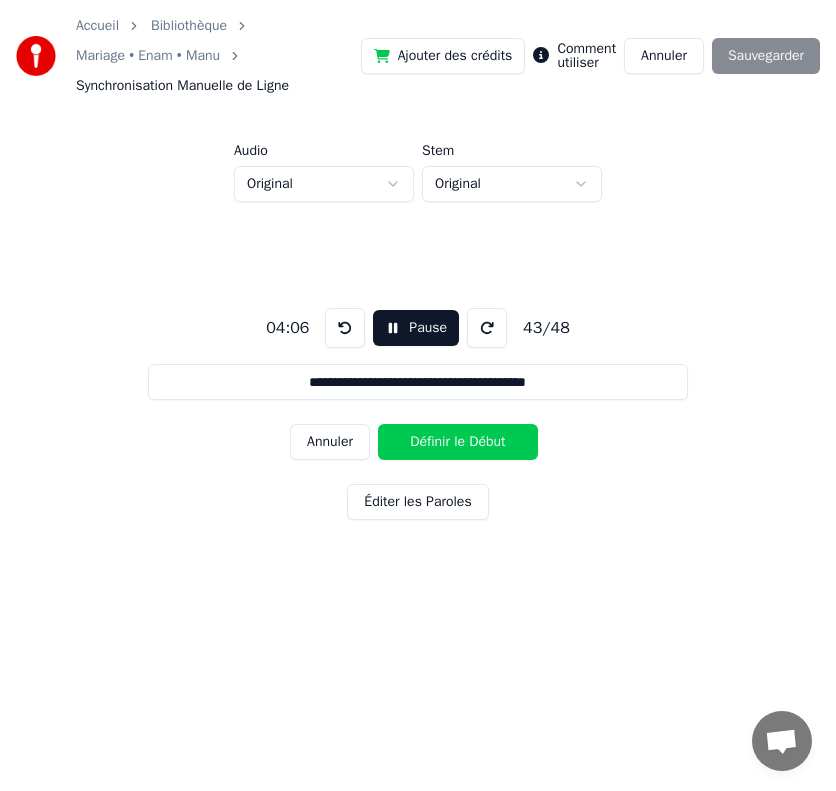 click on "Définir le Début" at bounding box center (458, 442) 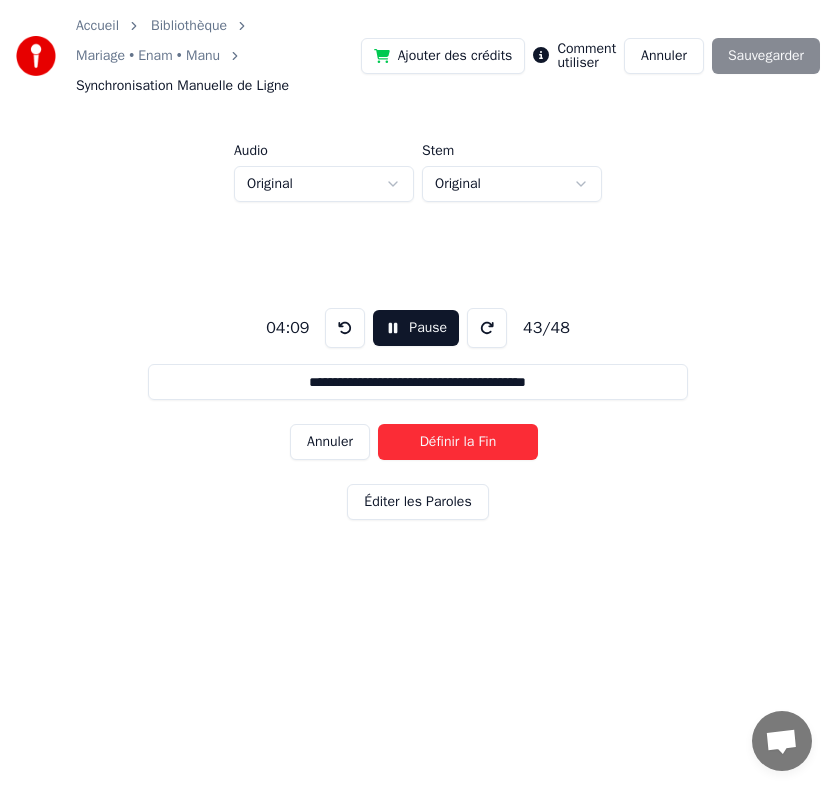 click on "Définir la Fin" at bounding box center (458, 442) 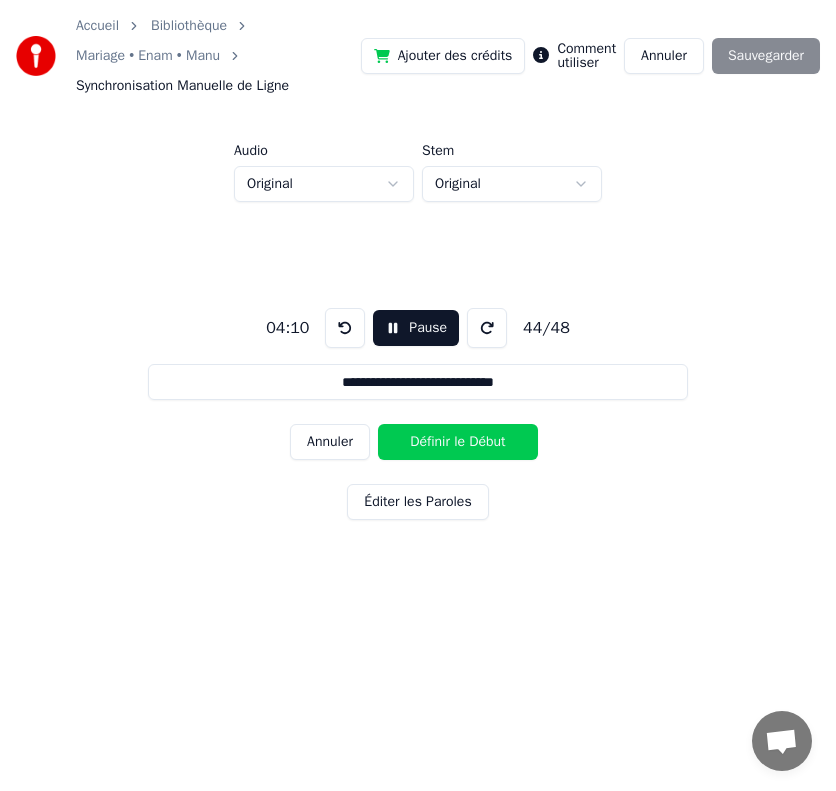 click on "Définir le Début" at bounding box center [458, 442] 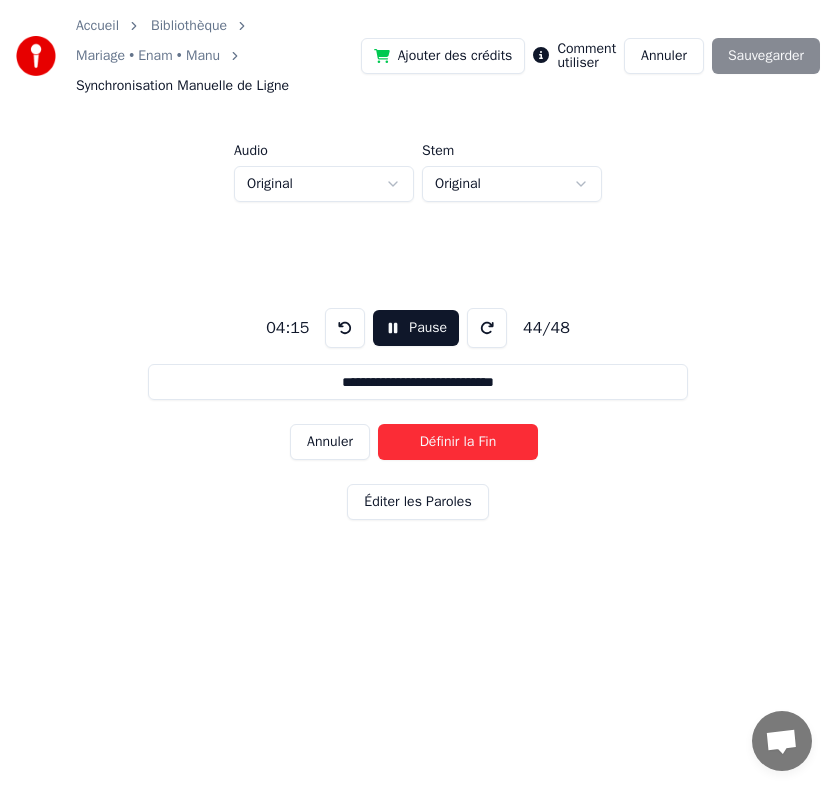 click on "Définir la Fin" at bounding box center (458, 442) 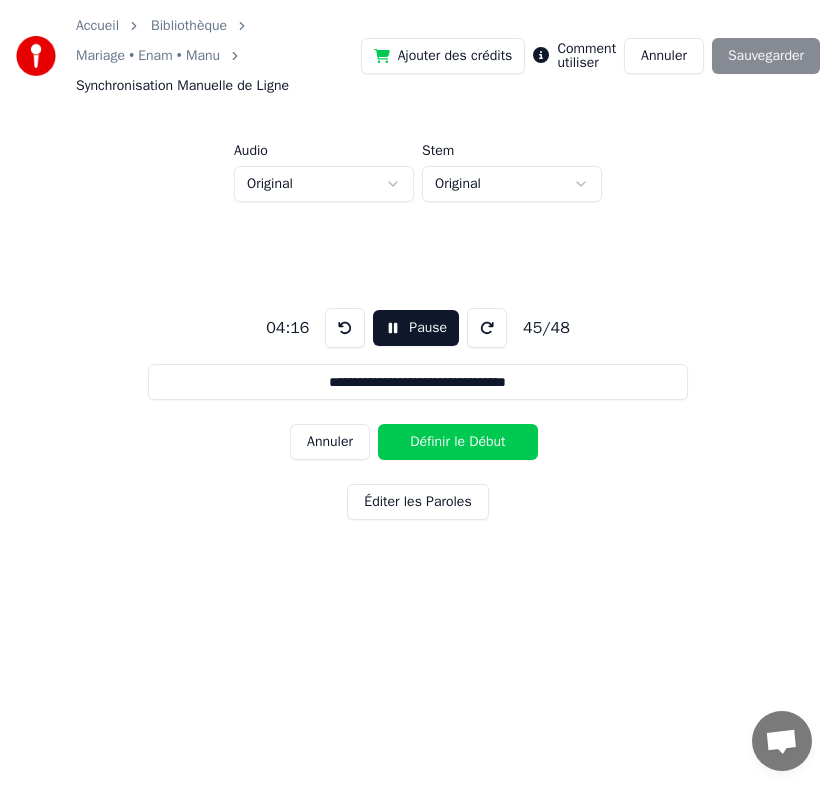 click on "Définir le Début" at bounding box center [458, 442] 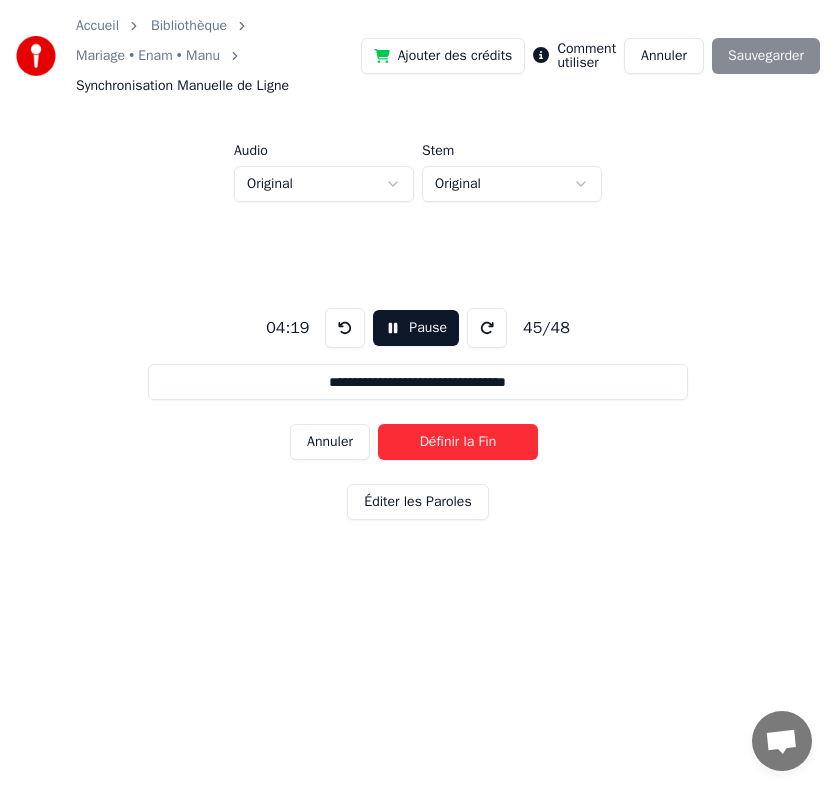 click on "Définir la Fin" at bounding box center [458, 442] 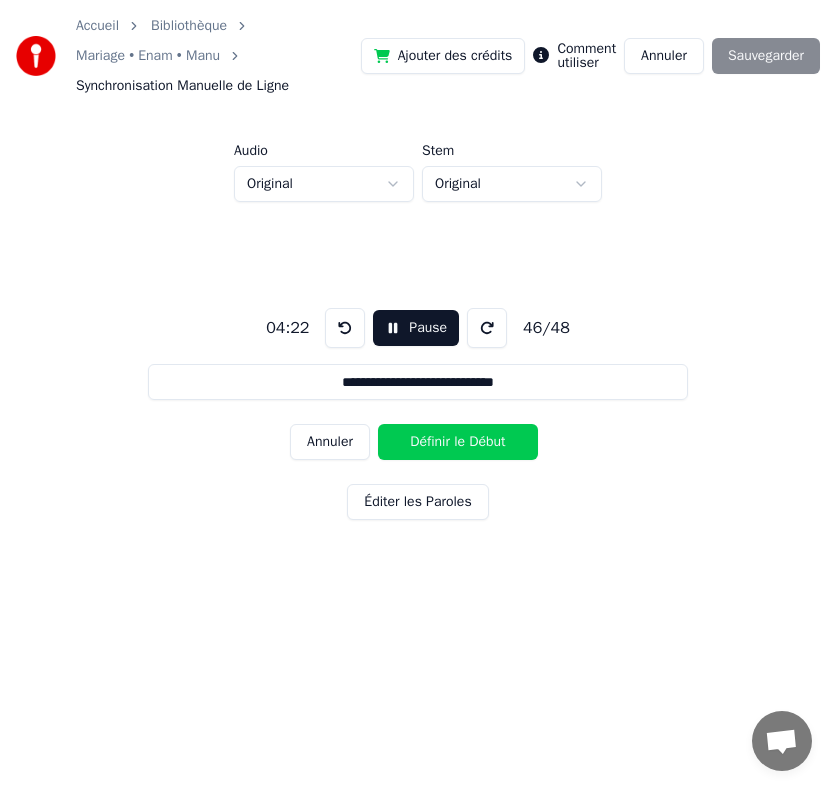 click on "Éditer les Paroles" at bounding box center [417, 502] 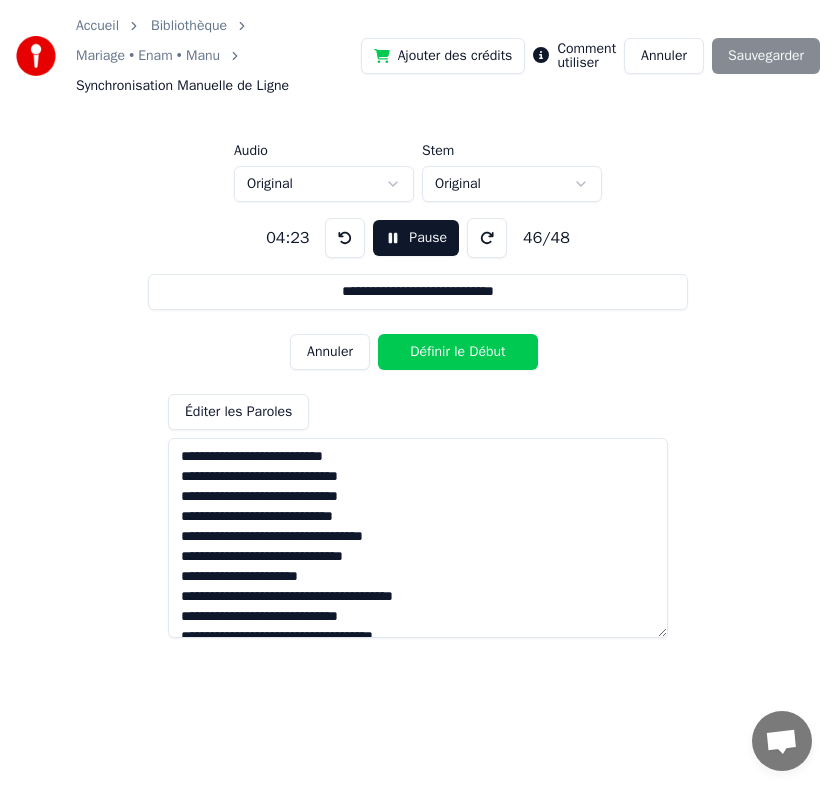 click on "Définir le Début" at bounding box center (458, 352) 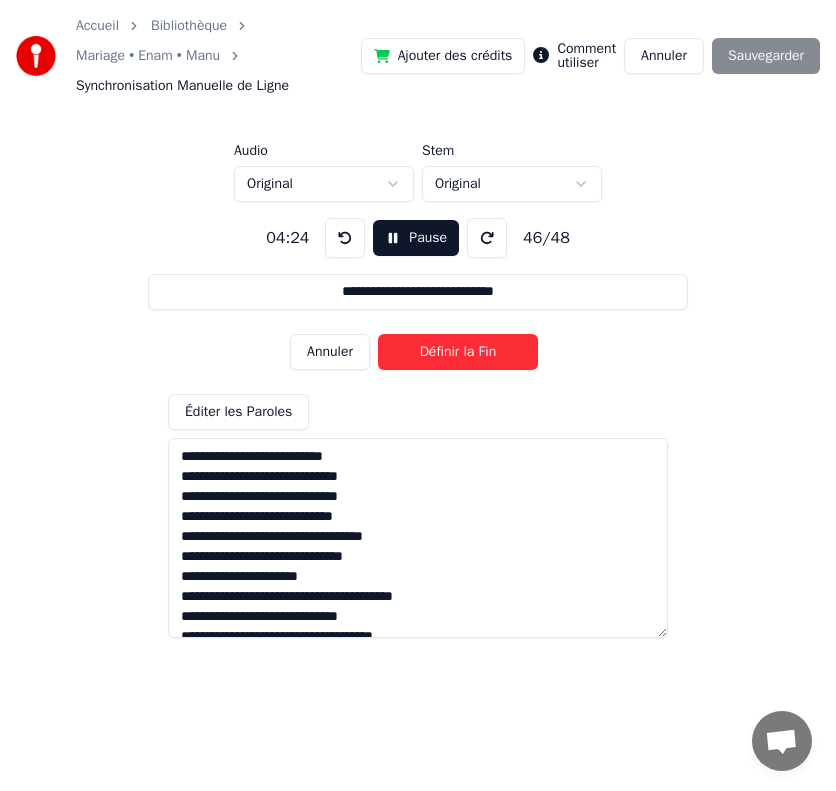click on "Pause" at bounding box center (416, 238) 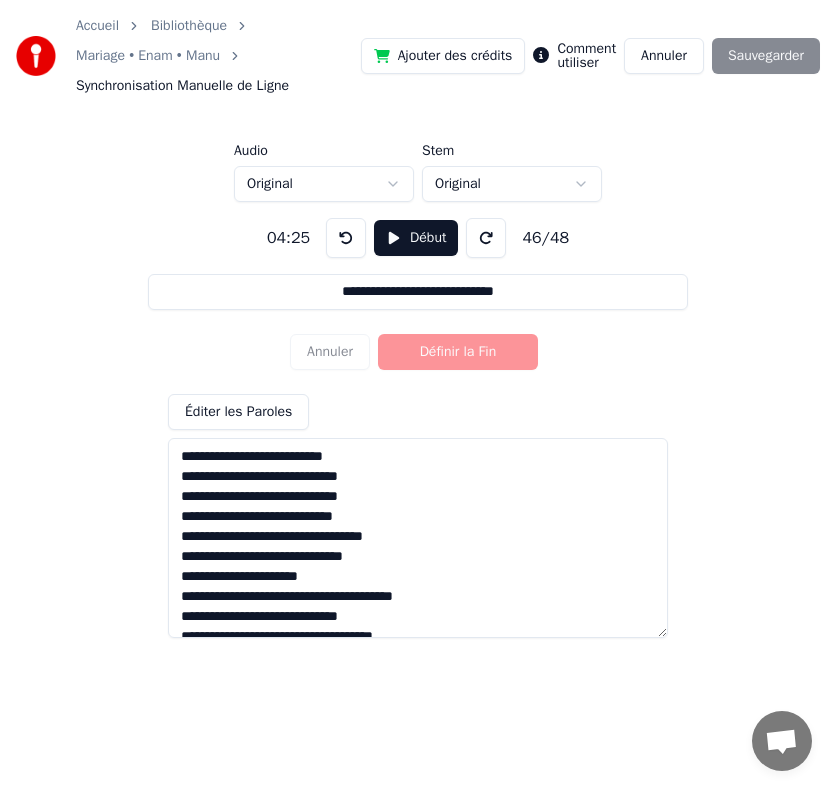 click at bounding box center [346, 238] 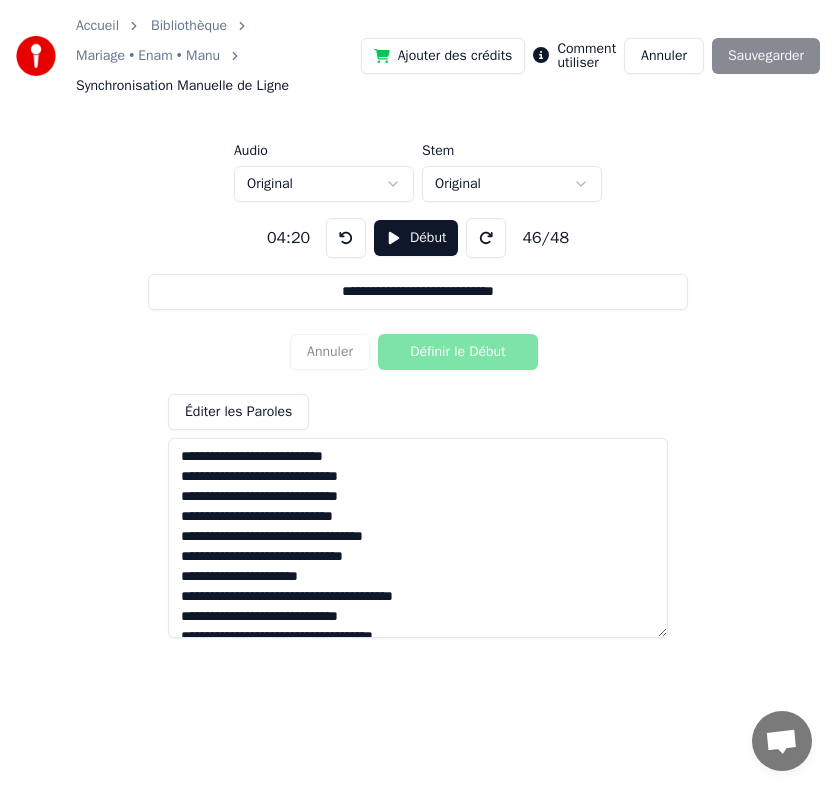 click at bounding box center (346, 238) 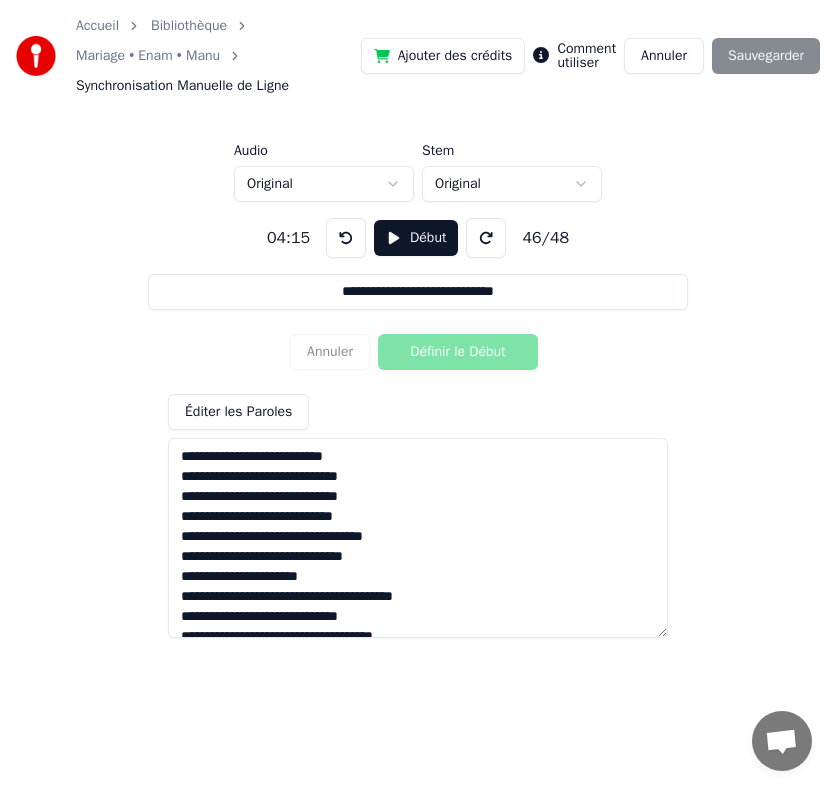 click on "Début" at bounding box center (416, 238) 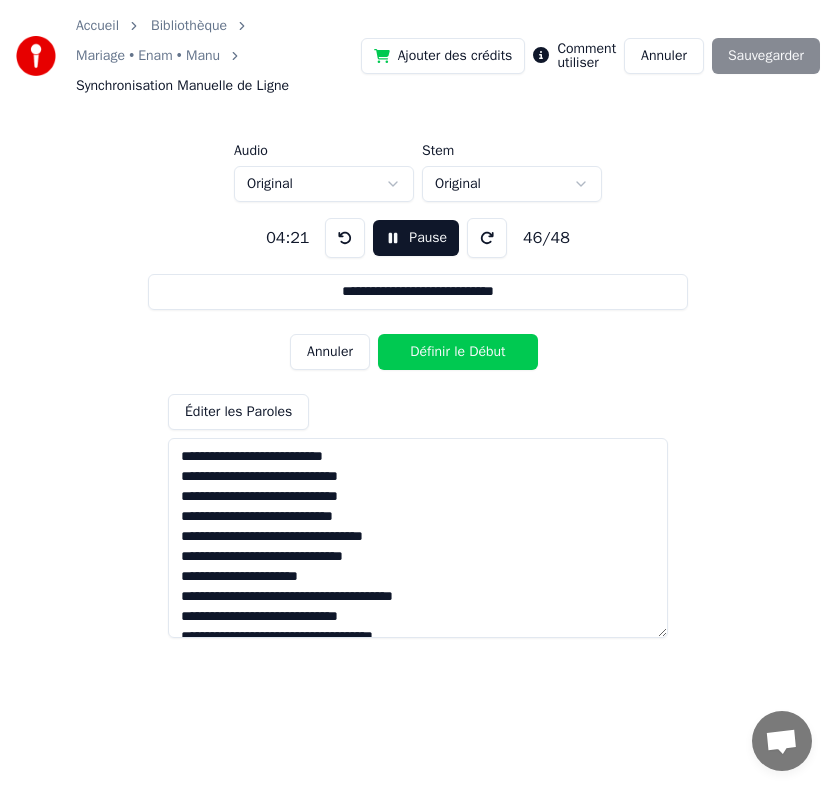 click on "Définir le Début" at bounding box center [458, 352] 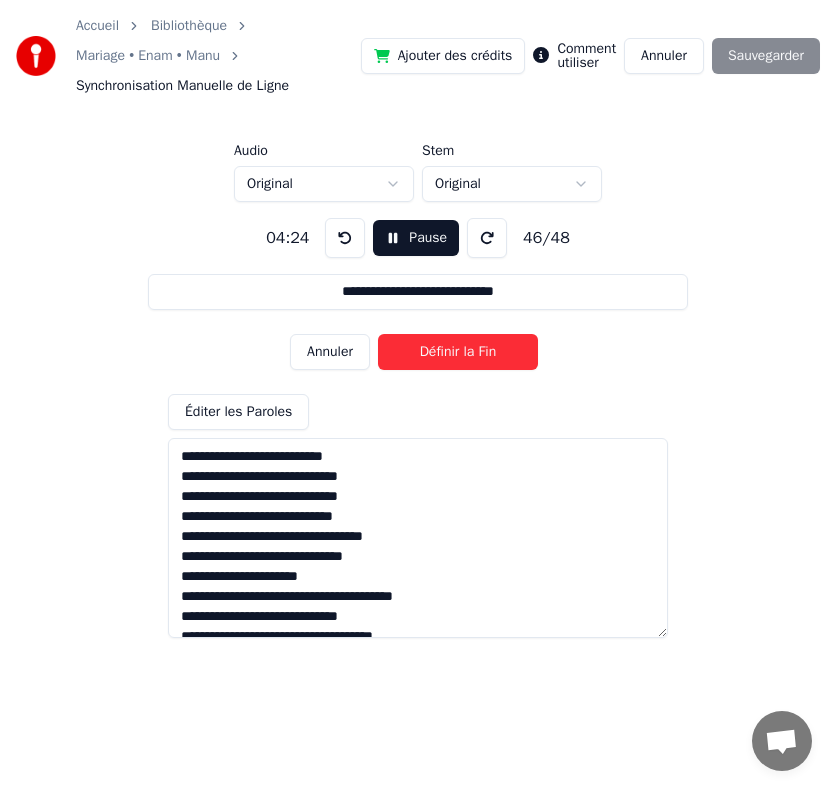 click on "Définir la Fin" at bounding box center (458, 352) 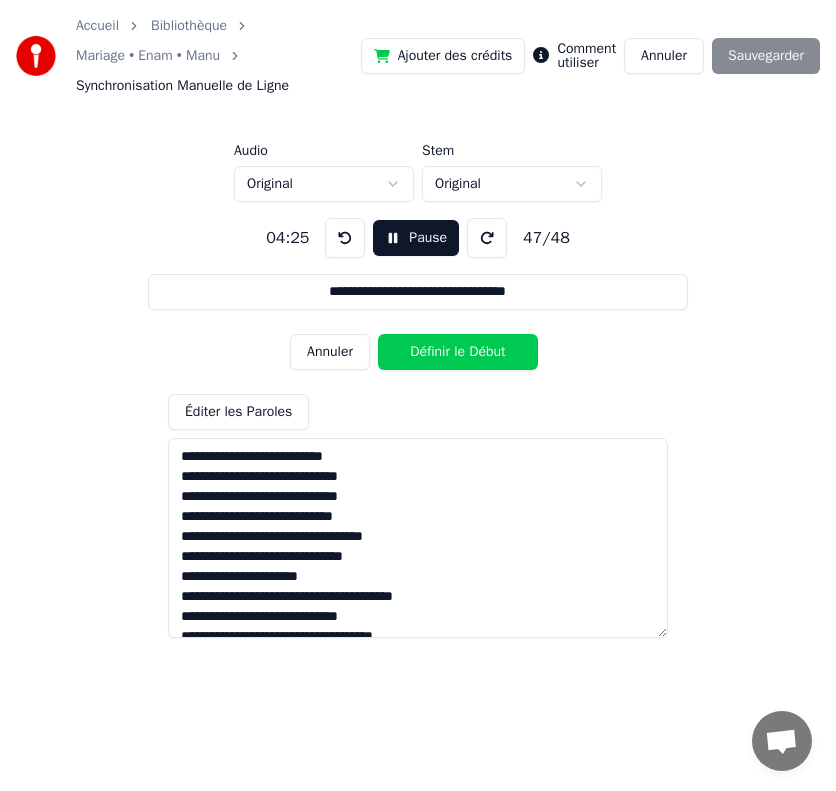 click on "Définir le Début" at bounding box center (458, 352) 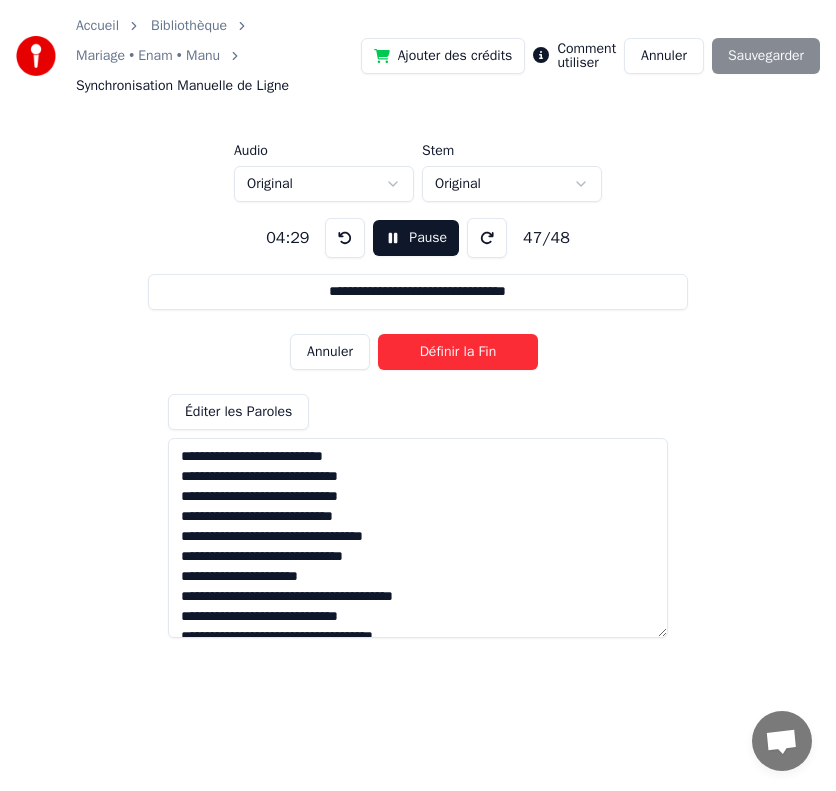 click on "Définir la Fin" at bounding box center (458, 352) 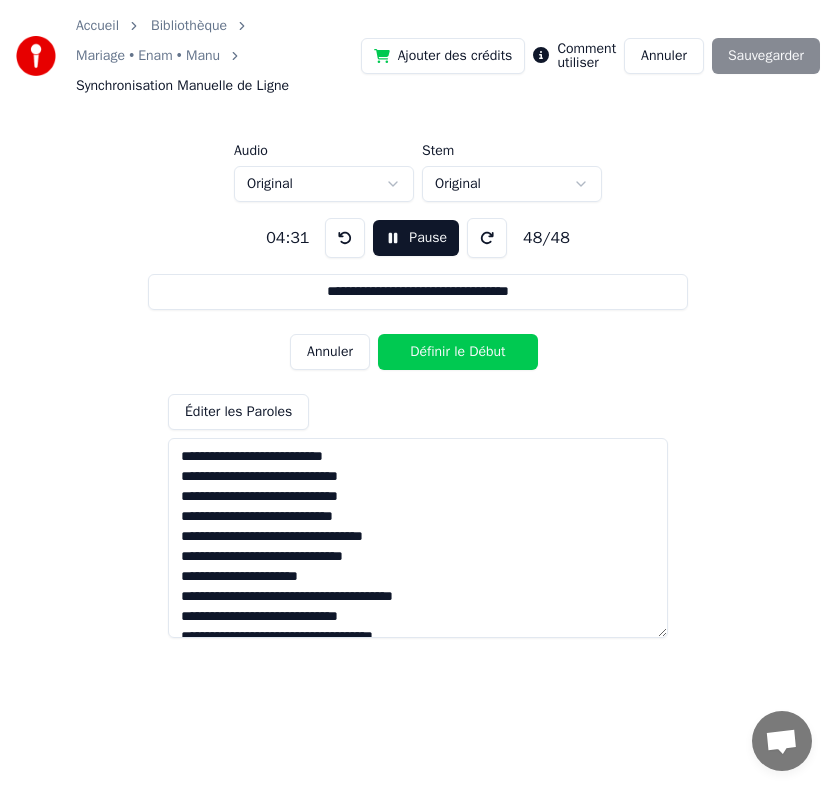 click on "Définir le Début" at bounding box center [458, 352] 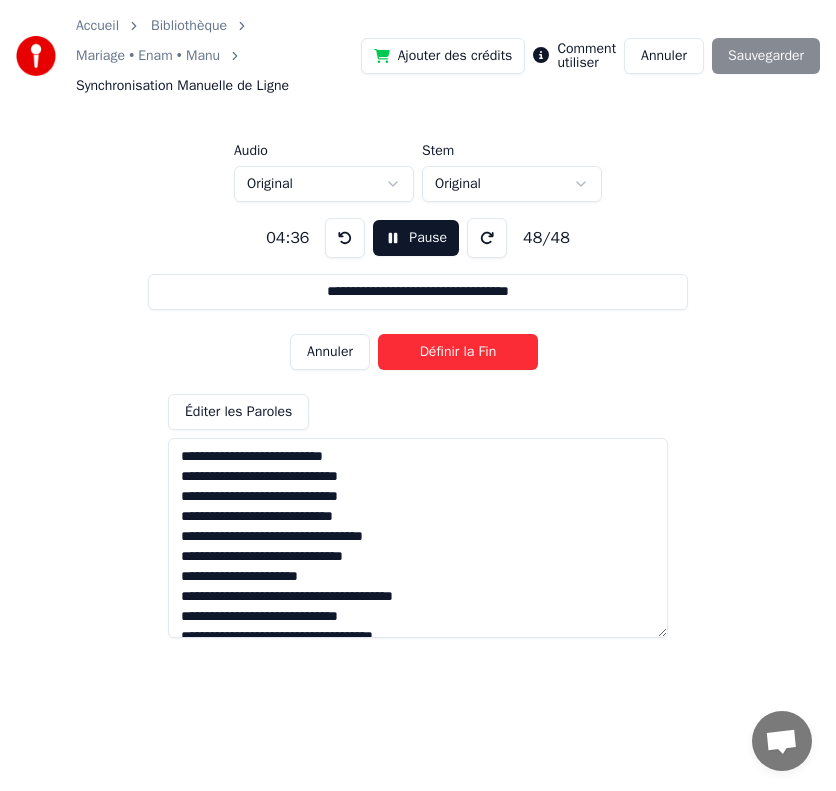click on "Définir la Fin" at bounding box center [458, 352] 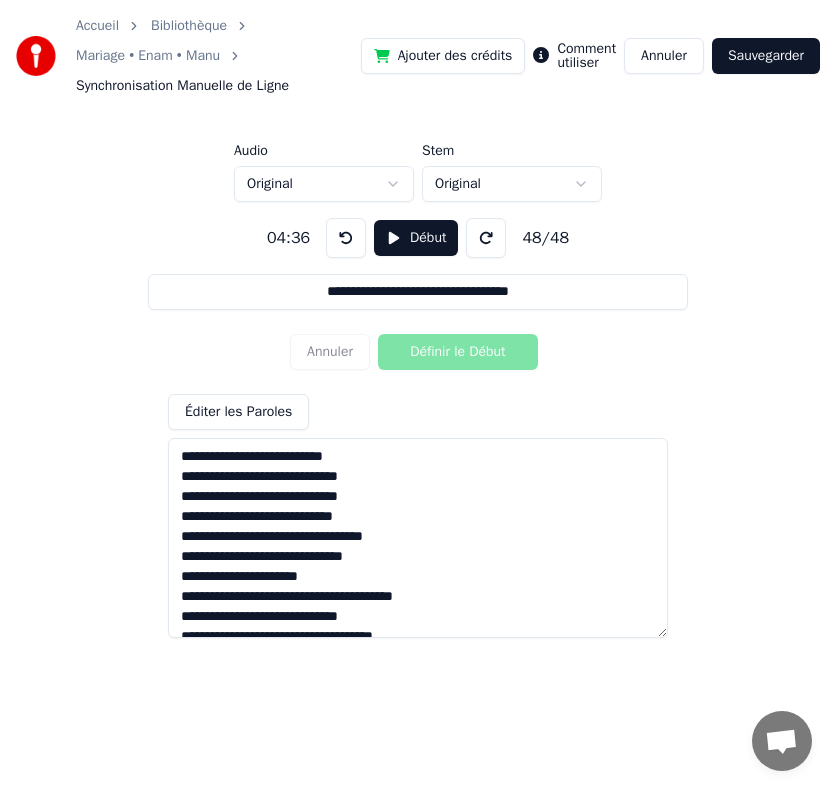 click at bounding box center [346, 238] 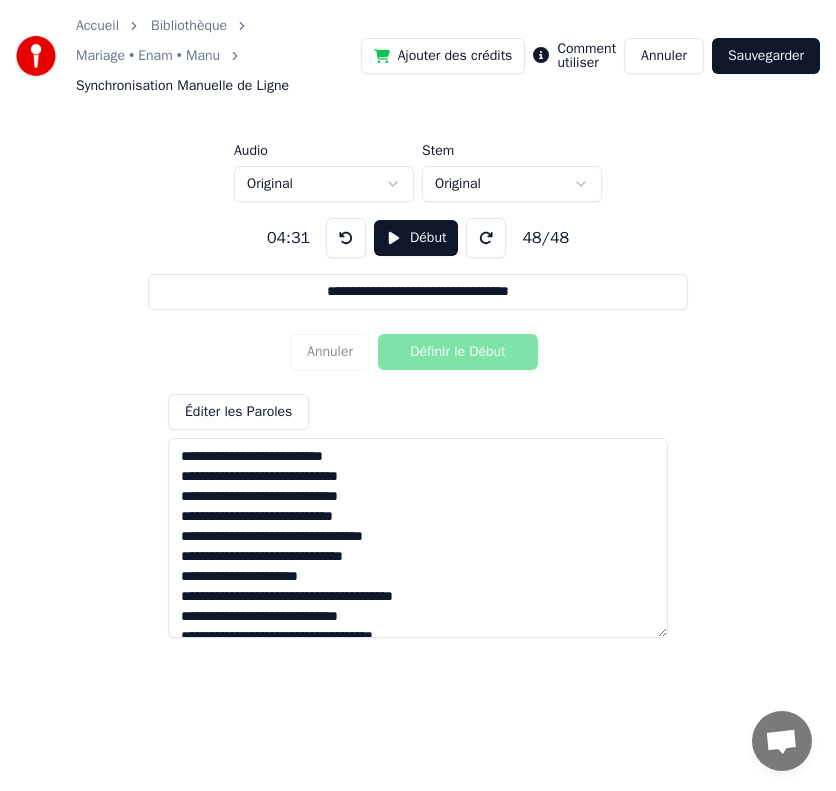 click at bounding box center (346, 238) 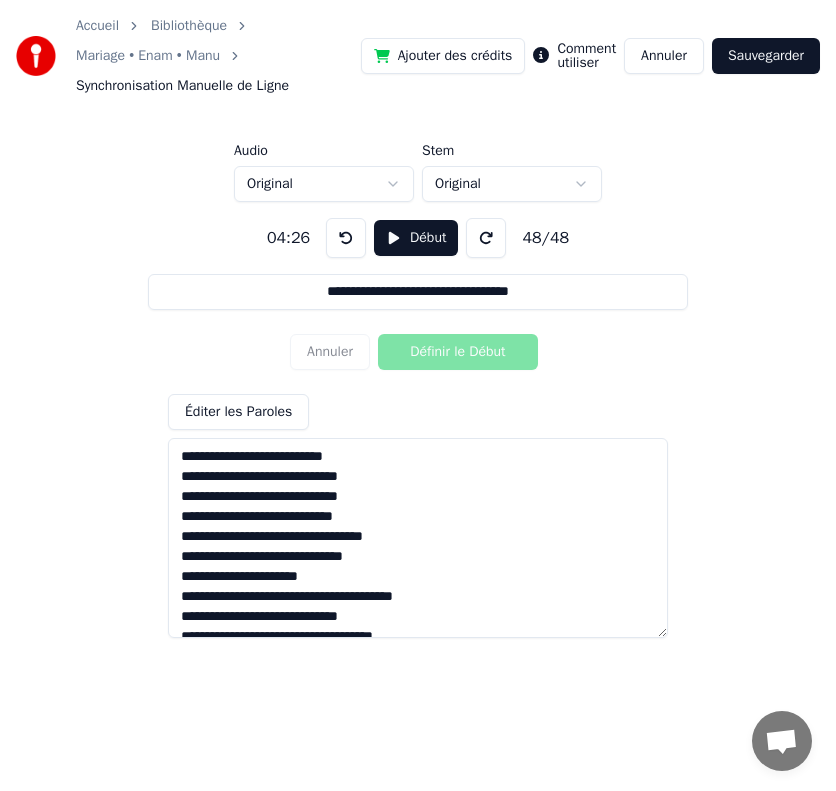 click on "Début" at bounding box center [416, 238] 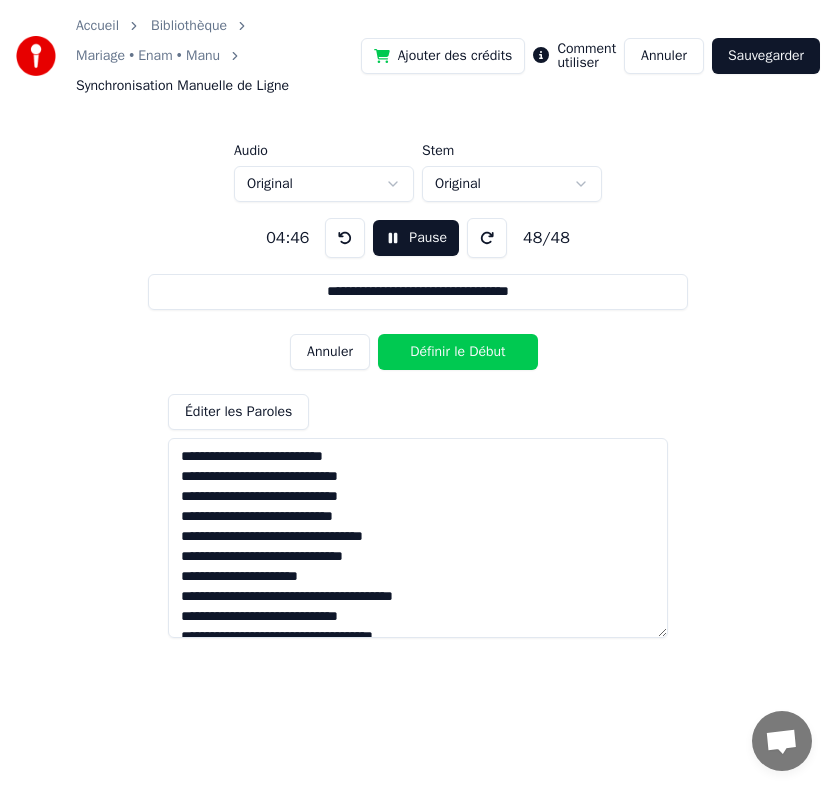 click on "Définir le Début" at bounding box center [458, 352] 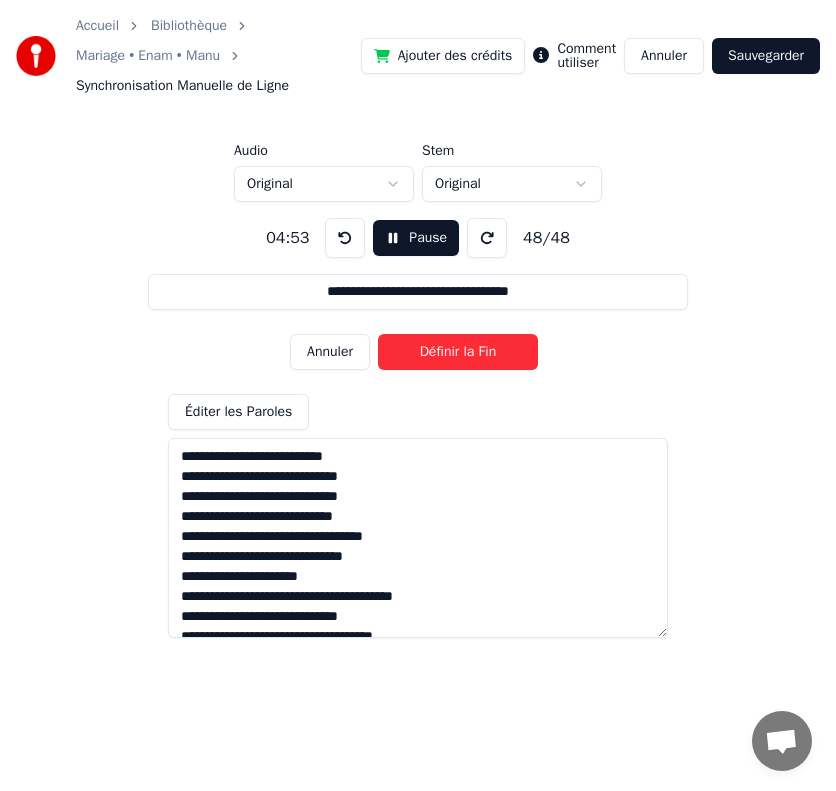 click on "Définir la Fin" at bounding box center (458, 352) 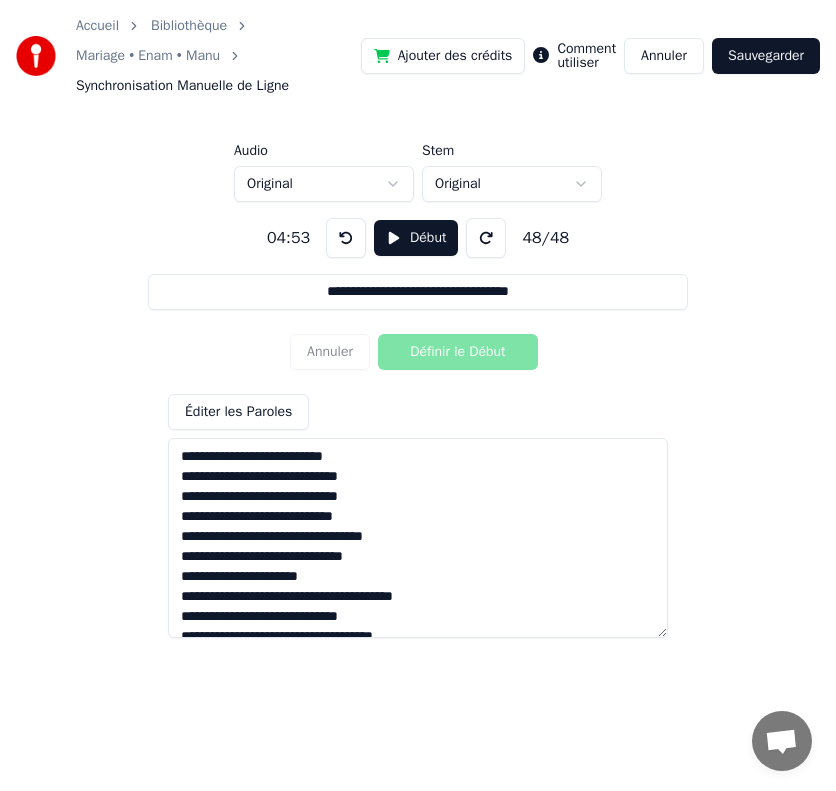click on "Sauvegarder" at bounding box center (766, 56) 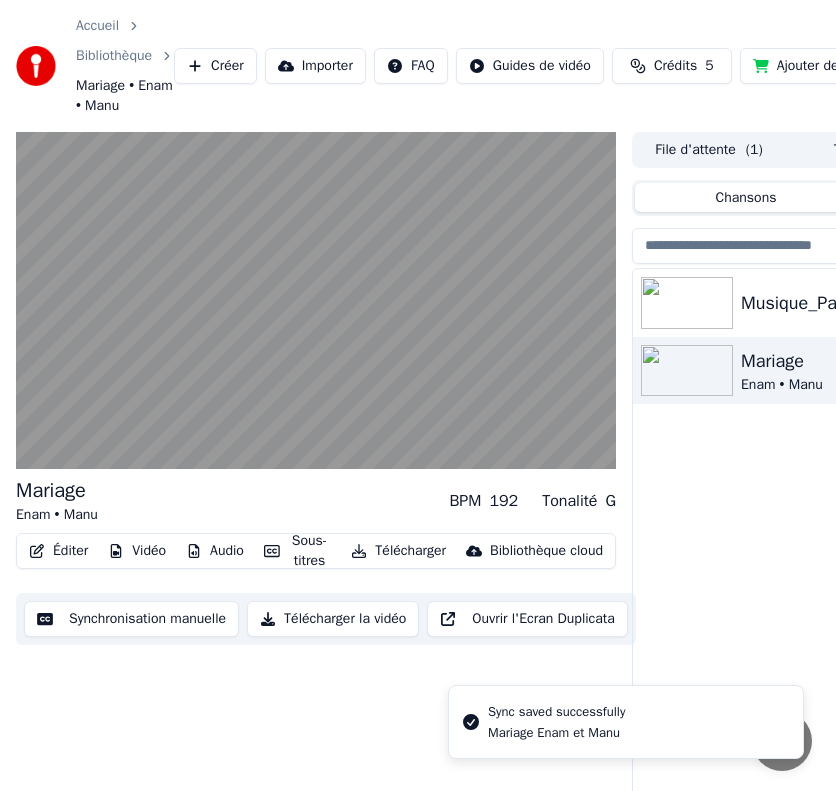 click on "Accueil Bibliothèque Mariage • Enam • Manu Créer Importer FAQ Guides de vidéo Crédits 5 Ajouter des crédits Paramètres" at bounding box center (418, 66) 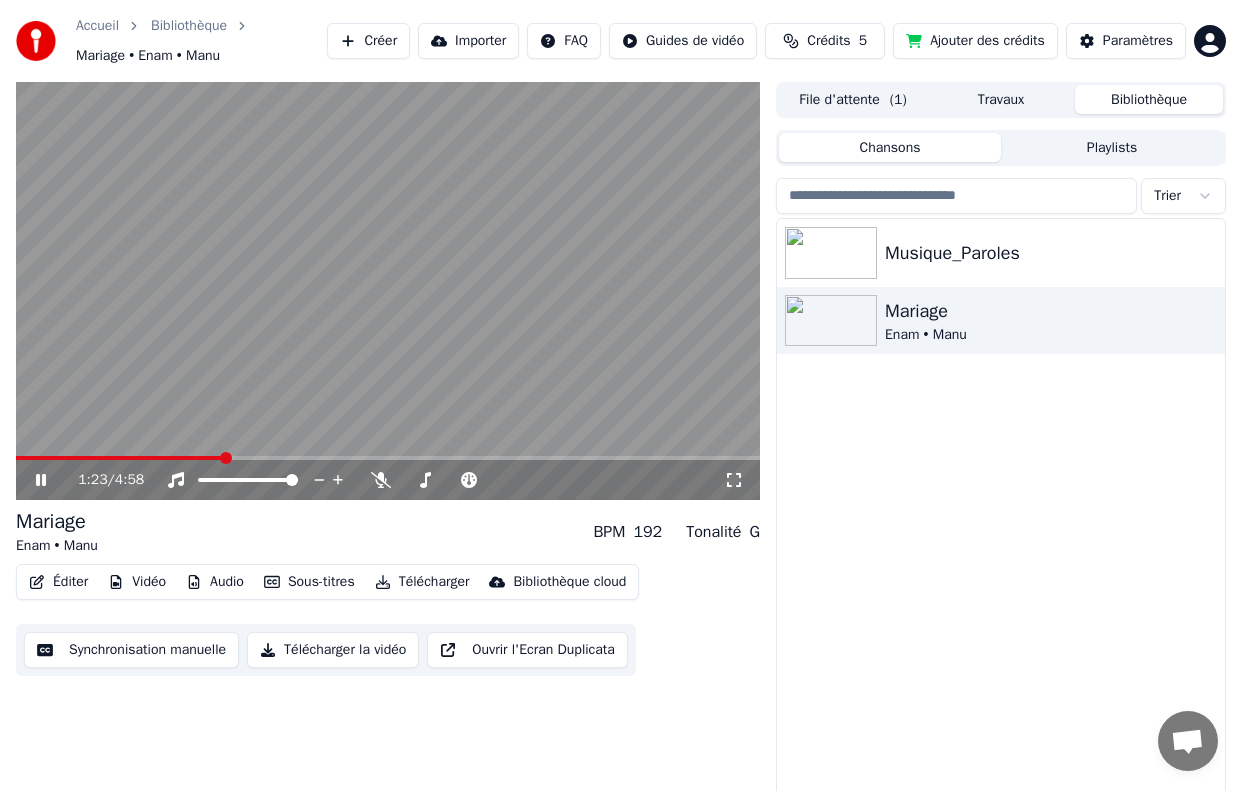 click on "Bibliothèque" at bounding box center [1149, 99] 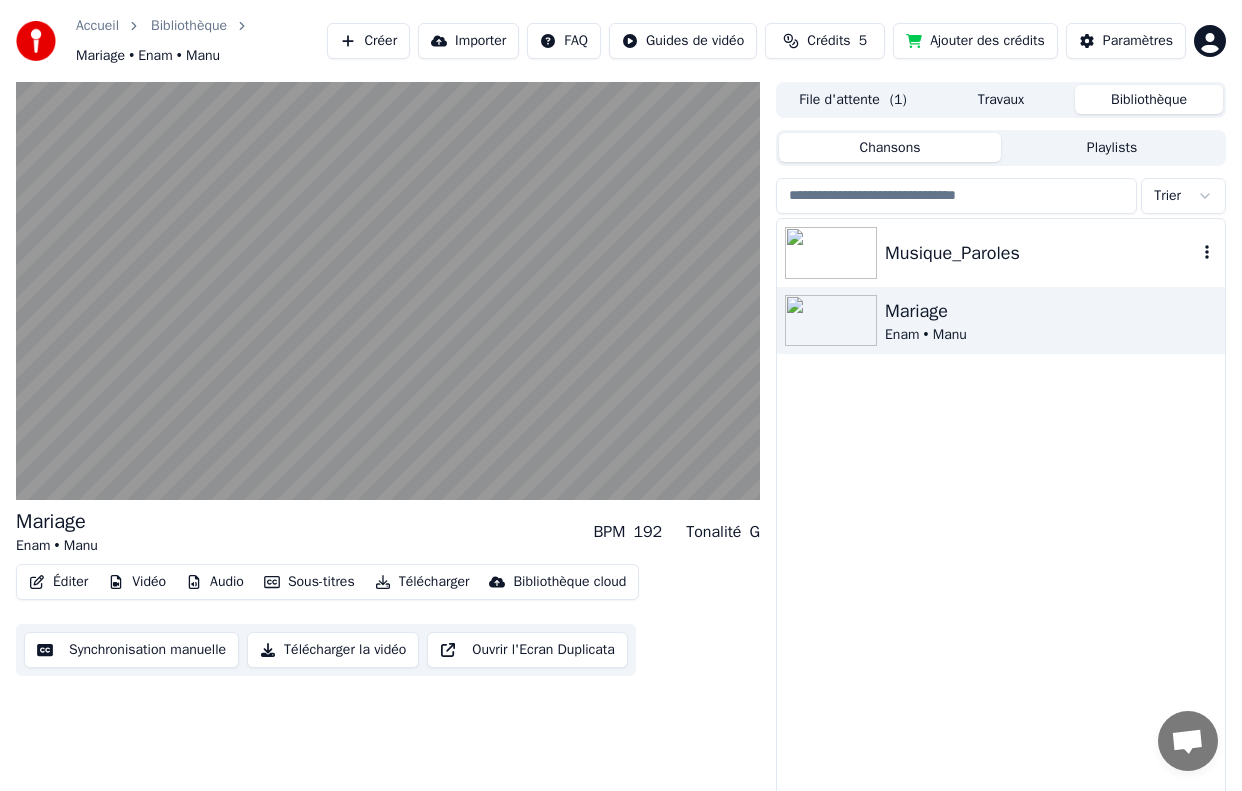 click on "Musique_Paroles" at bounding box center (1041, 253) 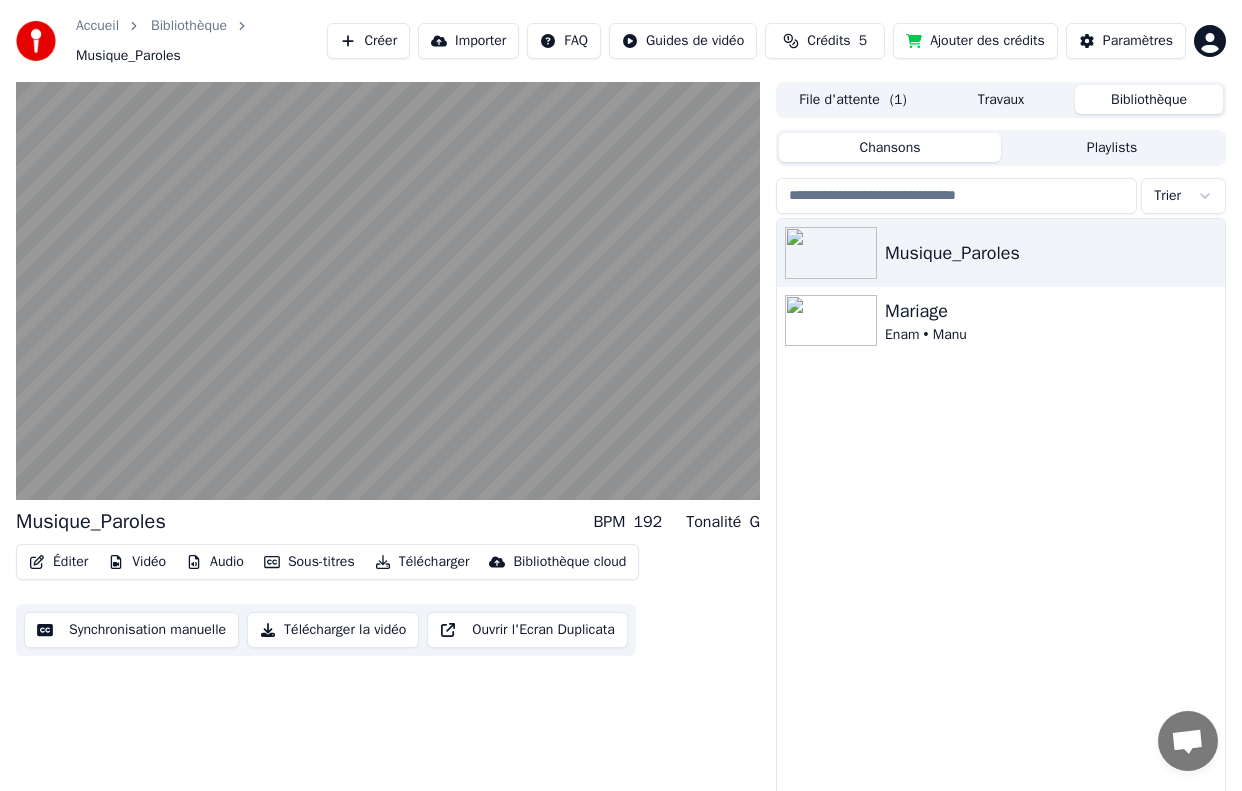 click on "Vidéo" at bounding box center (137, 562) 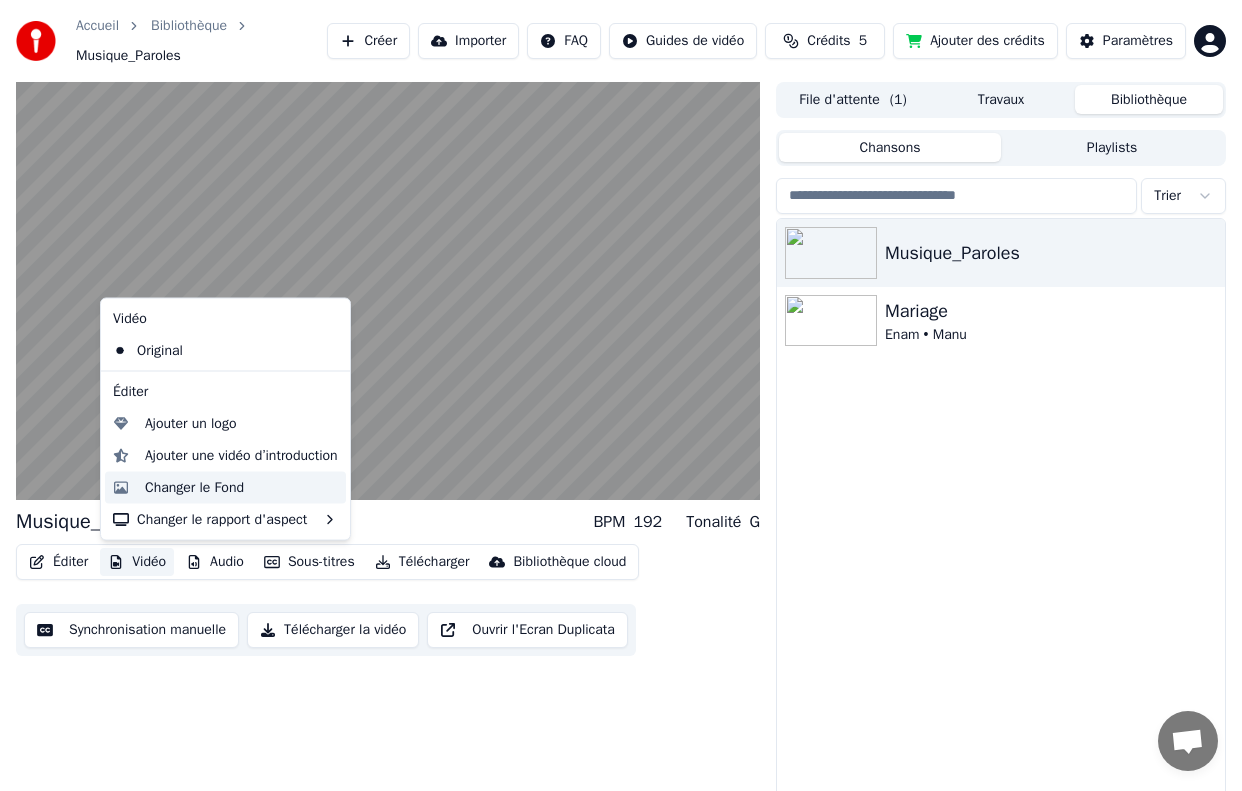 click on "Changer le Fond" at bounding box center [194, 487] 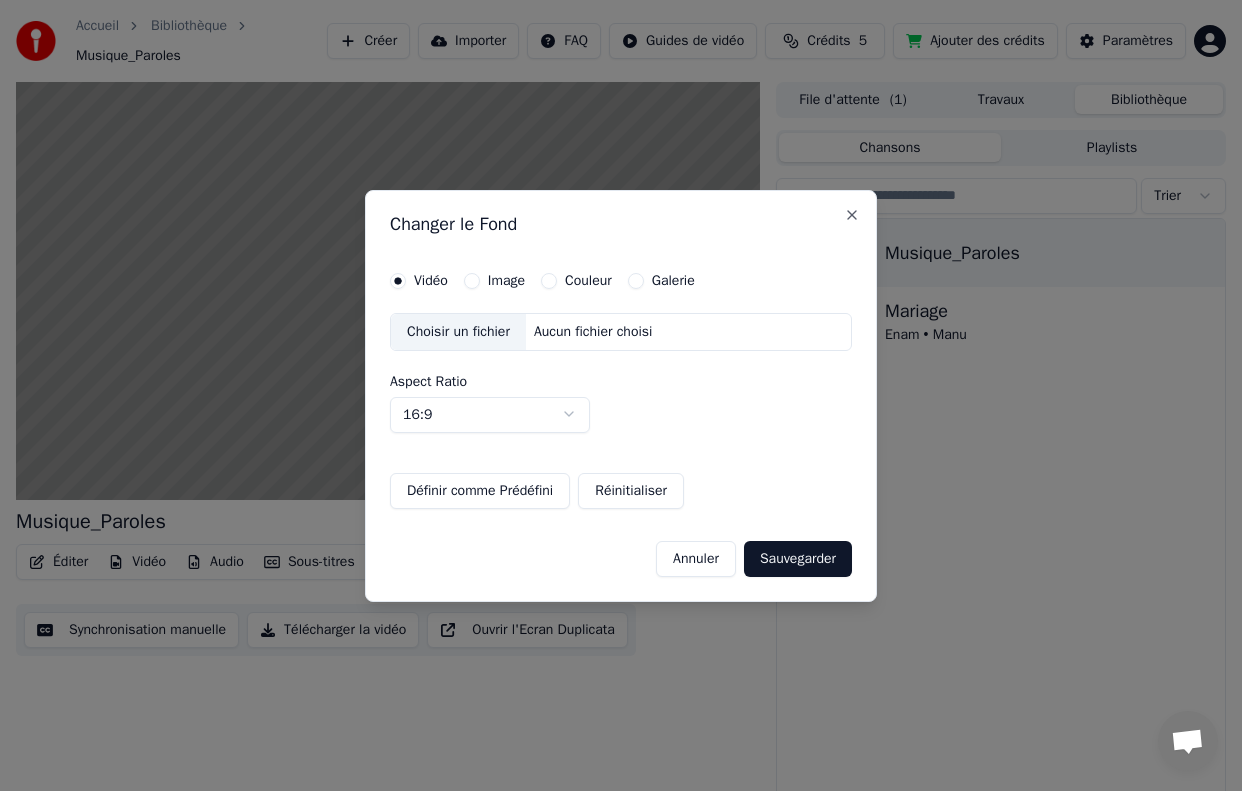 click on "Galerie" at bounding box center (636, 281) 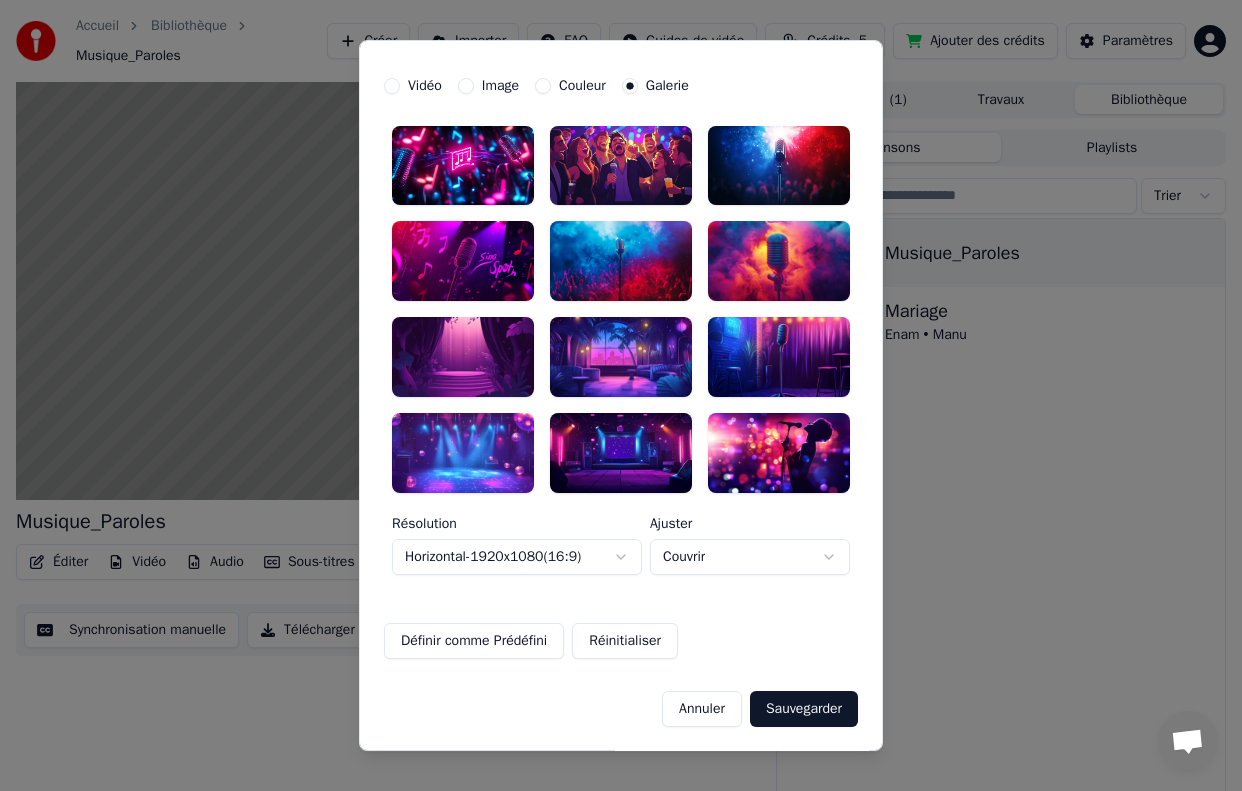 scroll, scrollTop: 0, scrollLeft: 0, axis: both 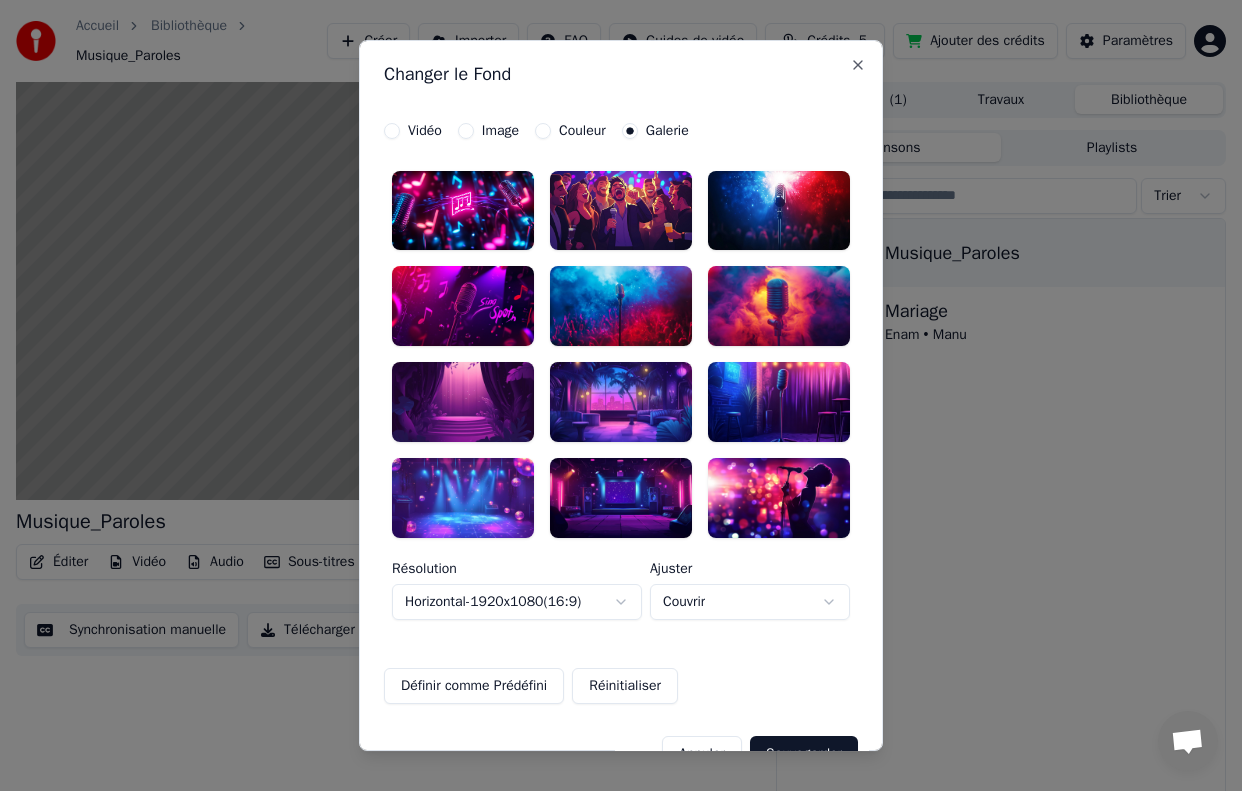 click on "**********" at bounding box center (621, 396) 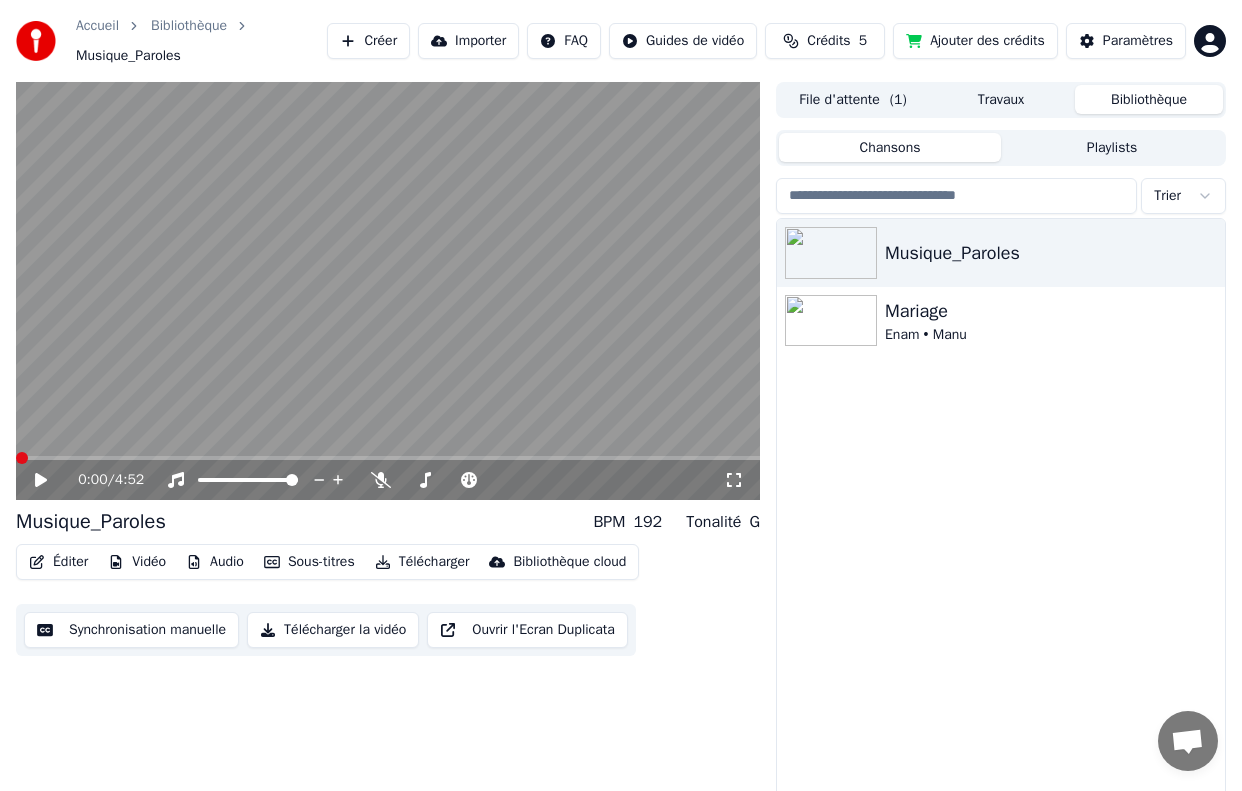 click at bounding box center (22, 458) 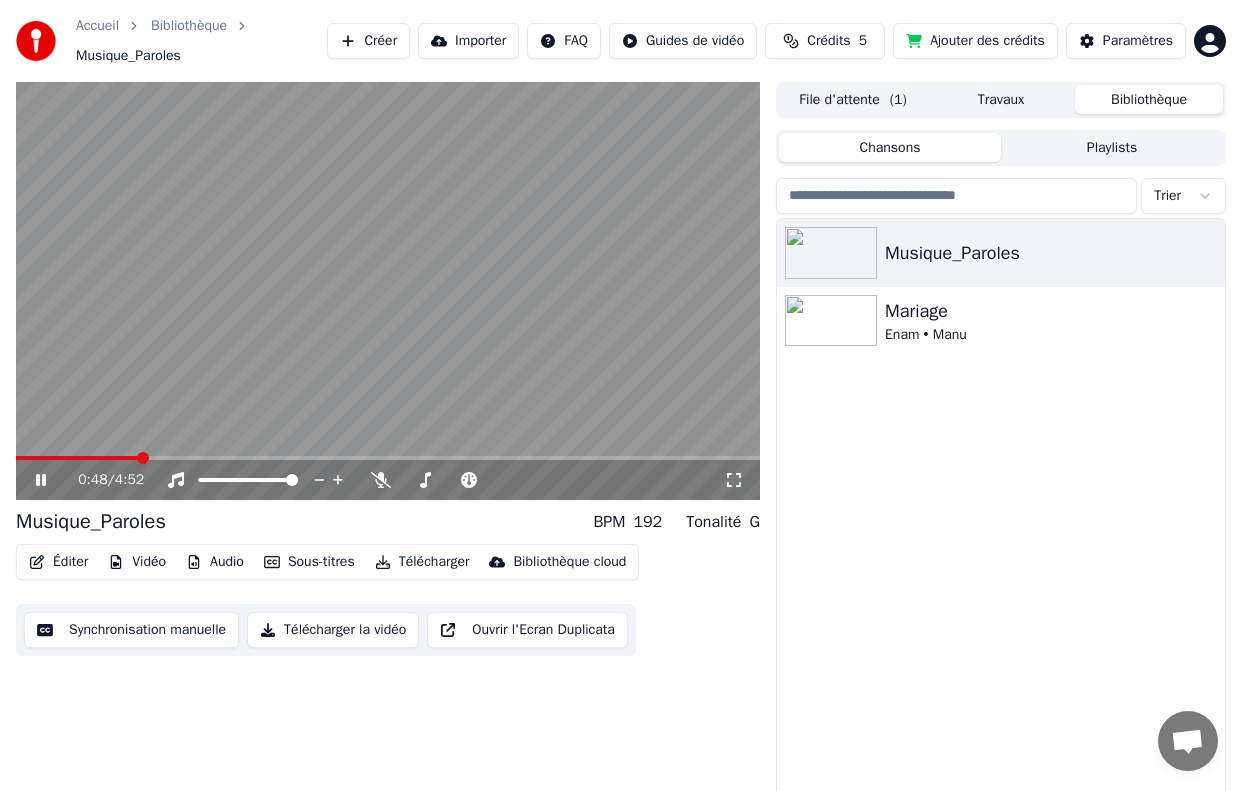 click 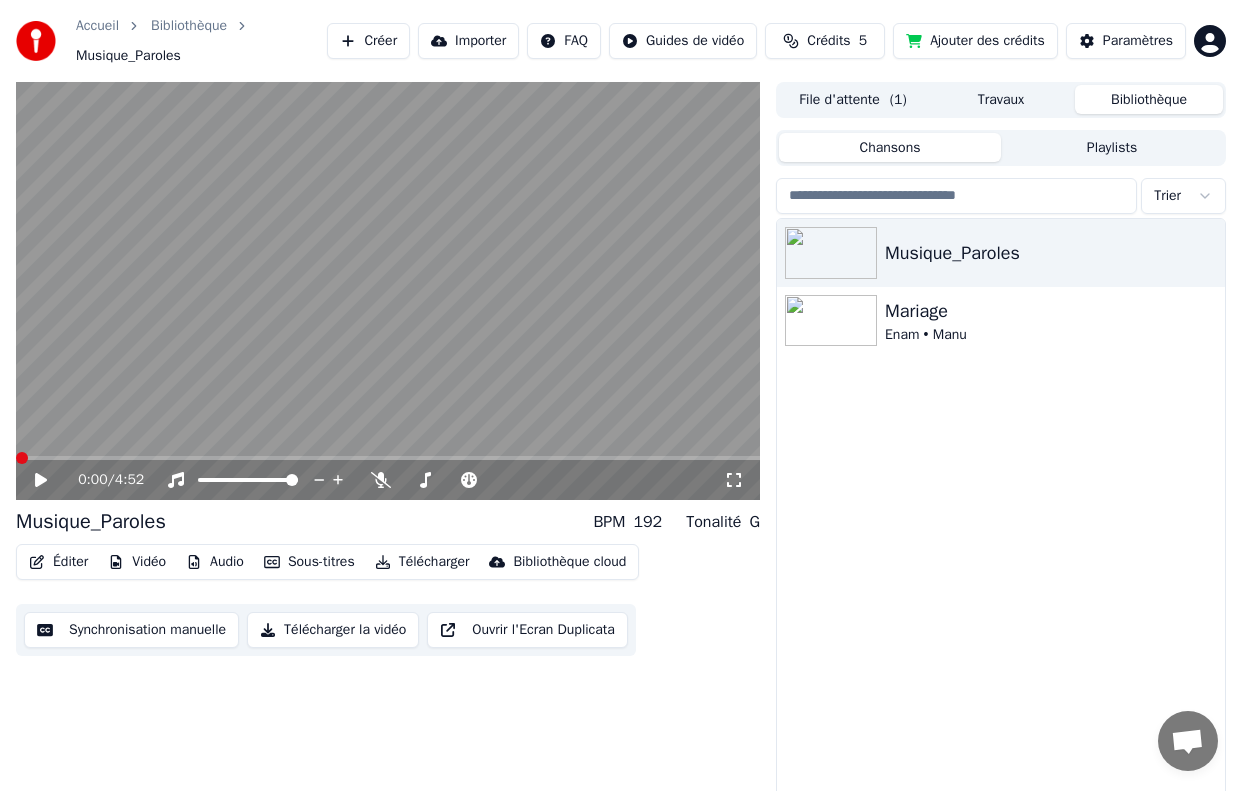 click at bounding box center (22, 458) 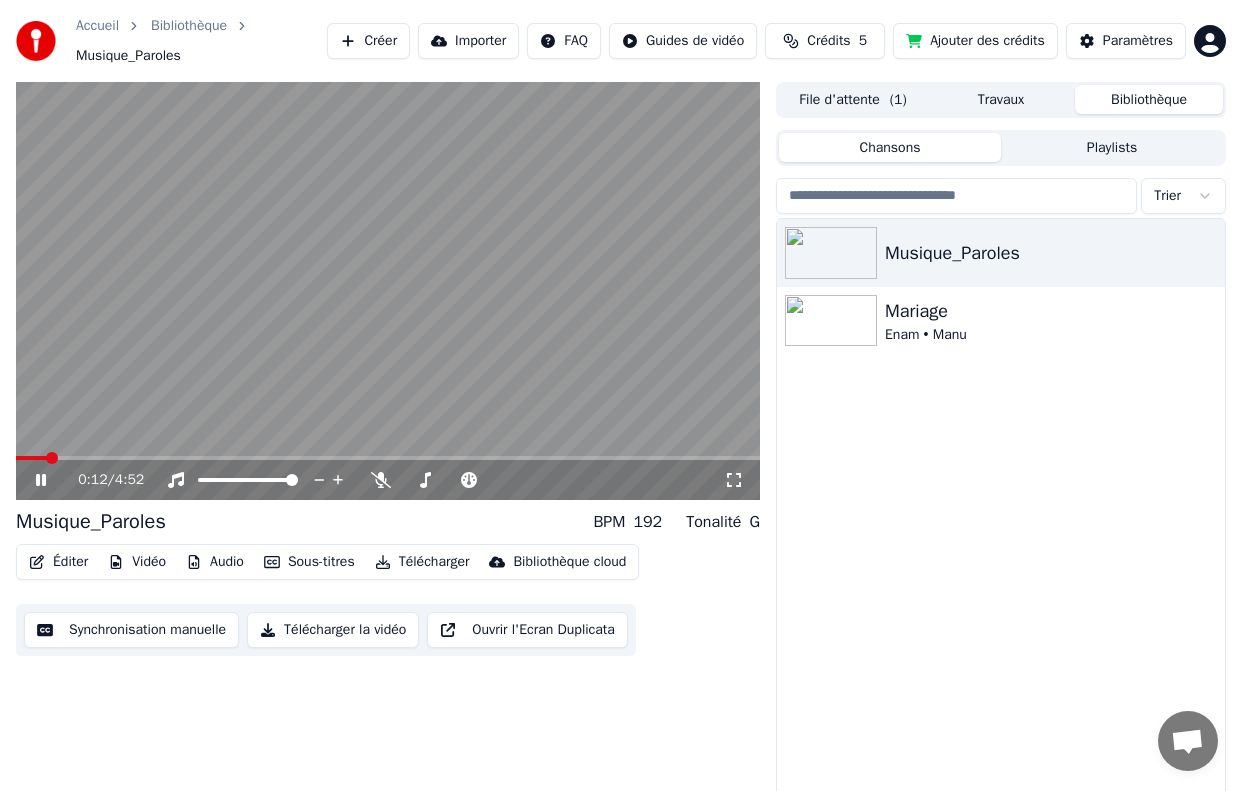 click at bounding box center [52, 458] 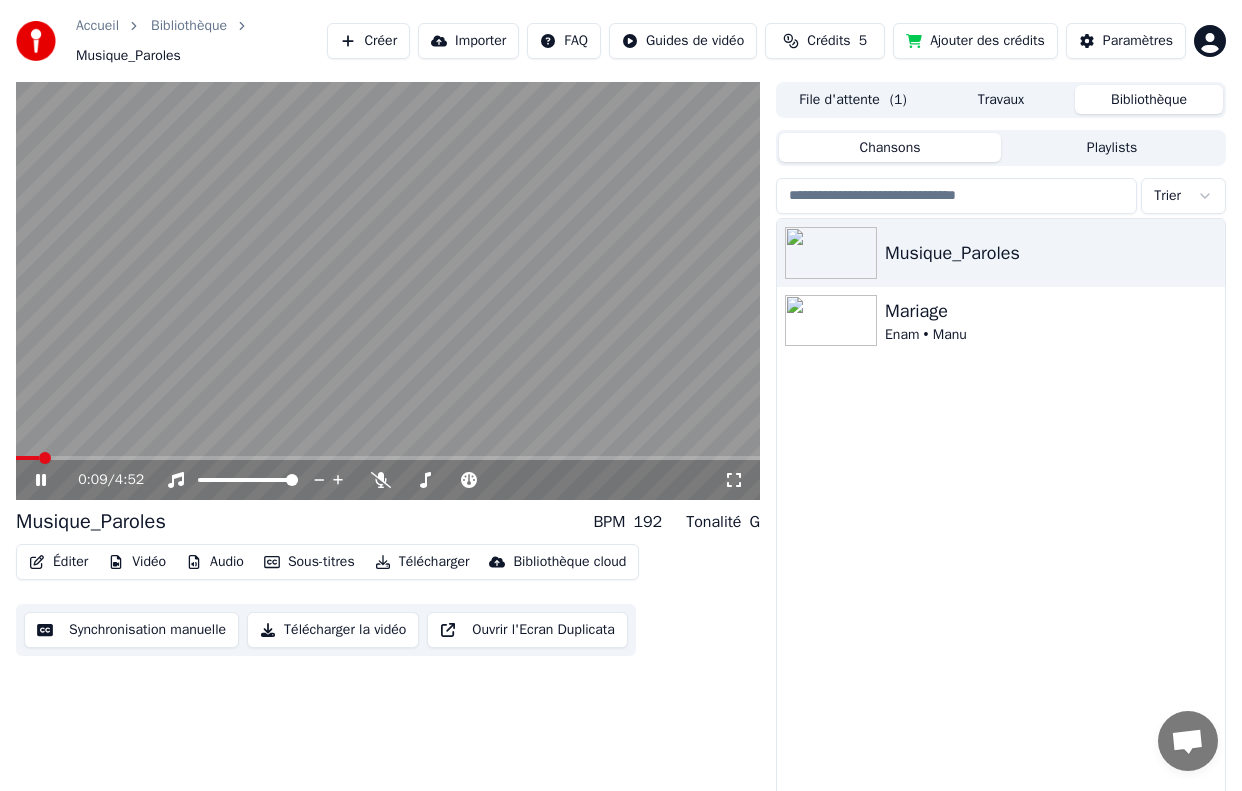 click on "0:09  /  4:52" at bounding box center (388, 480) 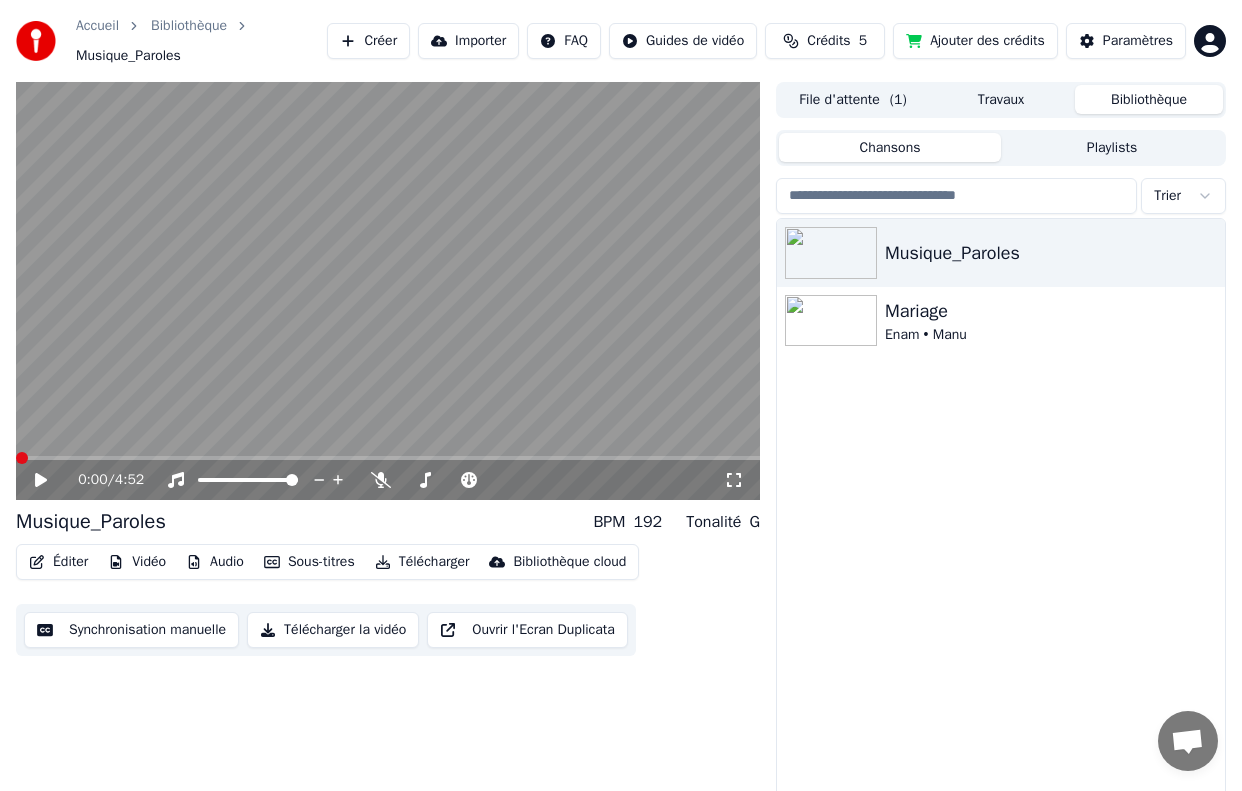 click at bounding box center (22, 458) 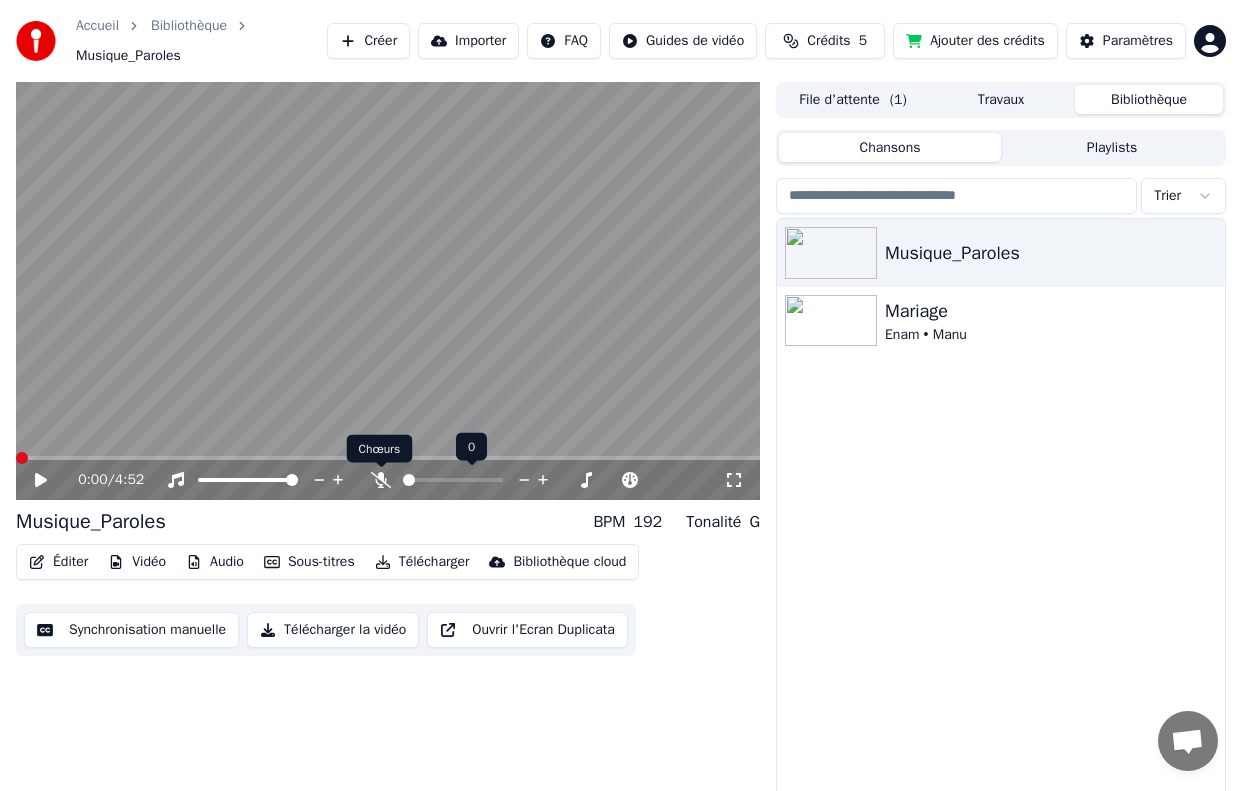 click 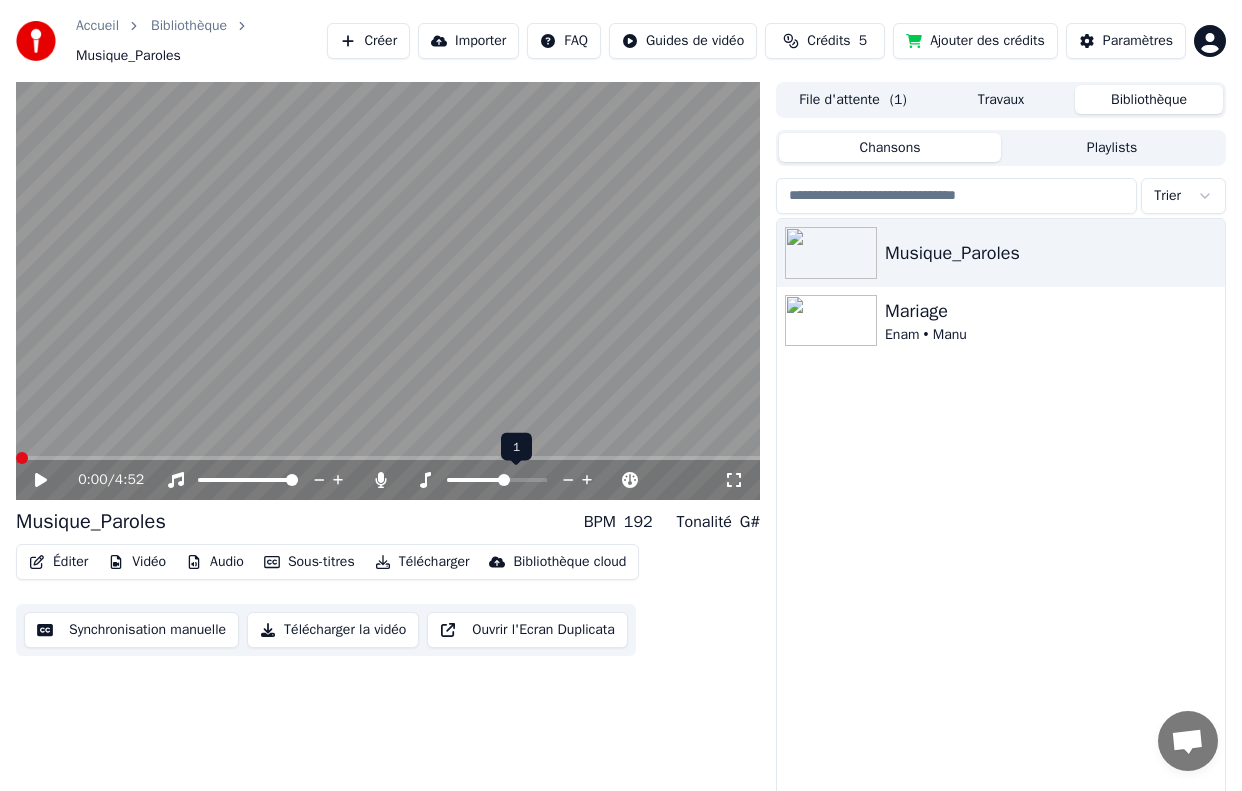 click at bounding box center [504, 480] 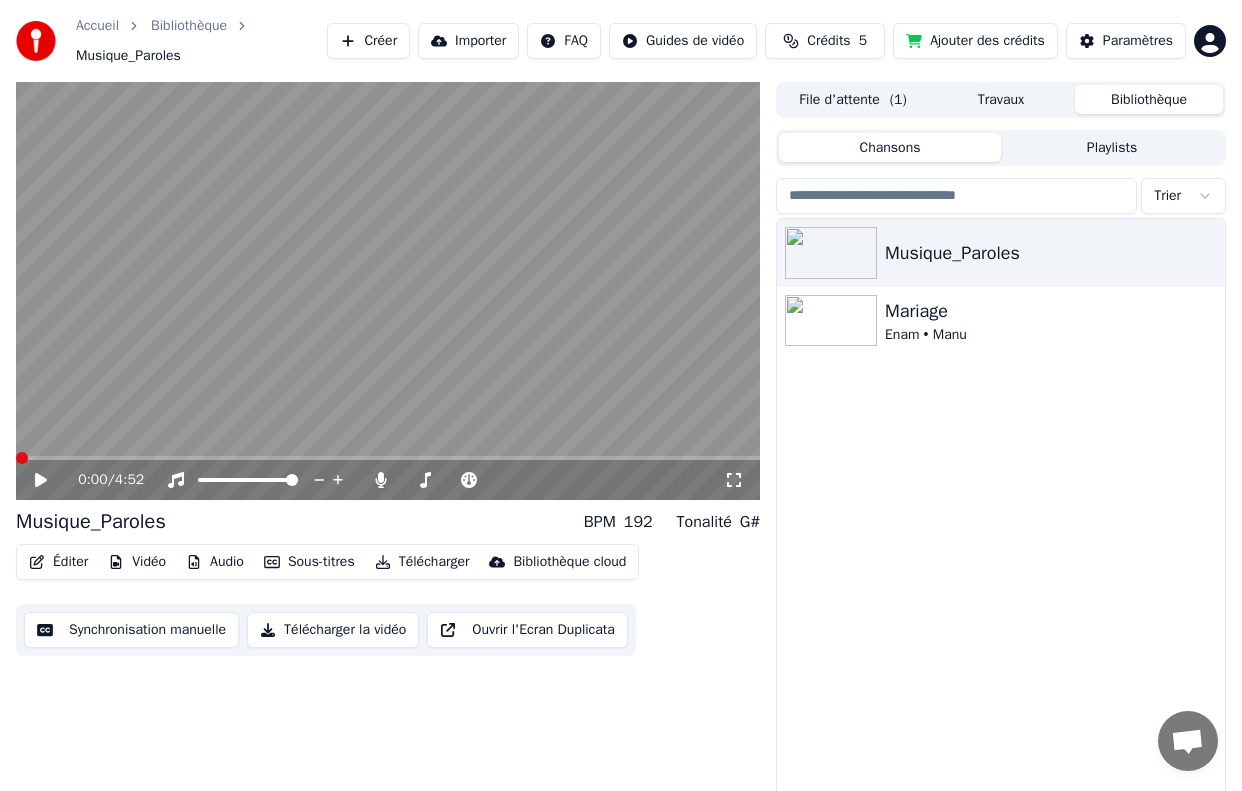 click 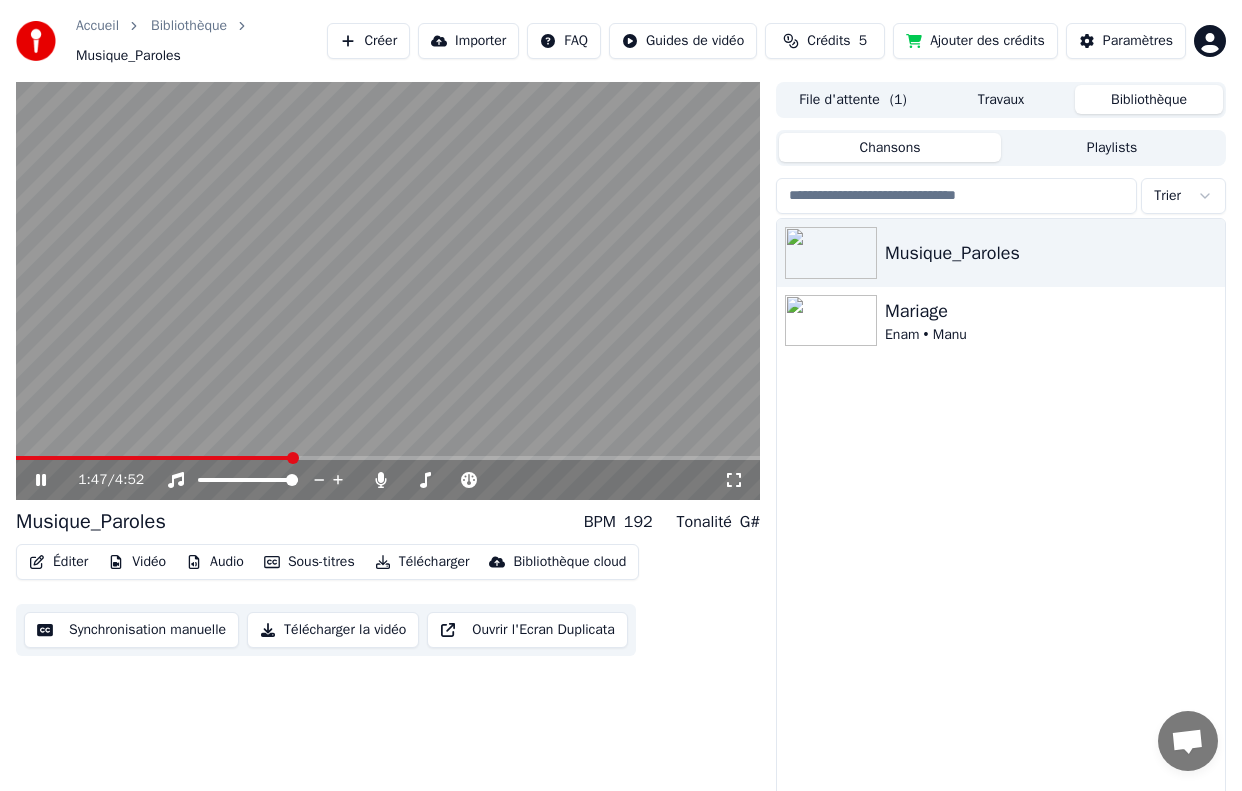 click on "1:47  /  4:52" at bounding box center (401, 480) 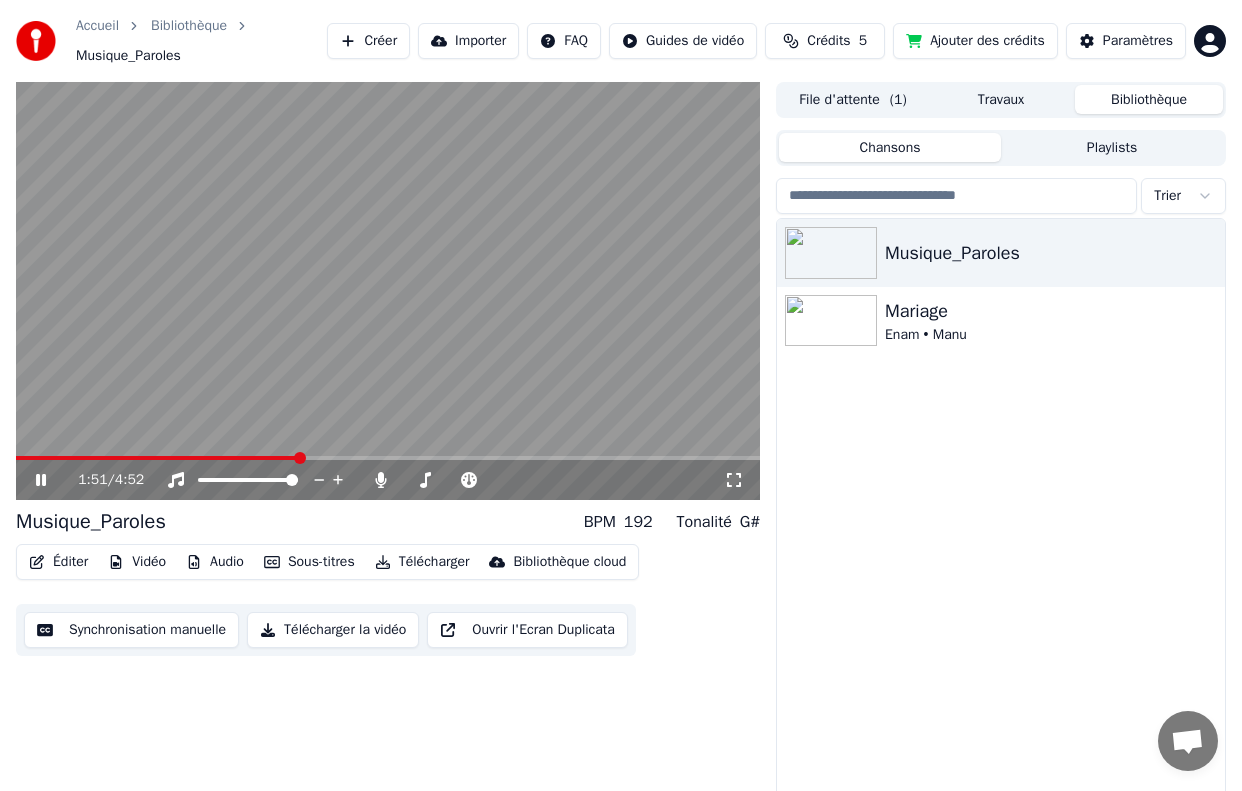 click on "1:51  /  4:52" at bounding box center [401, 480] 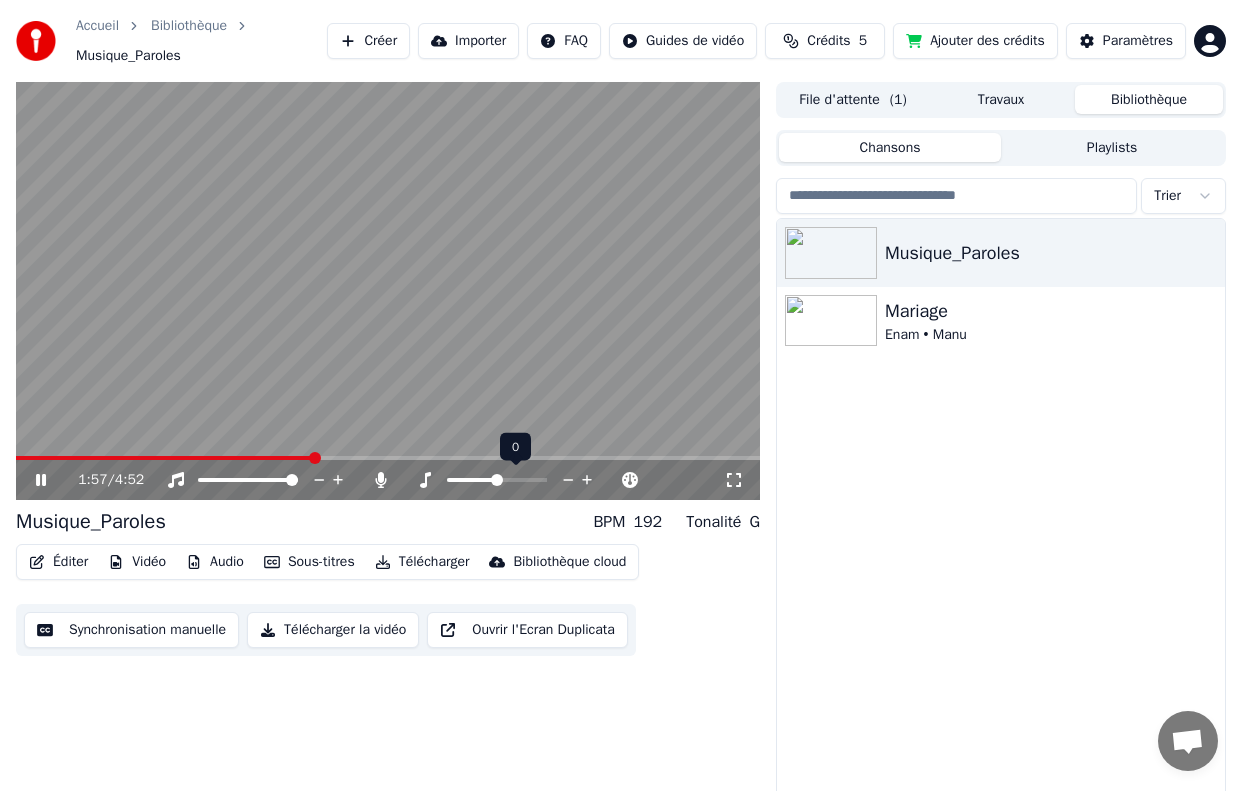 click at bounding box center (497, 480) 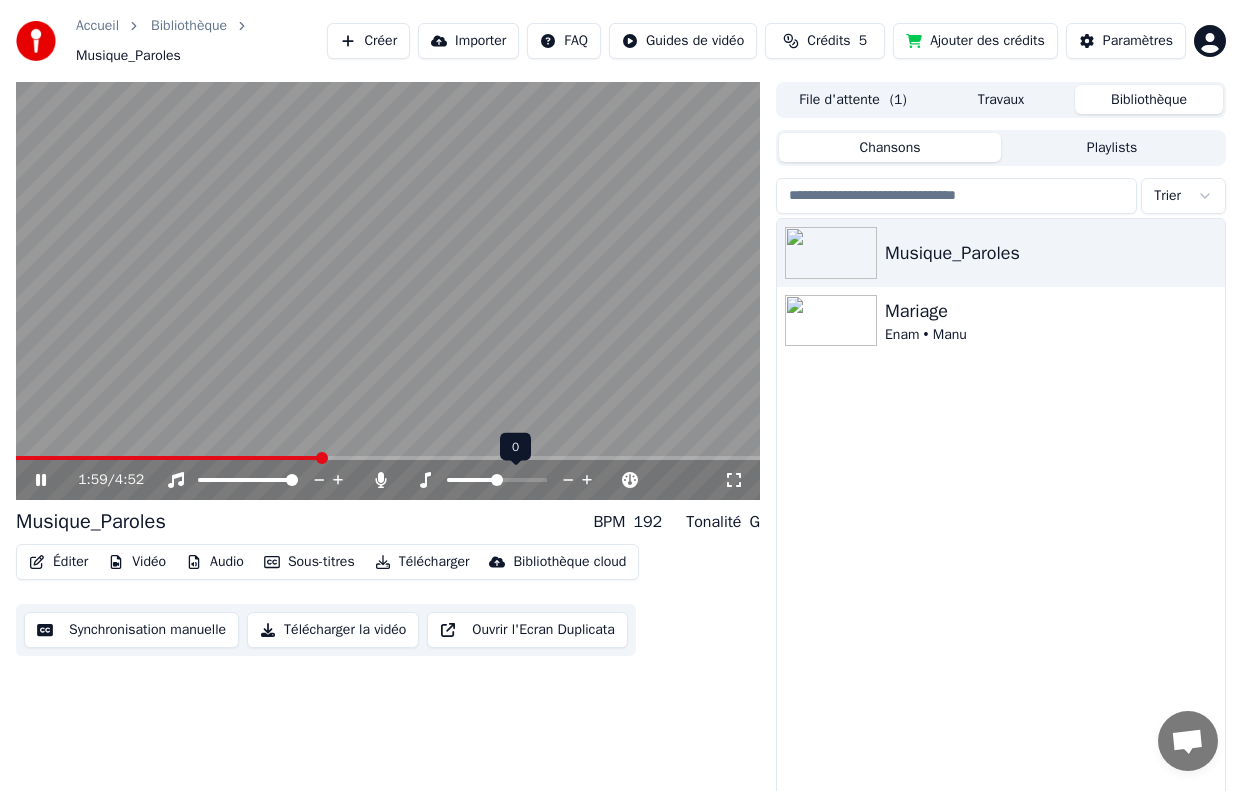 click 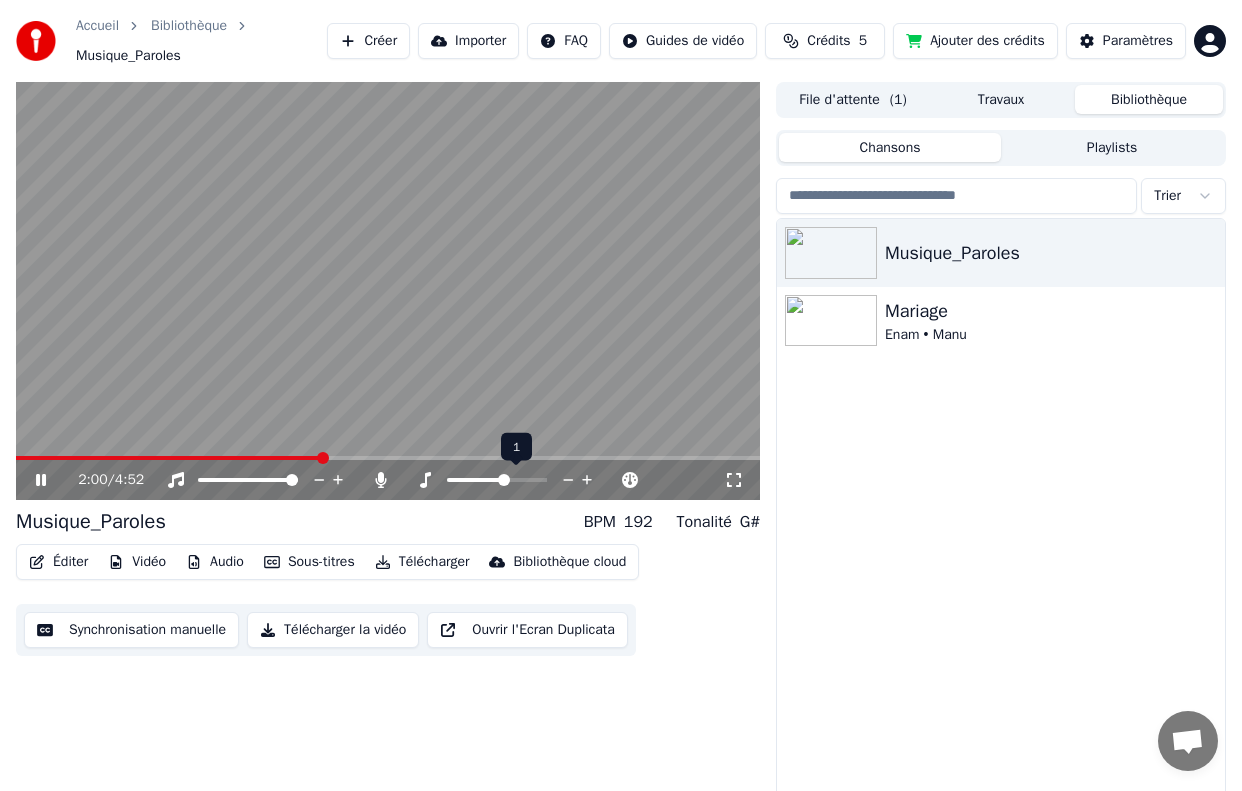 click 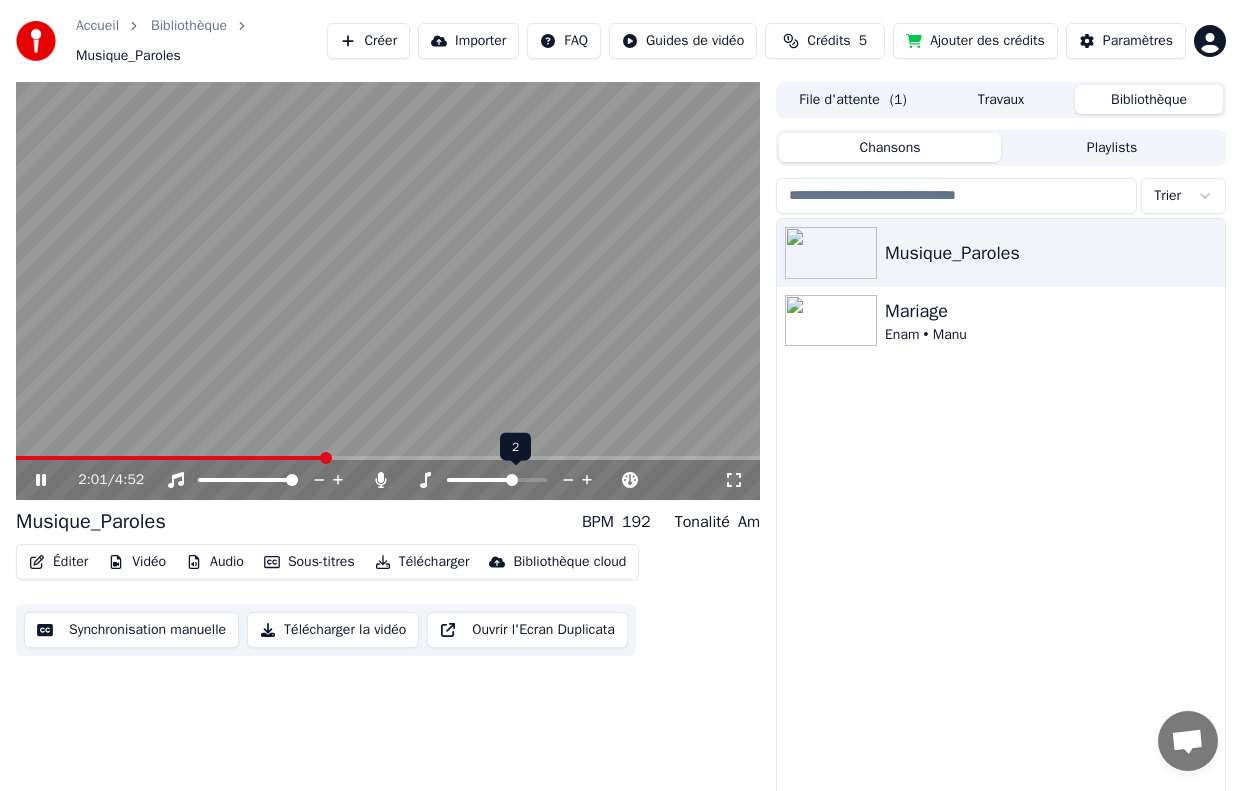 click 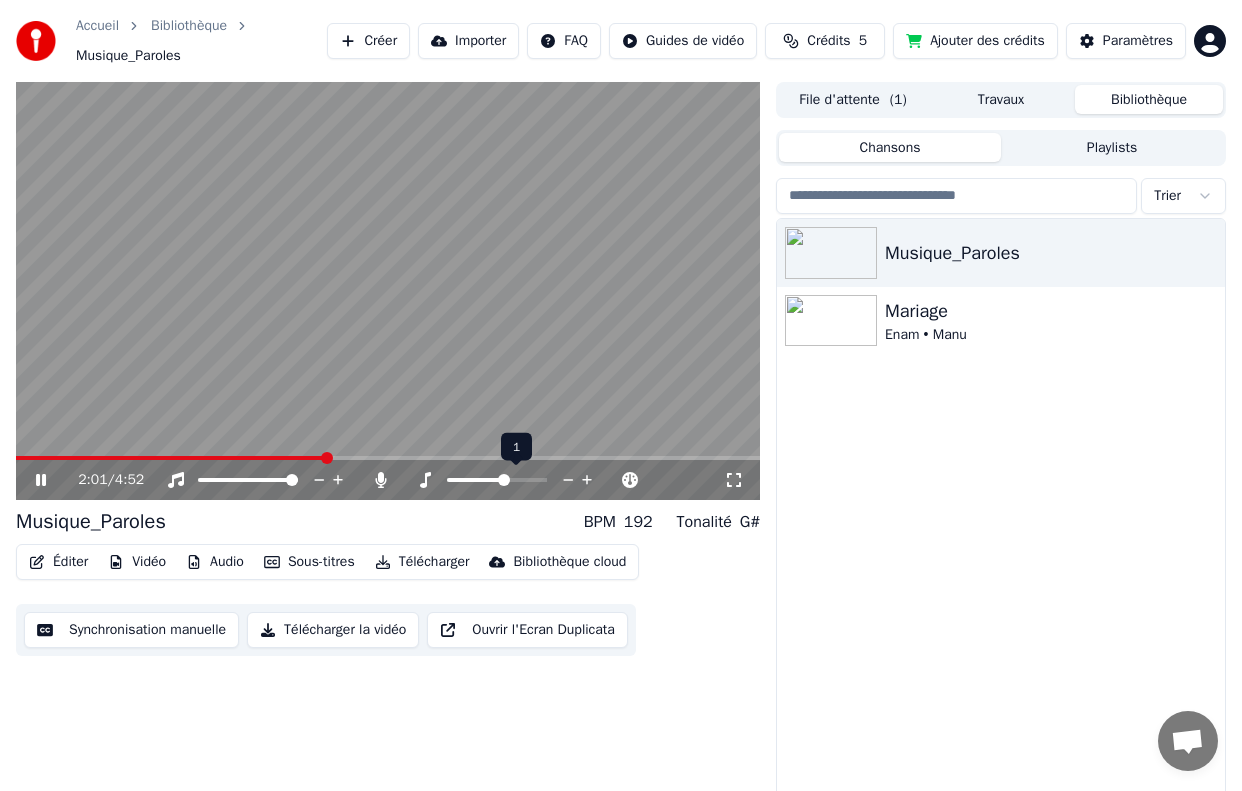 click 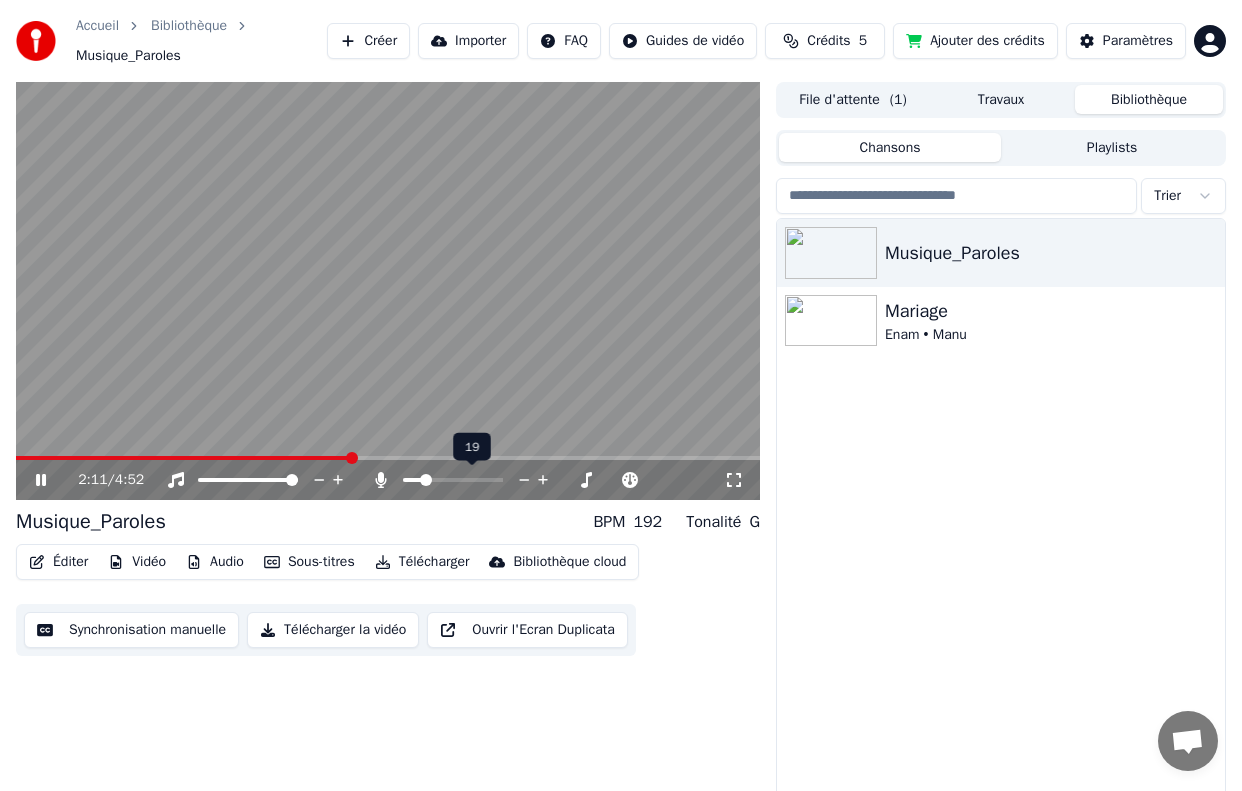 click at bounding box center [426, 480] 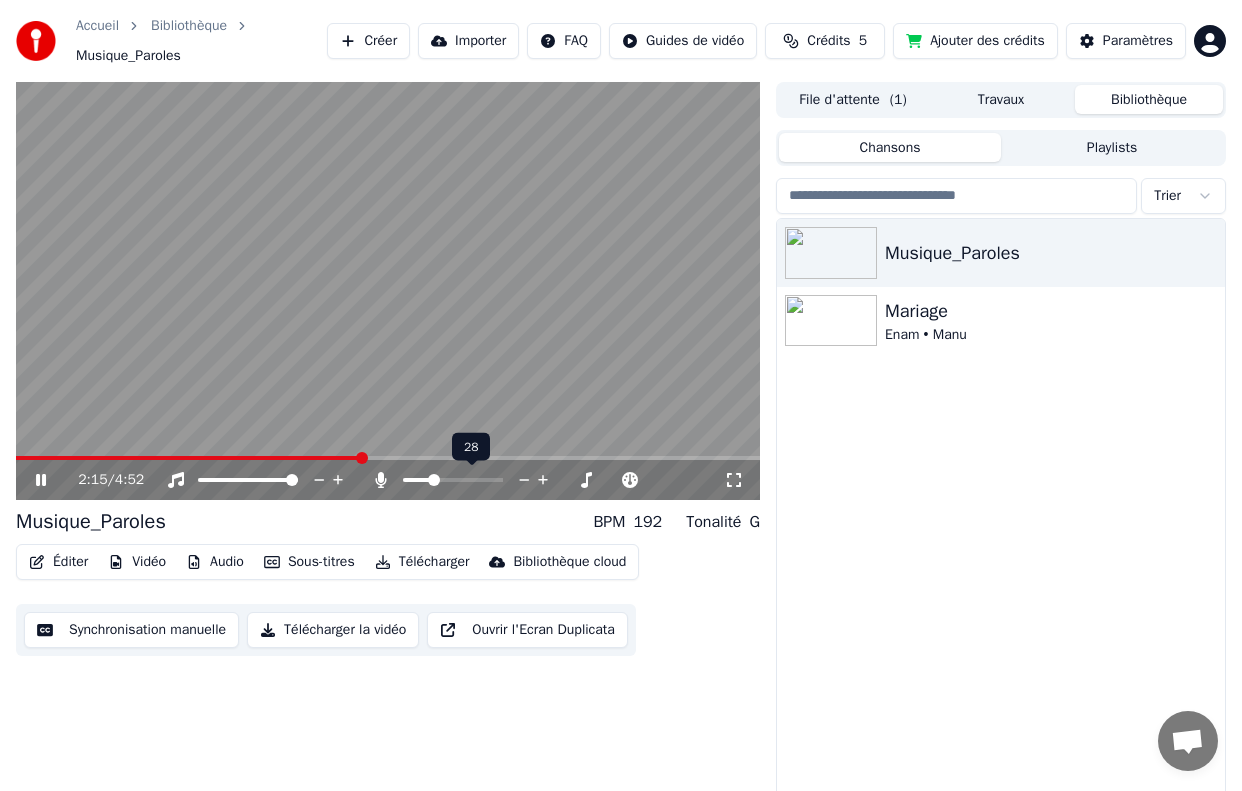 click at bounding box center [434, 480] 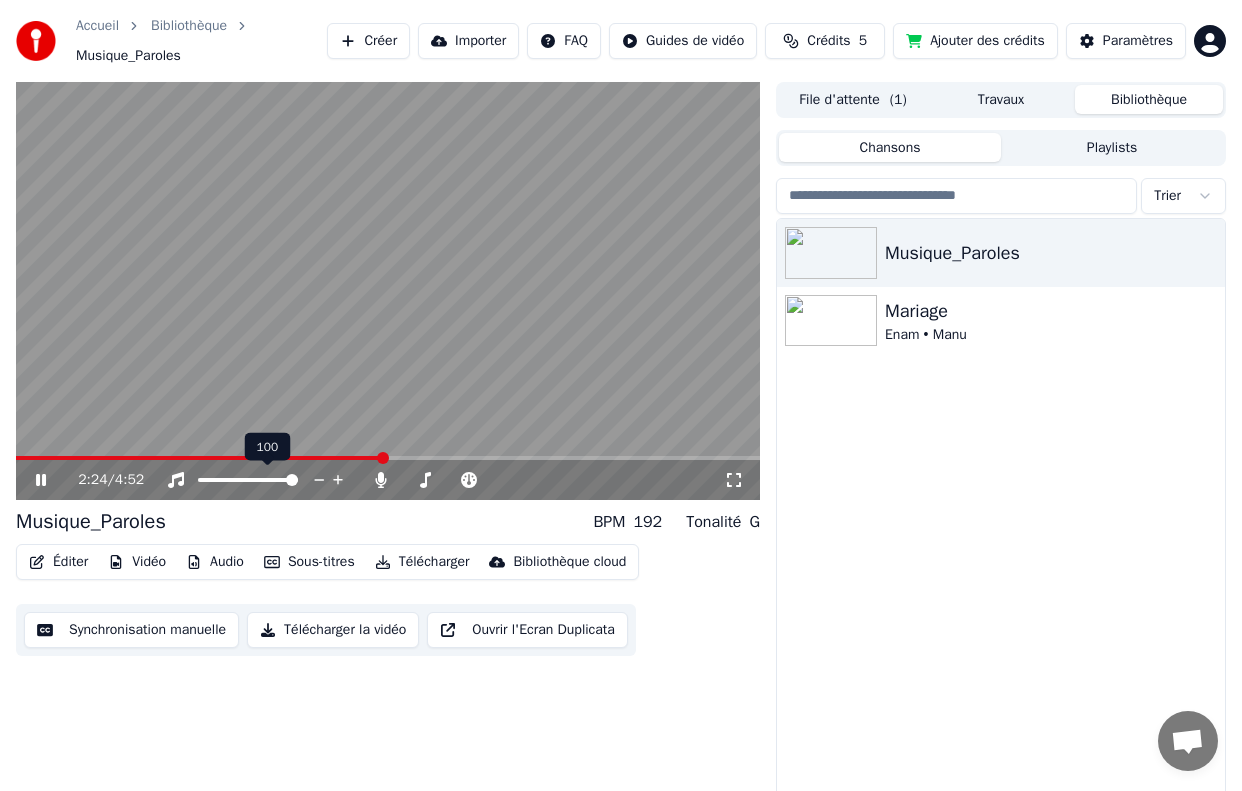click 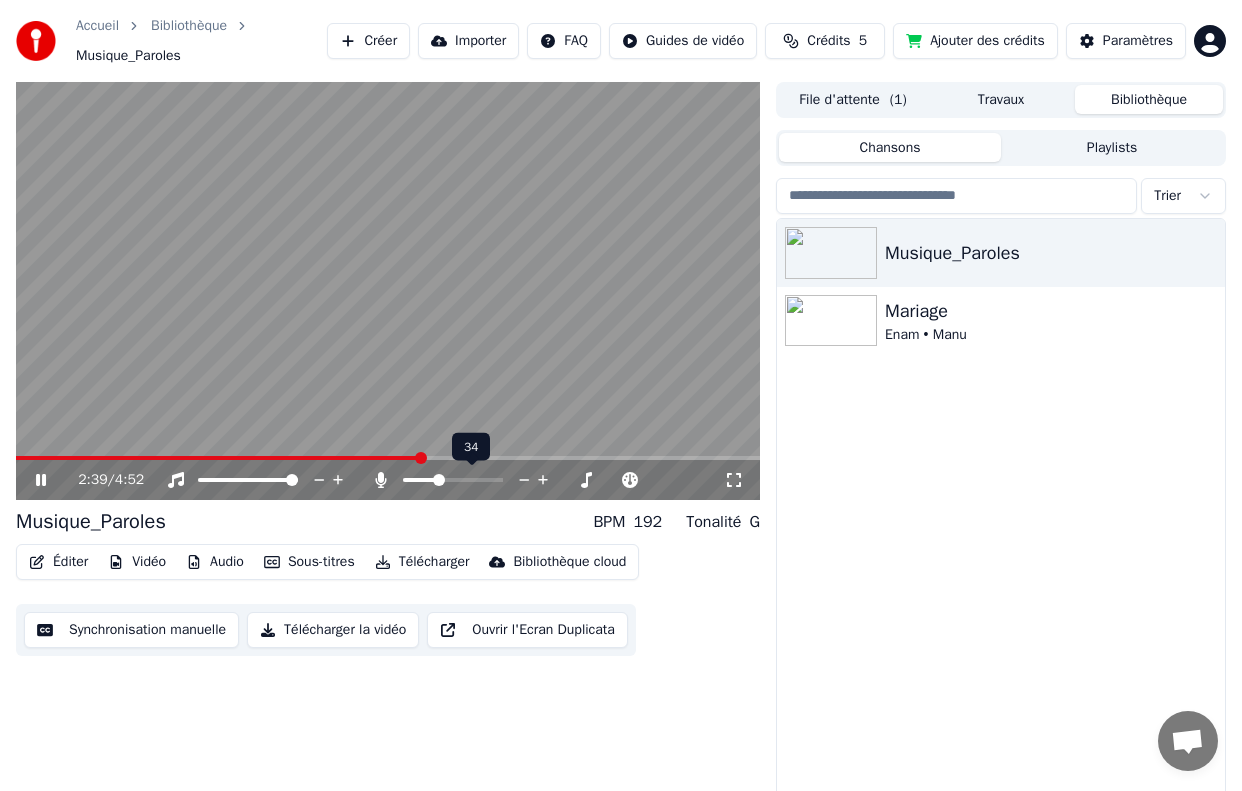 click at bounding box center [439, 480] 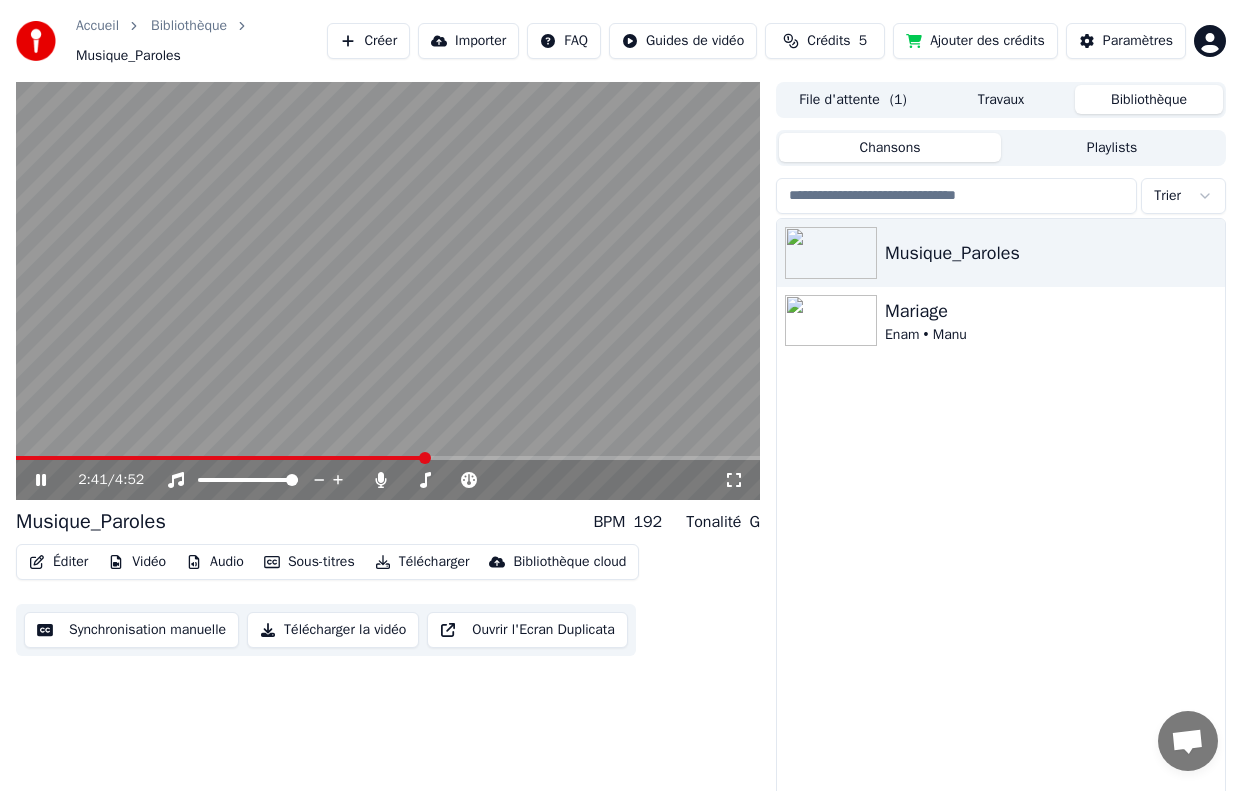 click on "Musique_Paroles BPM 192 Tonalité G" at bounding box center [388, 522] 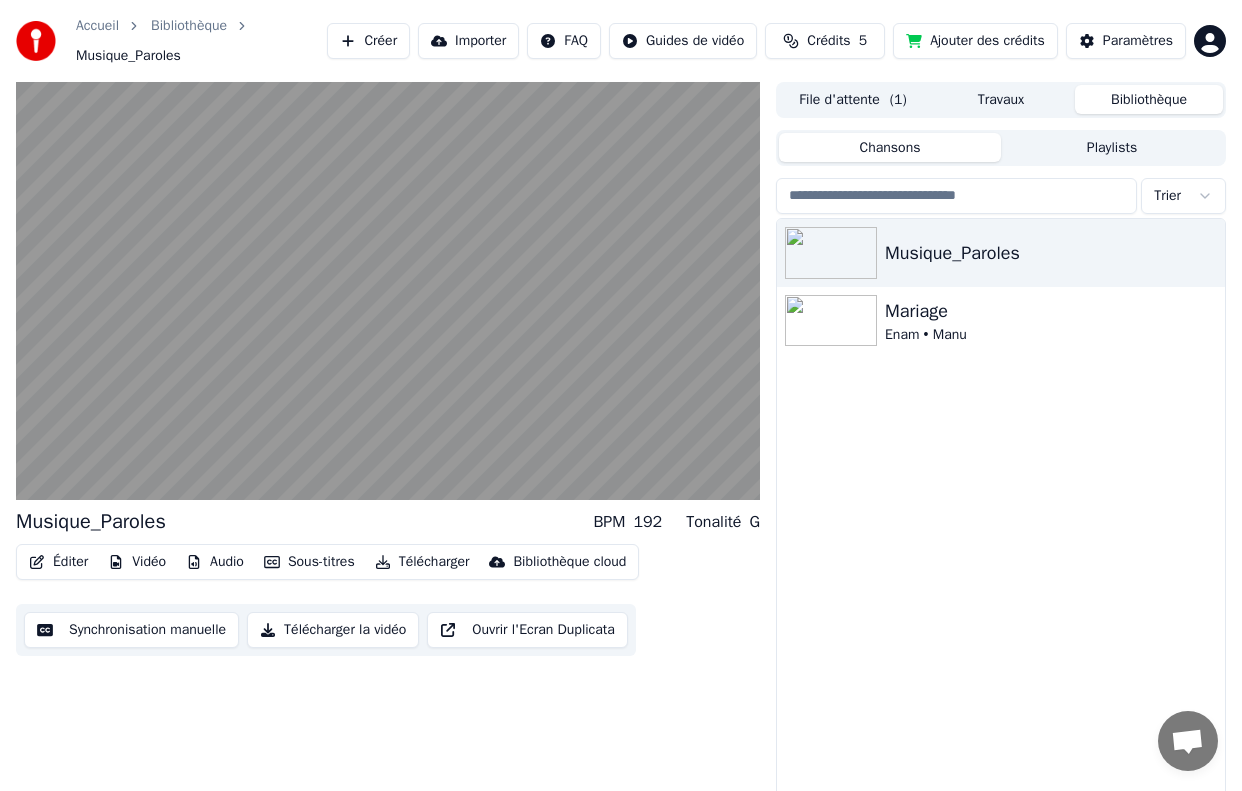 click on "Vidéo" at bounding box center (137, 562) 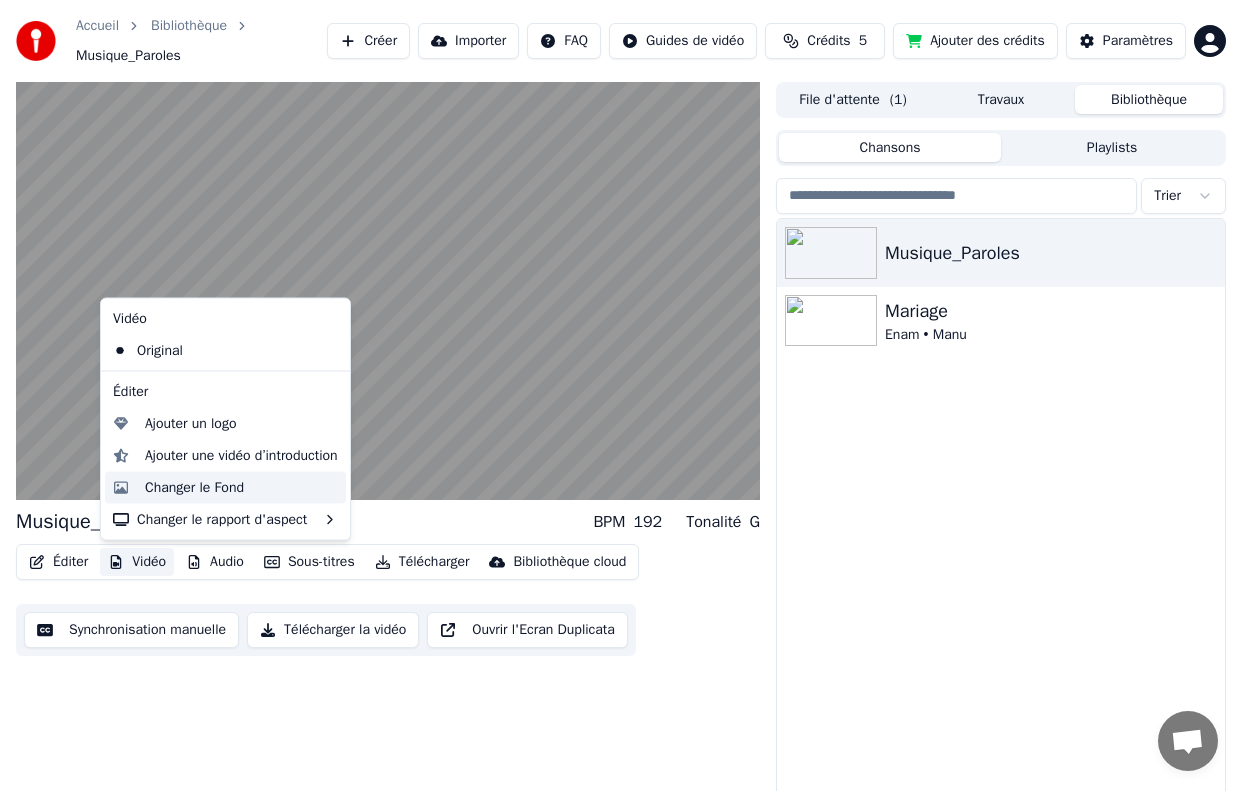 click on "Changer le Fond" at bounding box center [194, 487] 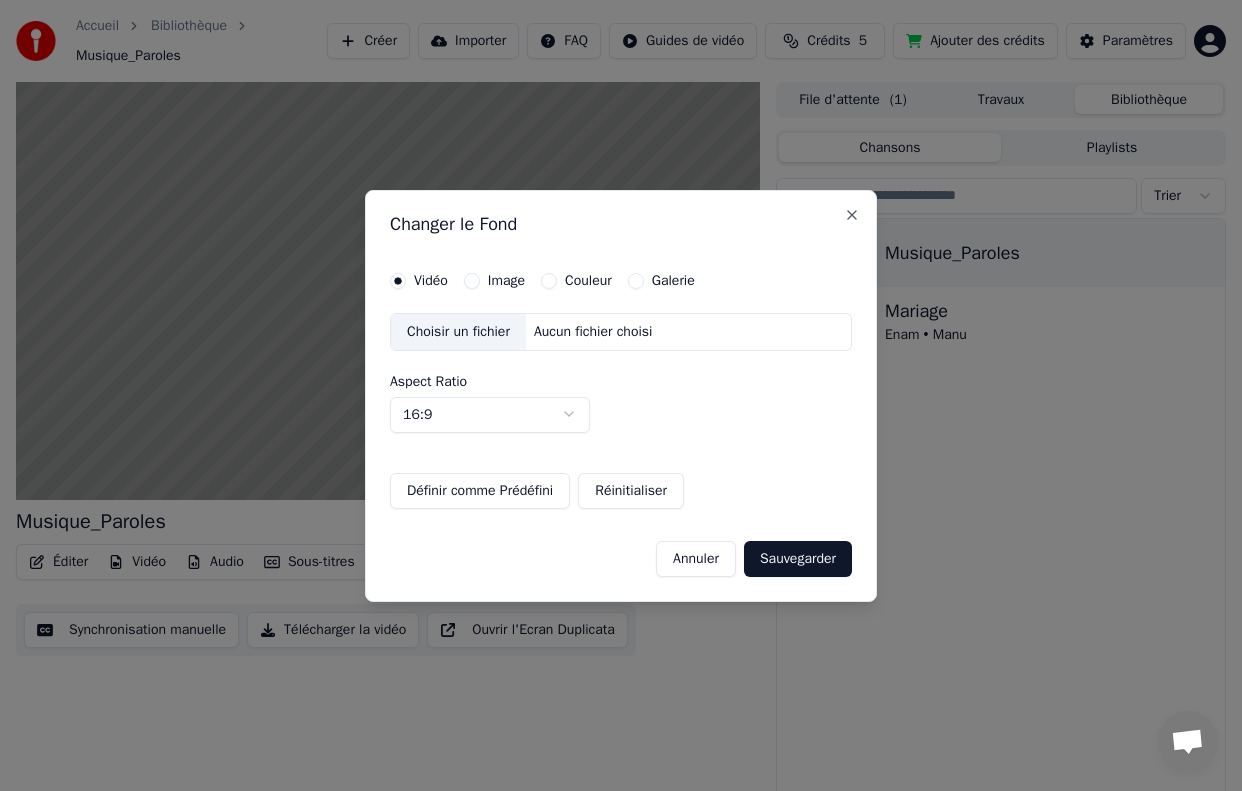click on "Image" at bounding box center (472, 281) 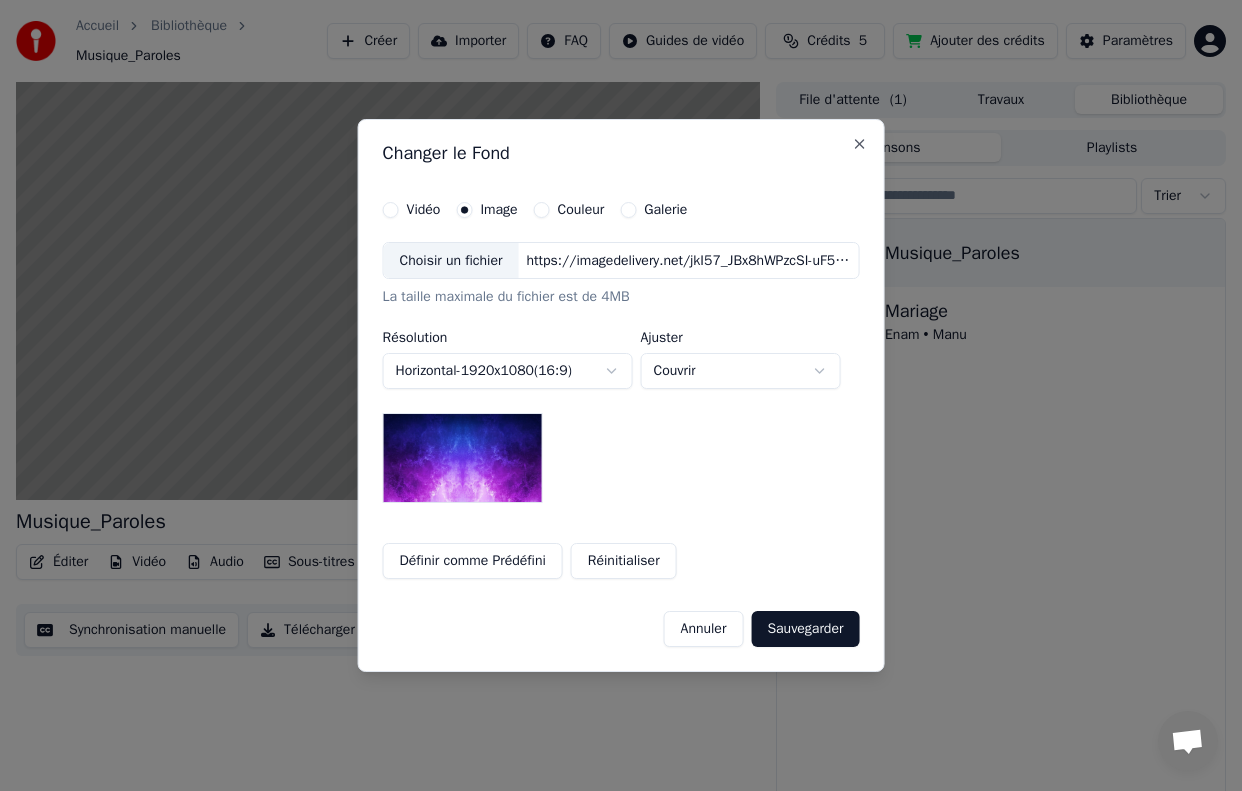 click on "Choisir un fichier" at bounding box center (451, 261) 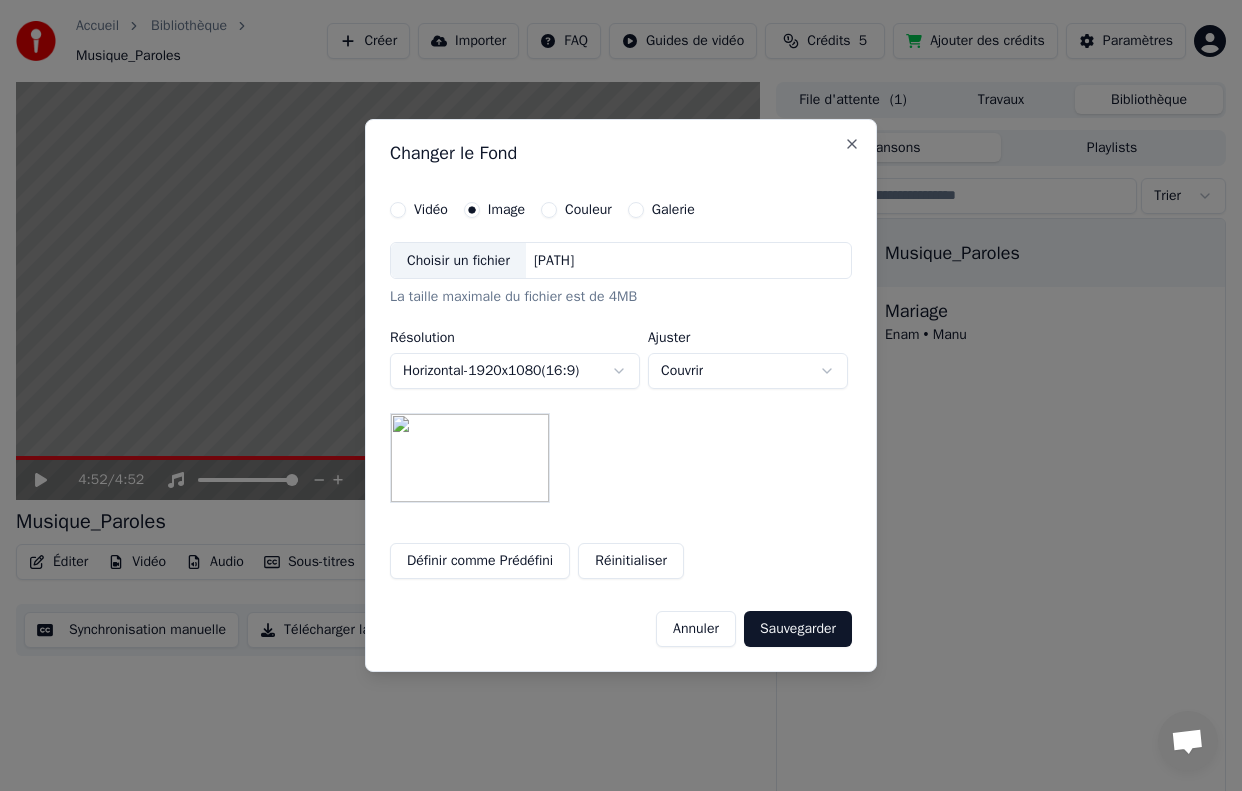 click on "**********" at bounding box center (621, 395) 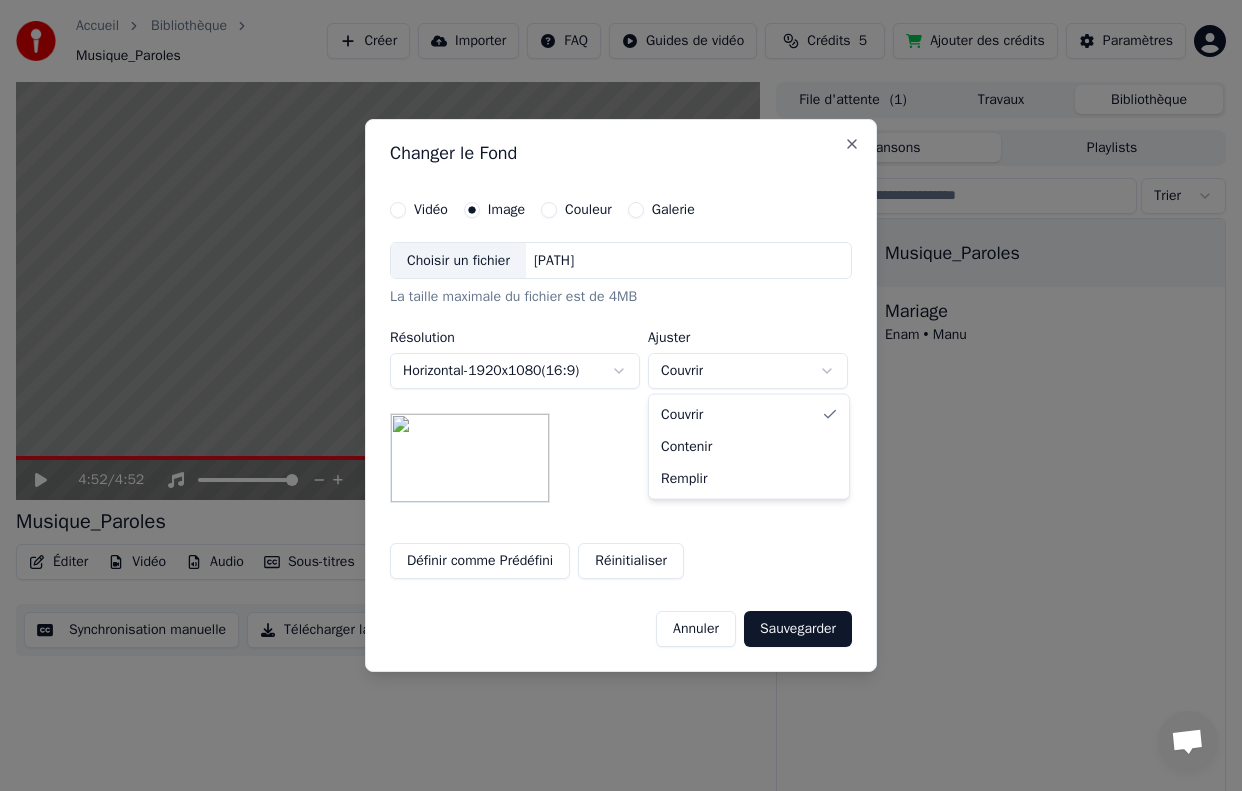 click on "**********" at bounding box center [621, 395] 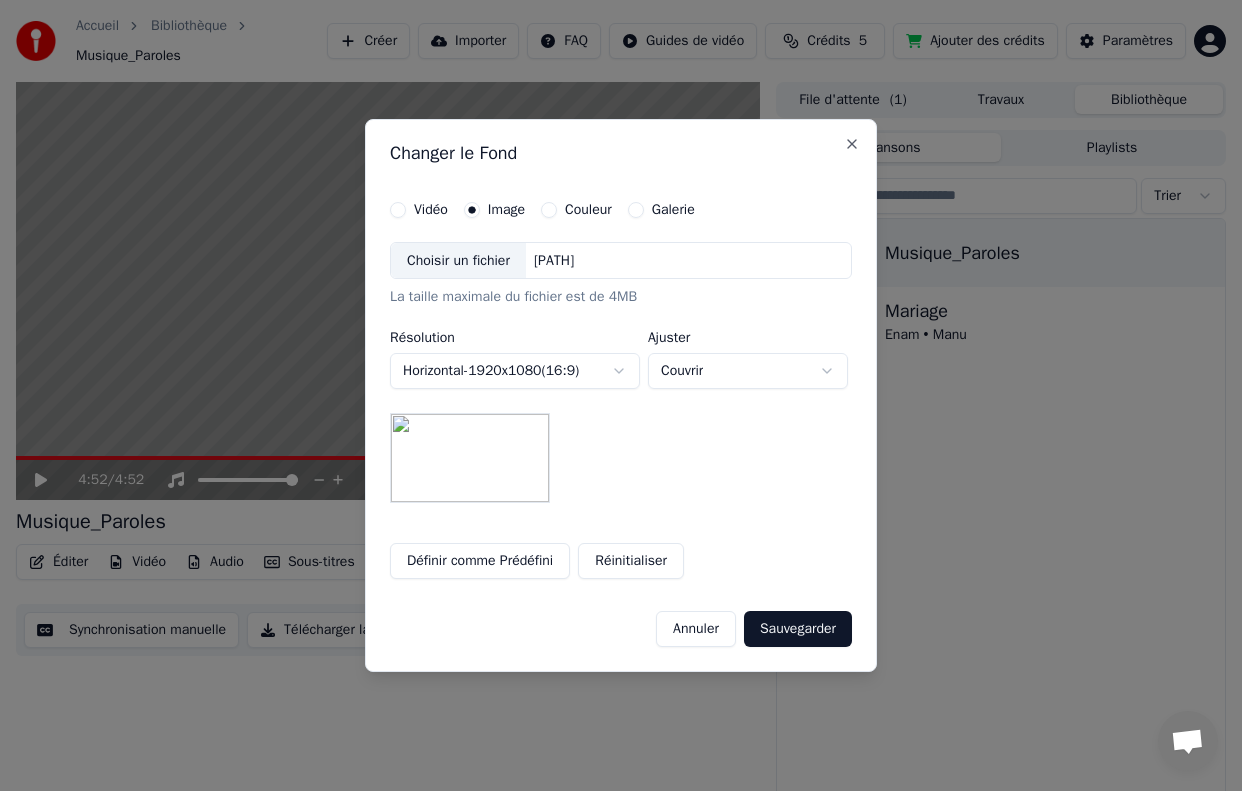 click on "Sauvegarder" at bounding box center [798, 629] 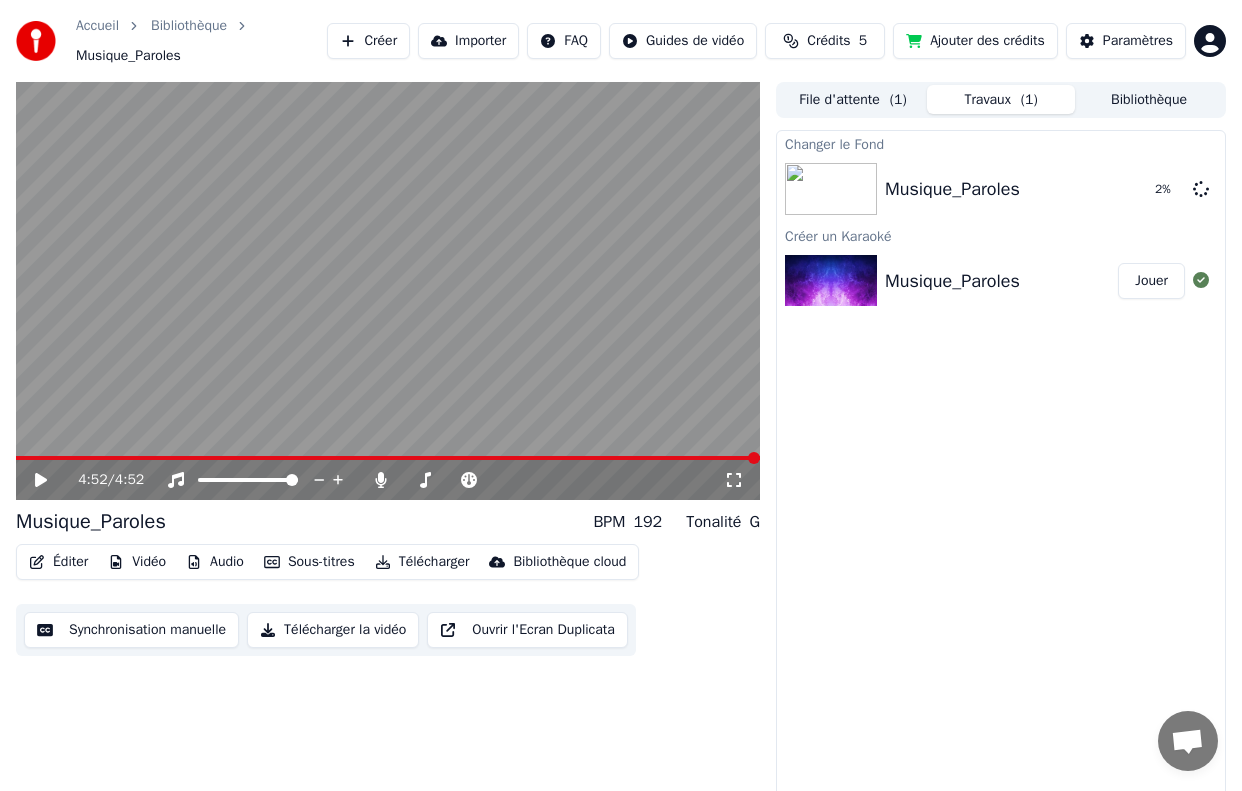 click 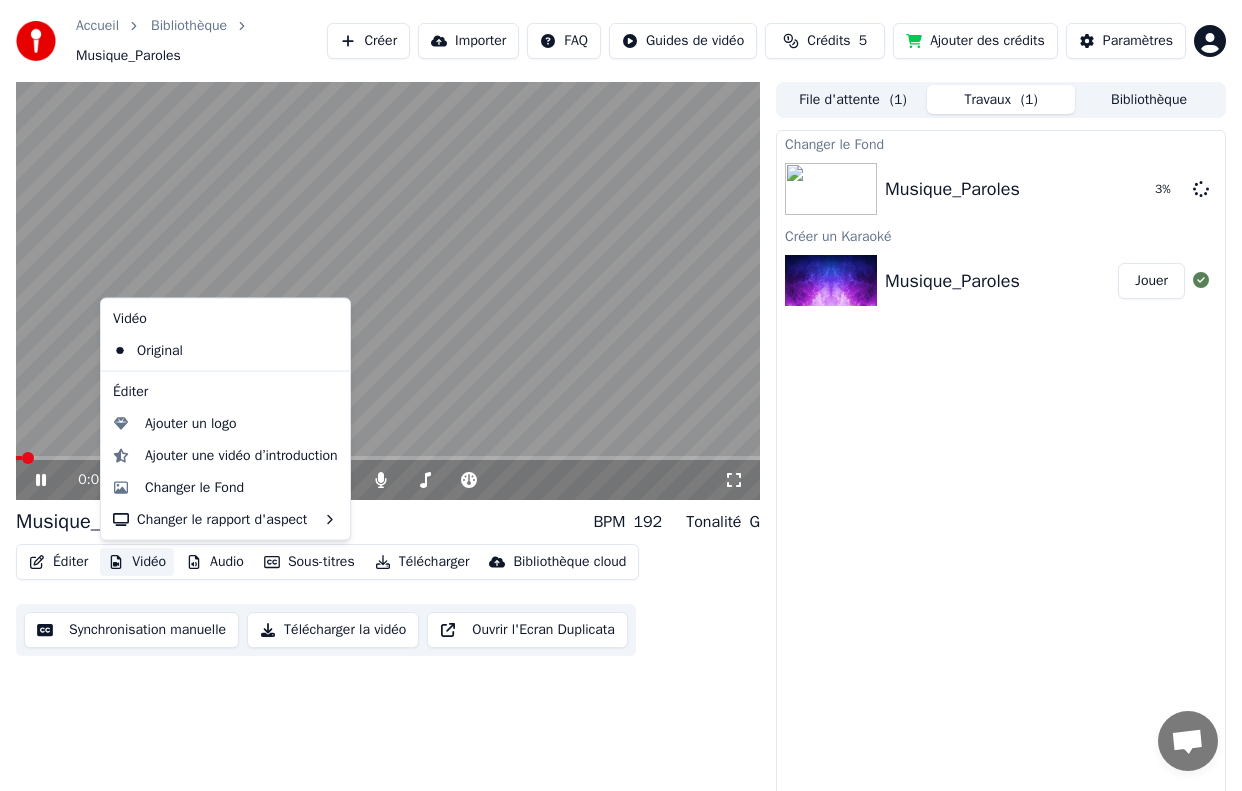 click on "Vidéo" at bounding box center (137, 562) 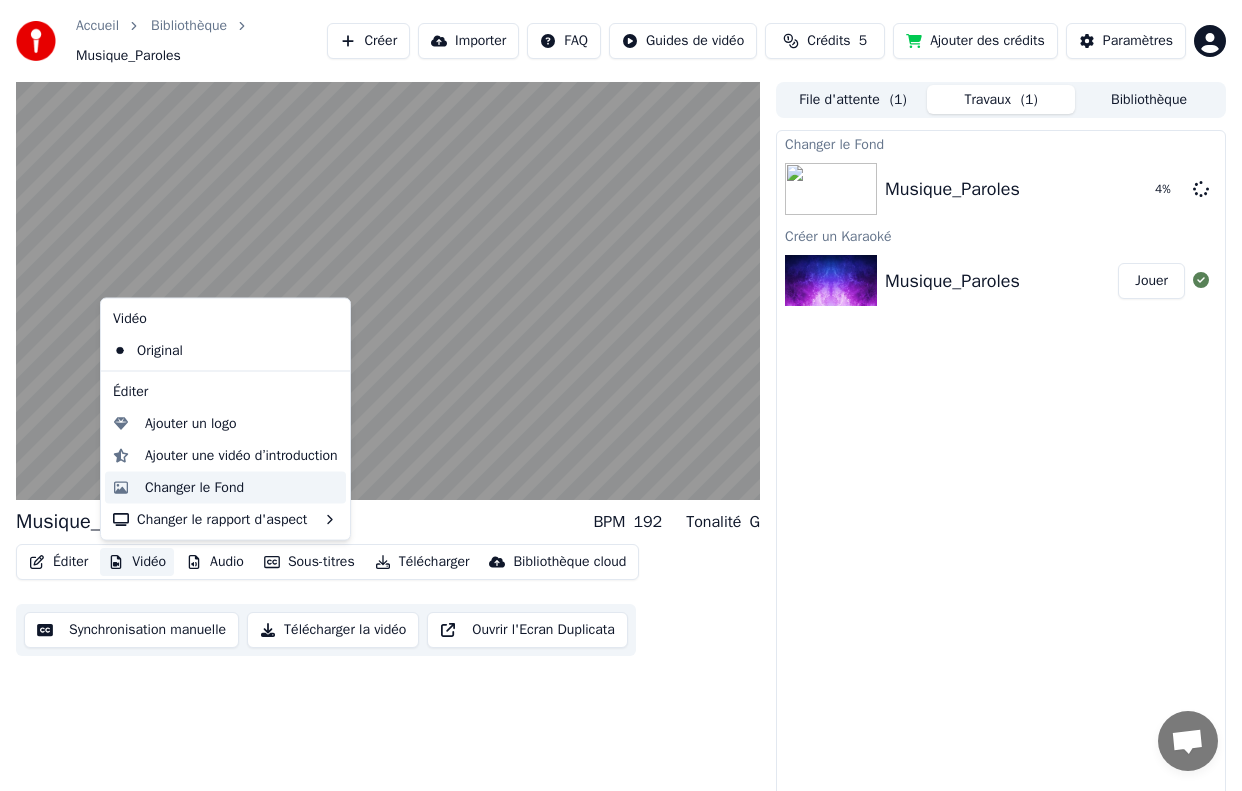 click on "Changer le Fond" at bounding box center [194, 487] 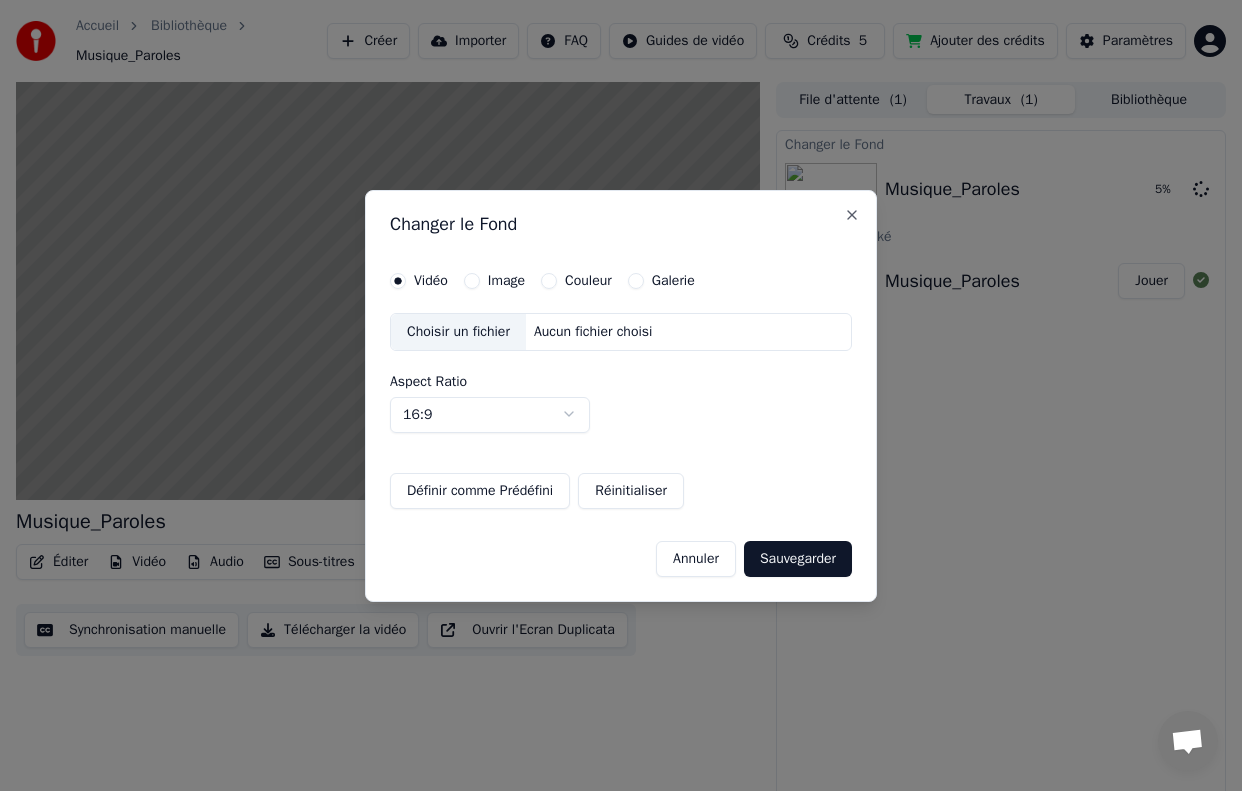 click on "Image" at bounding box center [506, 281] 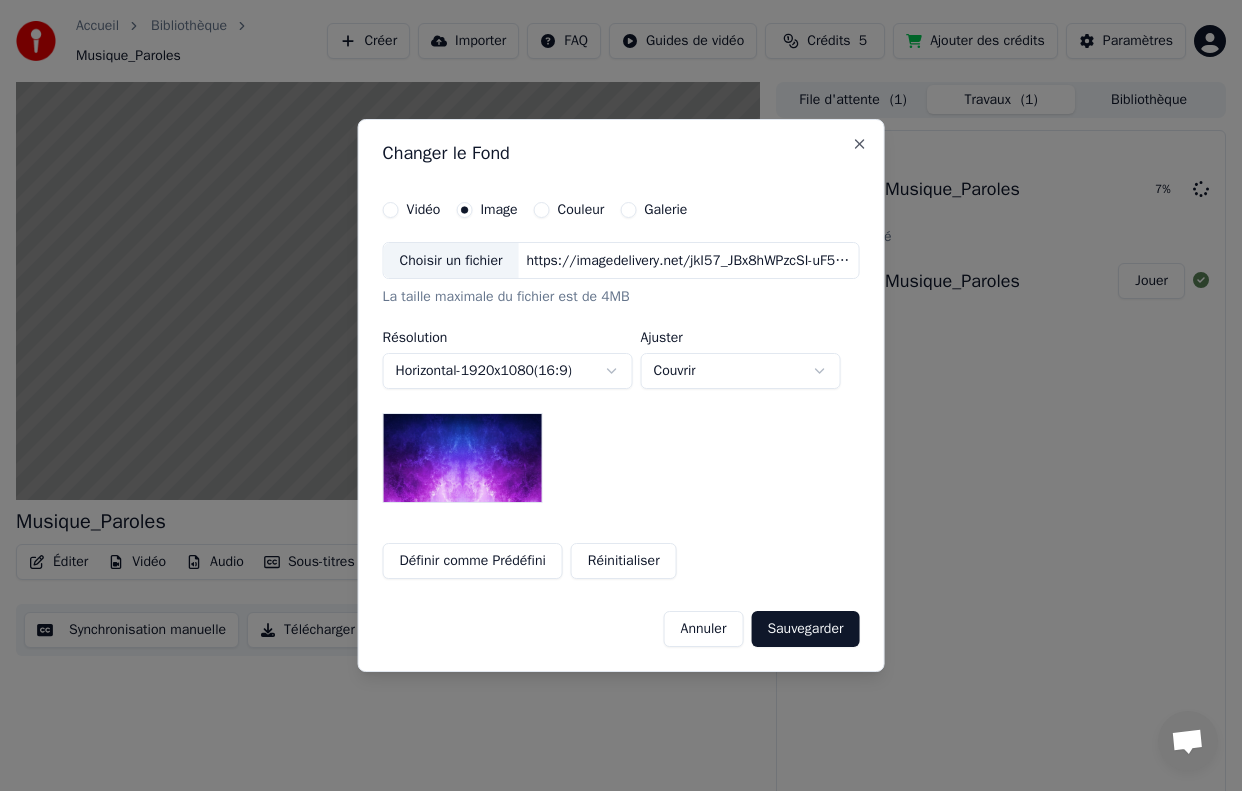 click on "Choisir un fichier" at bounding box center (451, 261) 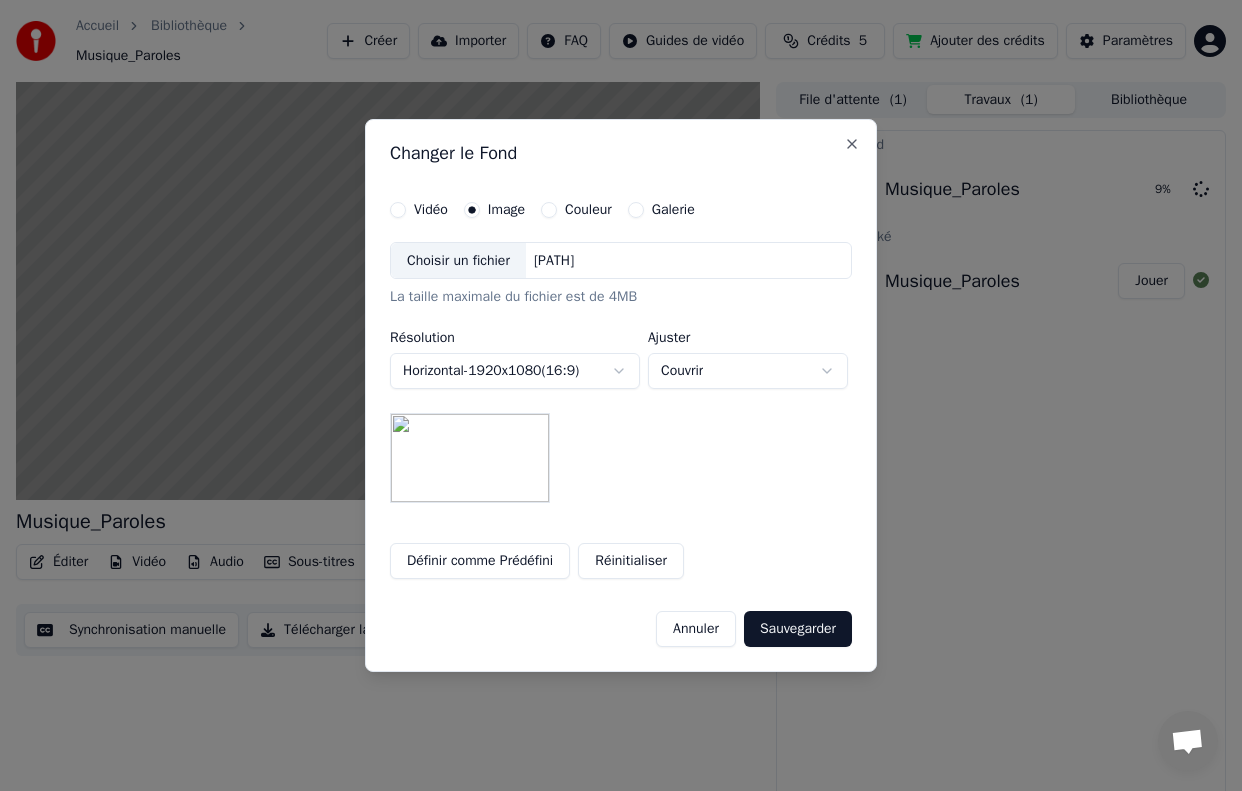 click on "Définir comme Prédéfini" at bounding box center (480, 561) 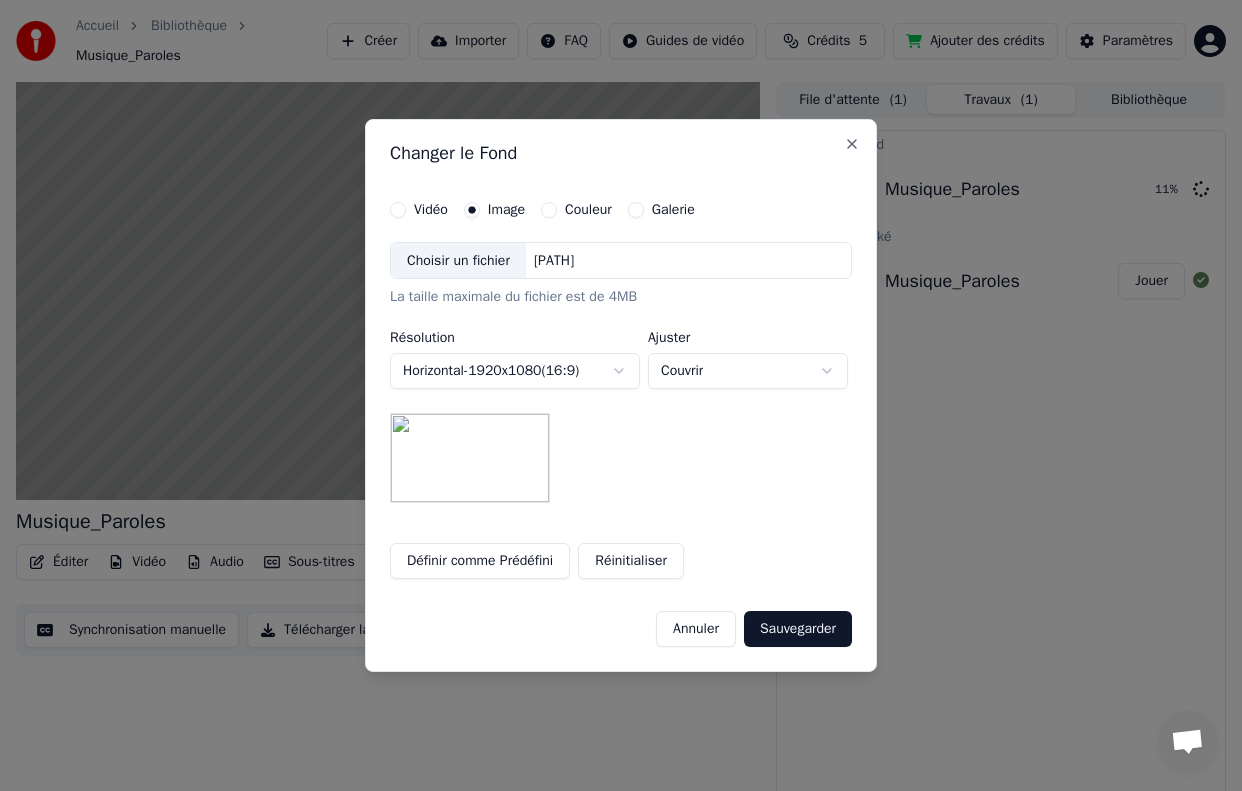 click on "Définir comme Prédéfini" at bounding box center [480, 561] 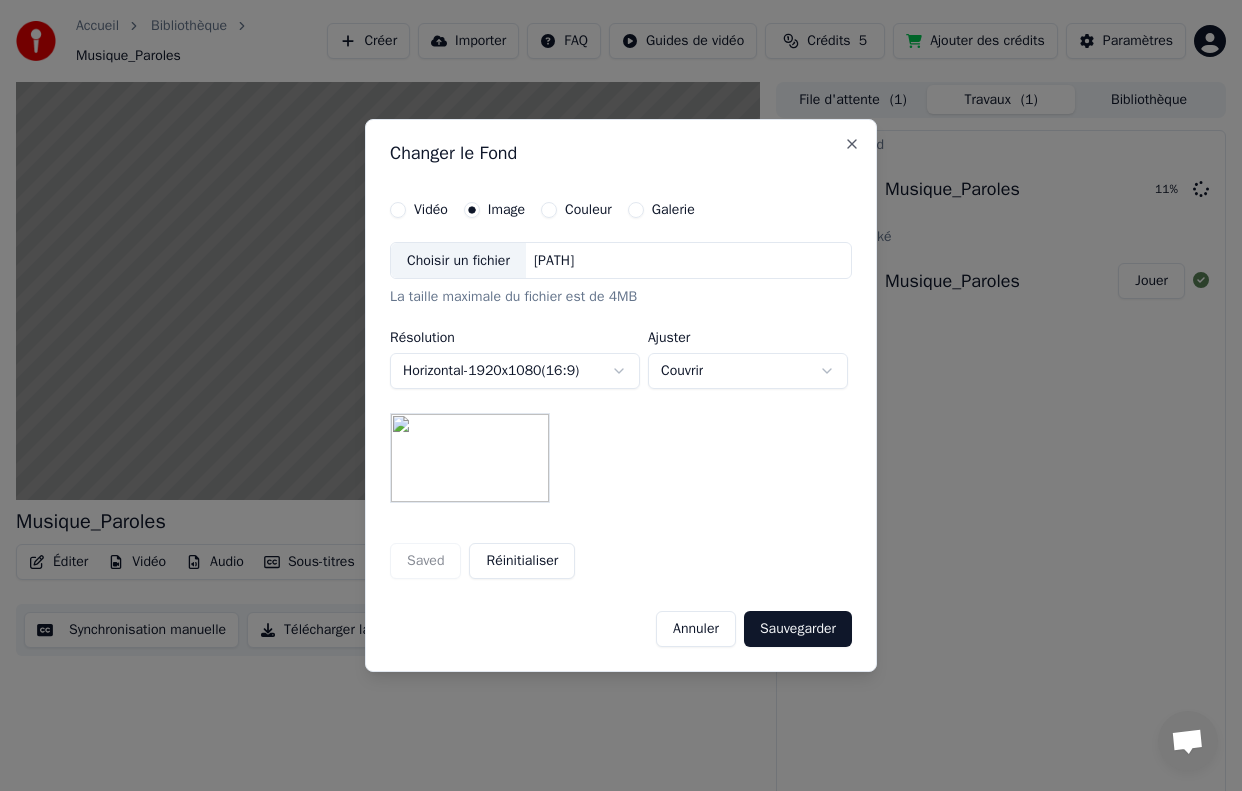 click on "Saved Réinitialiser" at bounding box center (621, 561) 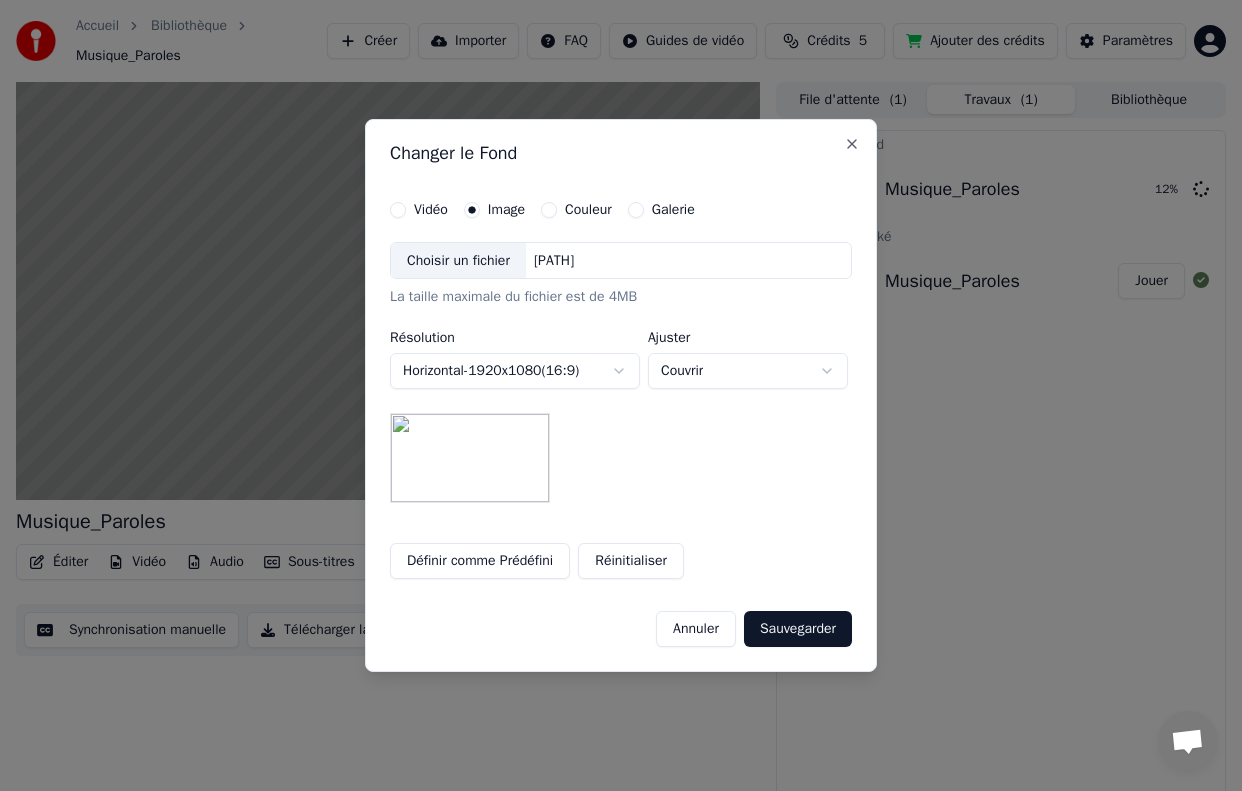 click on "Sauvegarder" at bounding box center [798, 629] 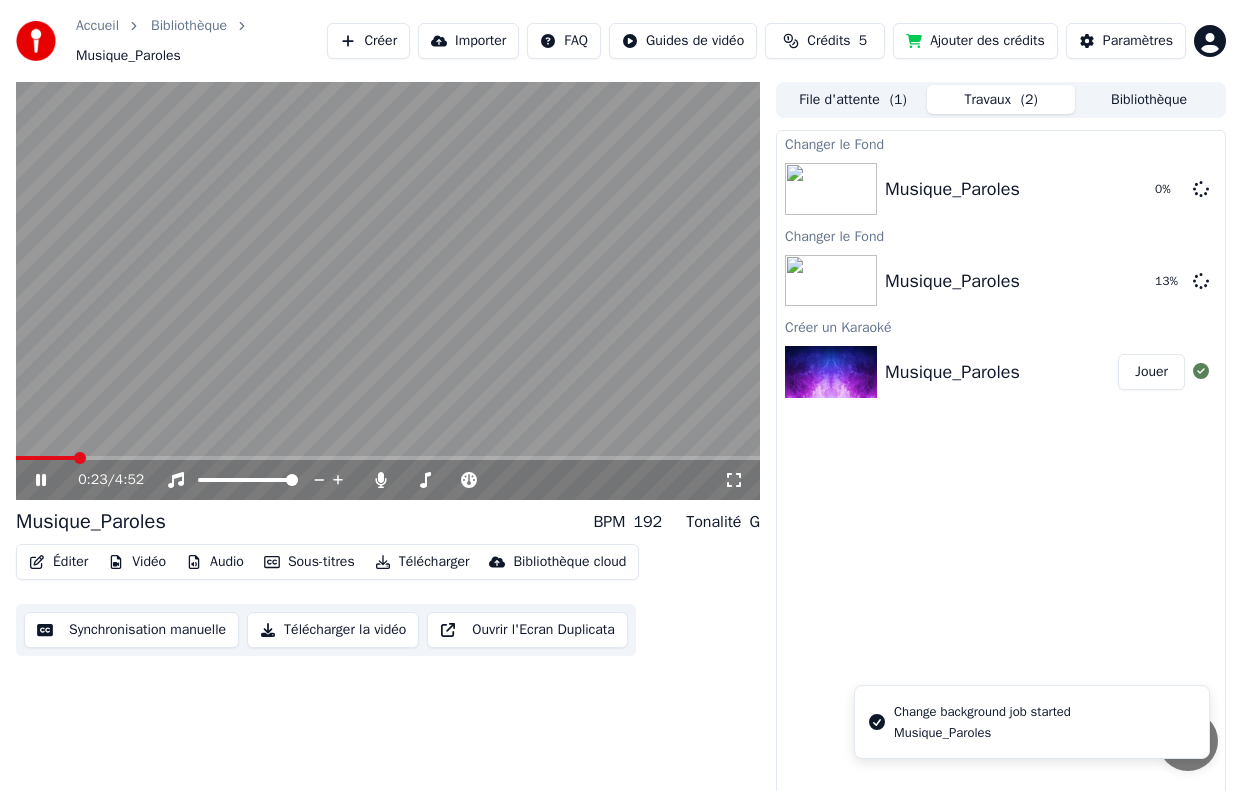 click 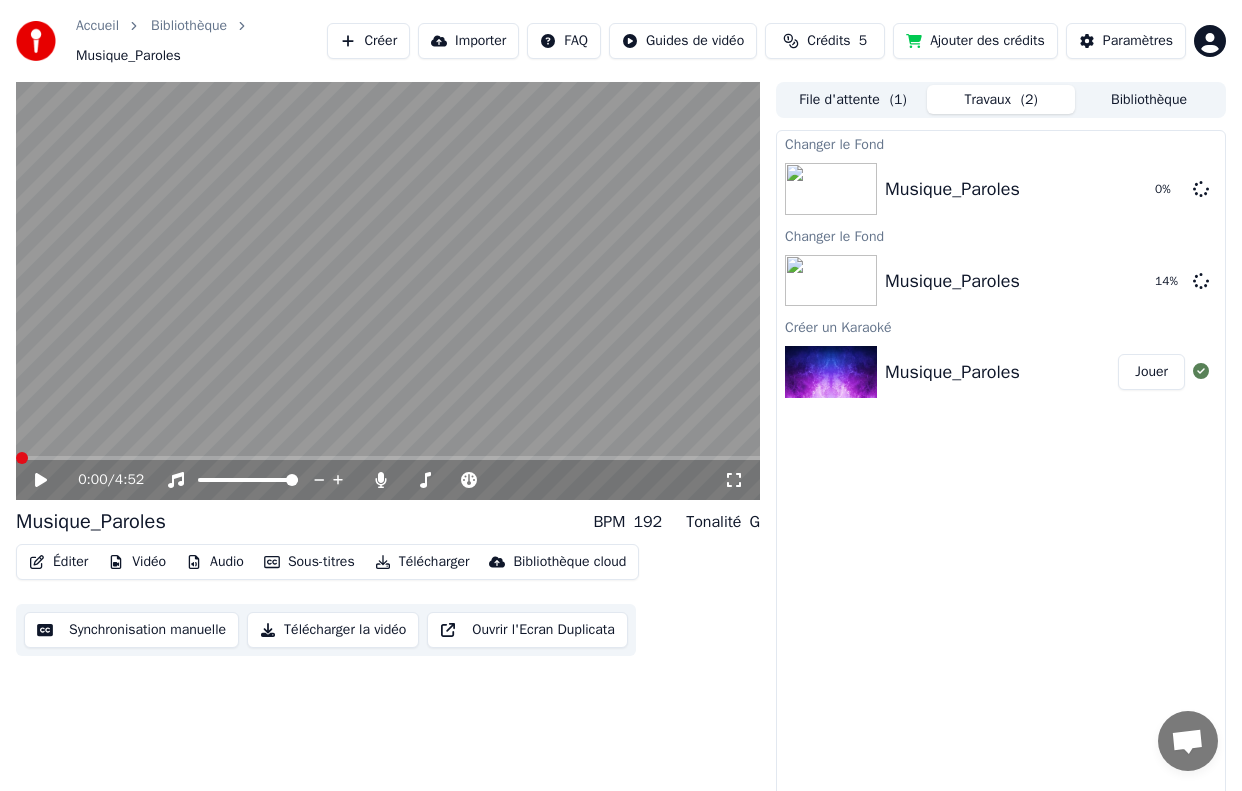 click at bounding box center (22, 458) 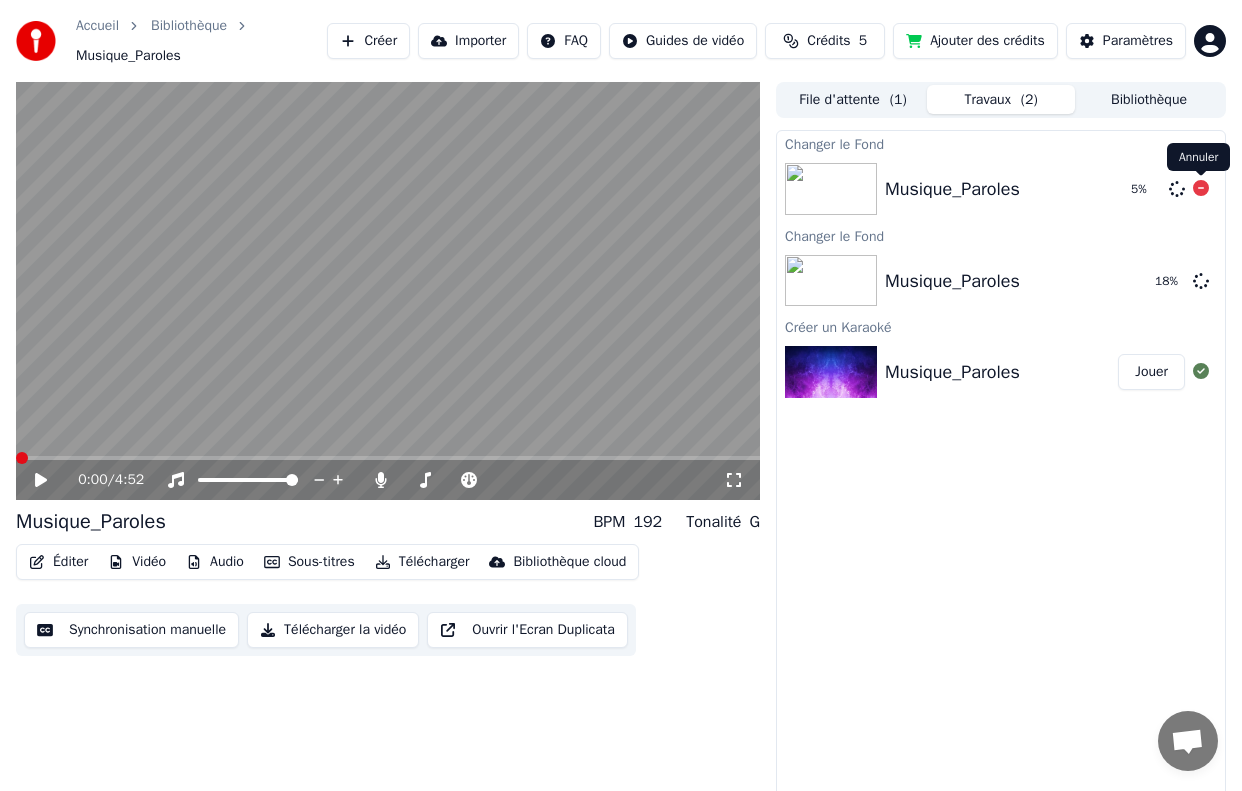 click on "5 %" at bounding box center [1166, 189] 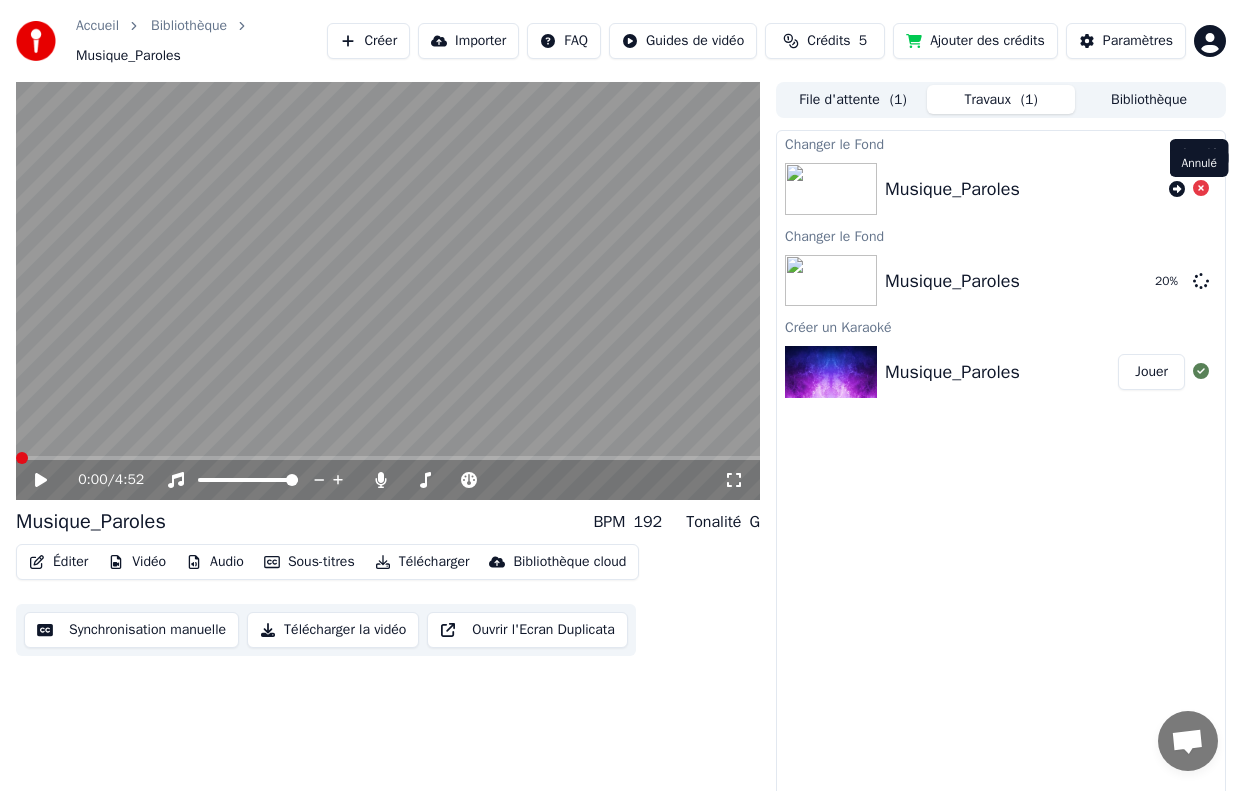 click 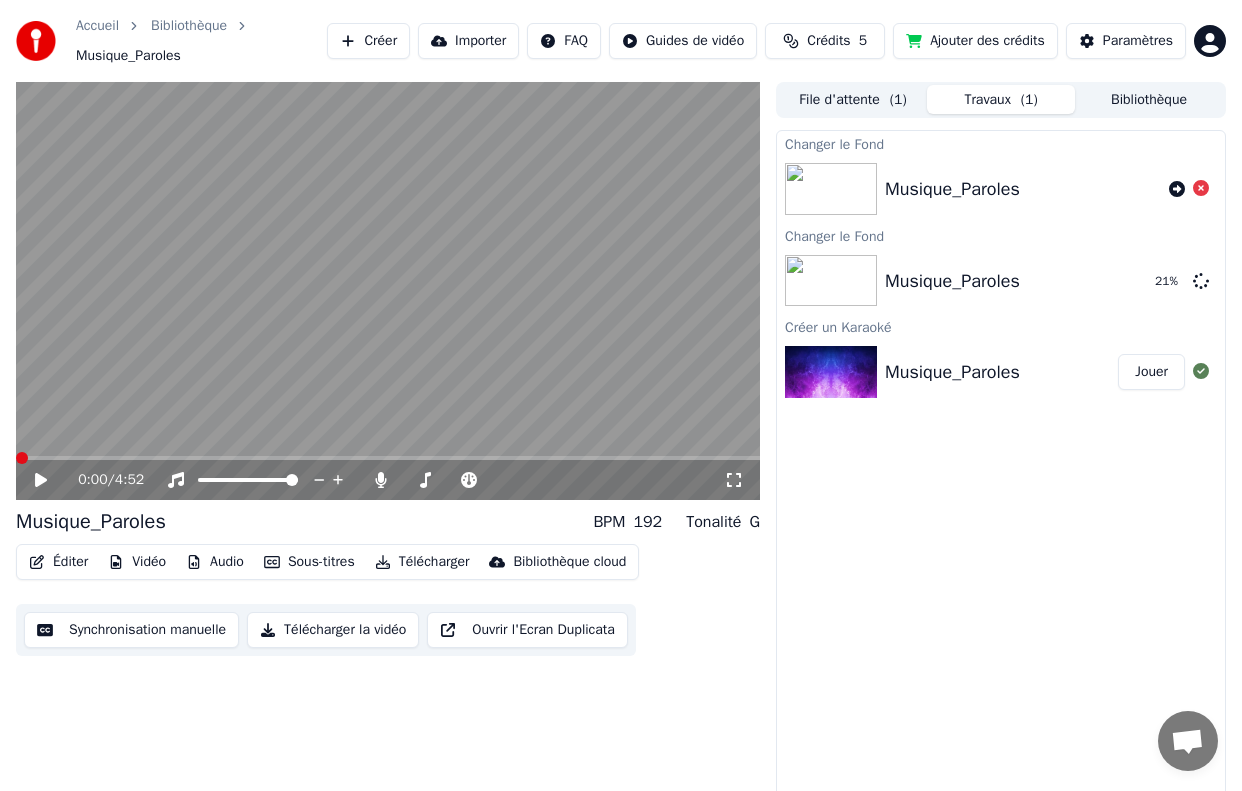 click 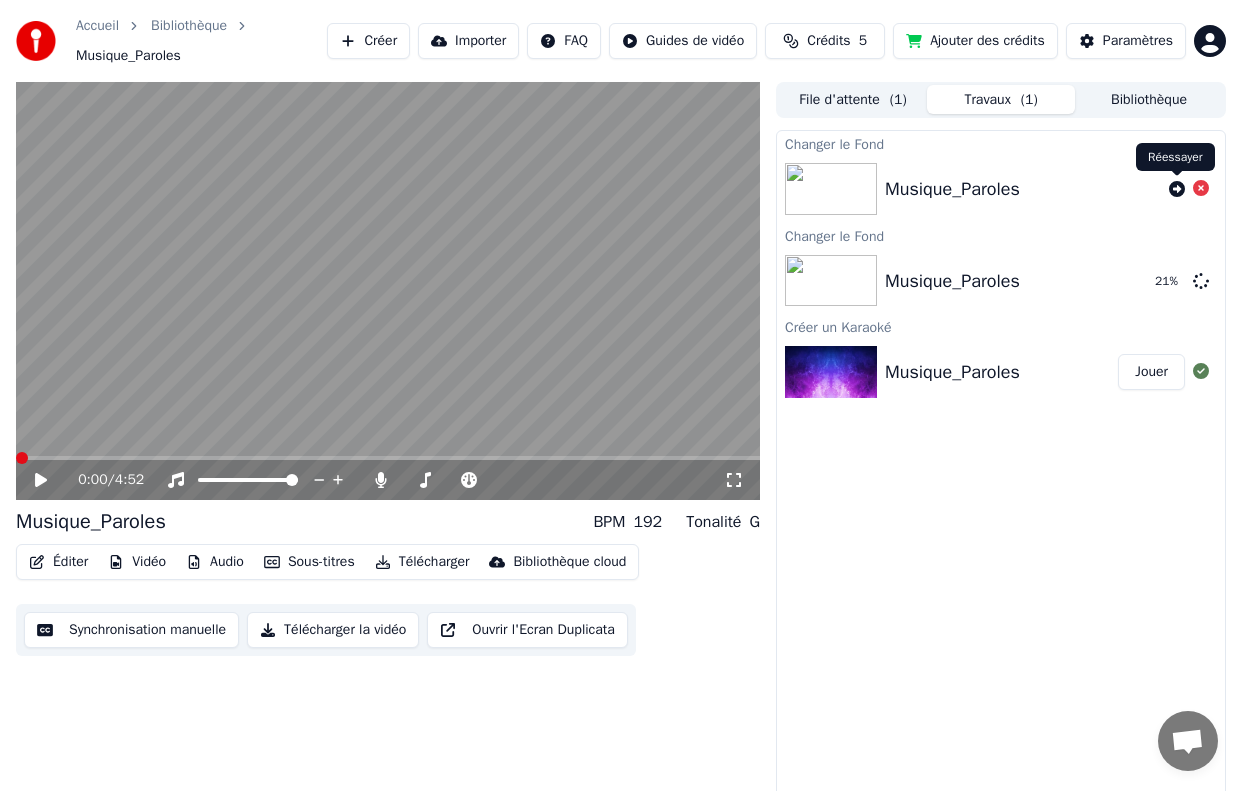click 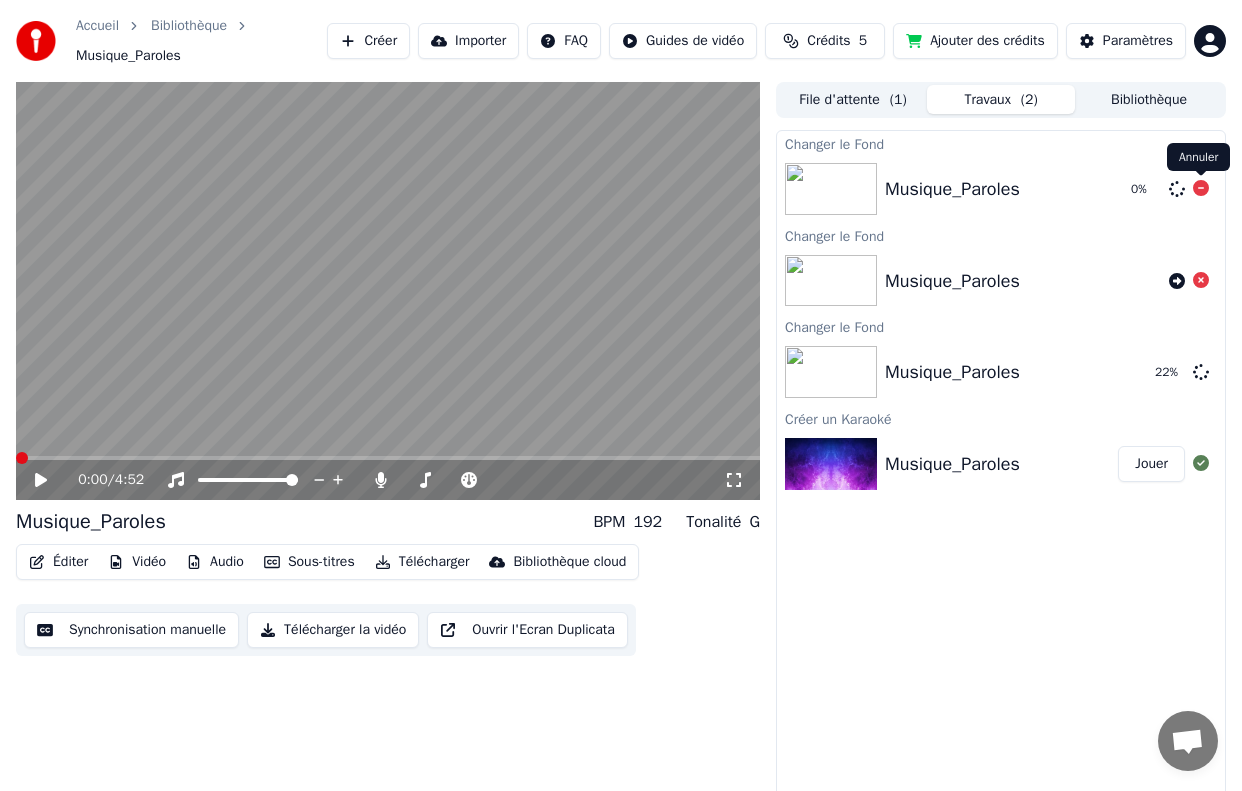 click 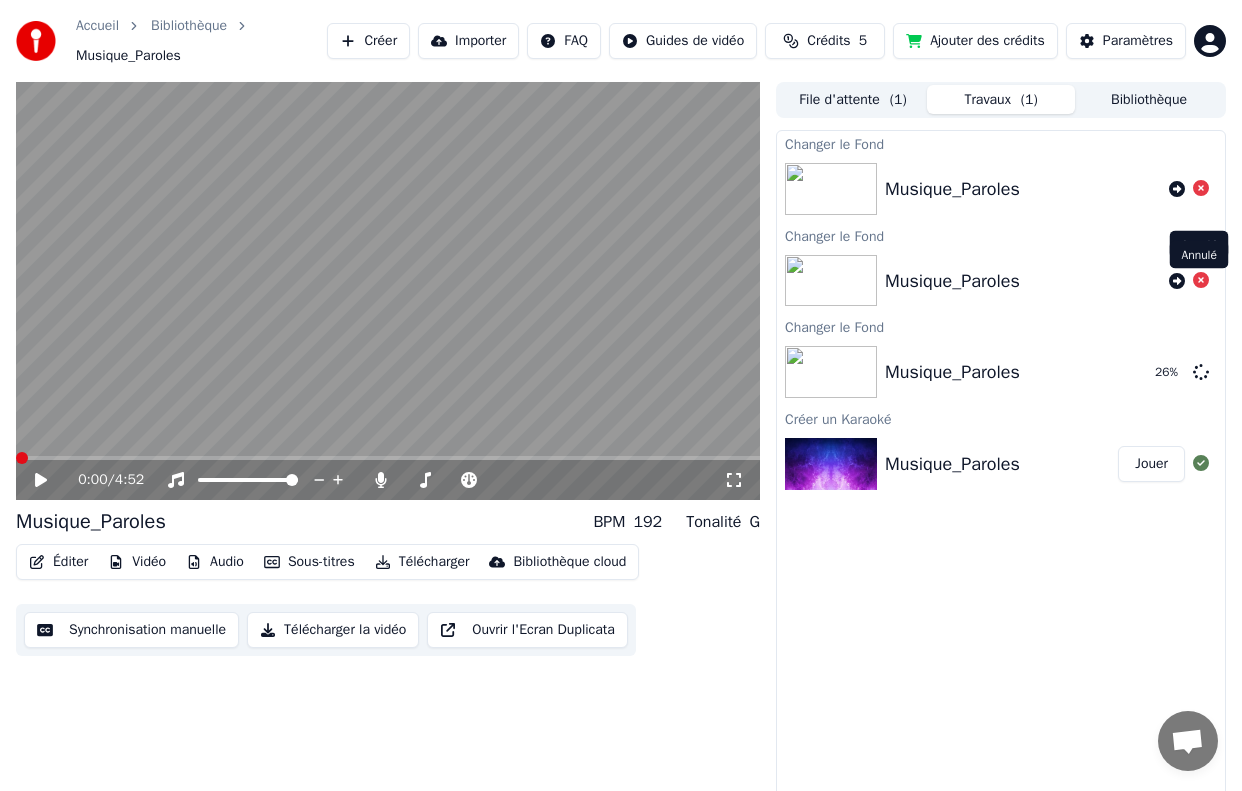 click 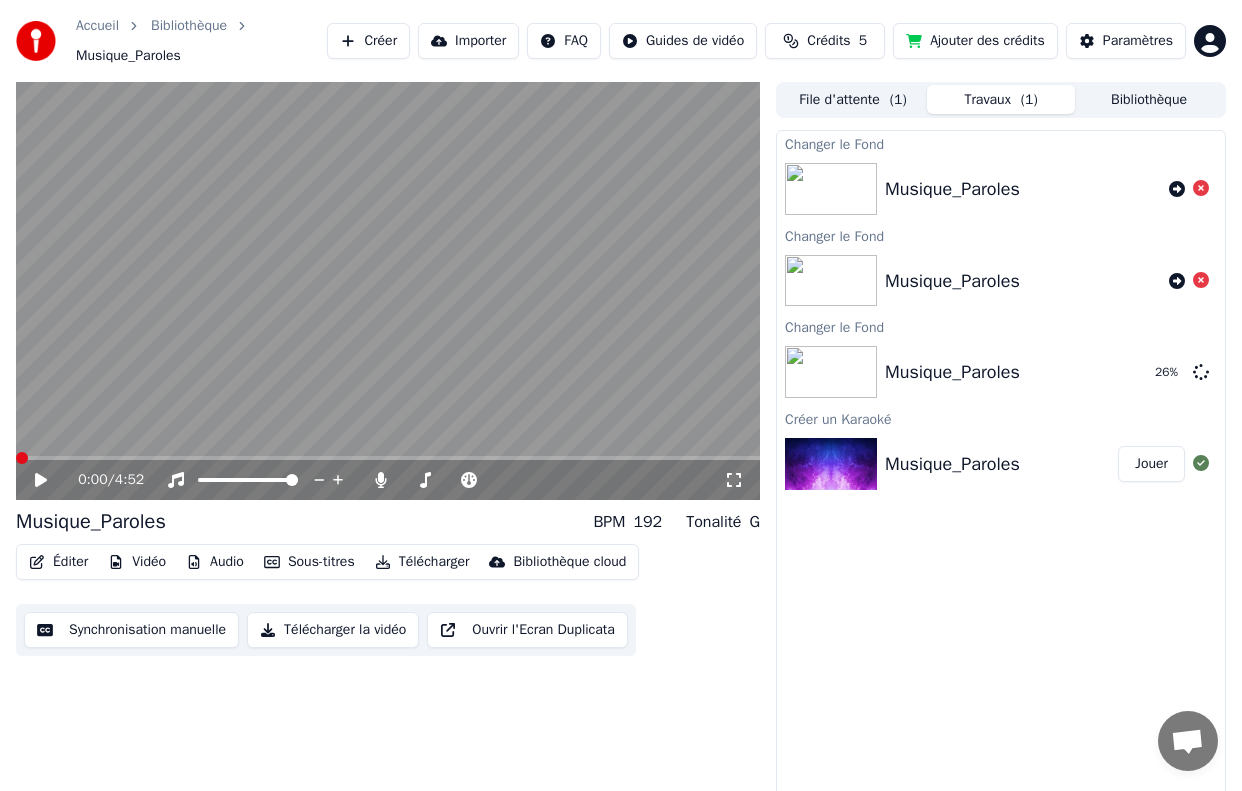 click 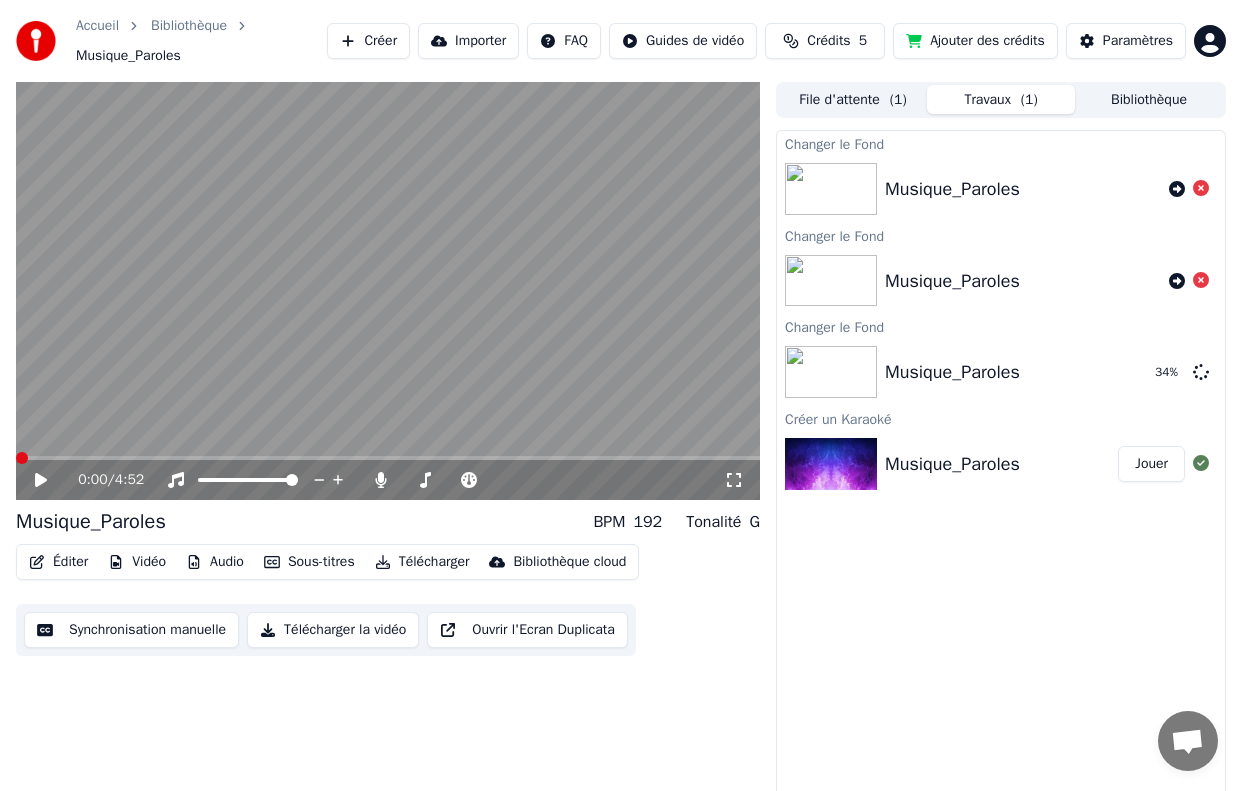 click on "Sous-titres" at bounding box center [309, 562] 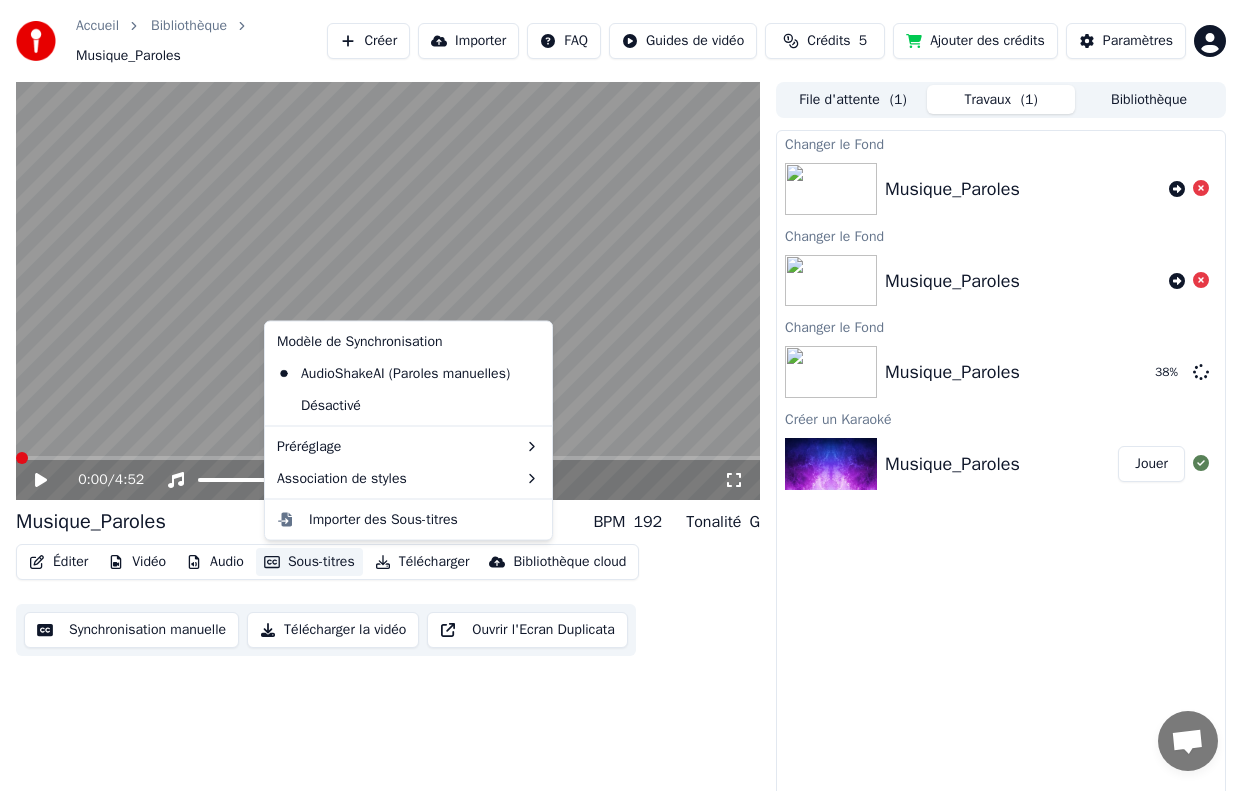 click on "0:00  /  4:52 Musique_Paroles BPM 192 Tonalité G Éditer Vidéo Audio Sous-titres Télécharger Bibliothèque cloud Synchronisation manuelle Télécharger la vidéo Ouvrir l'Ecran Duplicata" at bounding box center [388, 442] 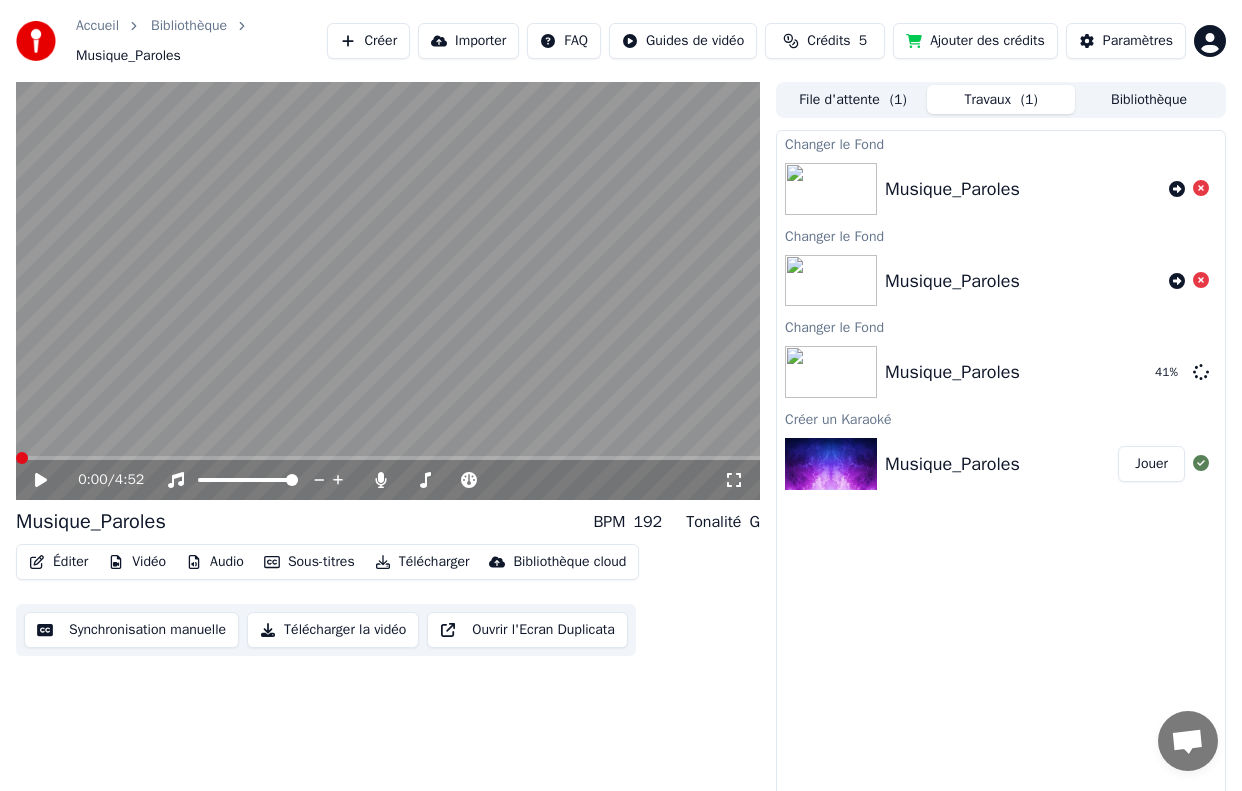click on "Musique_Paroles" at bounding box center (952, 464) 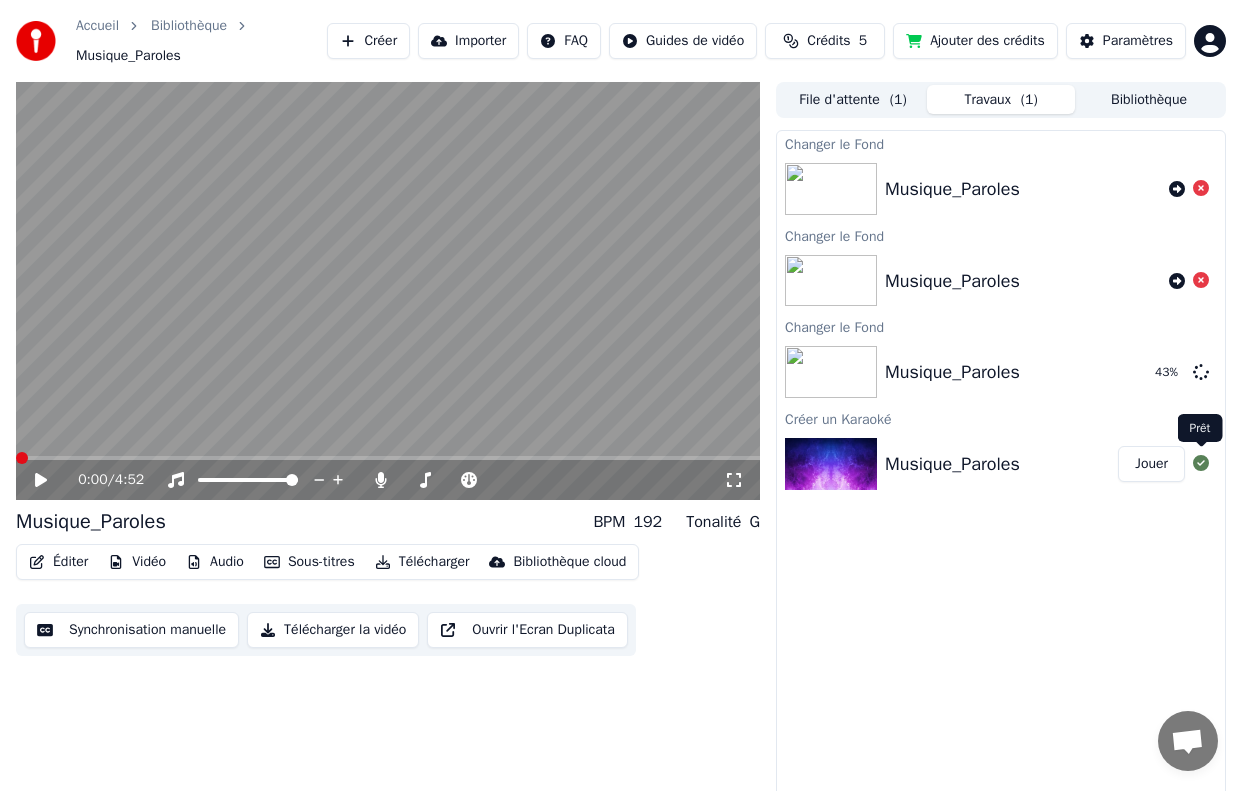 click 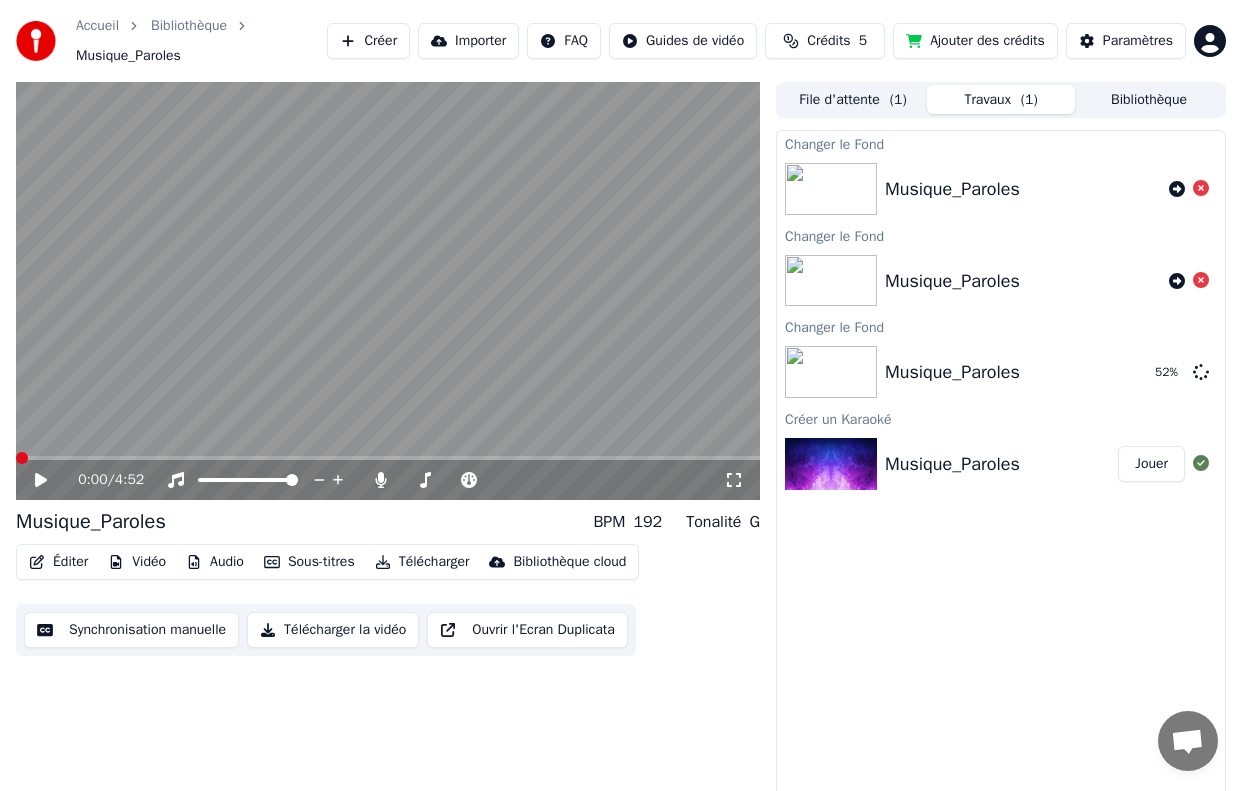 type 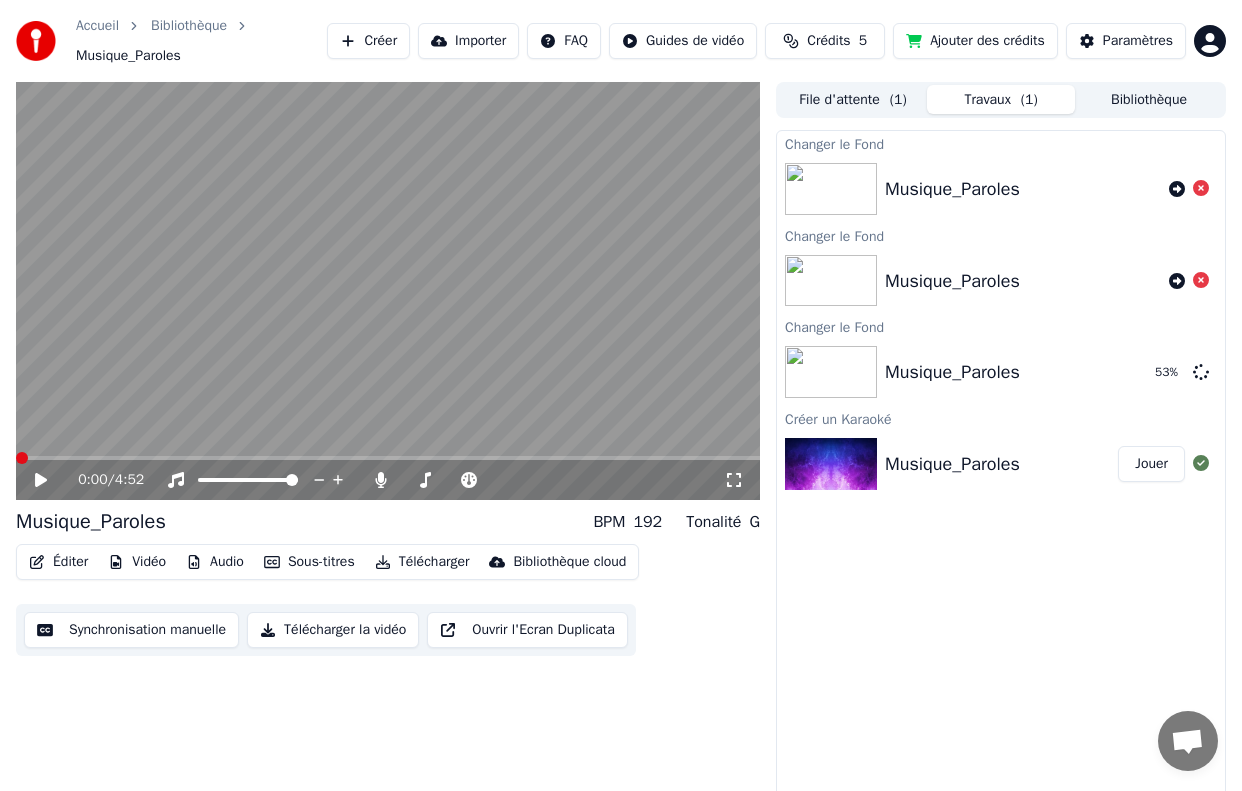click on "File d'attente ( 1 )" at bounding box center (853, 99) 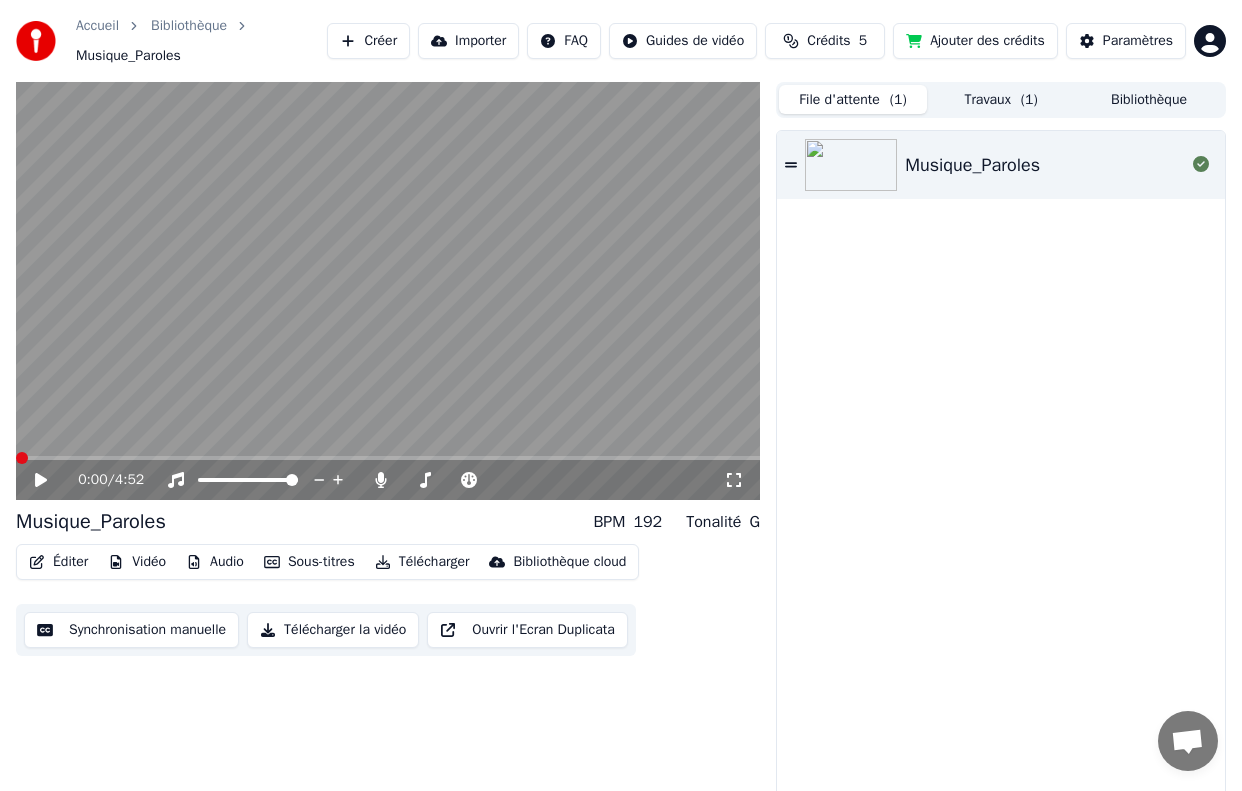 click 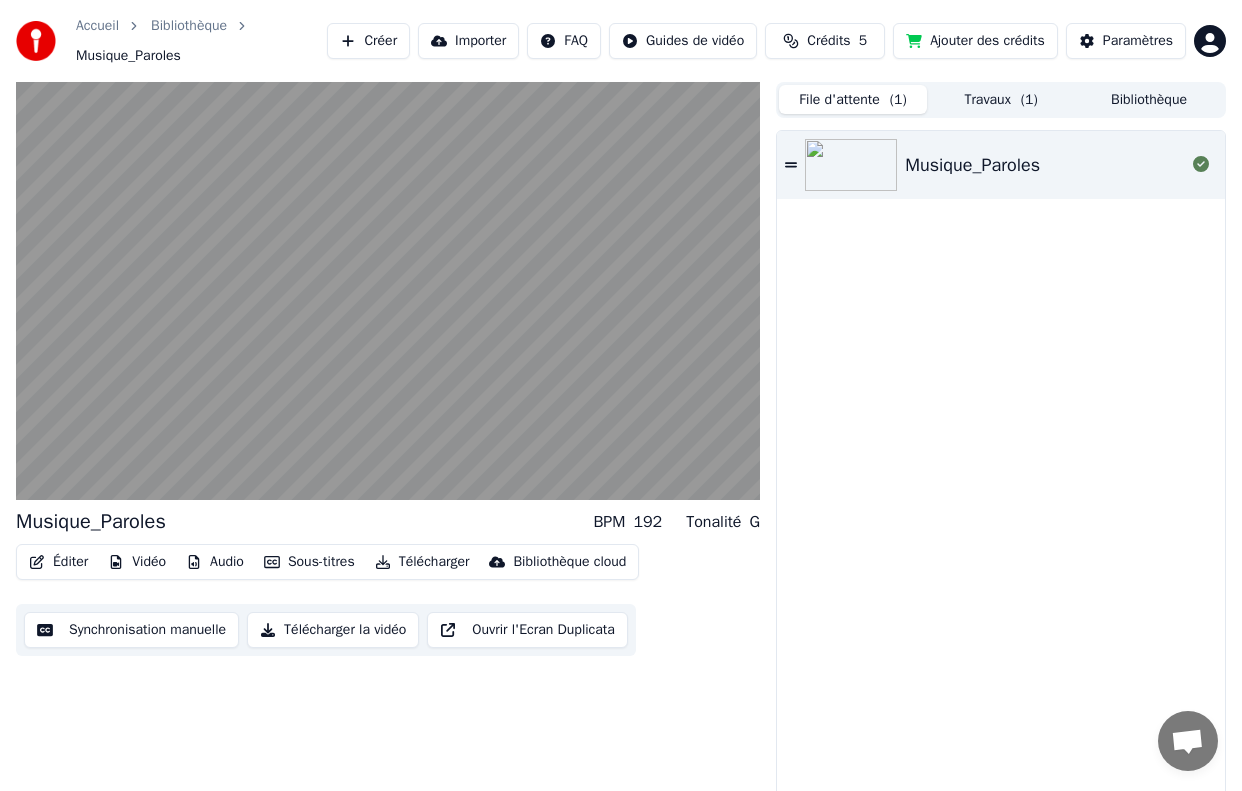 click at bounding box center (1201, 165) 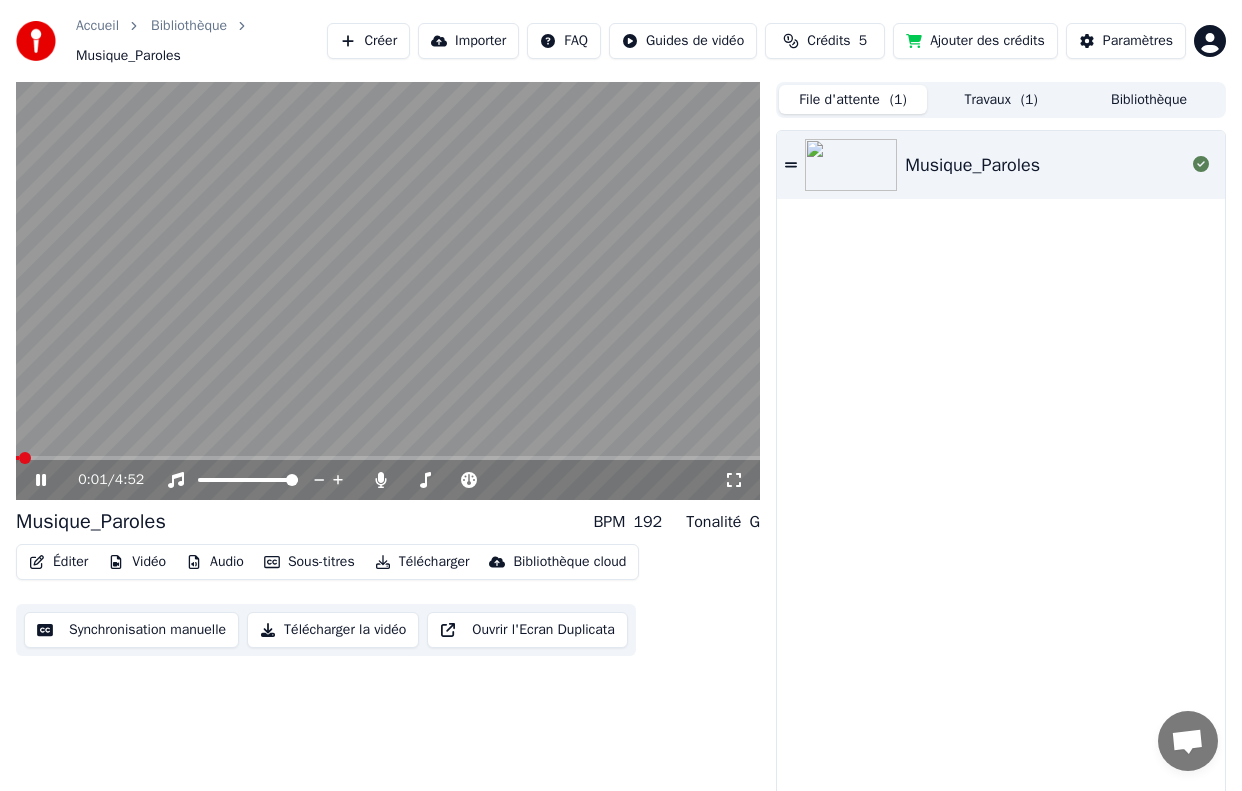 click 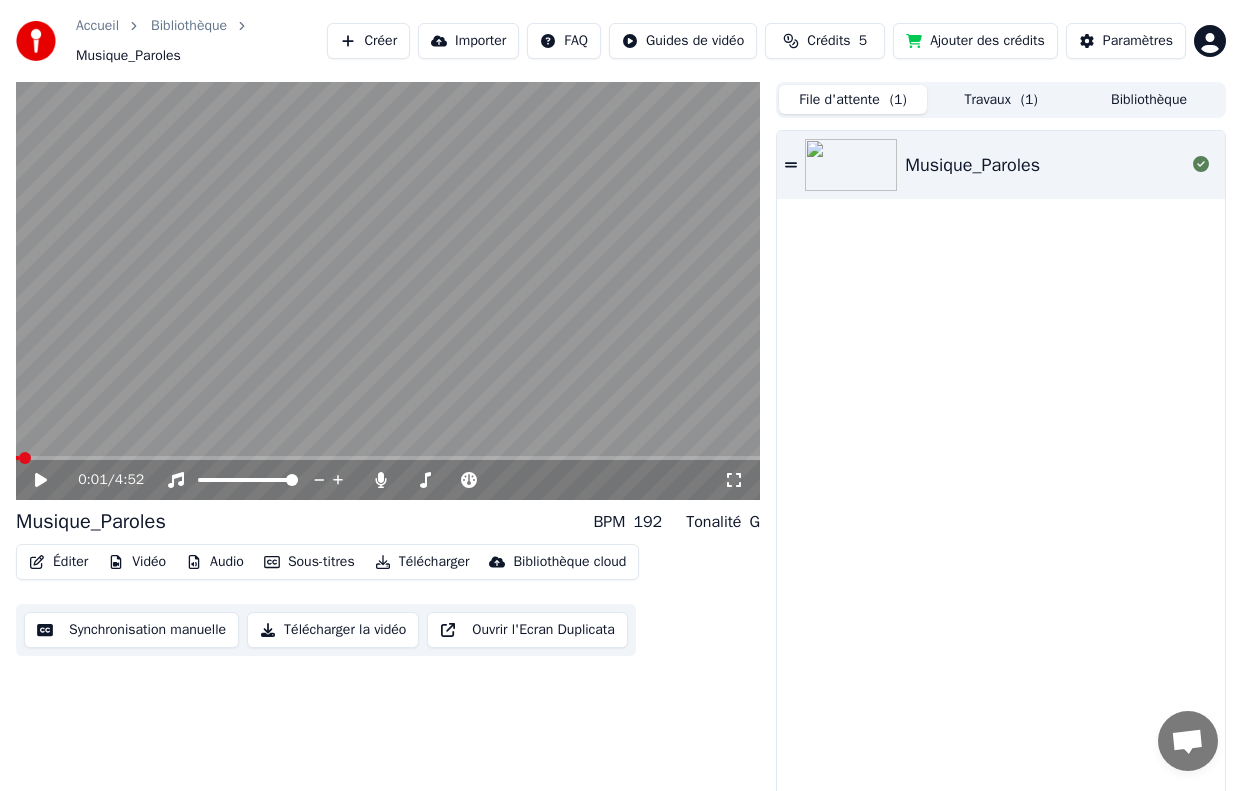click on "Éditer" at bounding box center [58, 562] 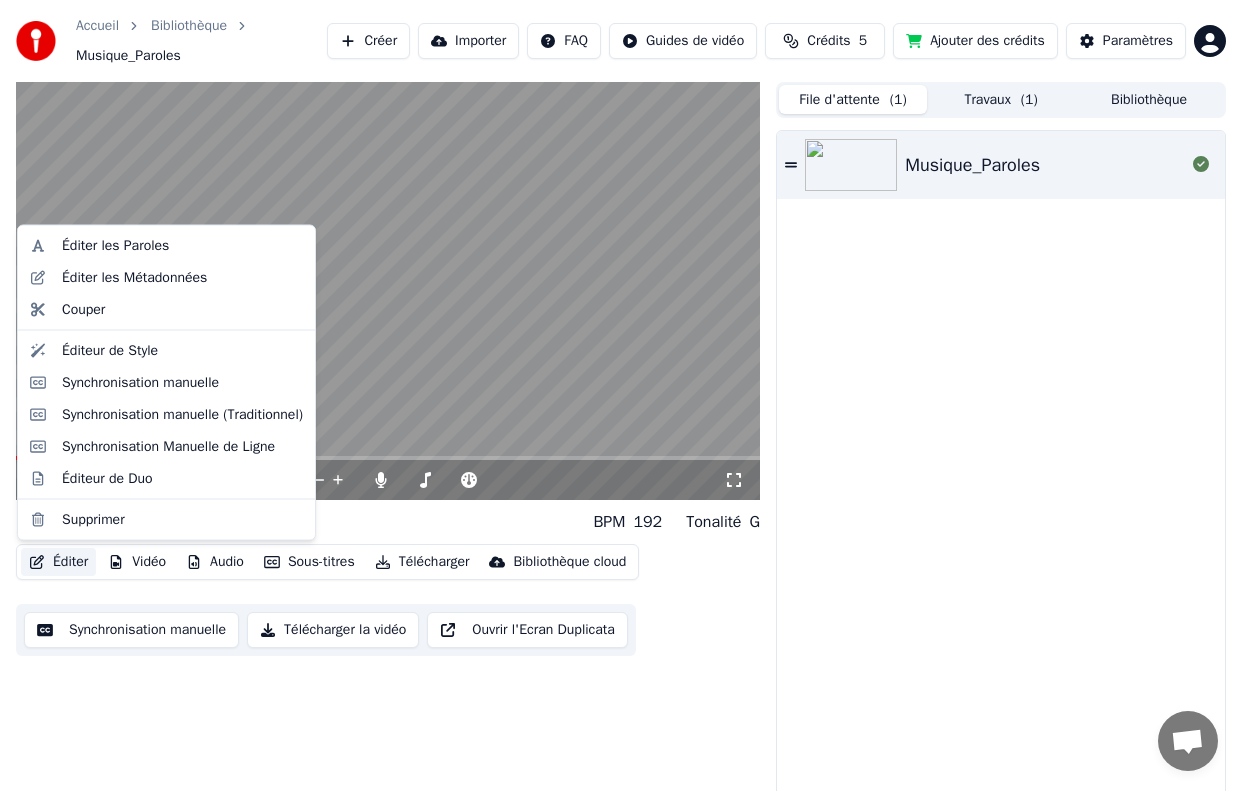 click on "Musique_Paroles" at bounding box center (1001, 466) 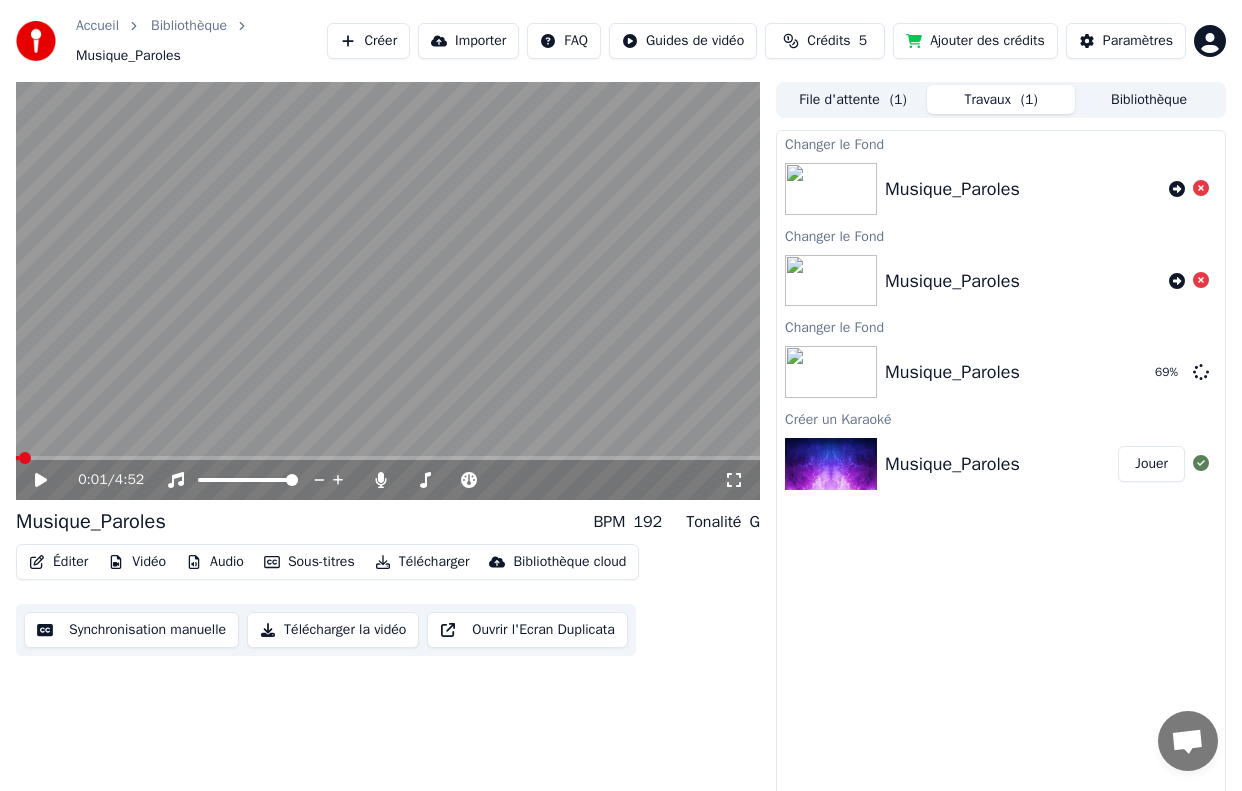click on "Travaux ( 1 )" at bounding box center [1001, 99] 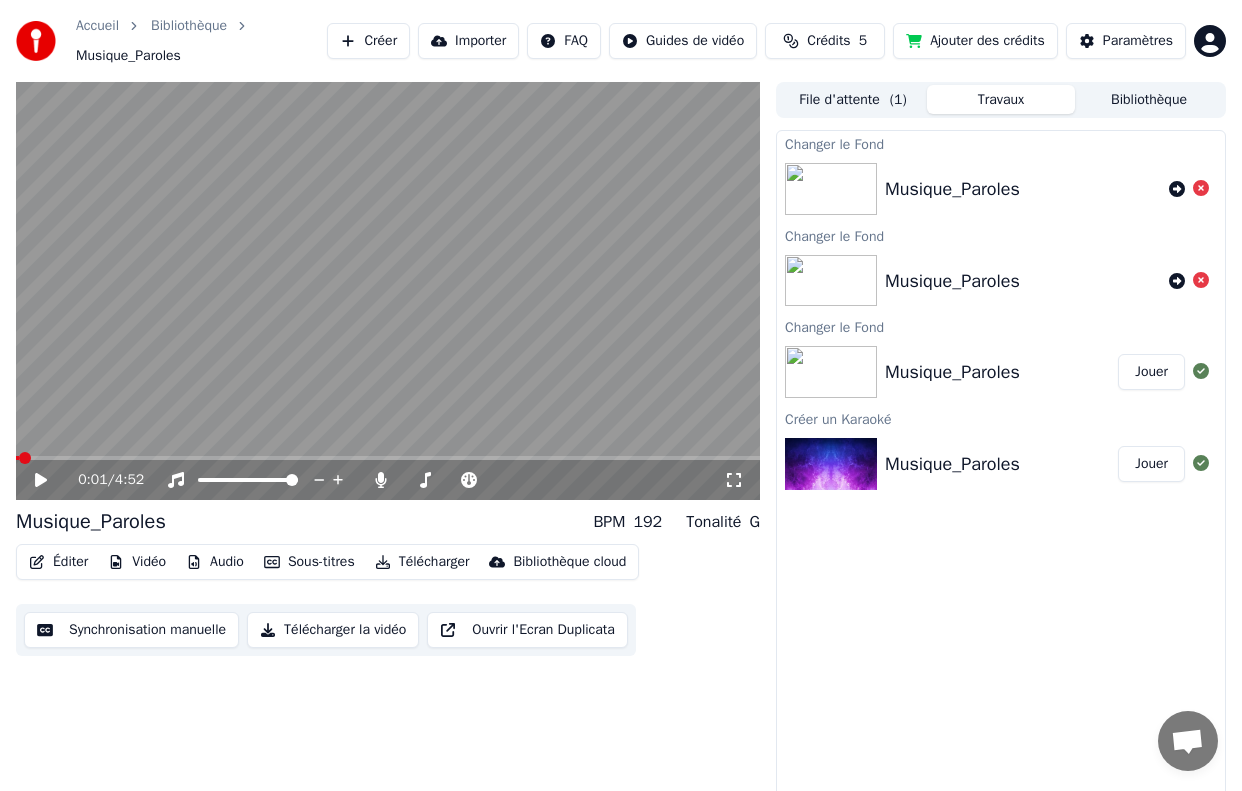click on "Jouer" at bounding box center [1151, 372] 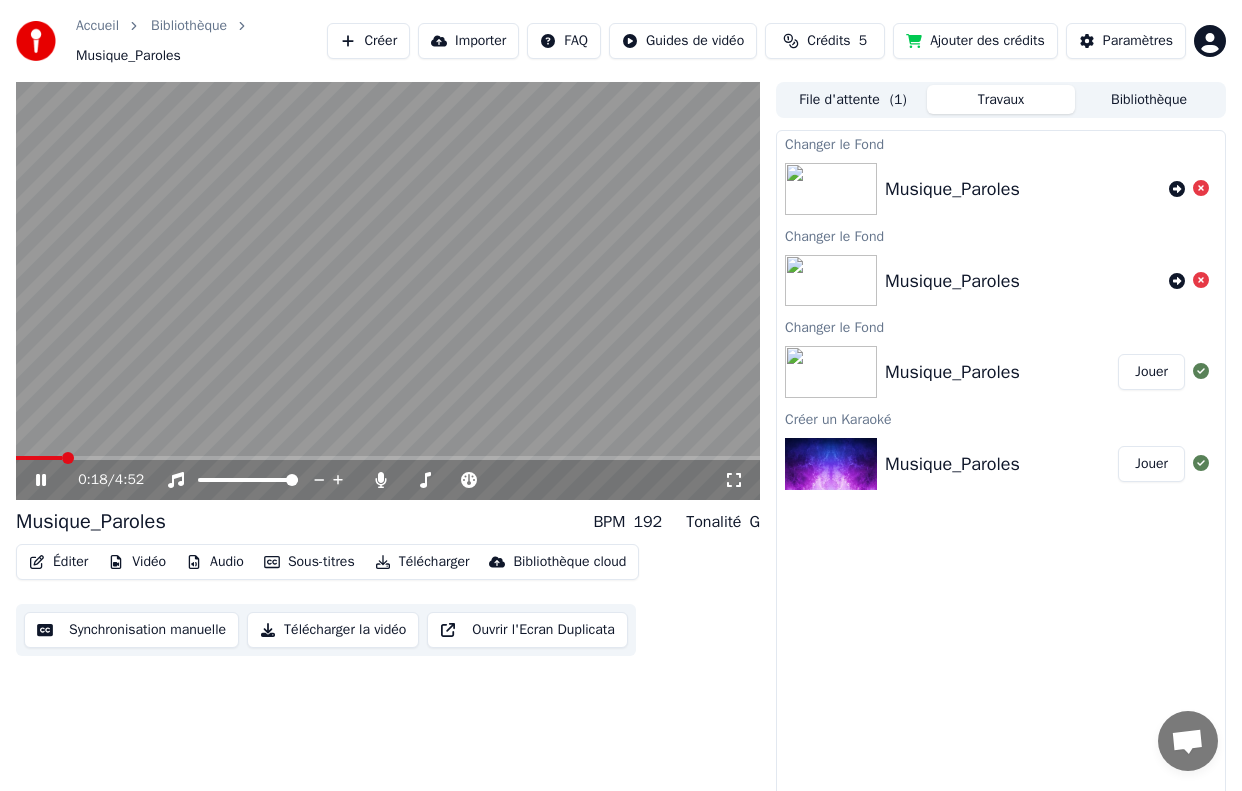 click 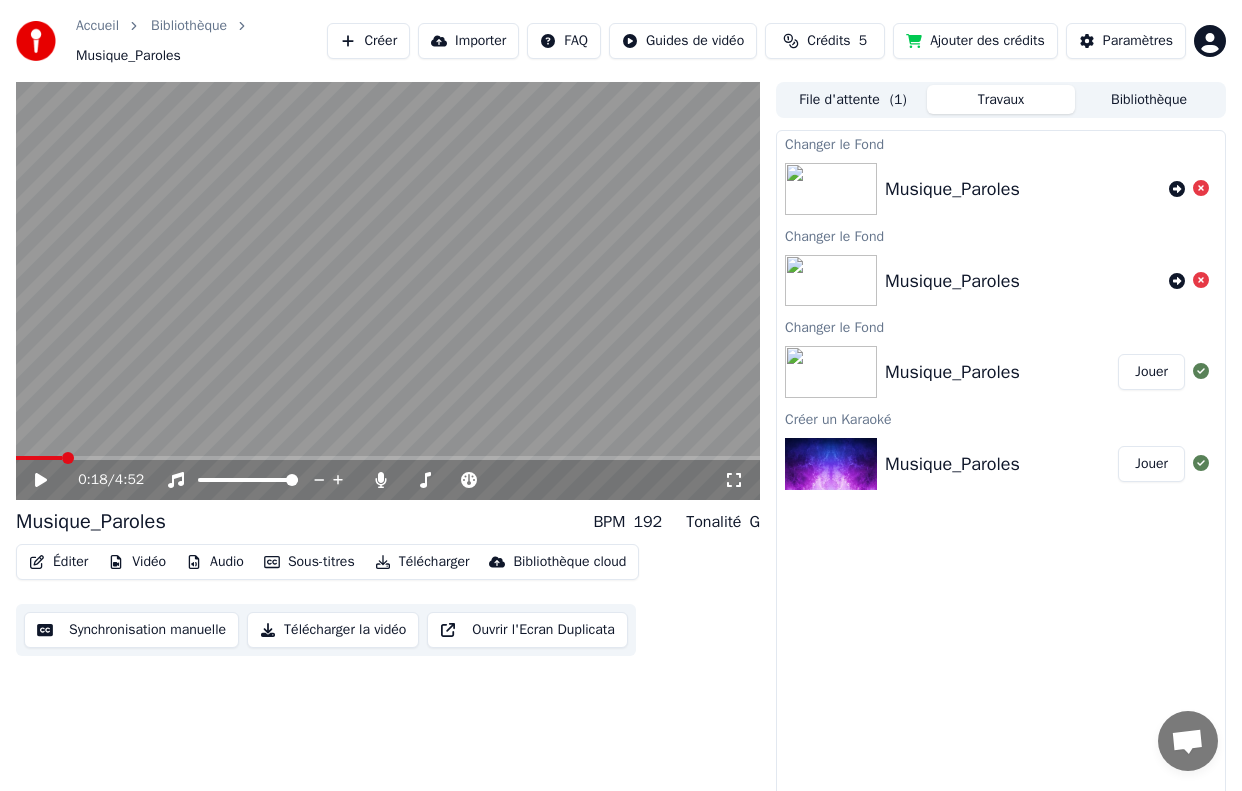 click on "Musique_Paroles" at bounding box center (952, 372) 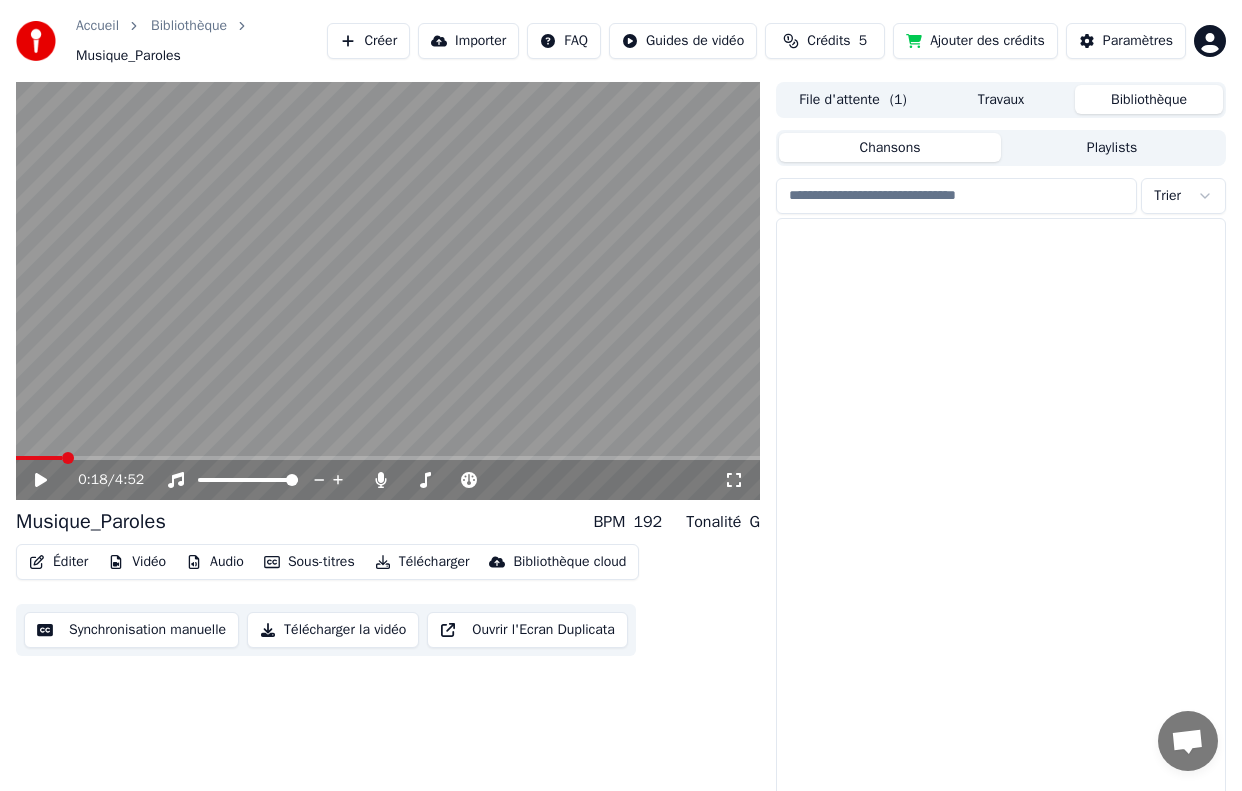 click on "Bibliothèque" at bounding box center (1149, 99) 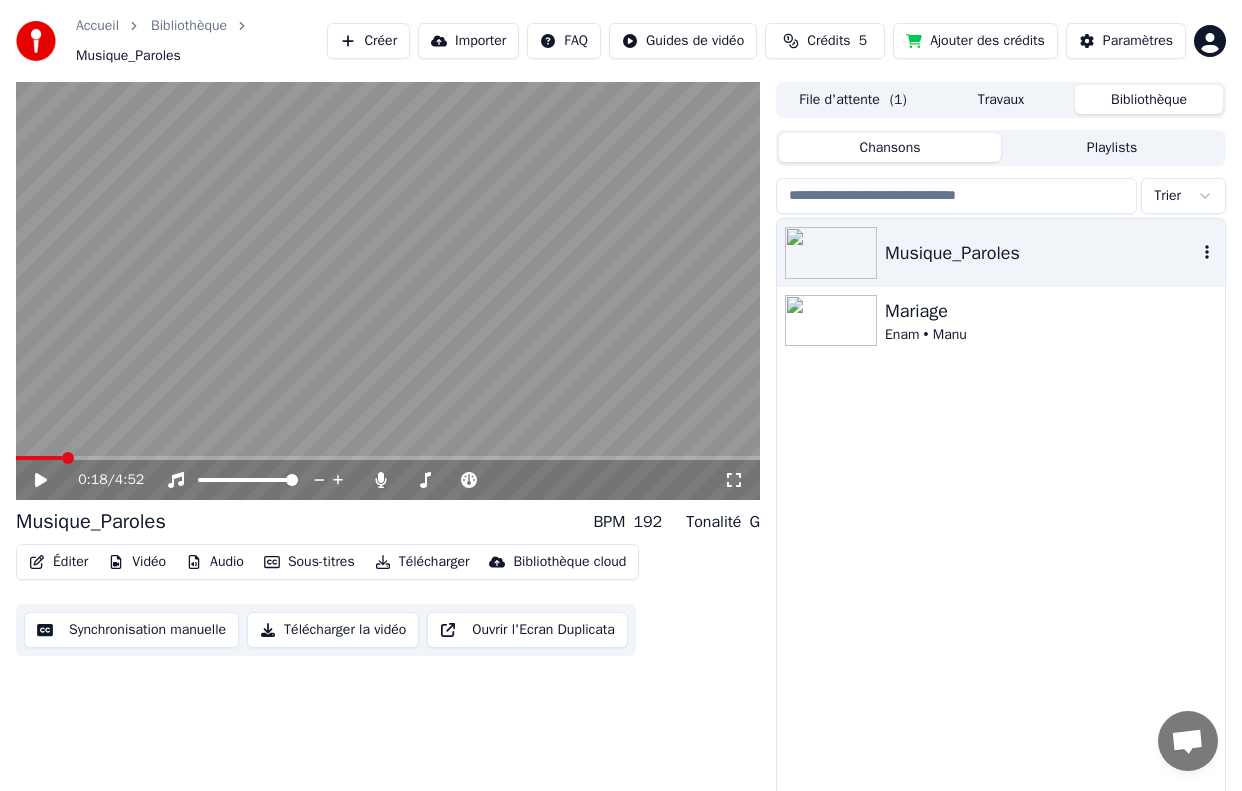click 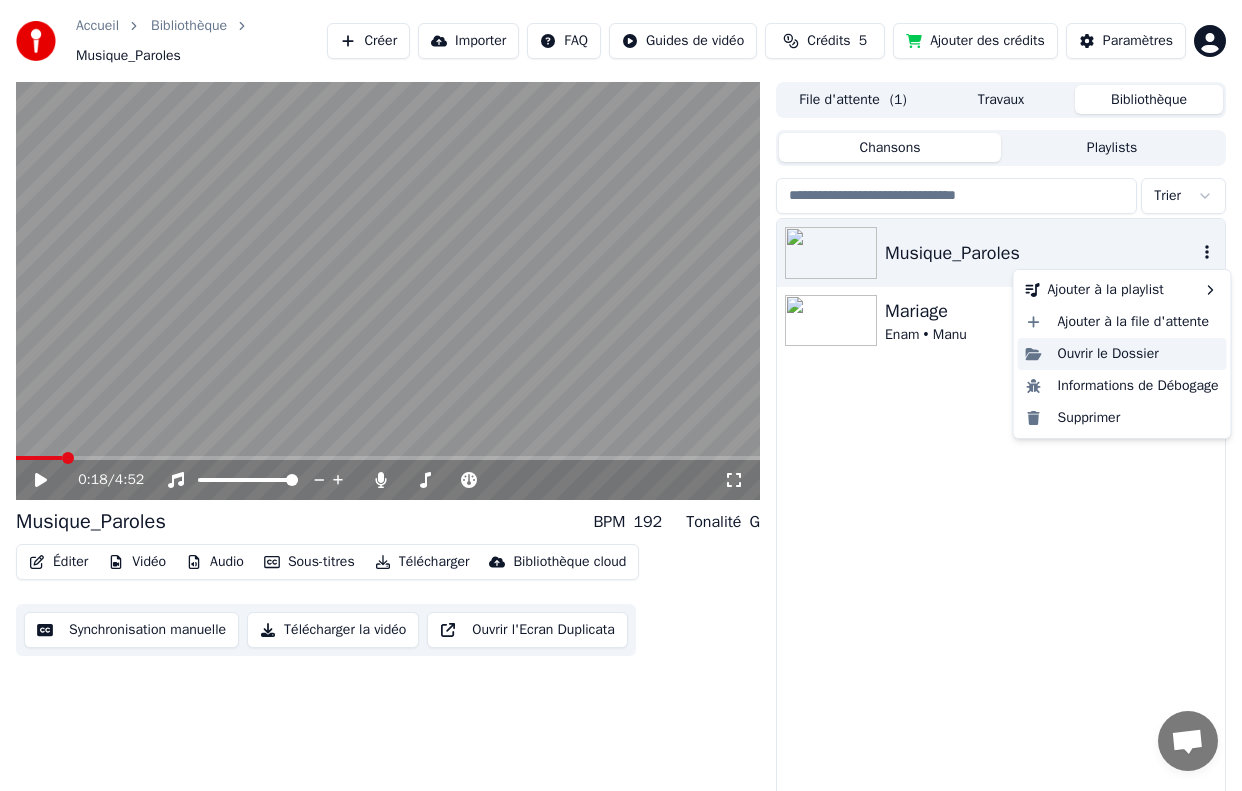 click on "Ouvrir le Dossier" at bounding box center (1122, 354) 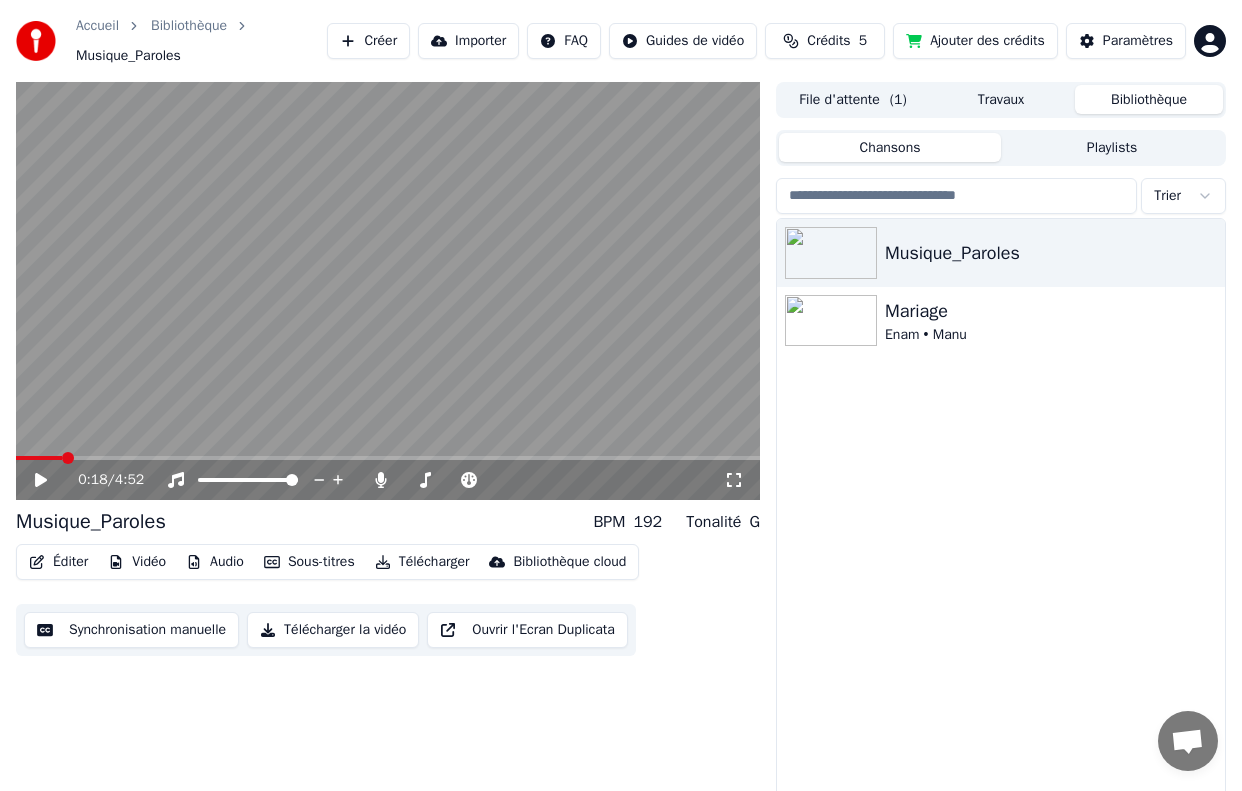 click on "Bibliothèque" at bounding box center (1149, 99) 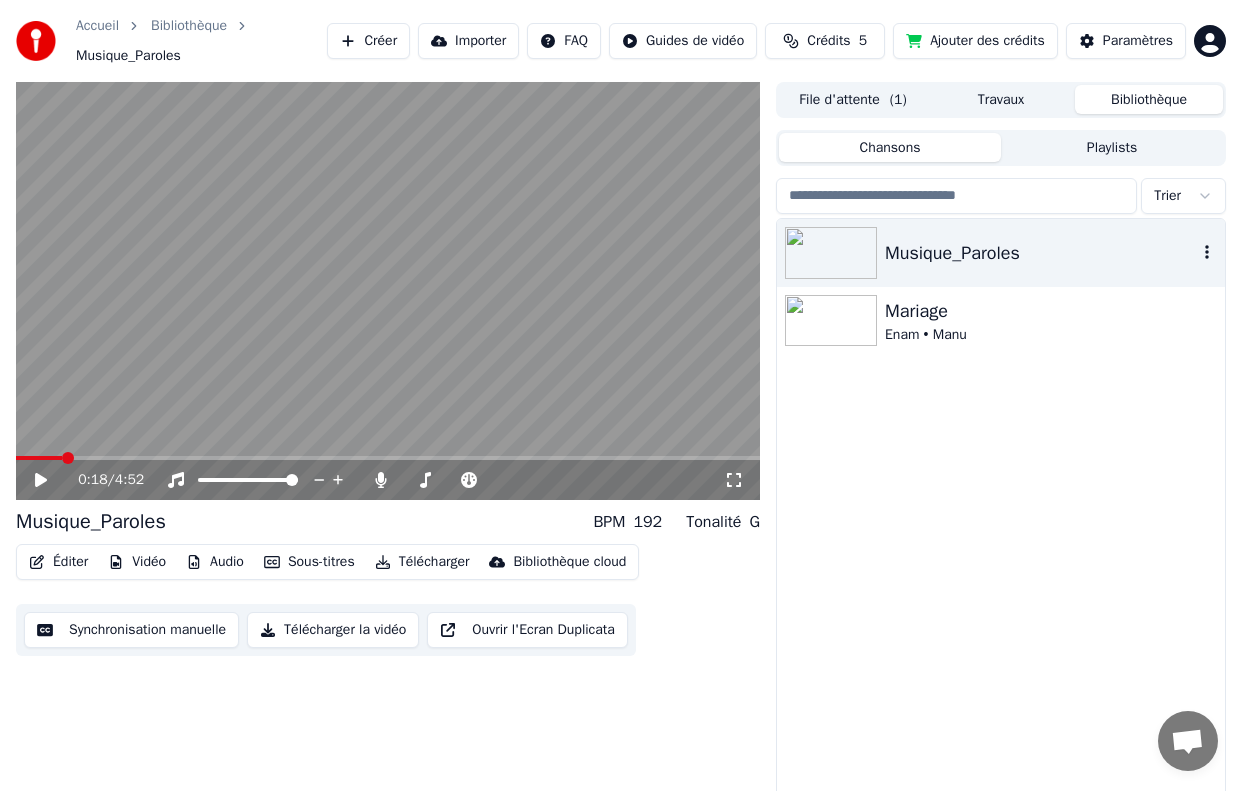 click on "Musique_Paroles" at bounding box center (1041, 253) 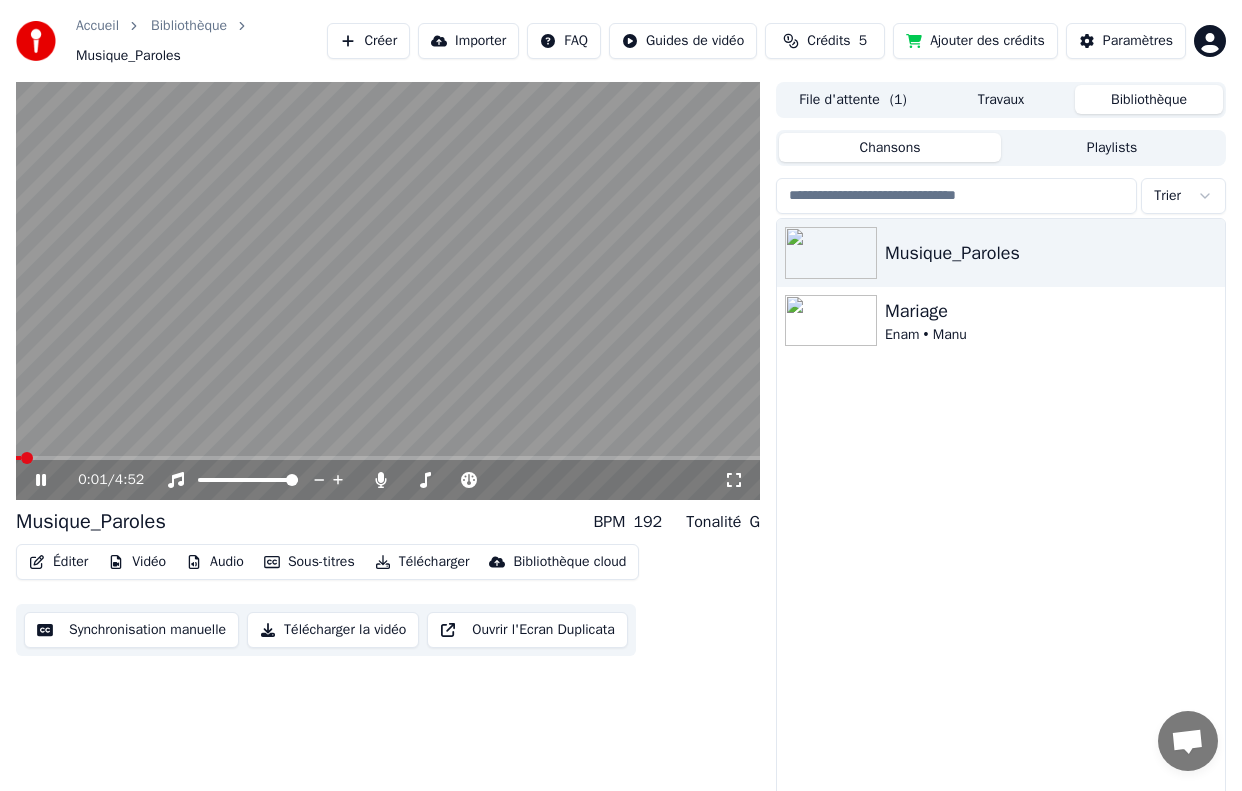 click 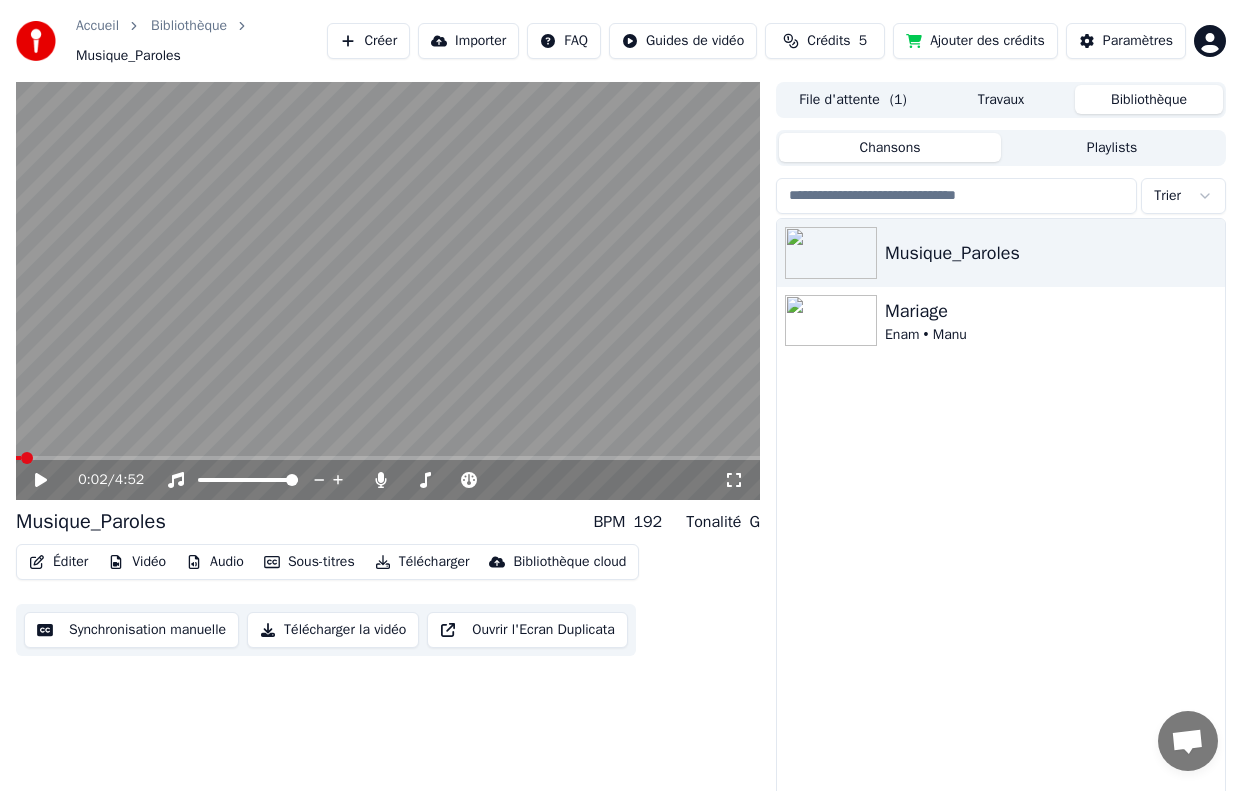click on "Éditer" at bounding box center [58, 562] 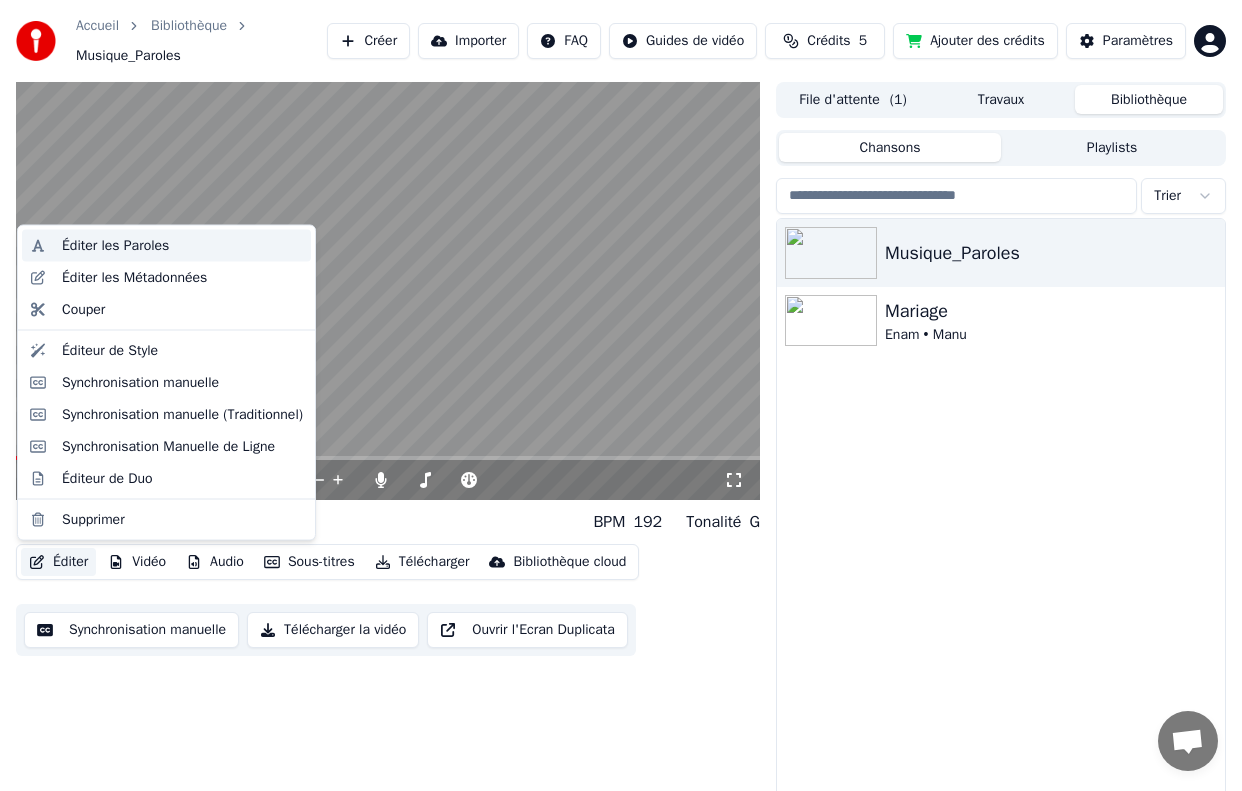 click on "Éditer les Paroles" at bounding box center (115, 246) 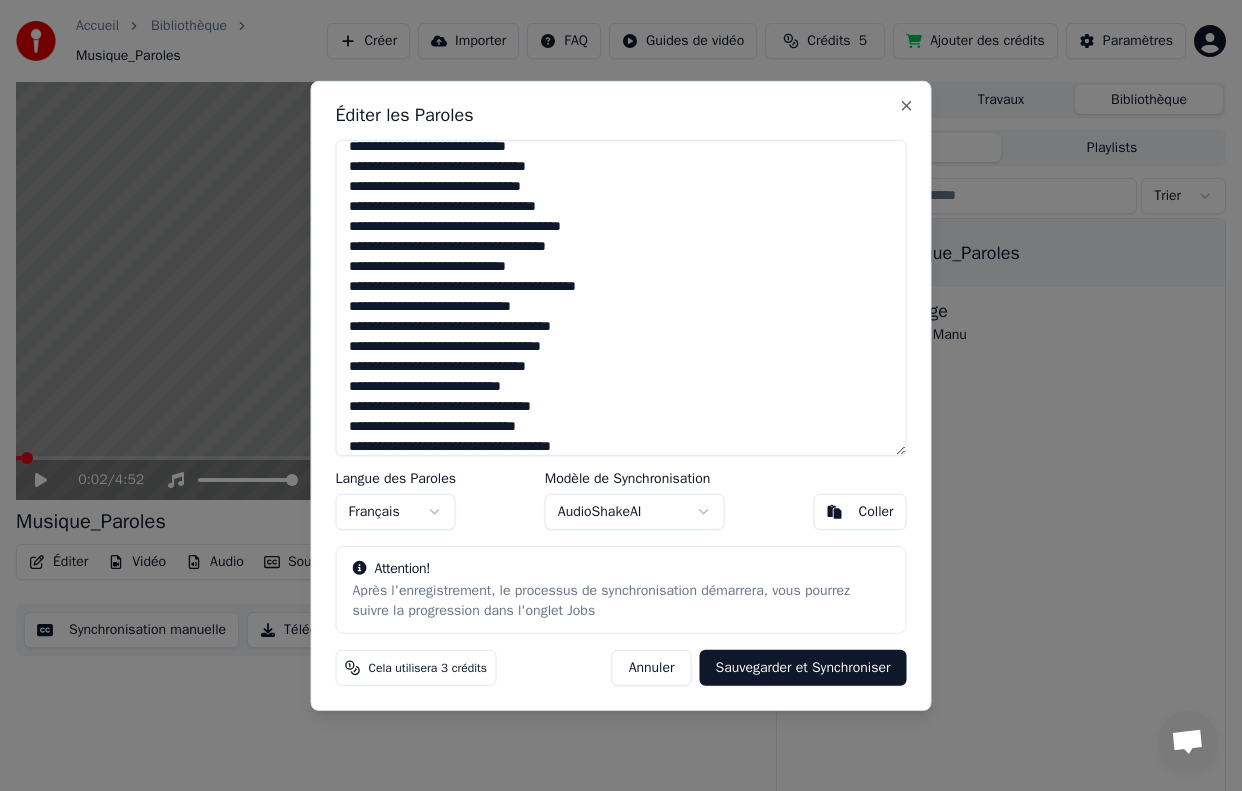 scroll, scrollTop: 661, scrollLeft: 0, axis: vertical 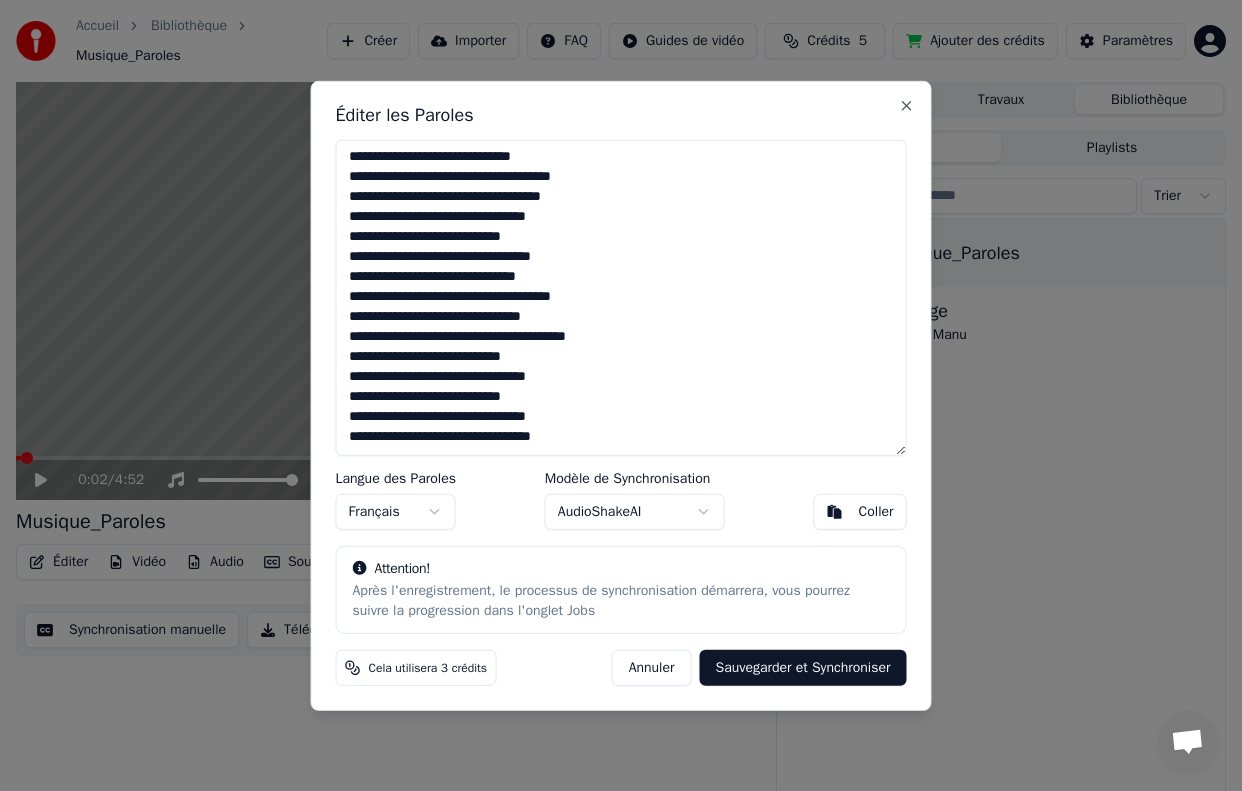 click on "Annuler" at bounding box center (652, 668) 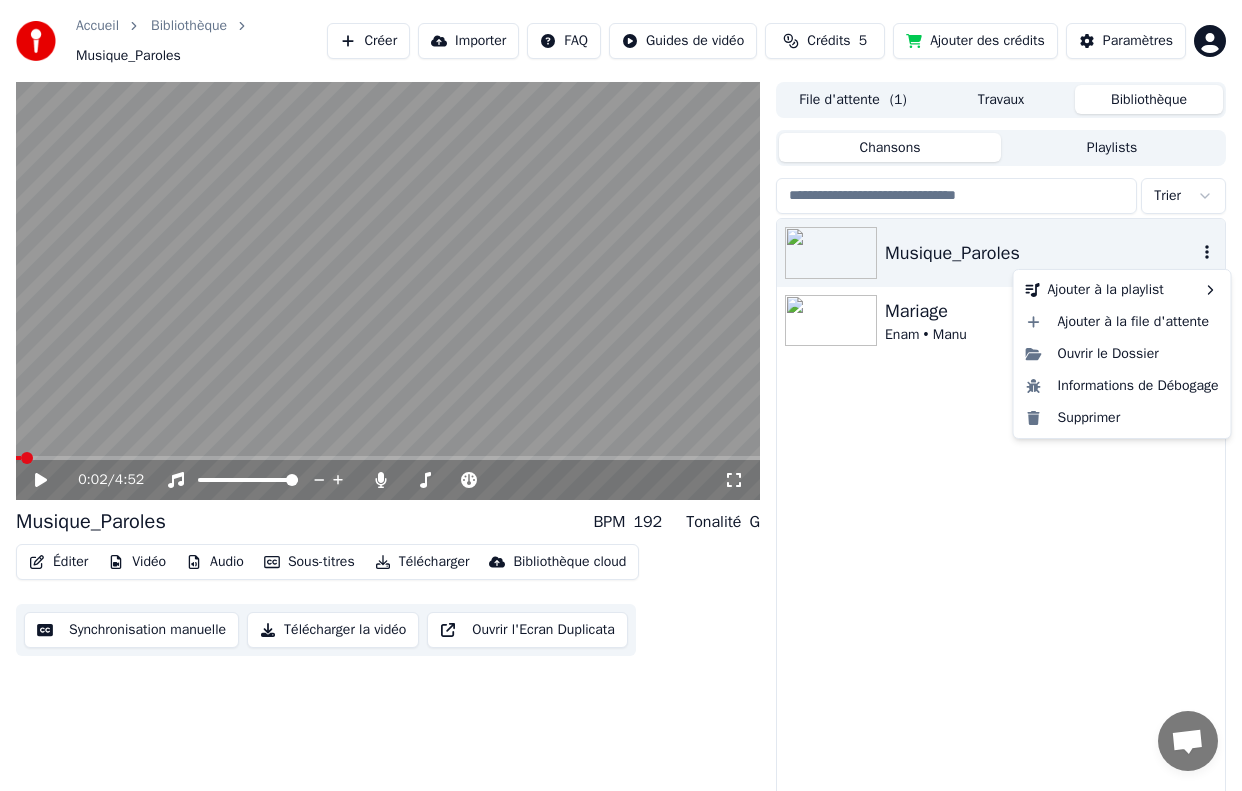 click 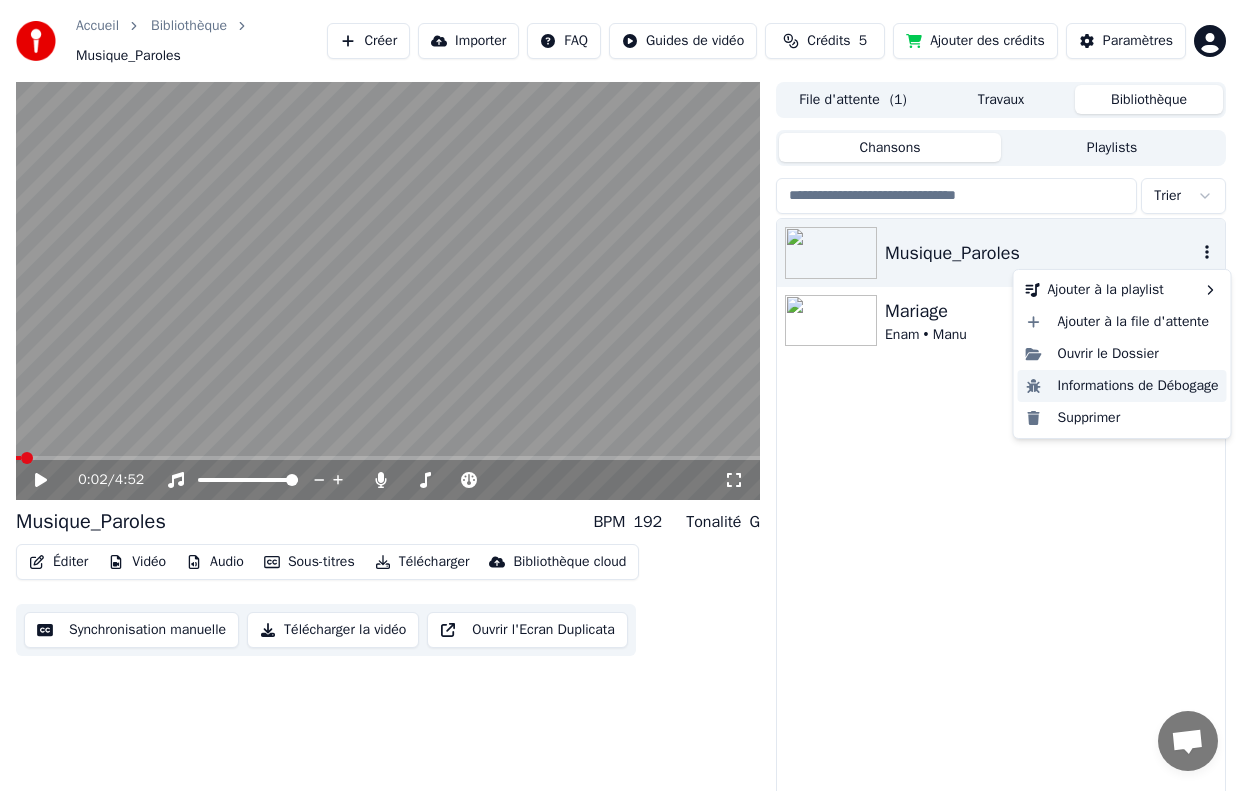 click on "Informations de Débogage" at bounding box center [1122, 386] 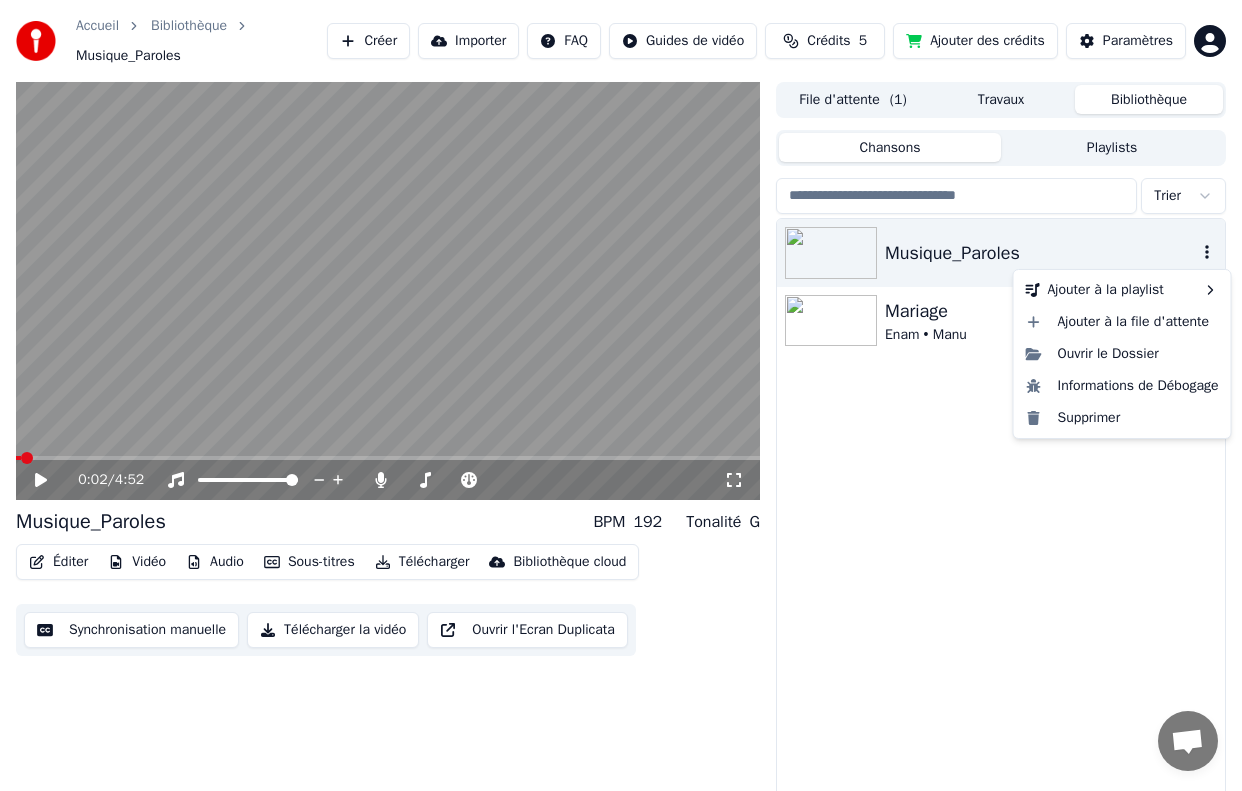 click 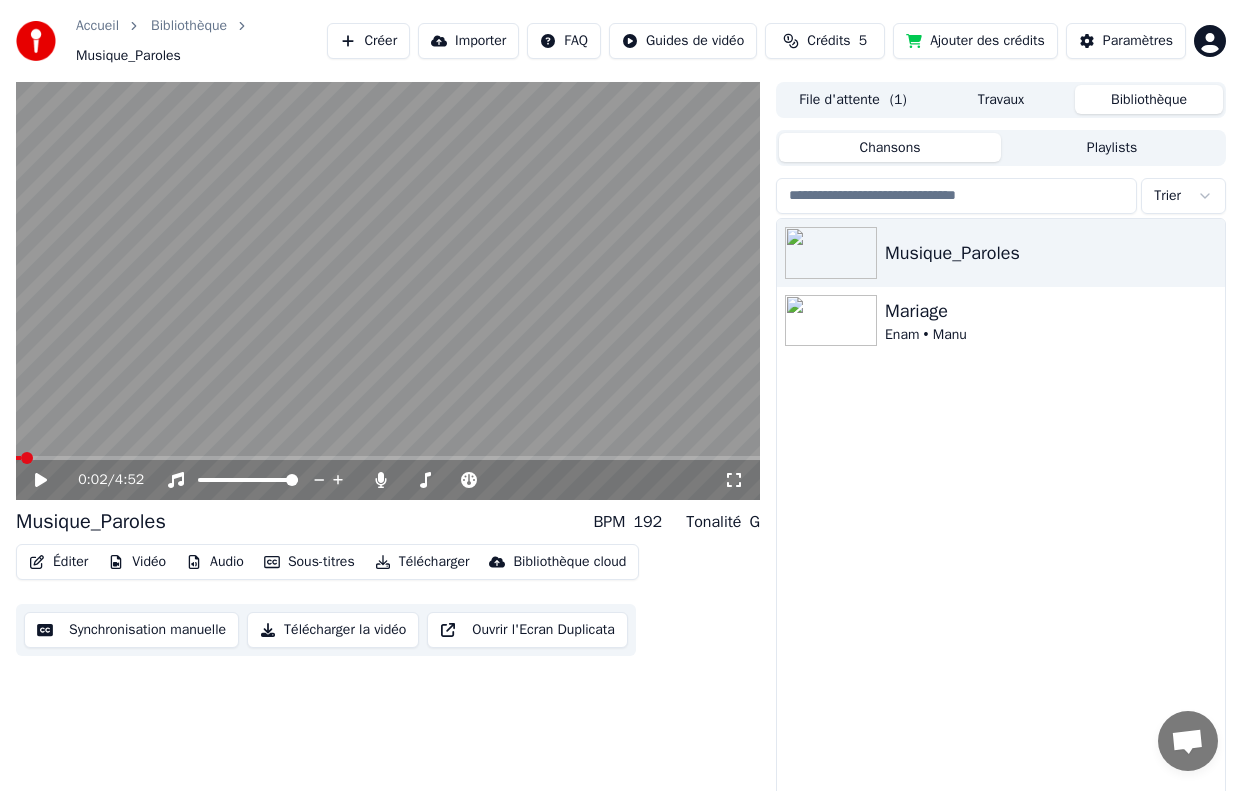 click on "Musique_Paroles" at bounding box center [128, 56] 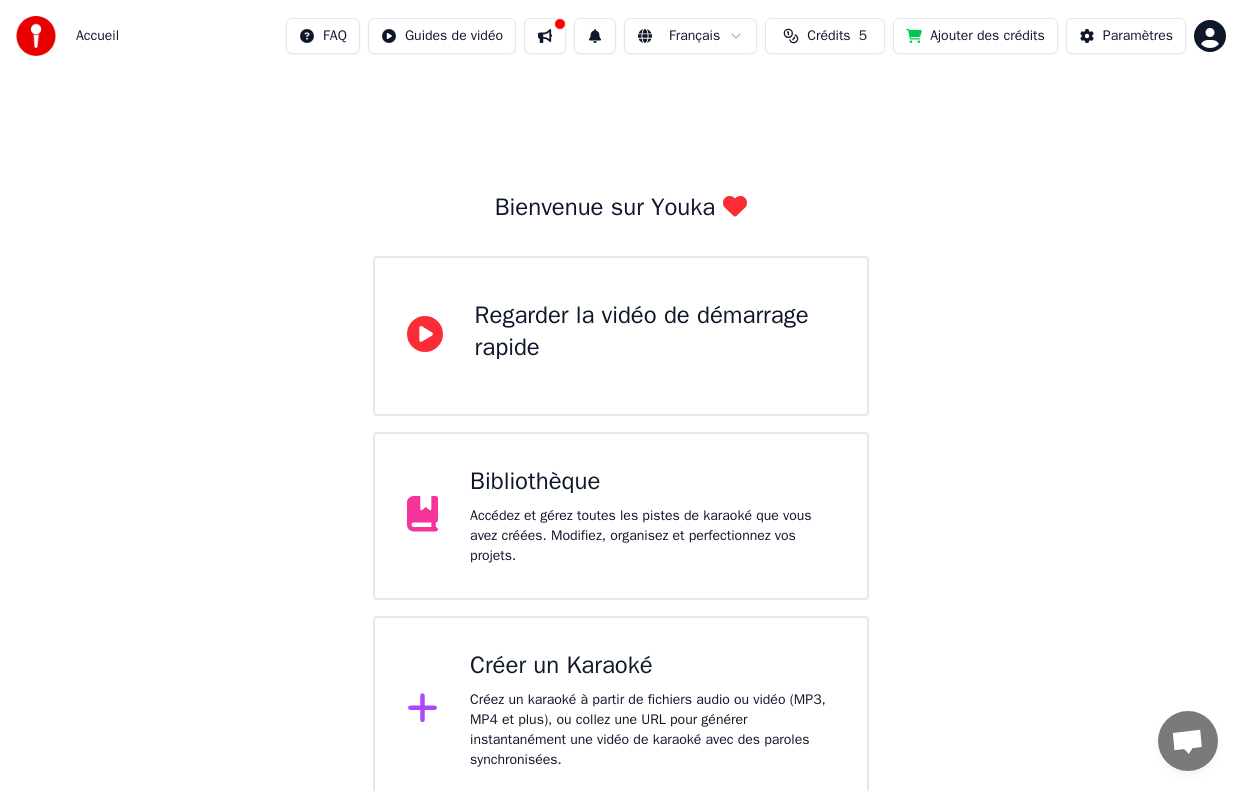 click on "Bibliothèque Accédez et gérez toutes les pistes de karaoké que vous avez créées. Modifiez, organisez et perfectionnez vos projets." at bounding box center [652, 516] 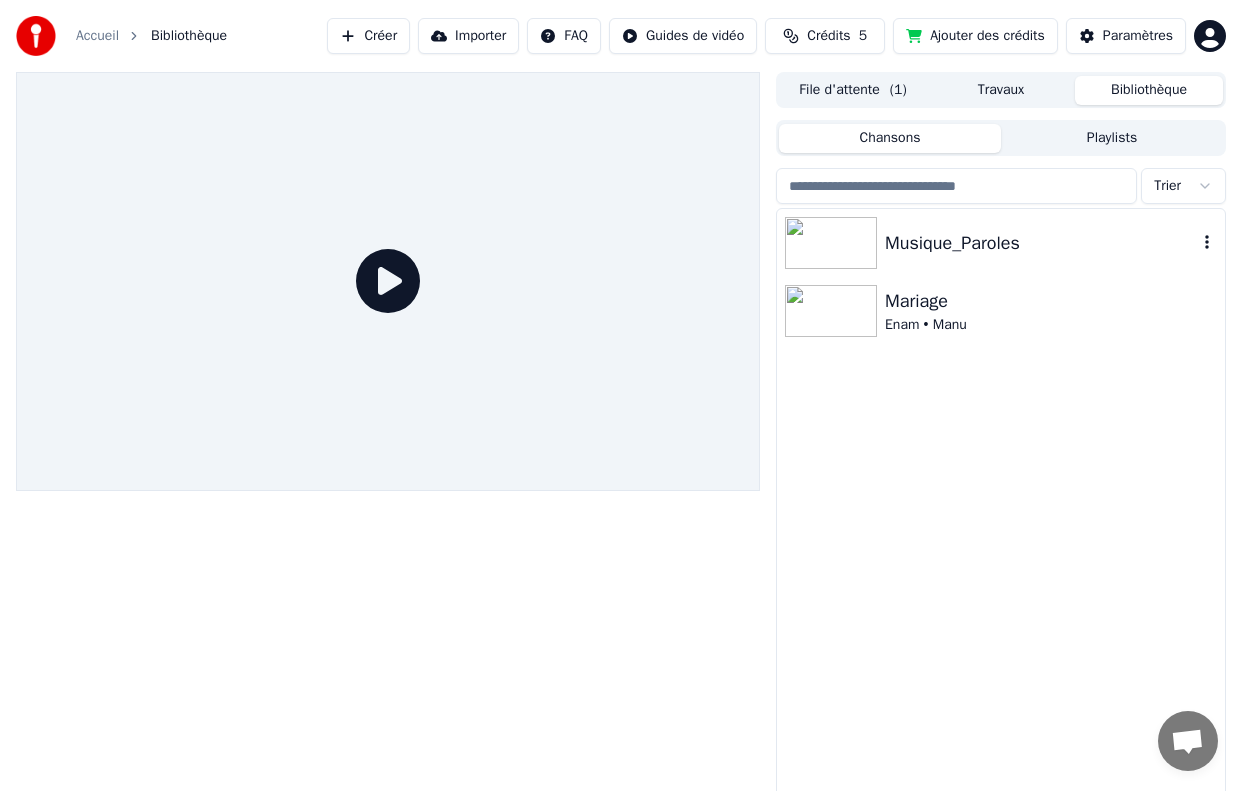 click on "Musique_Paroles" at bounding box center [1041, 243] 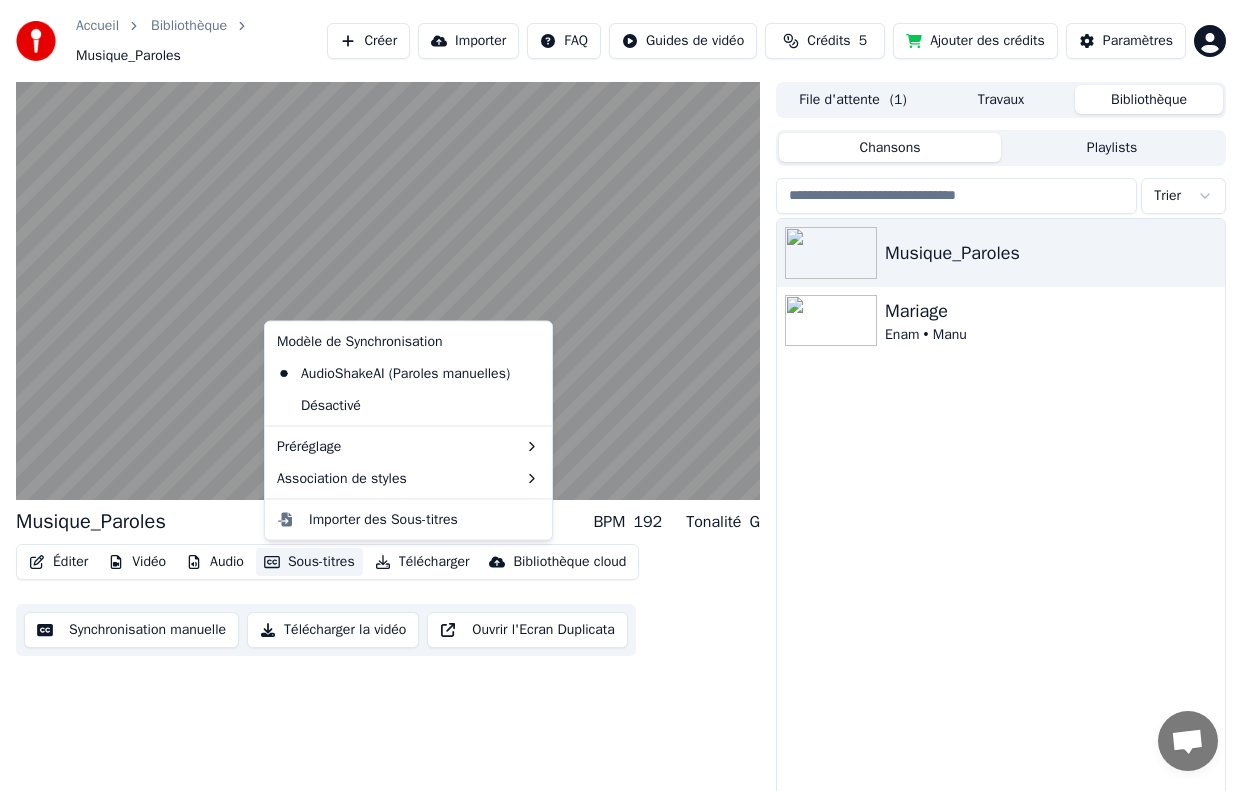click on "Sous-titres" at bounding box center (309, 562) 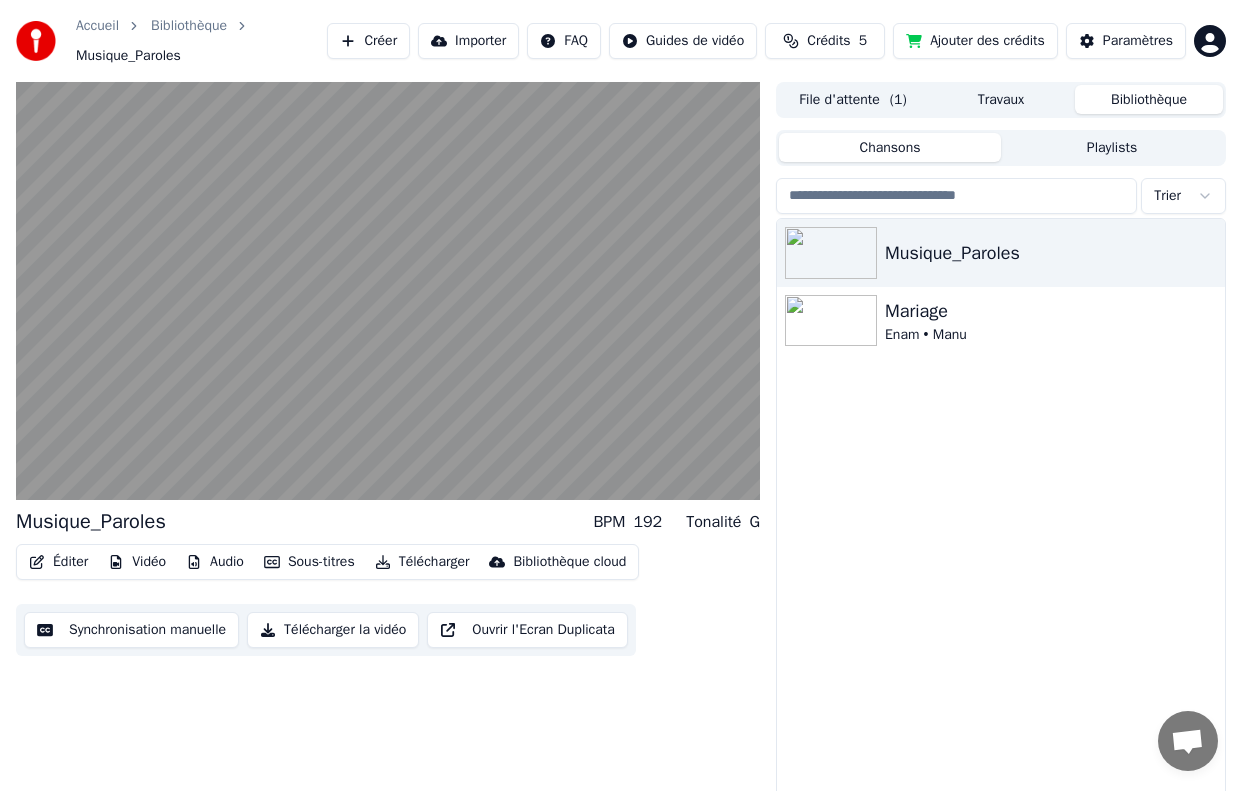 click on "Éditer Vidéo Audio Sous-titres Télécharger Bibliothèque cloud Synchronisation manuelle Télécharger la vidéo Ouvrir l'Ecran Duplicata" at bounding box center (388, 600) 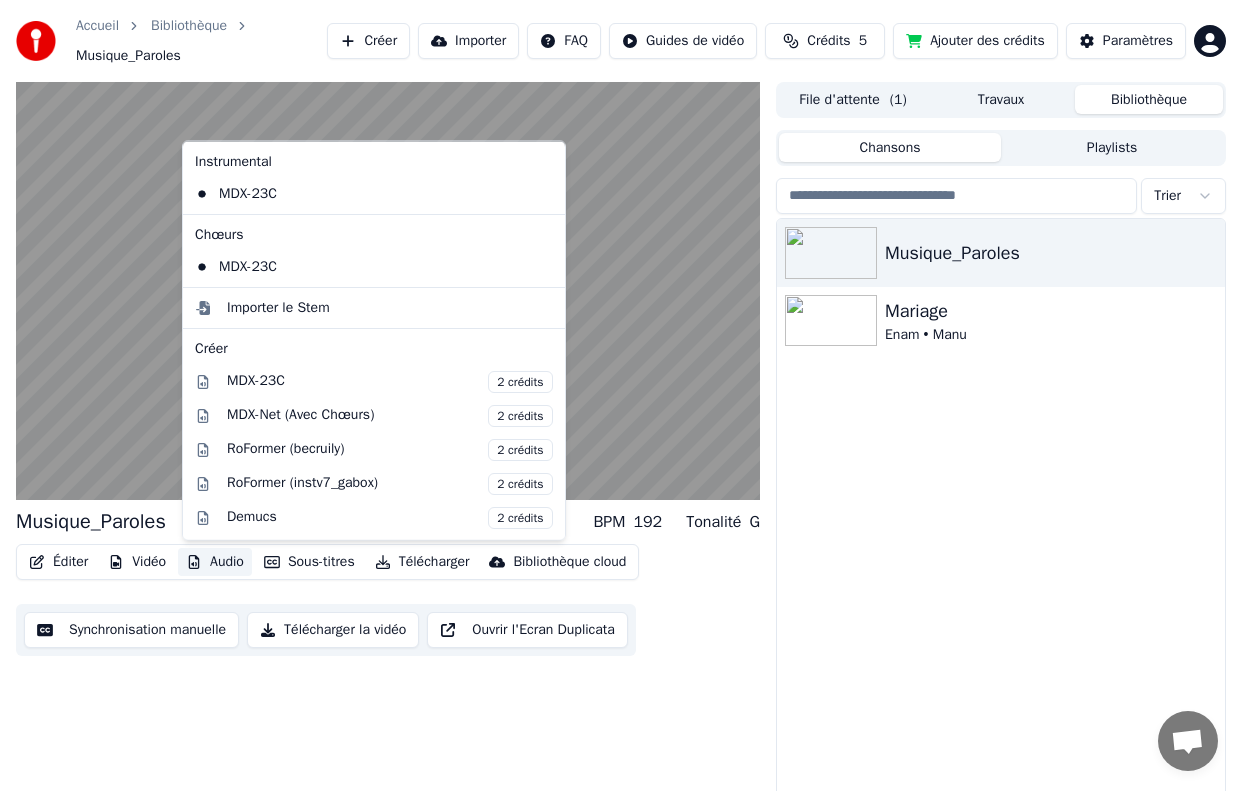 click on "Audio" at bounding box center [215, 562] 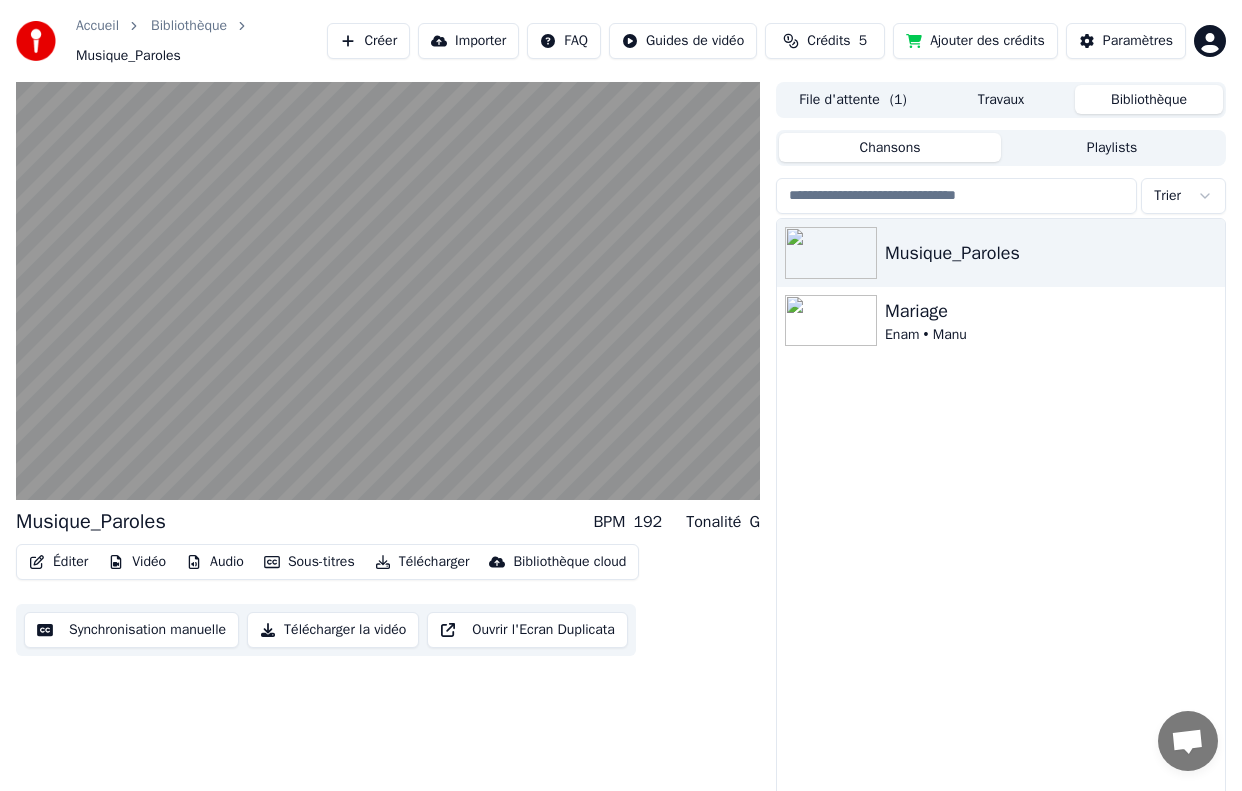 click on "Éditer Vidéo Audio Sous-titres Télécharger Bibliothèque cloud Synchronisation manuelle Télécharger la vidéo Ouvrir l'Ecran Duplicata" at bounding box center [388, 600] 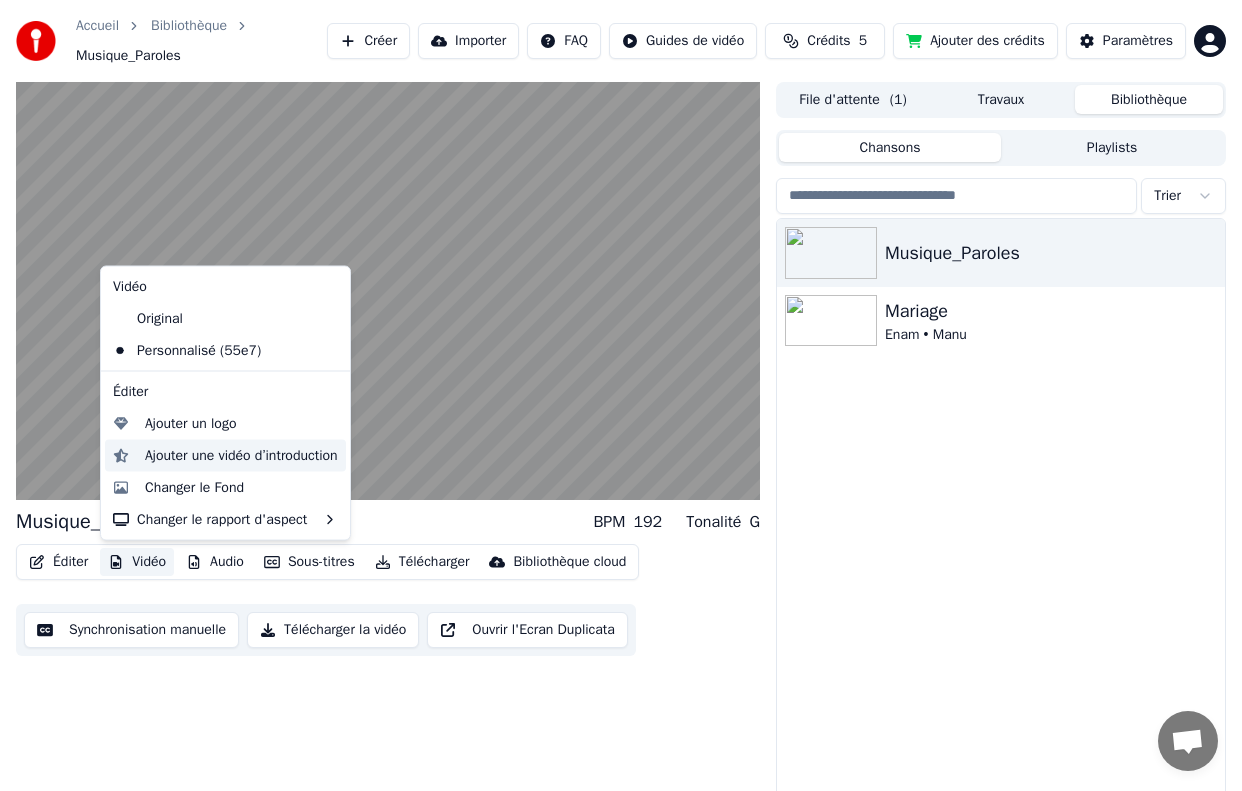 click on "Ajouter une vidéo d’introduction" at bounding box center [241, 455] 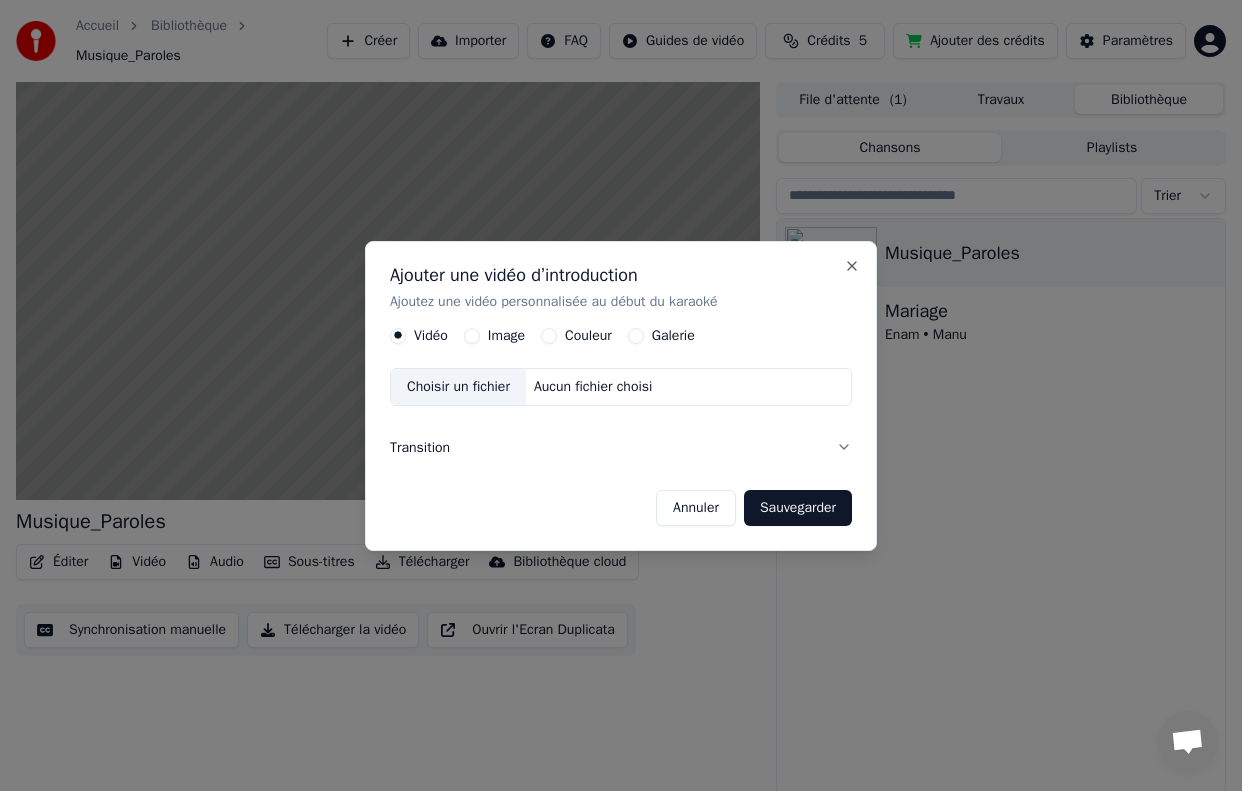 click on "Image" at bounding box center (472, 336) 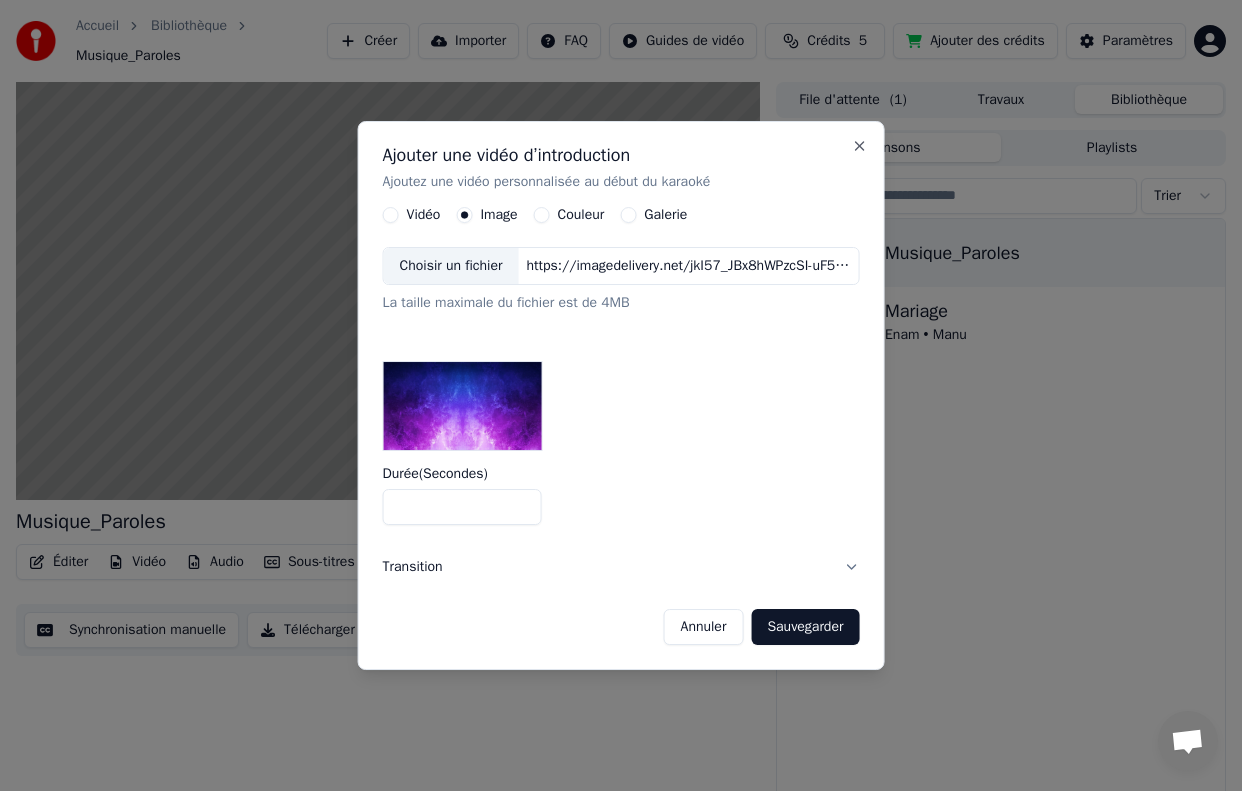 click on "Annuler" at bounding box center [704, 627] 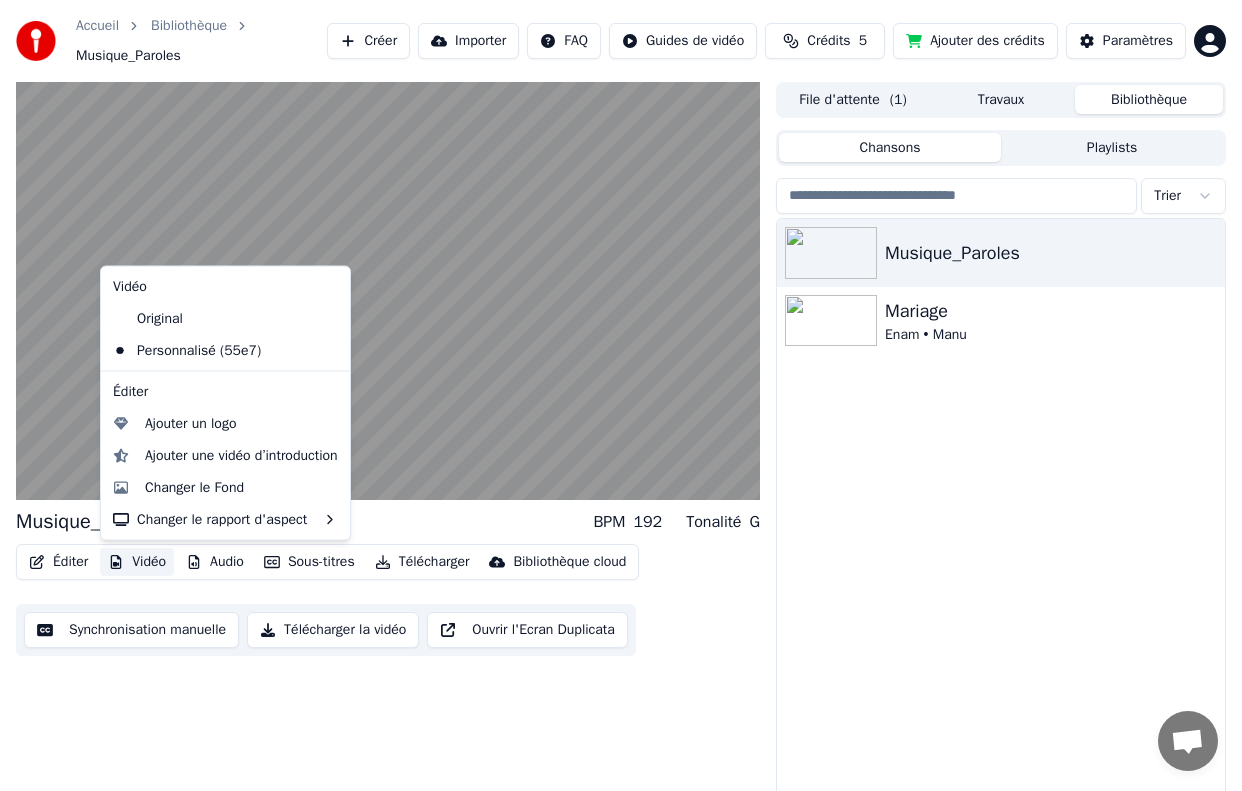 click on "Vidéo" at bounding box center (137, 562) 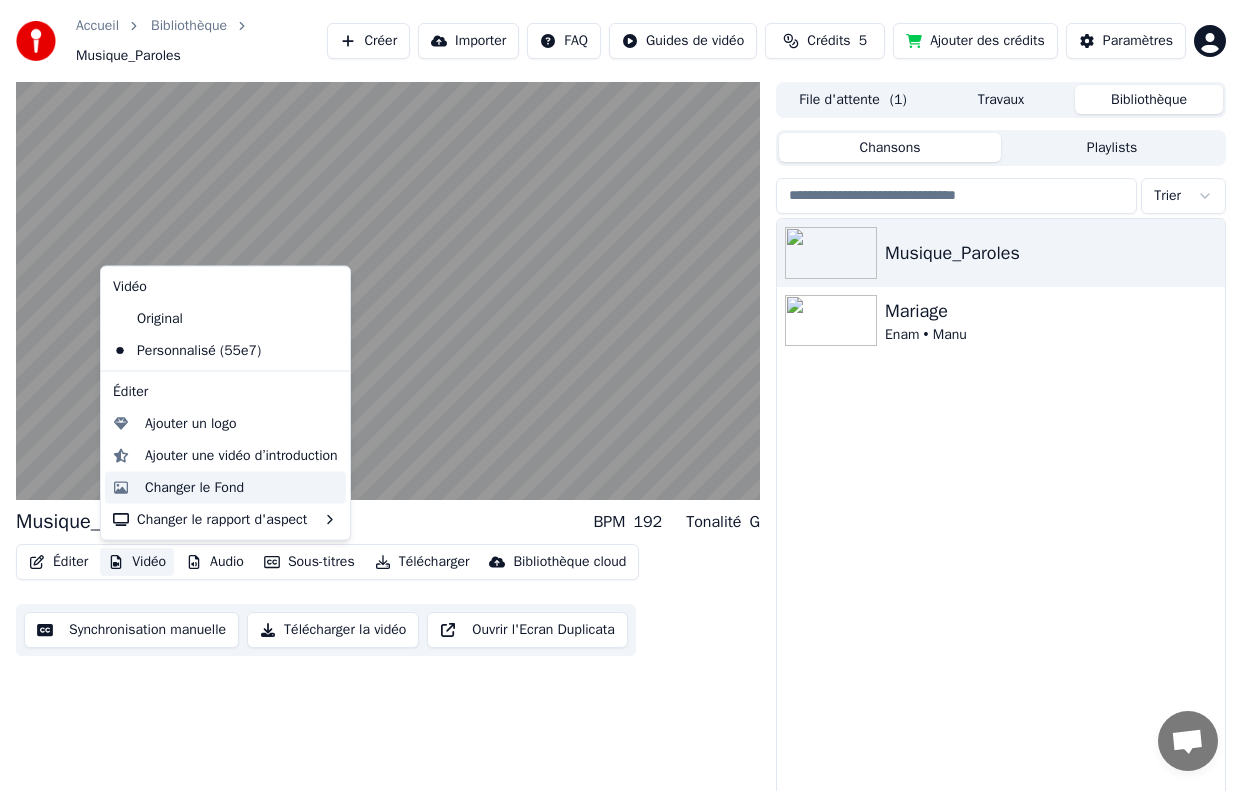click on "Changer le Fond" at bounding box center [194, 487] 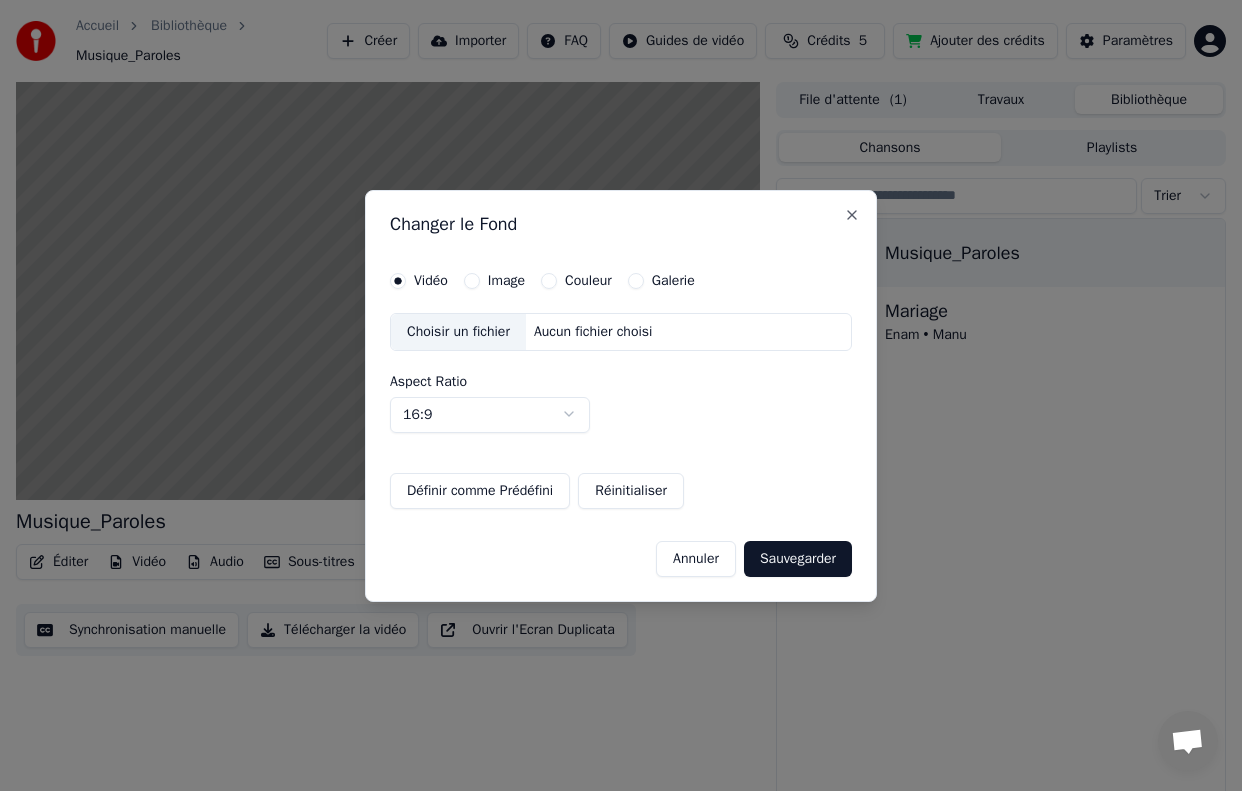 click on "Image" at bounding box center (506, 281) 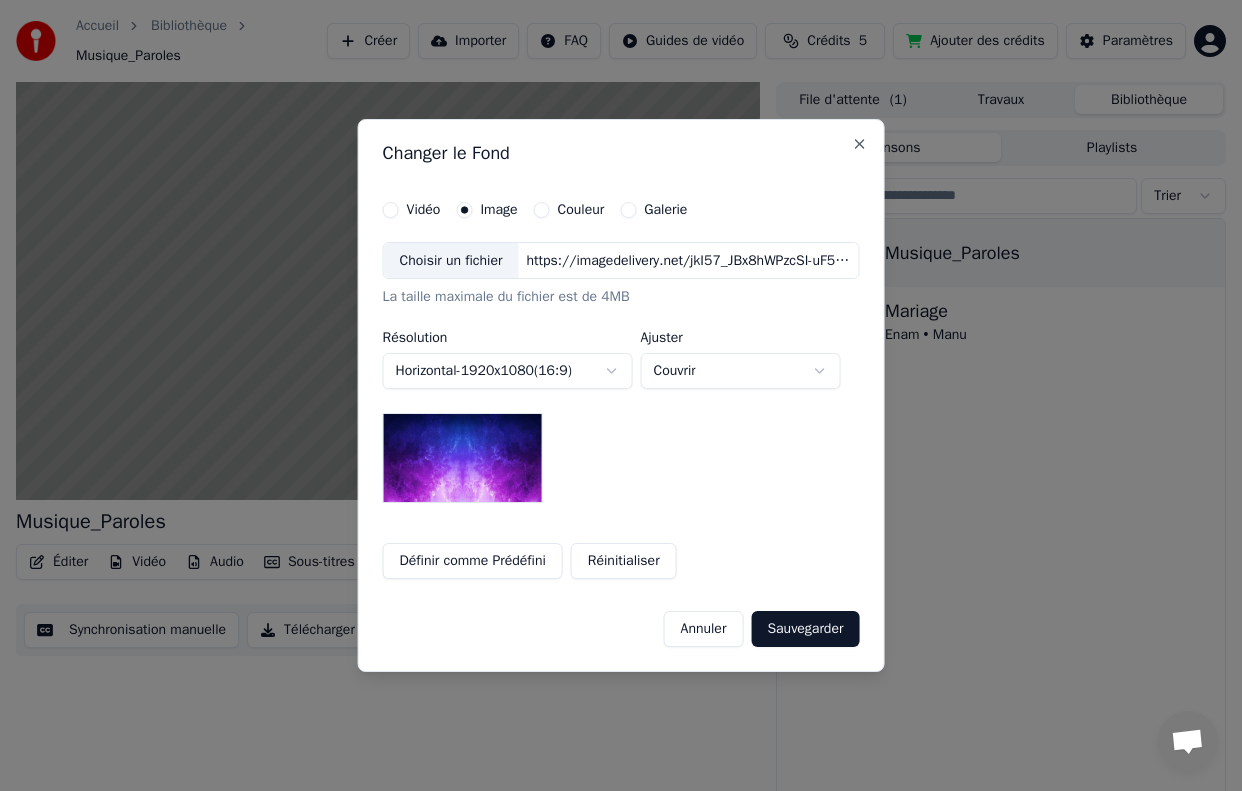 click on "Annuler" at bounding box center (704, 629) 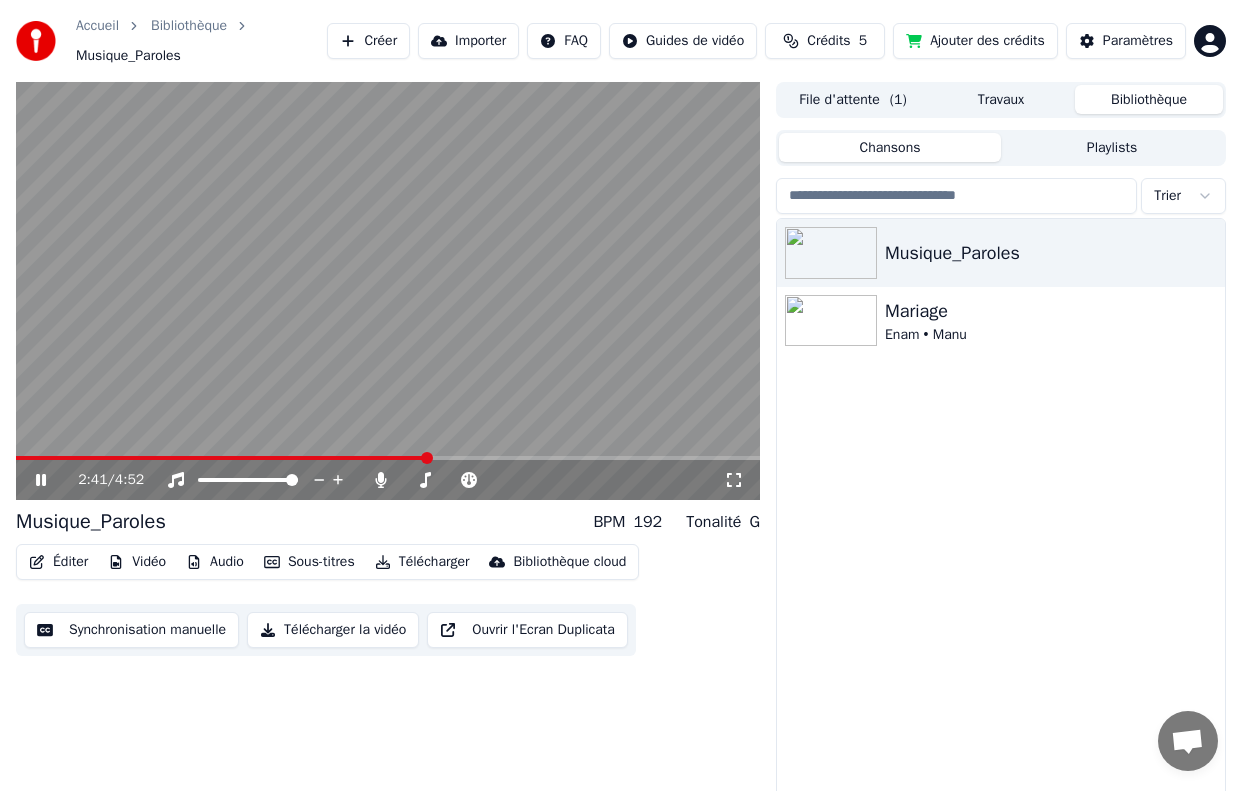 click on "Vidéo" at bounding box center (137, 562) 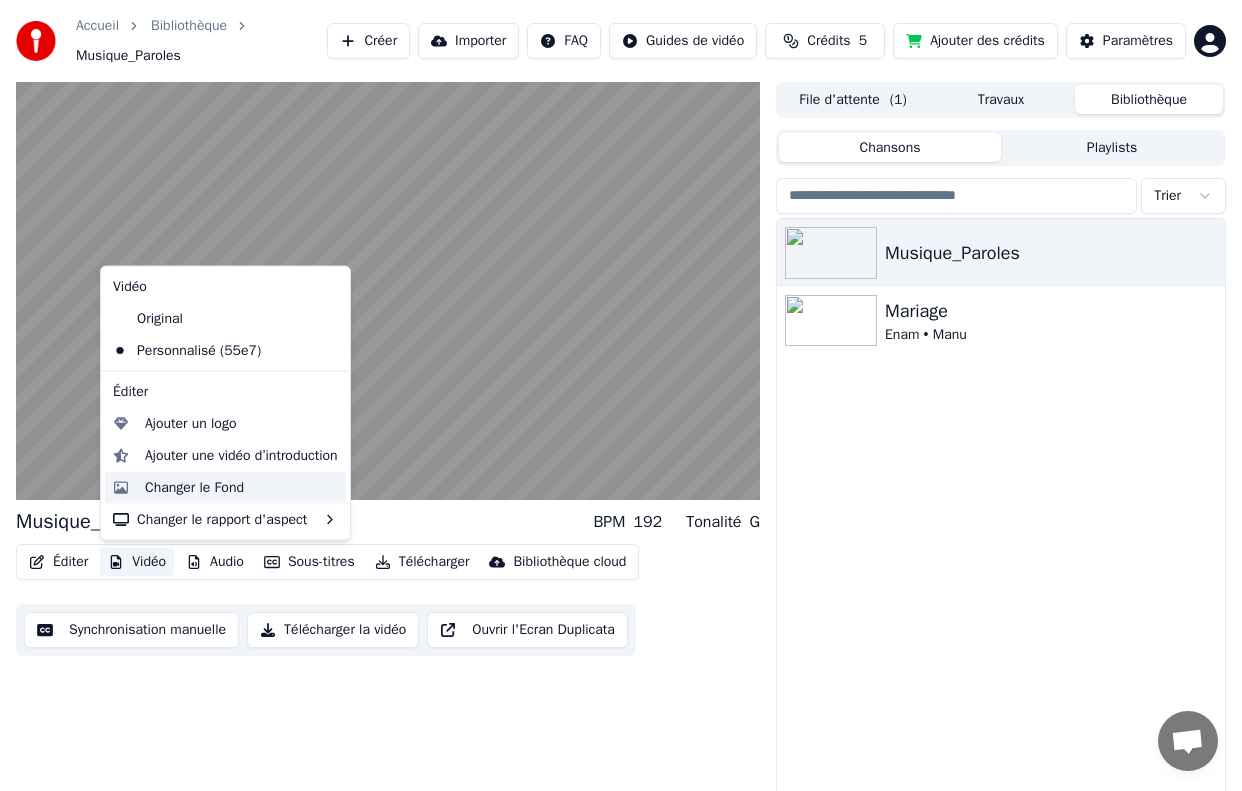click on "Changer le Fond" at bounding box center [194, 487] 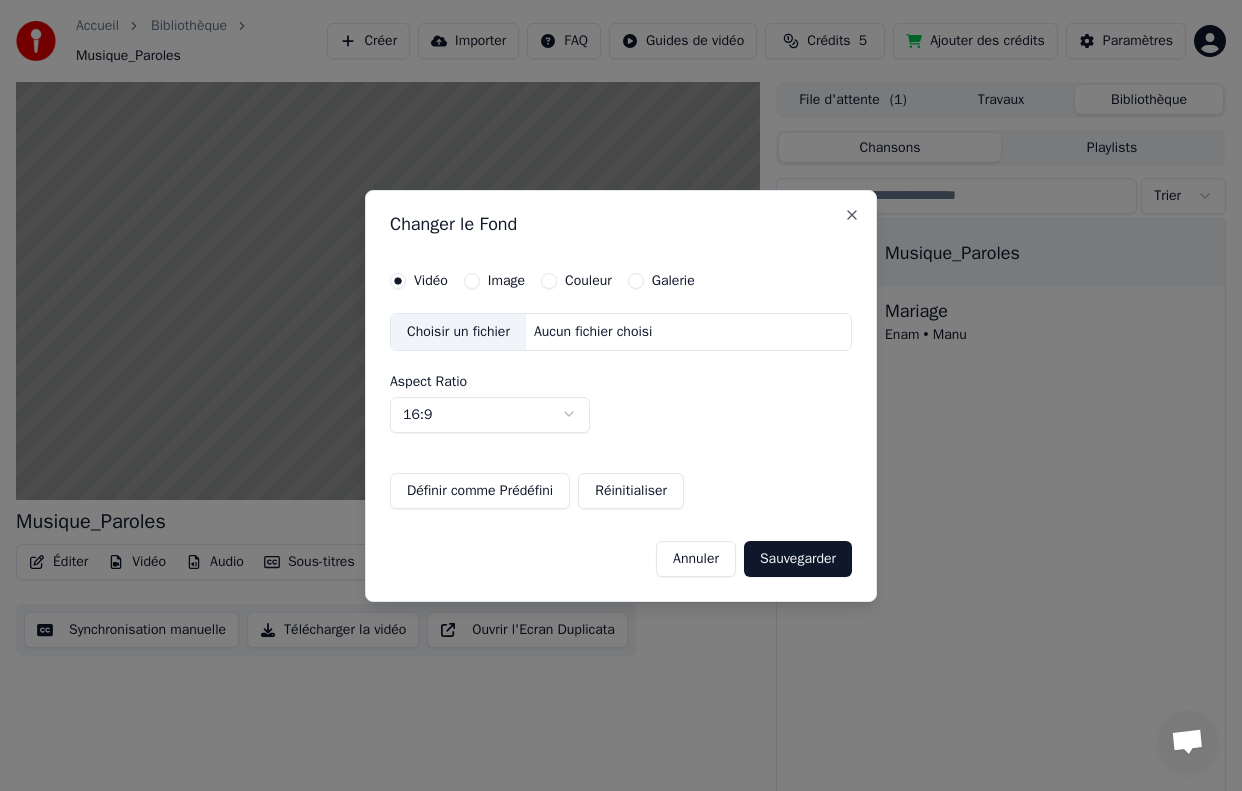 click on "Image" at bounding box center (506, 281) 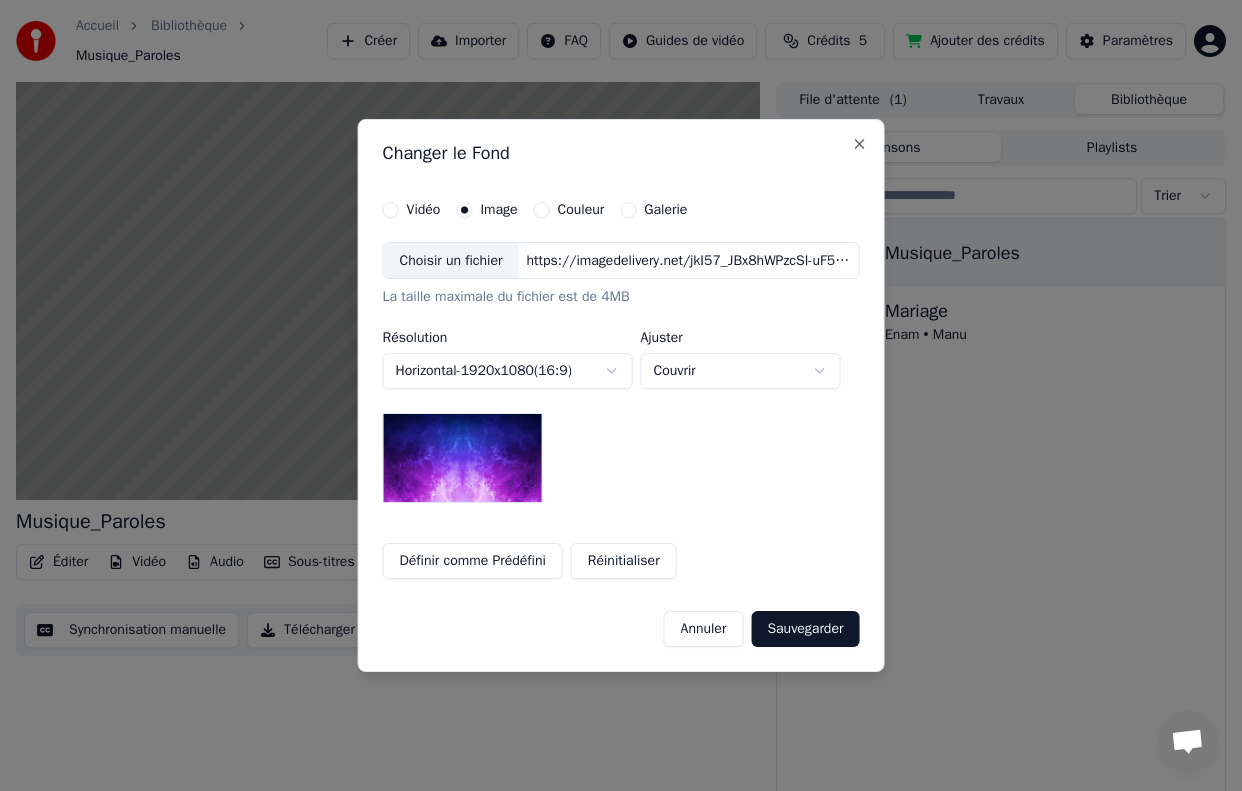 click on "Galerie" at bounding box center (653, 210) 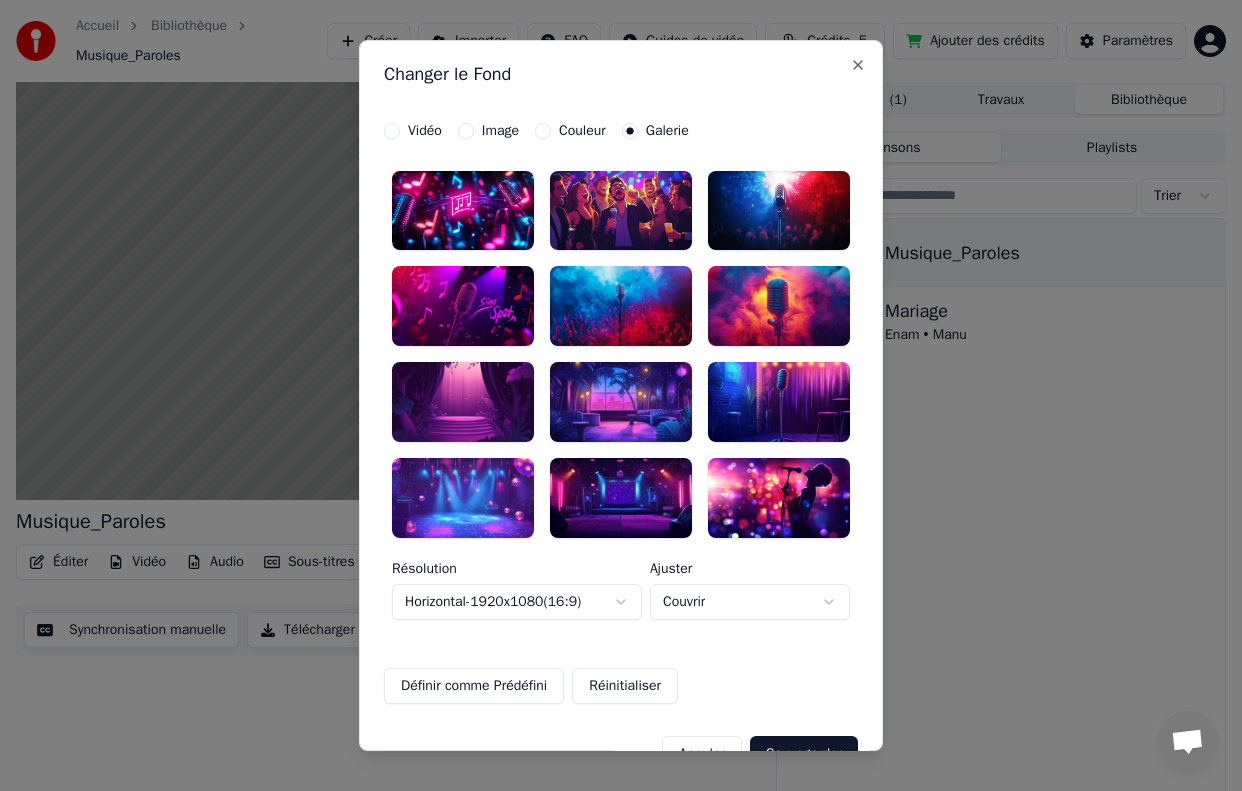 scroll, scrollTop: 45, scrollLeft: 0, axis: vertical 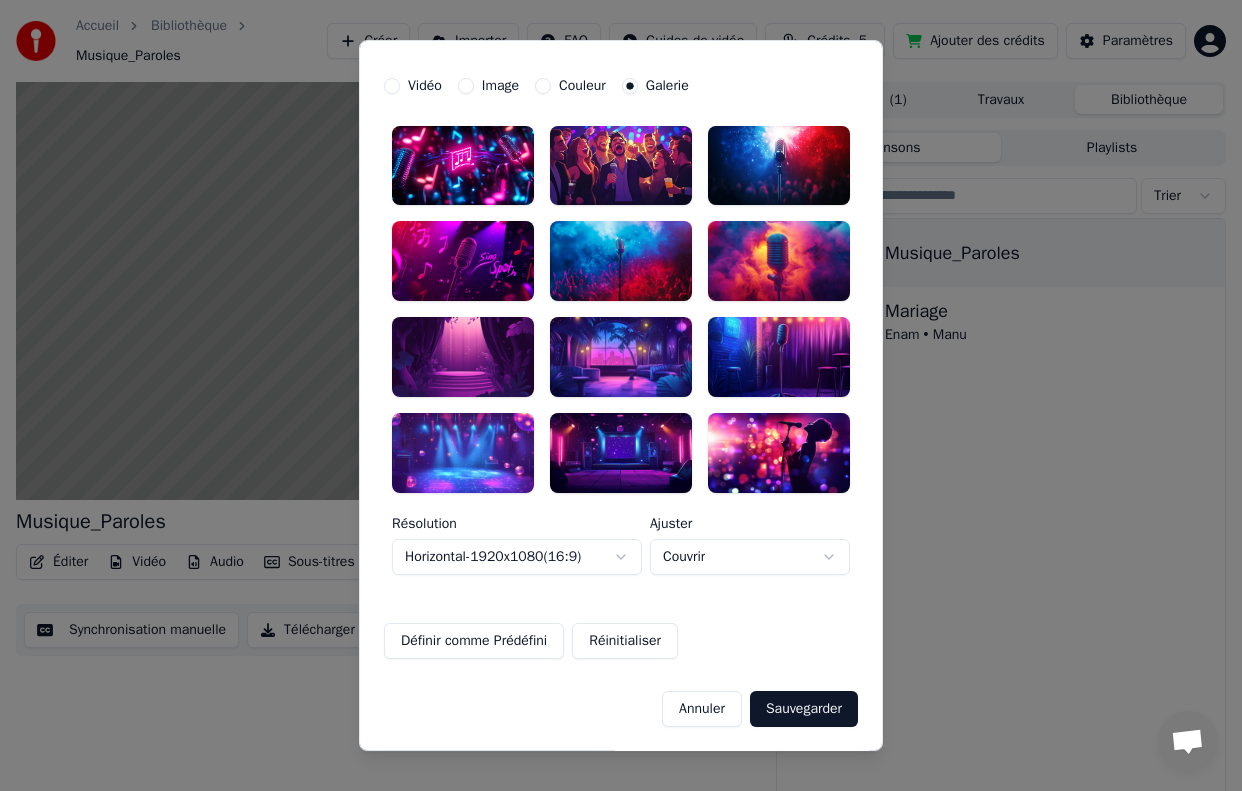 click at bounding box center (463, 166) 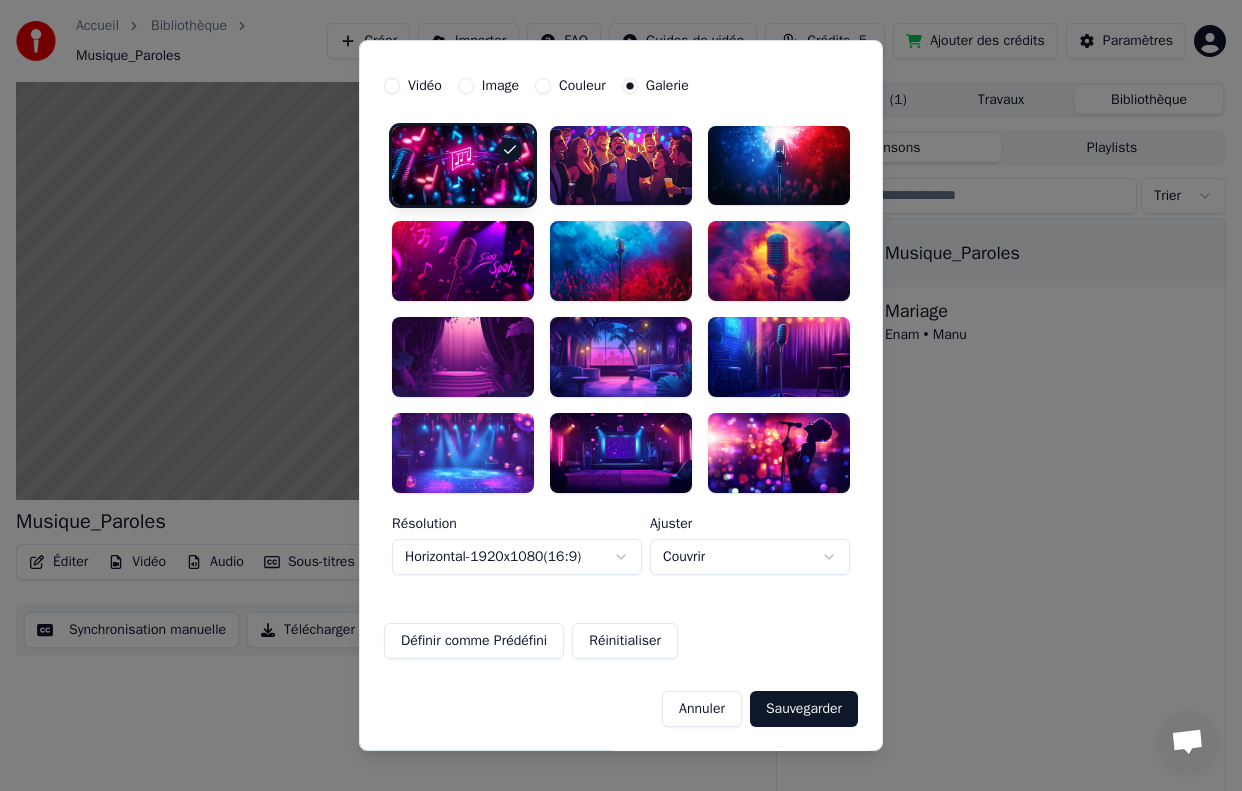 click at bounding box center [621, 166] 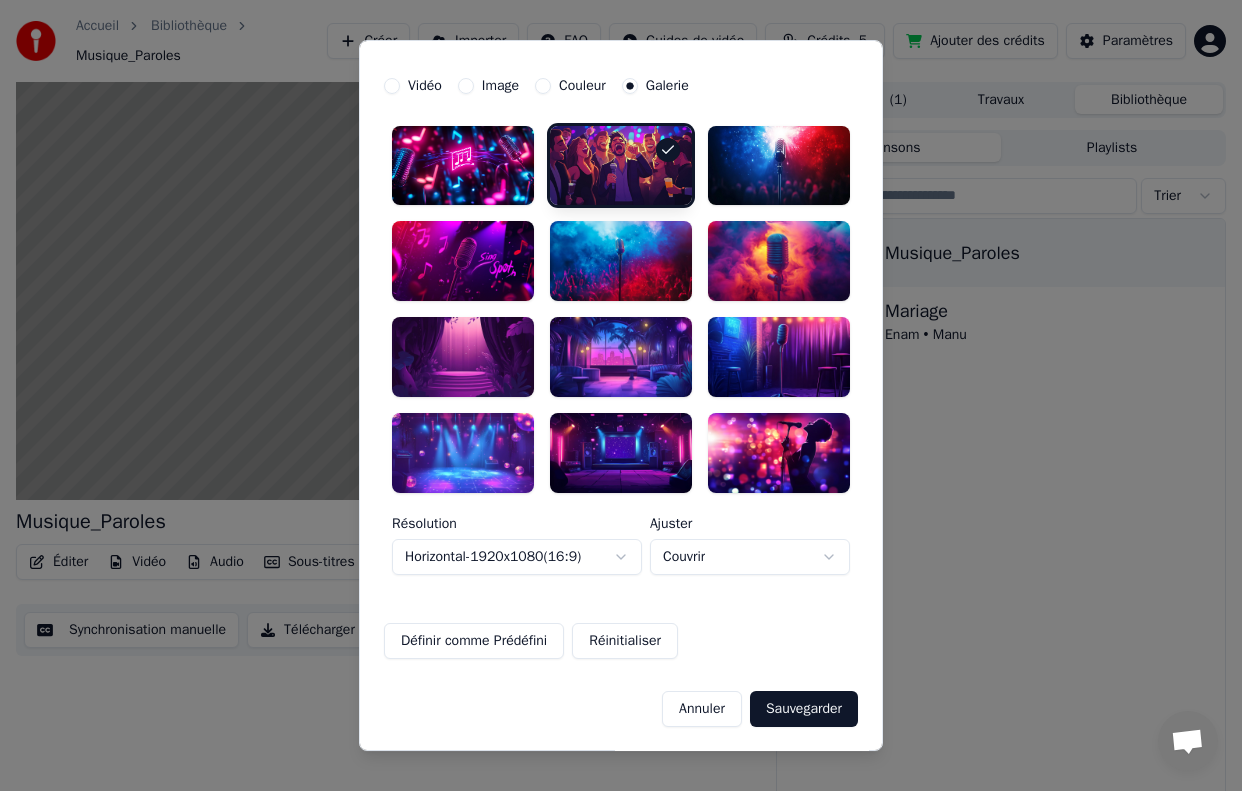 click at bounding box center (463, 166) 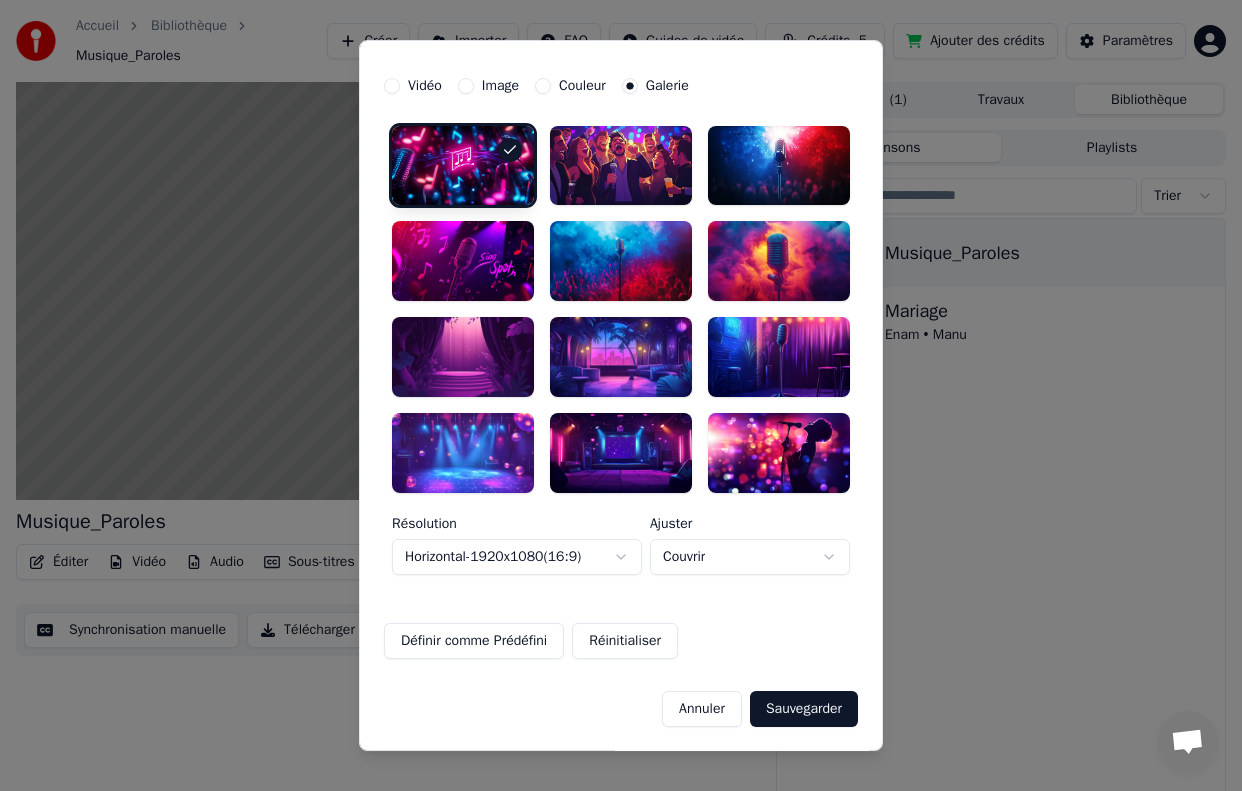 click 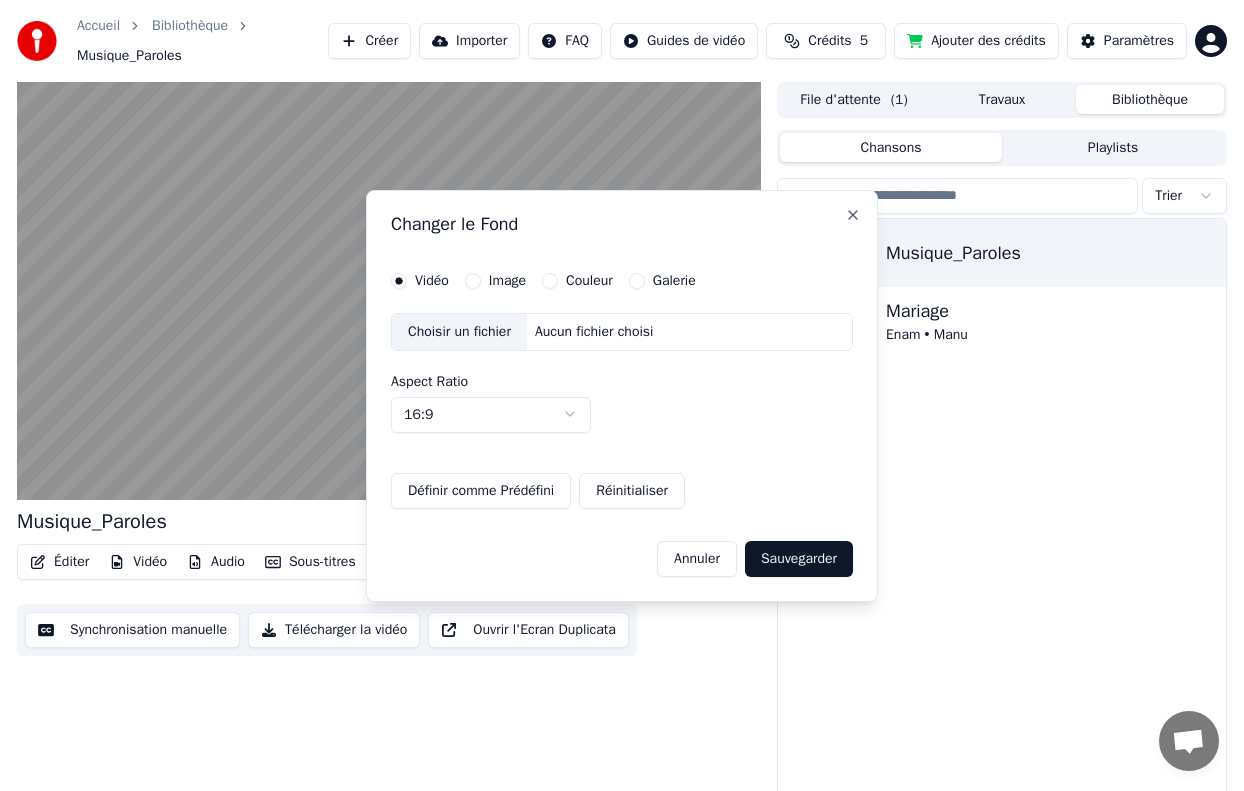 scroll, scrollTop: 0, scrollLeft: 0, axis: both 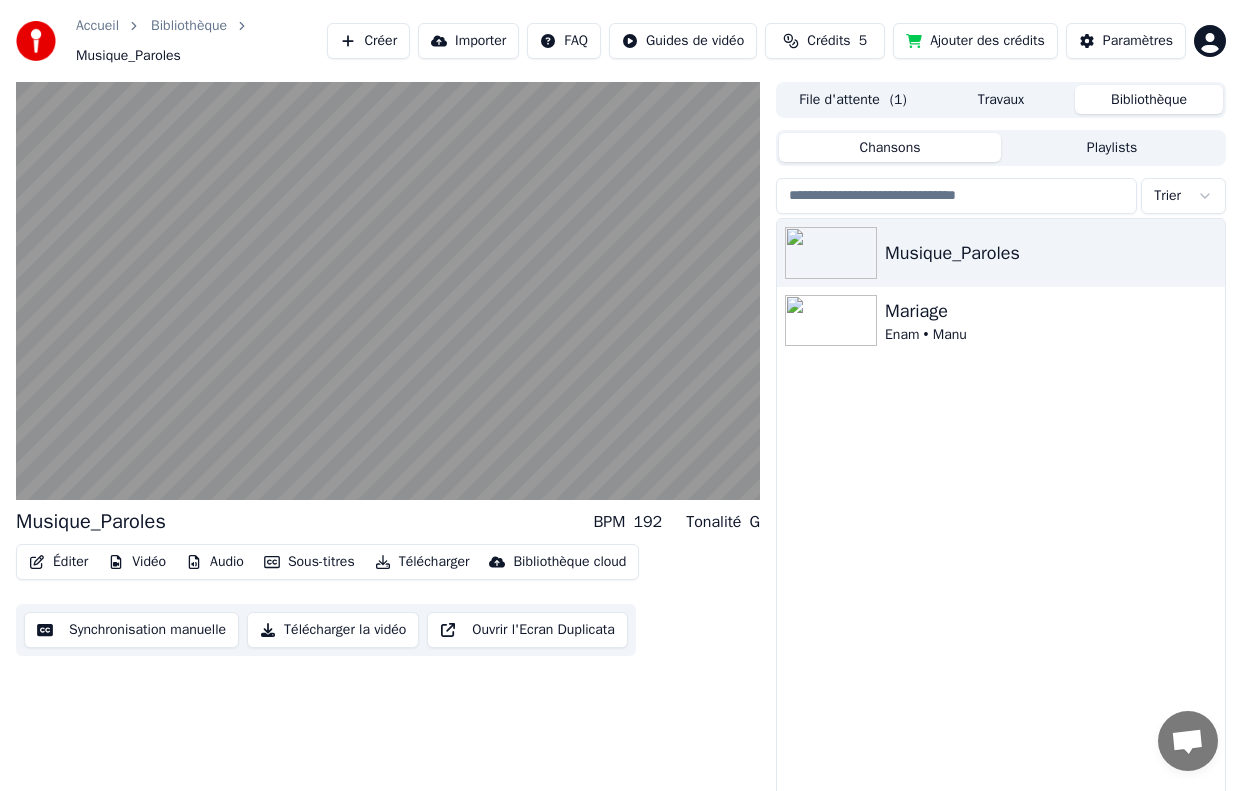 click on "Télécharger la vidéo" at bounding box center [333, 630] 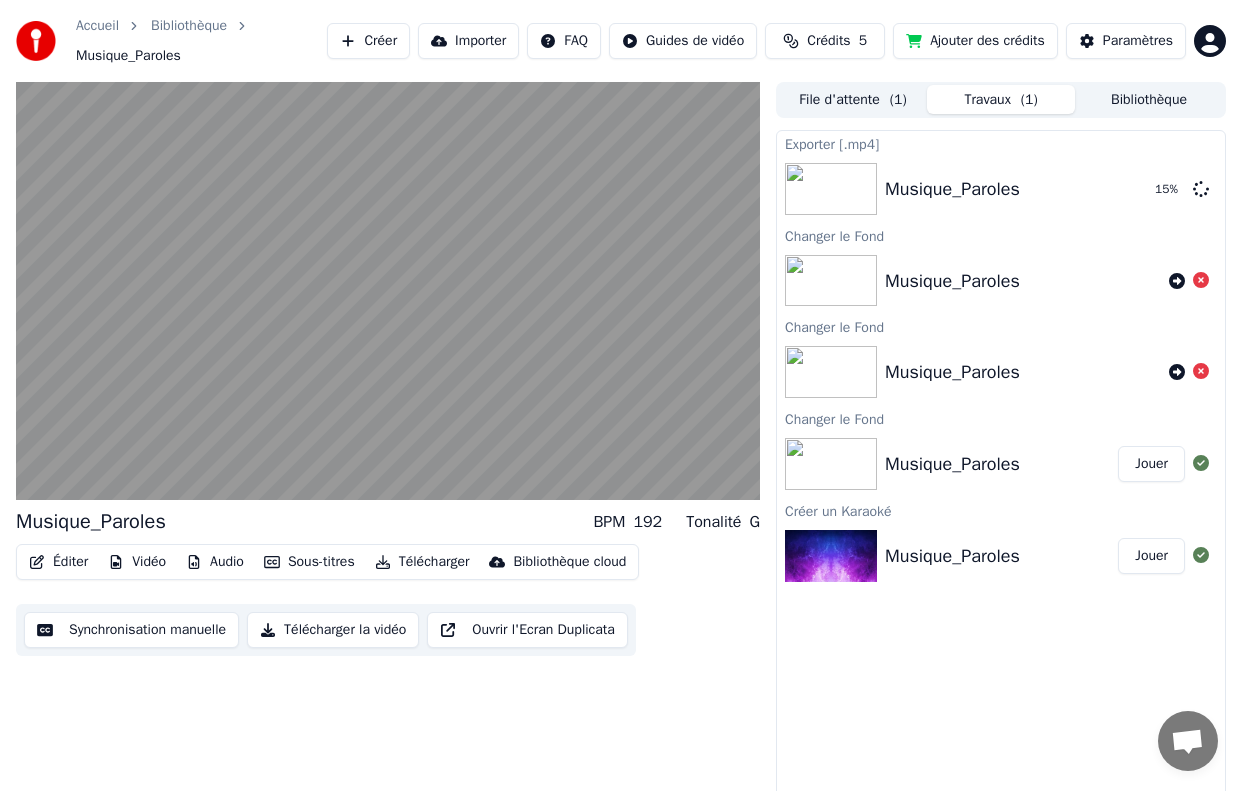 click on "Télécharger la vidéo" at bounding box center (333, 630) 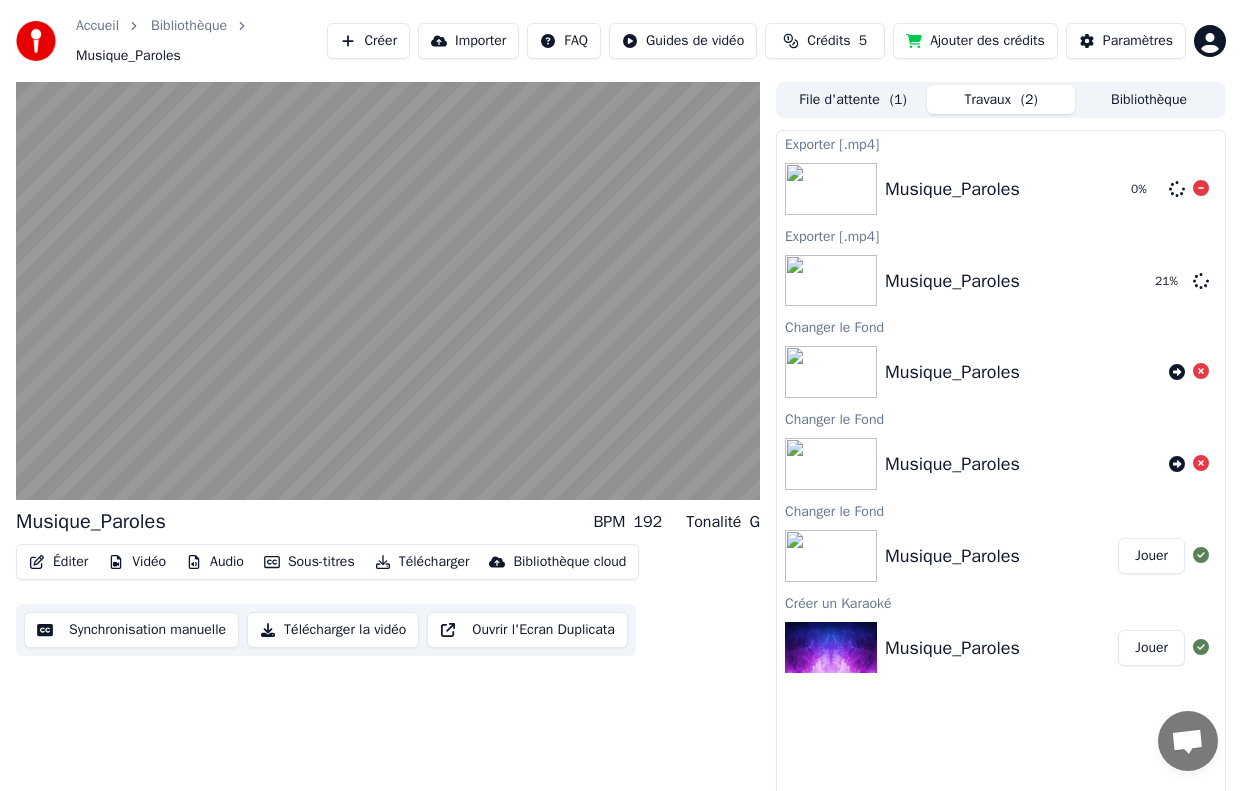 click 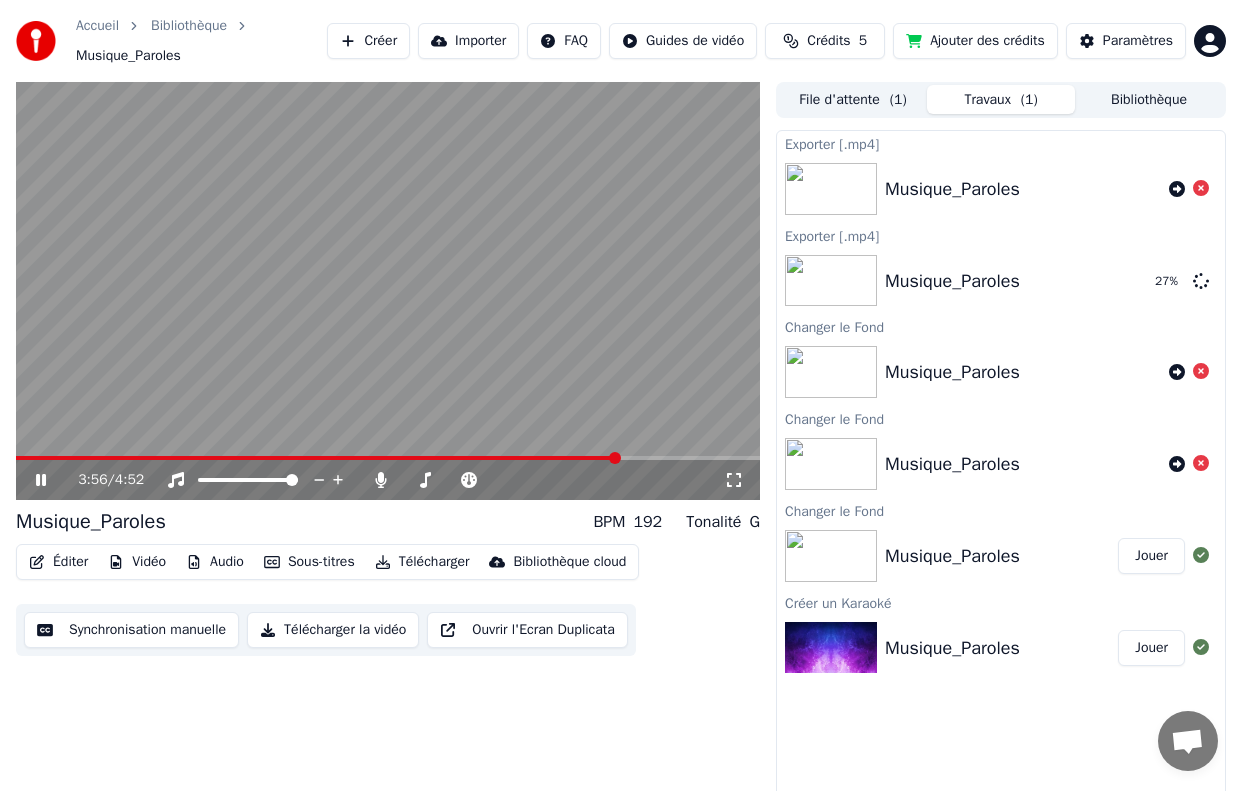 click 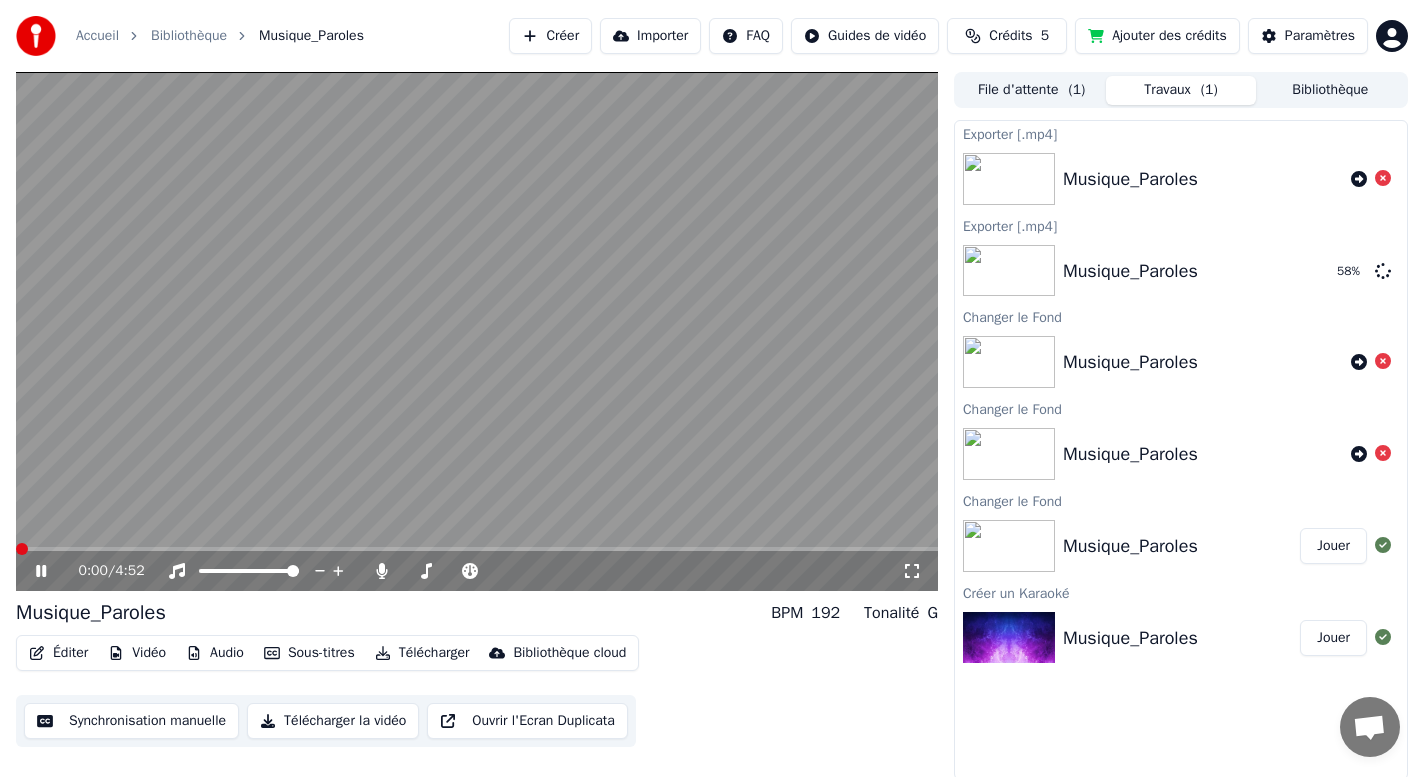 click at bounding box center [22, 549] 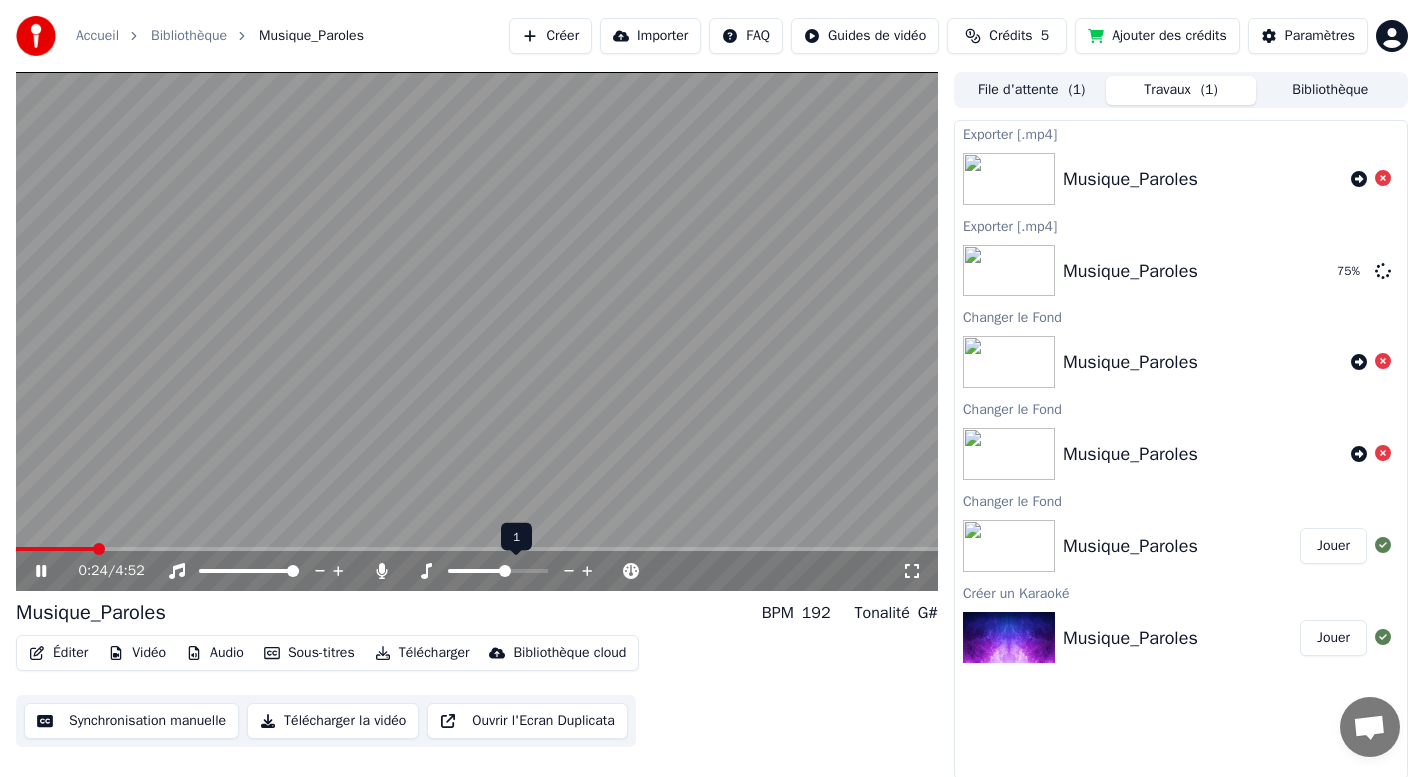 click at bounding box center [505, 571] 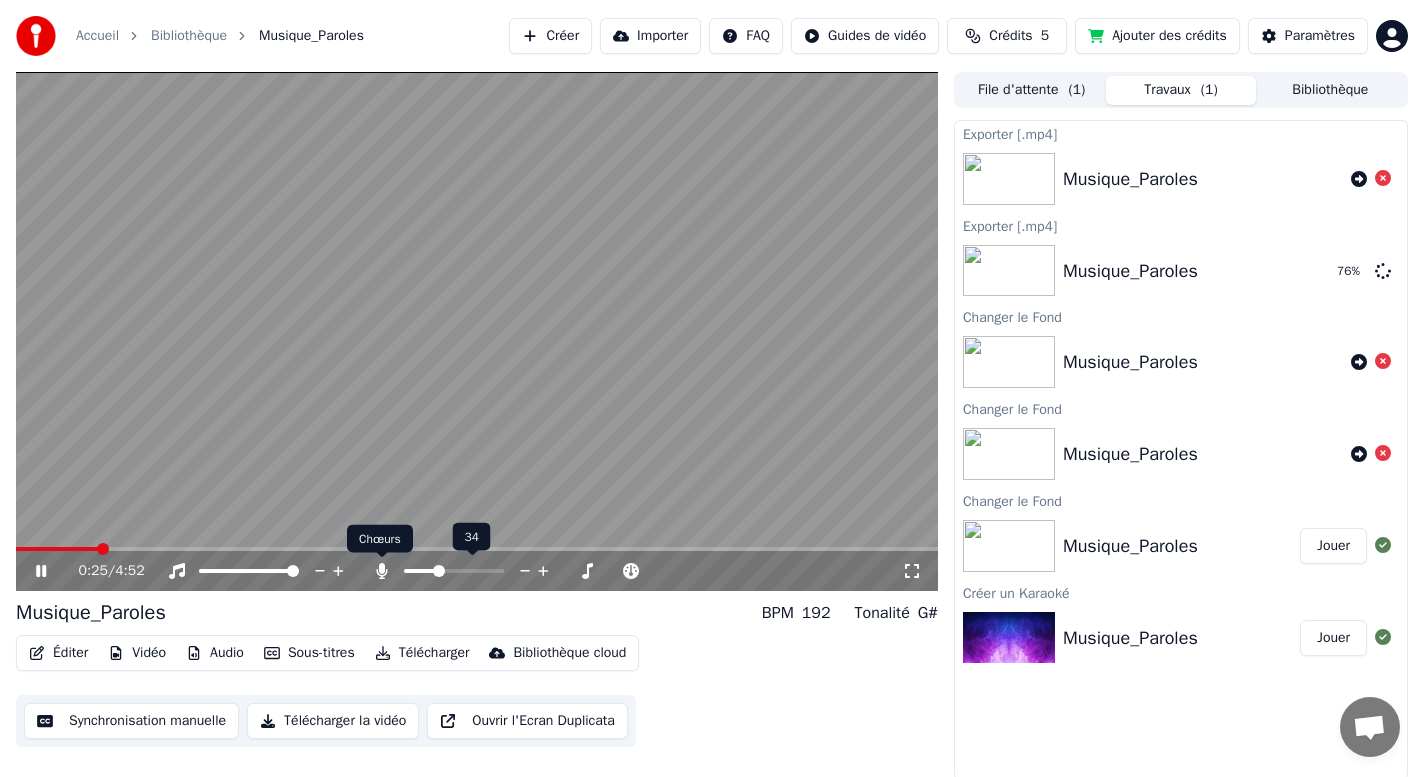 click 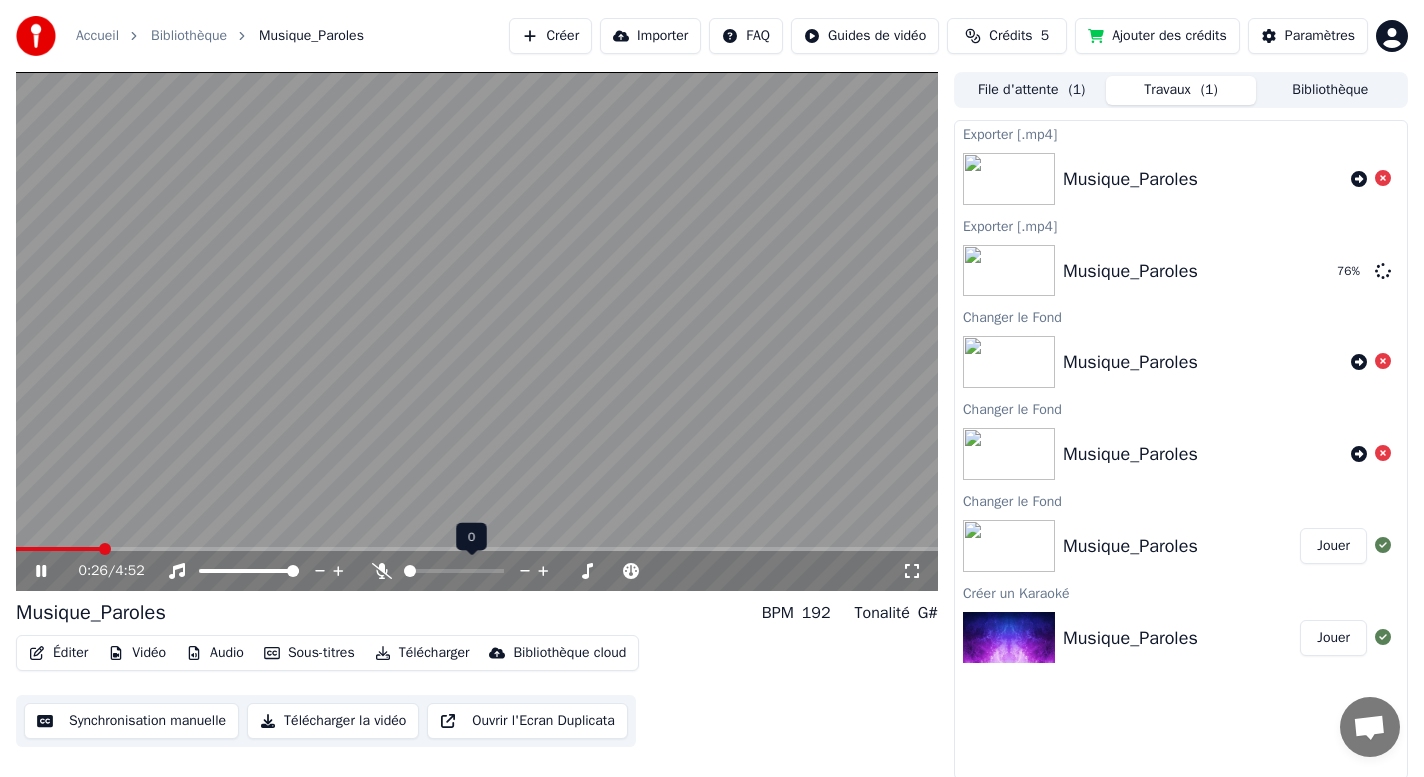click 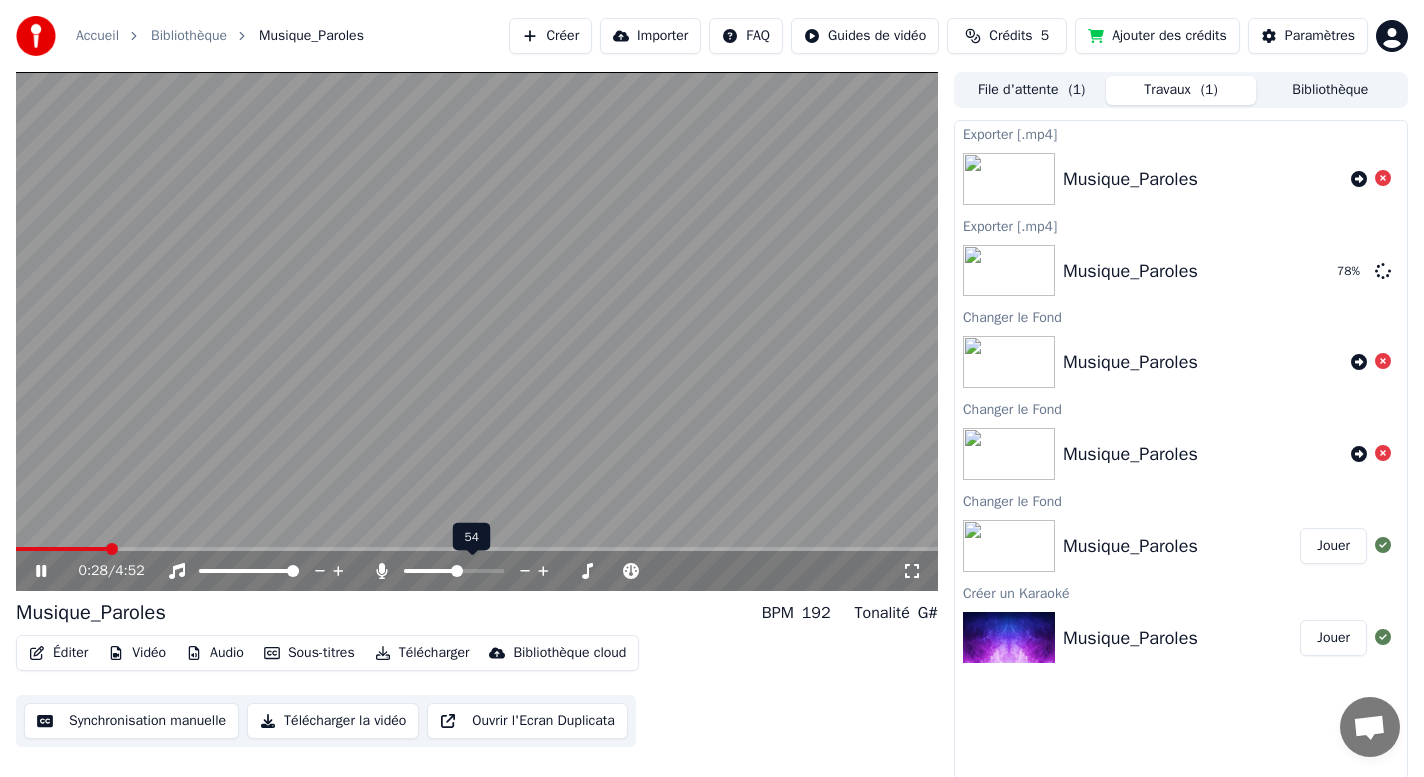 click at bounding box center [457, 571] 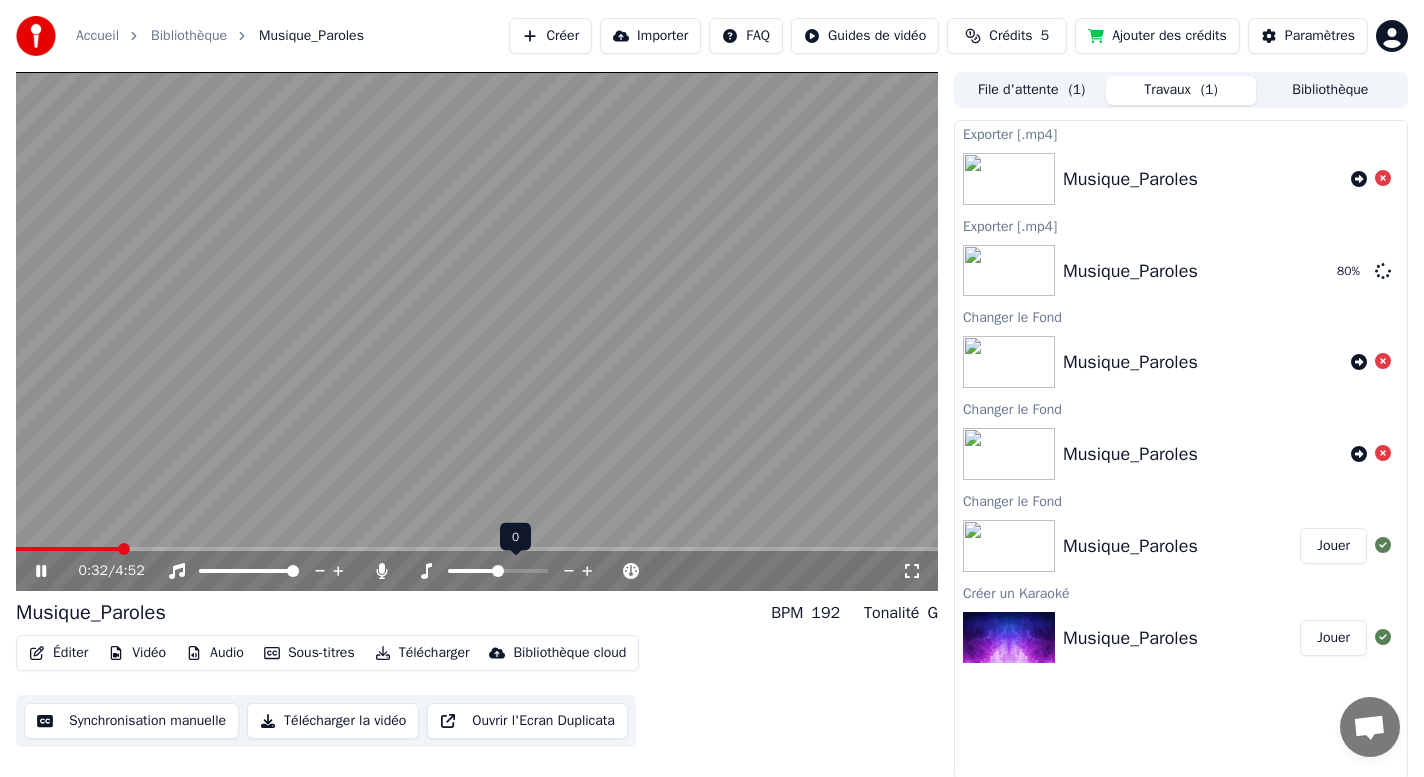 click at bounding box center [498, 571] 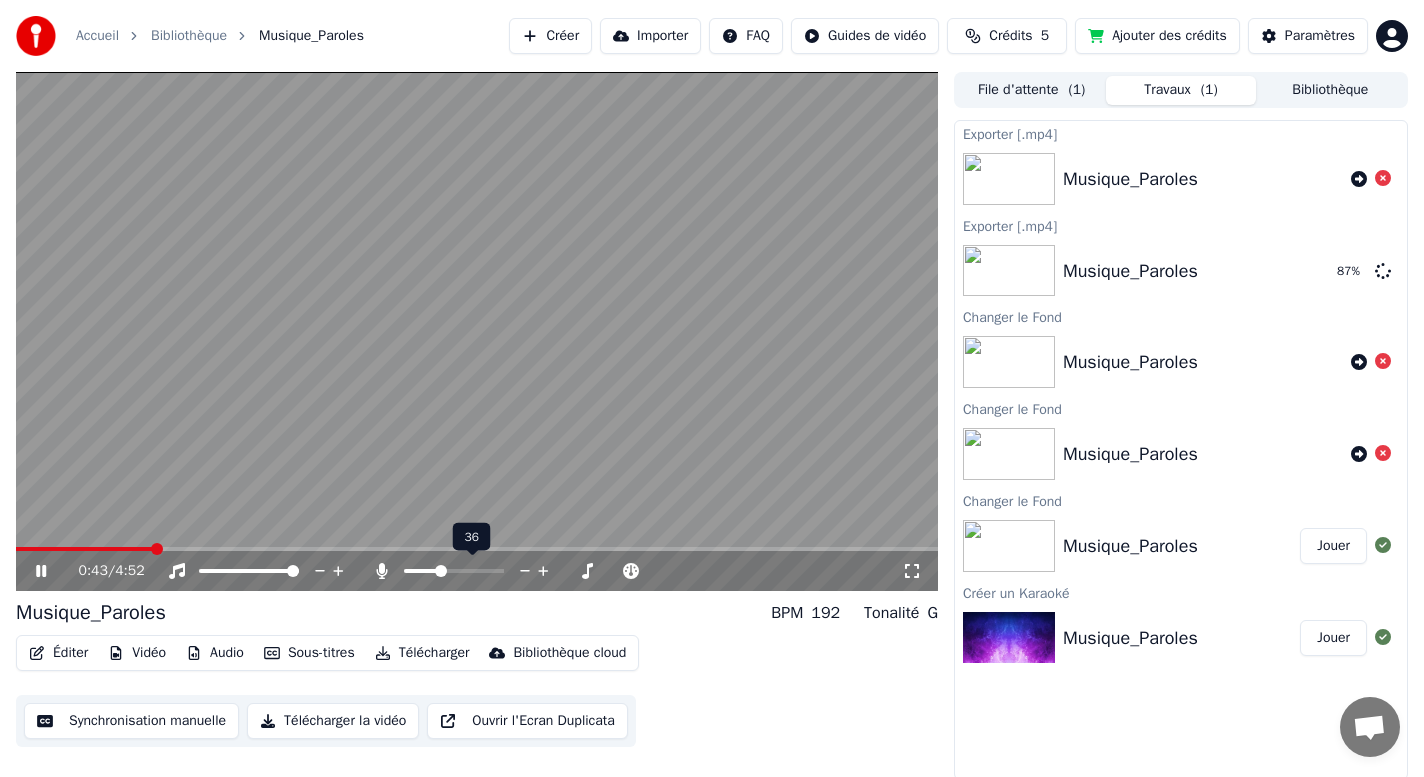 click at bounding box center [441, 571] 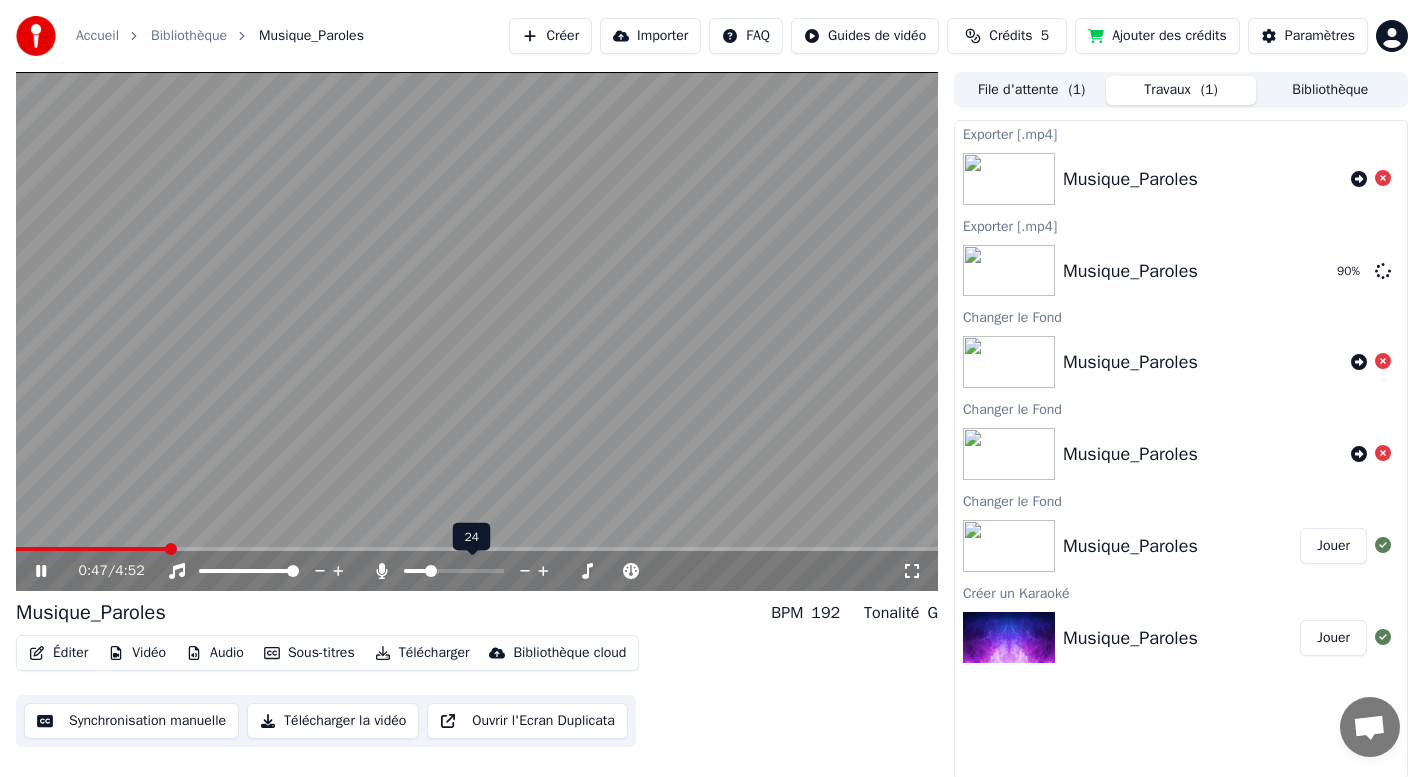 click at bounding box center (431, 571) 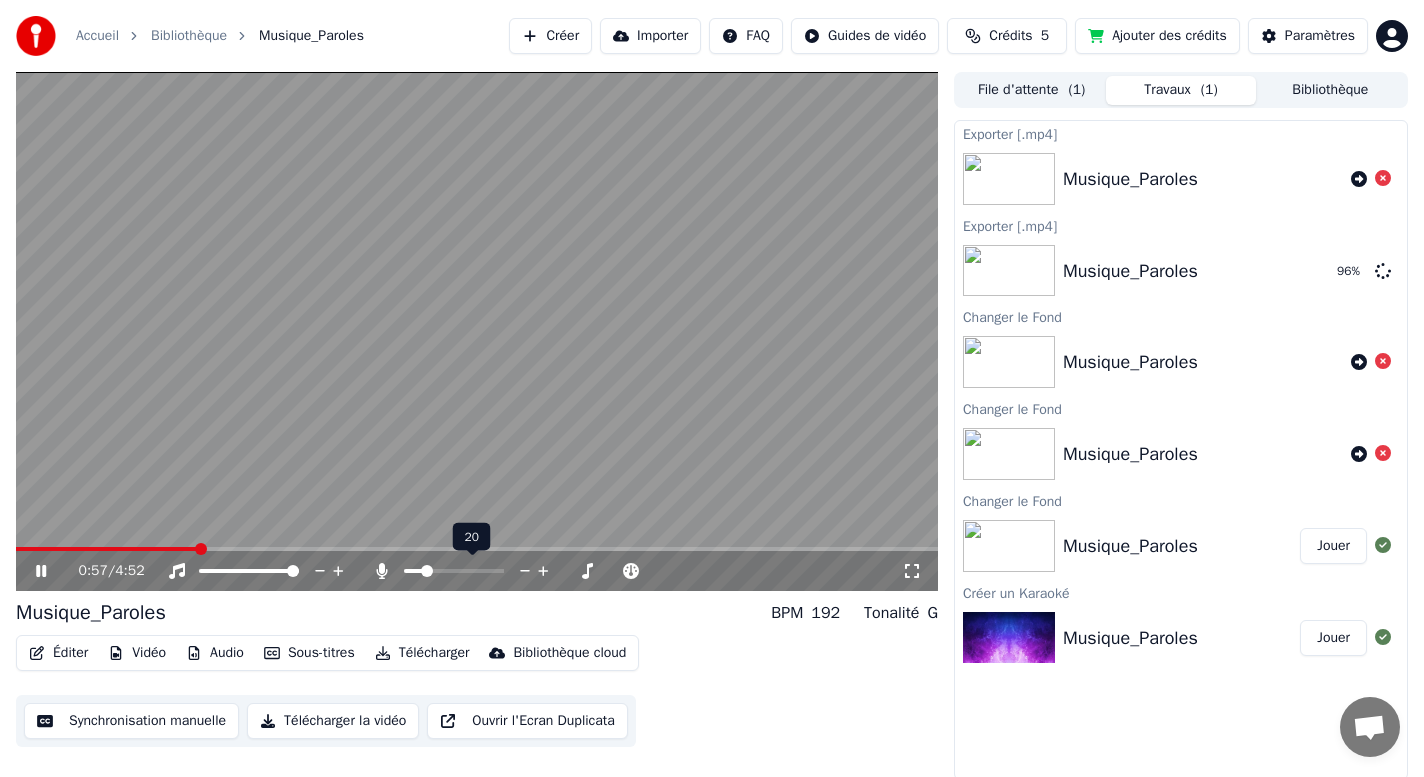 click at bounding box center [427, 571] 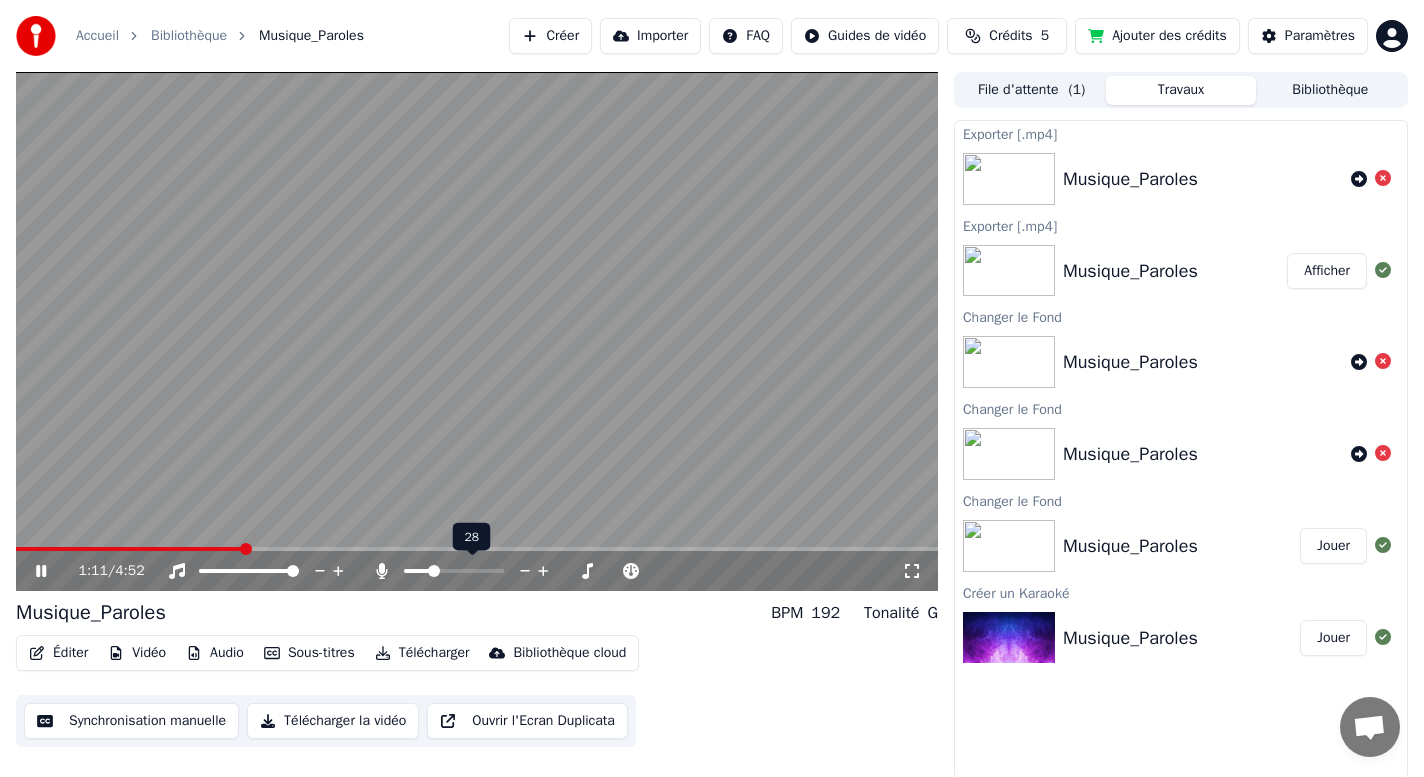 click at bounding box center [434, 571] 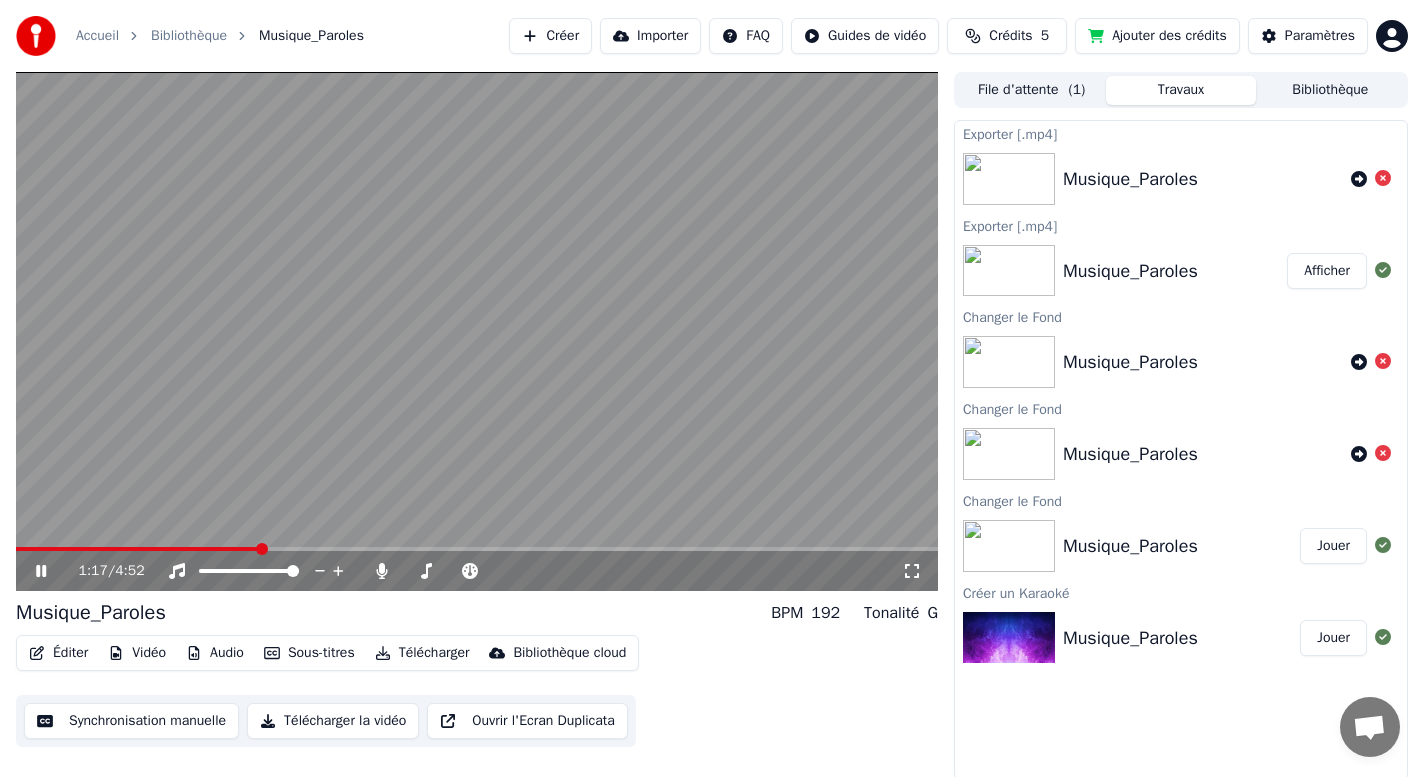 click on "Afficher" at bounding box center [1327, 271] 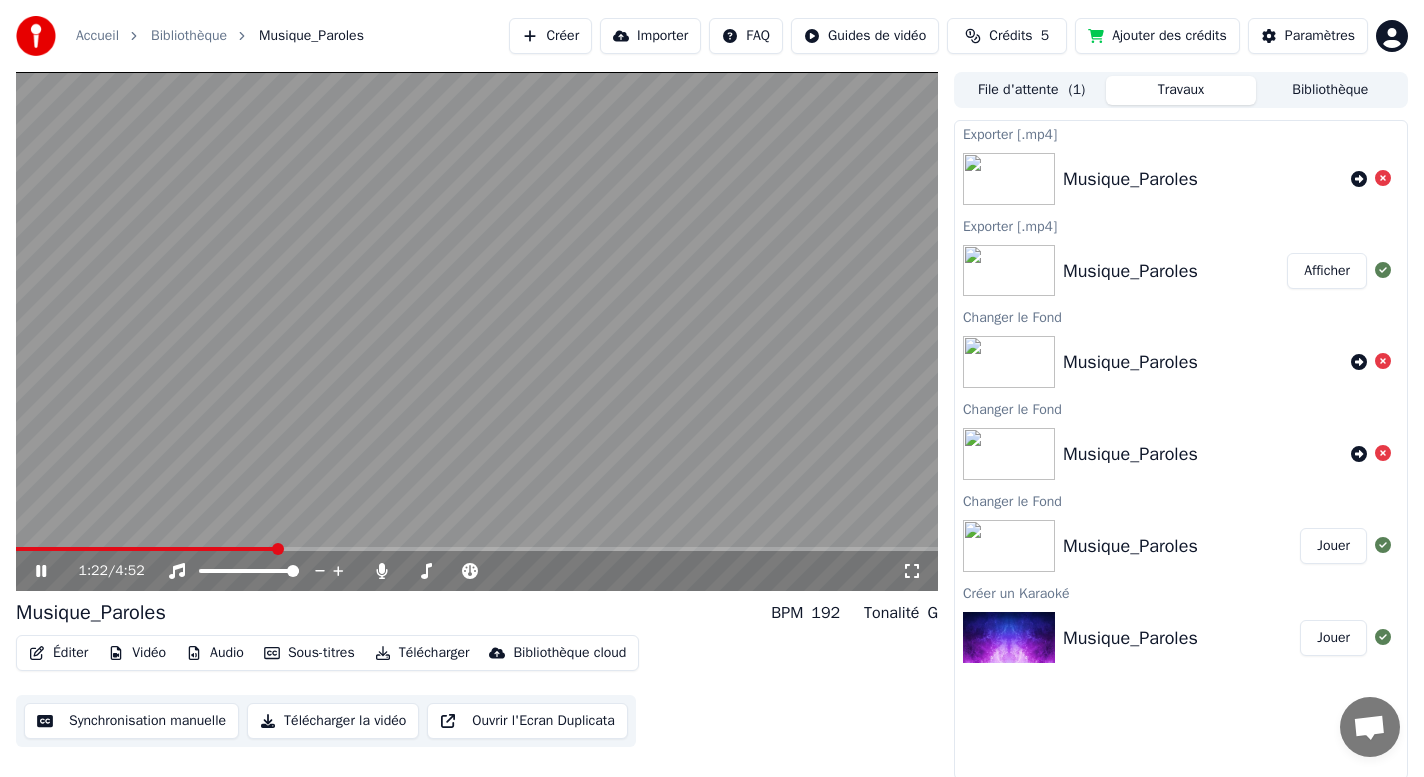 click 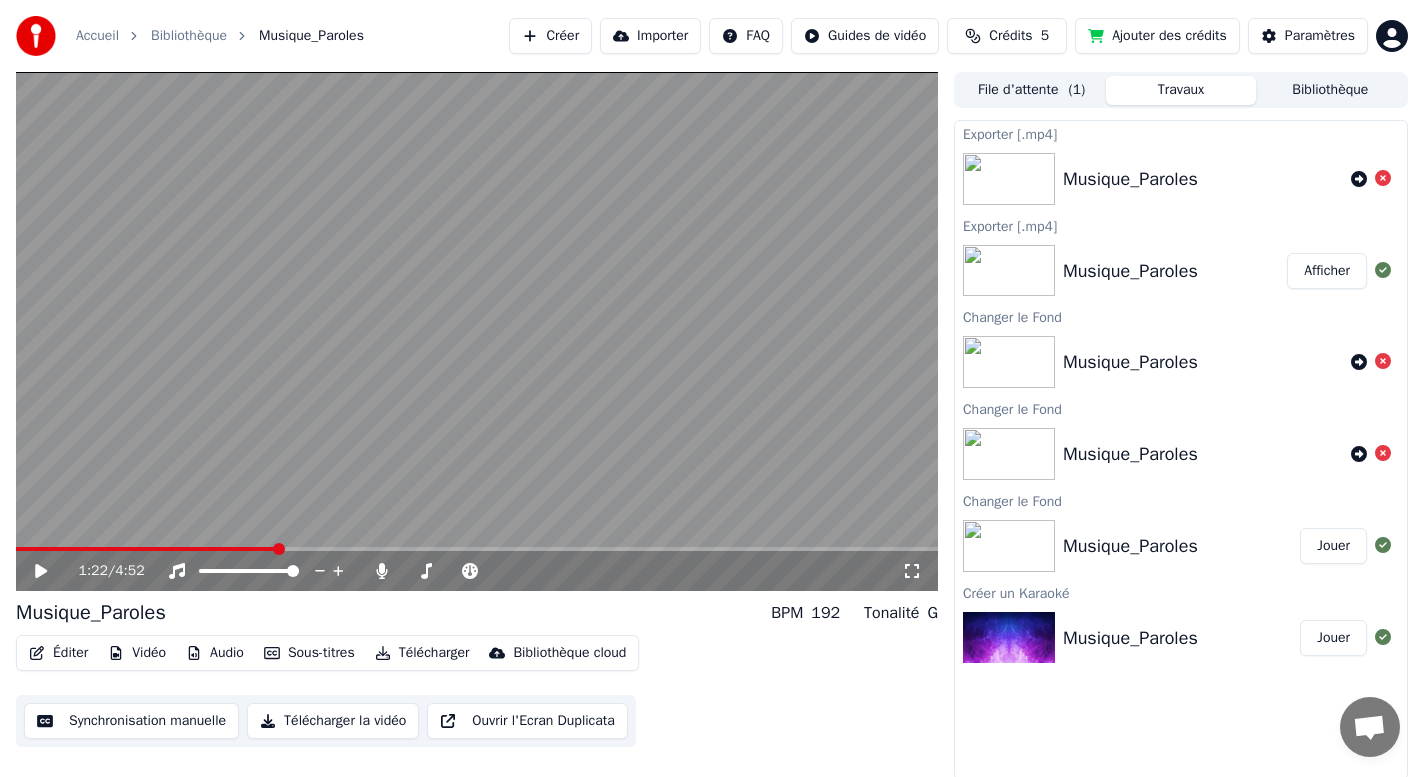 click on "Télécharger la vidéo" at bounding box center [333, 721] 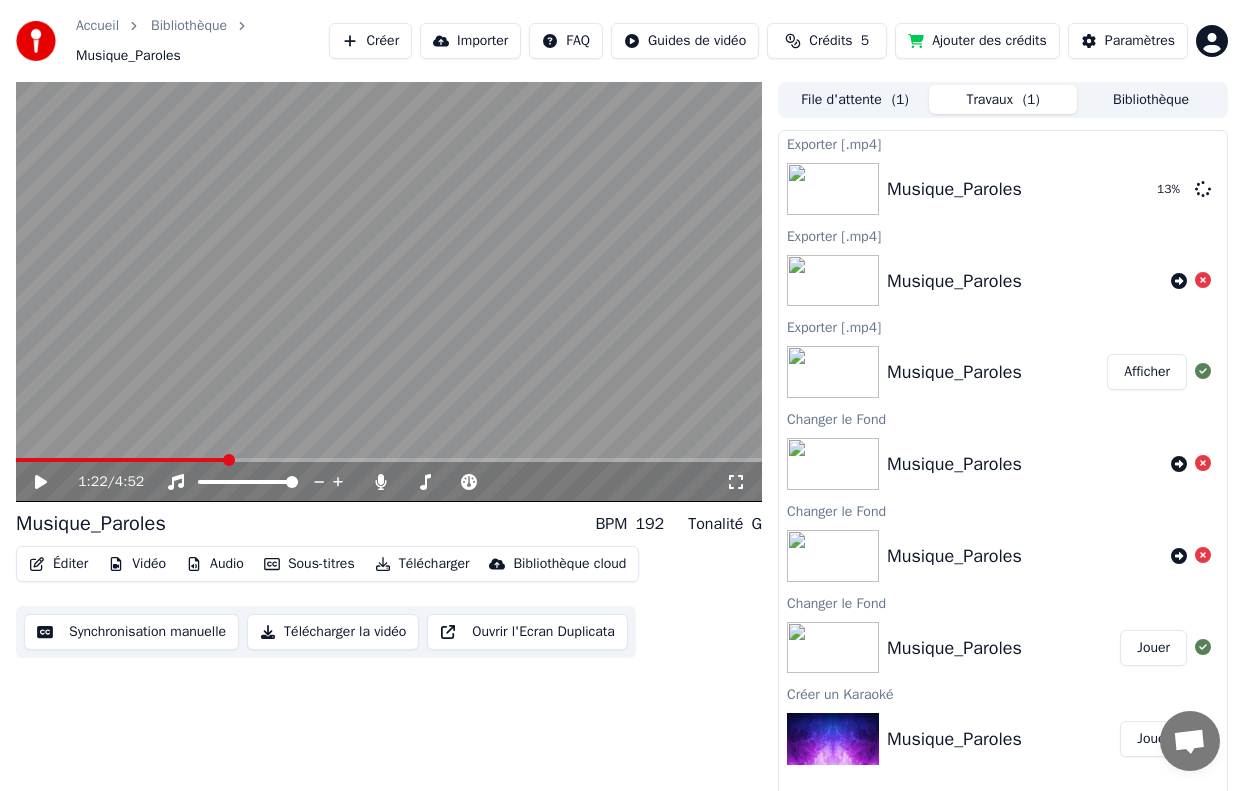 click on "Musique_Paroles" at bounding box center [128, 56] 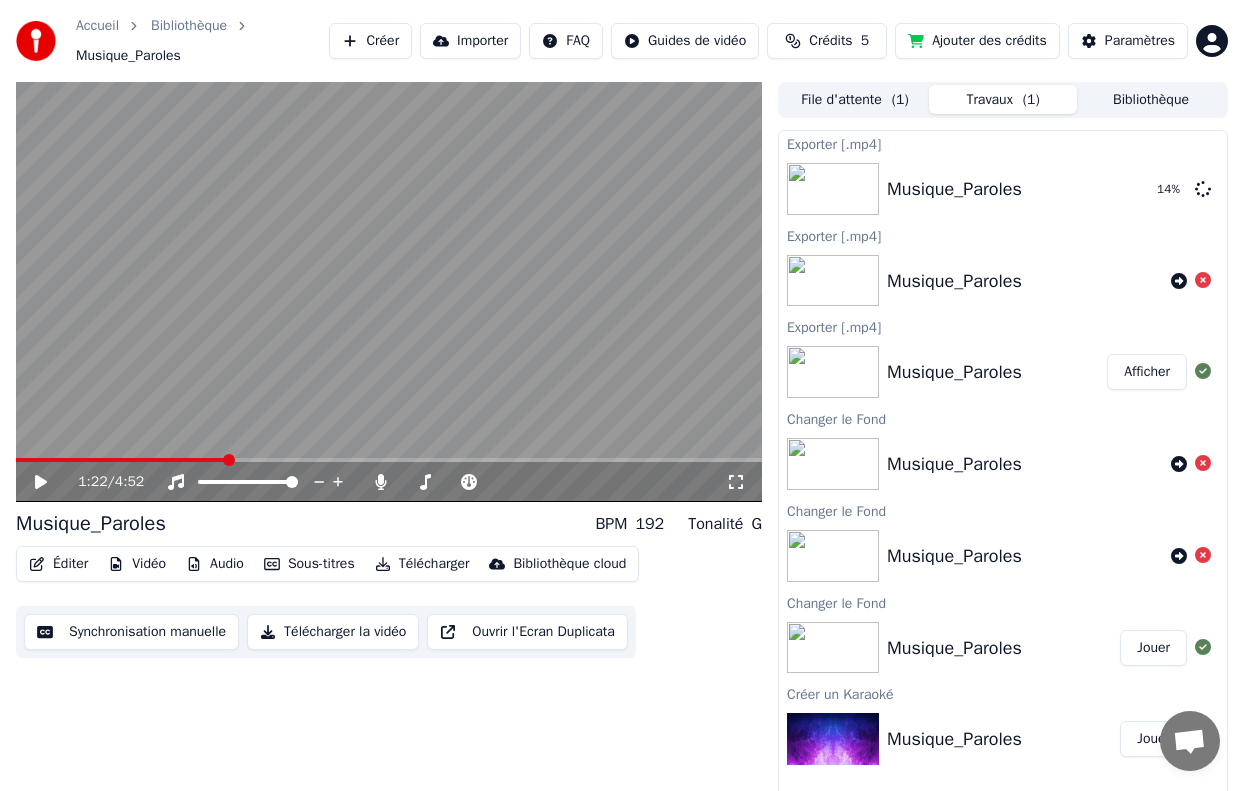 click on "Musique_Paroles" at bounding box center (128, 56) 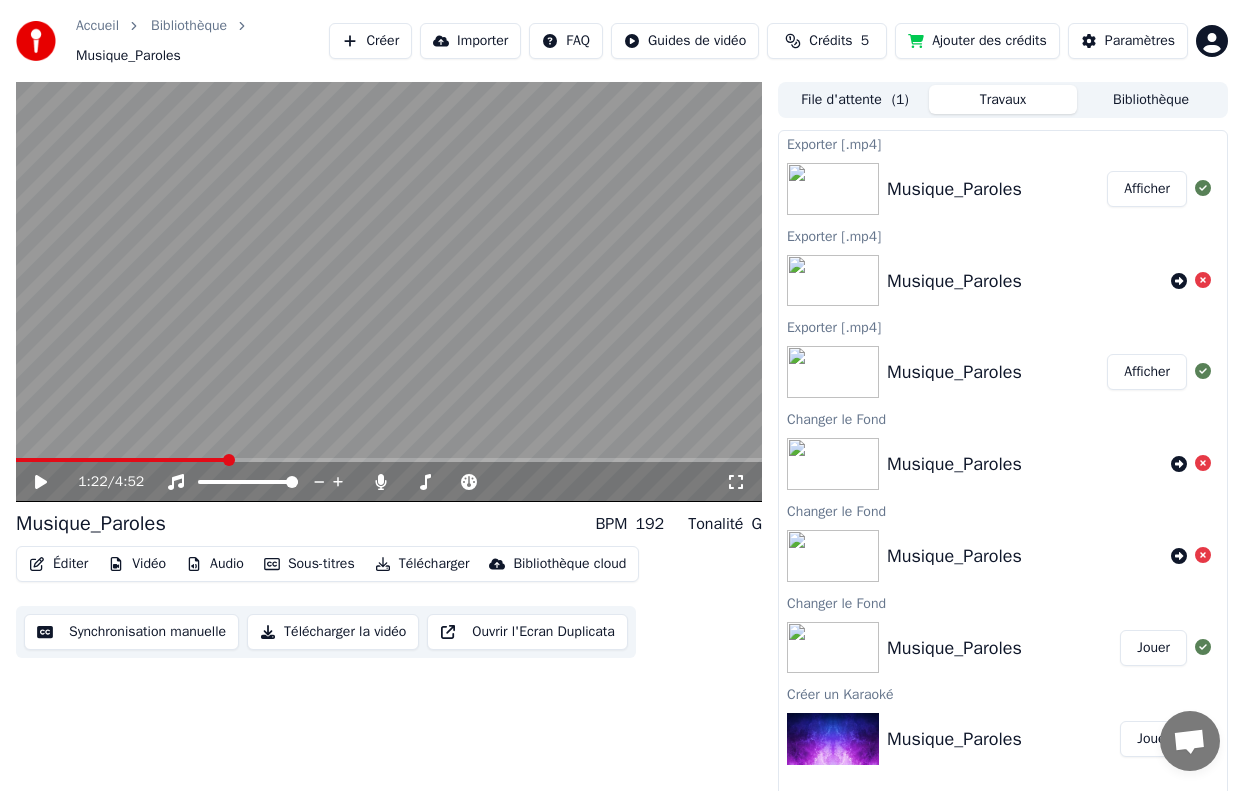 click on "Afficher" at bounding box center [1147, 189] 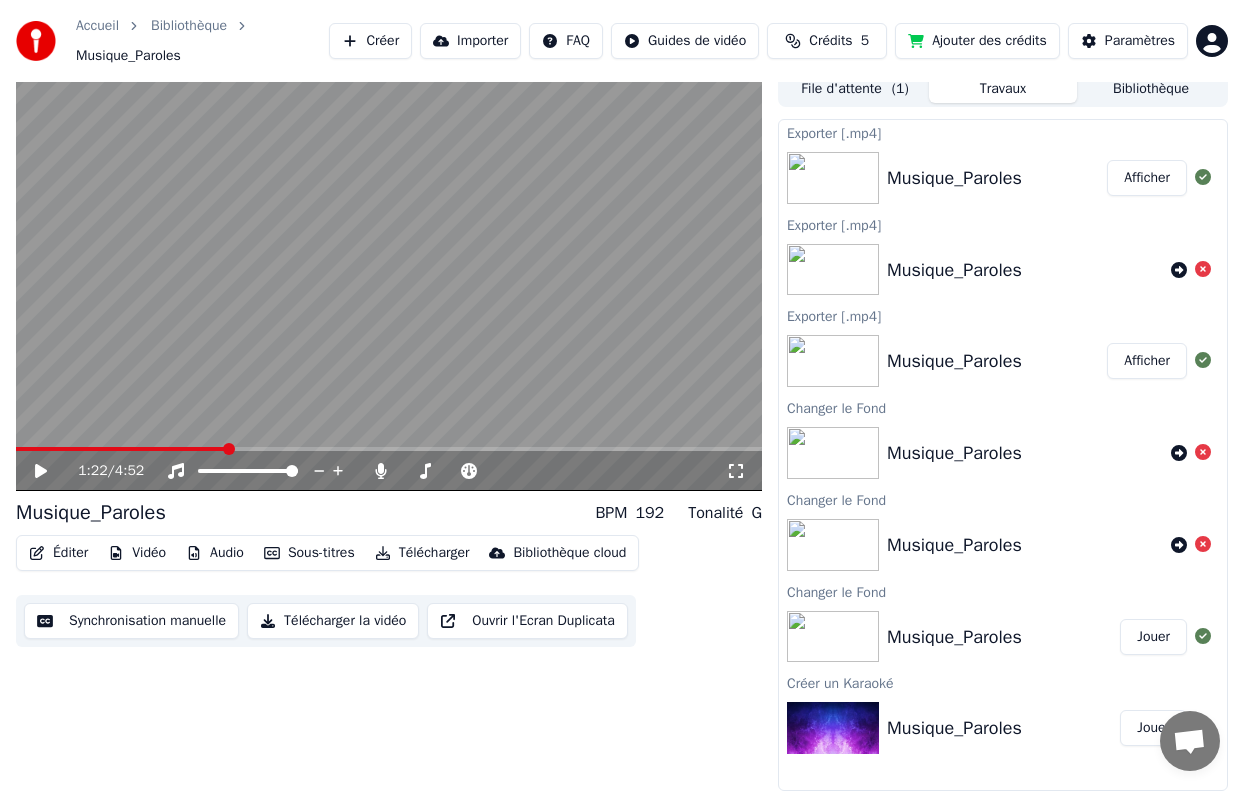 click on "Vidéo" at bounding box center (137, 553) 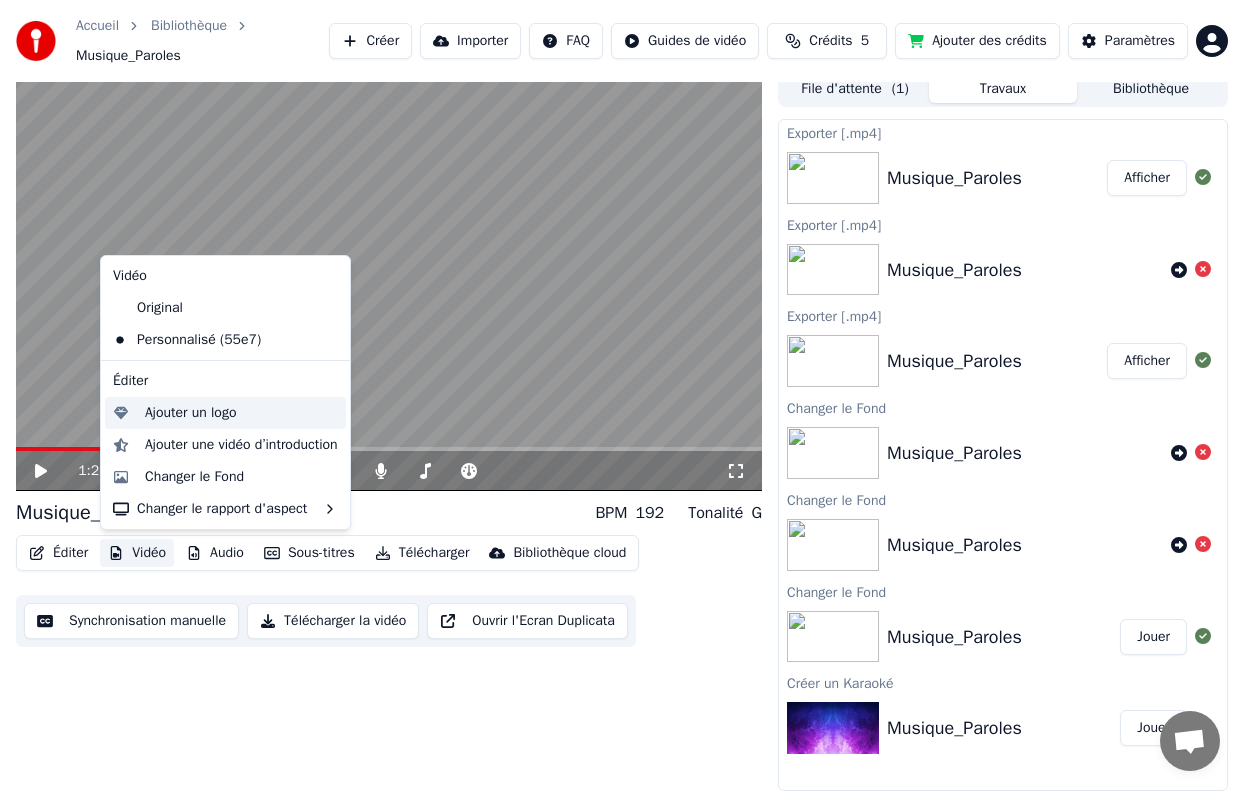 click on "Ajouter un logo" at bounding box center [190, 413] 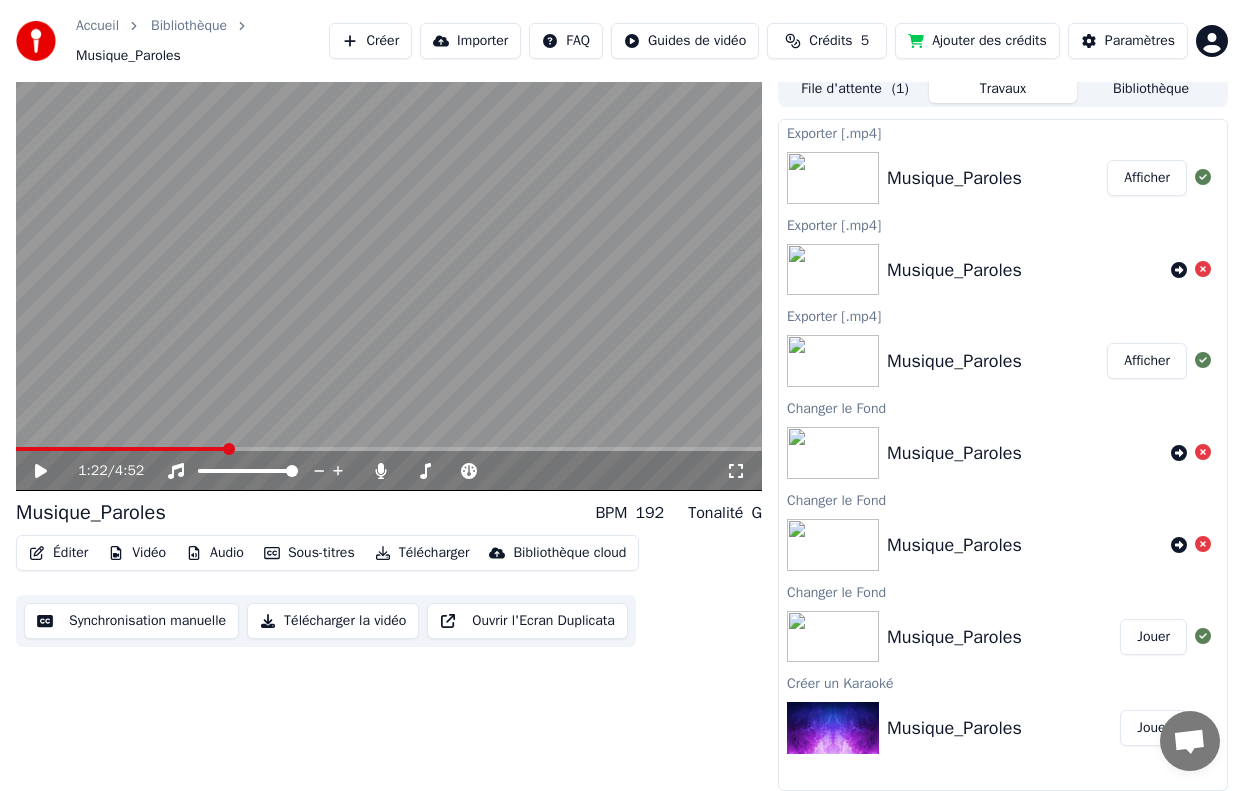 click 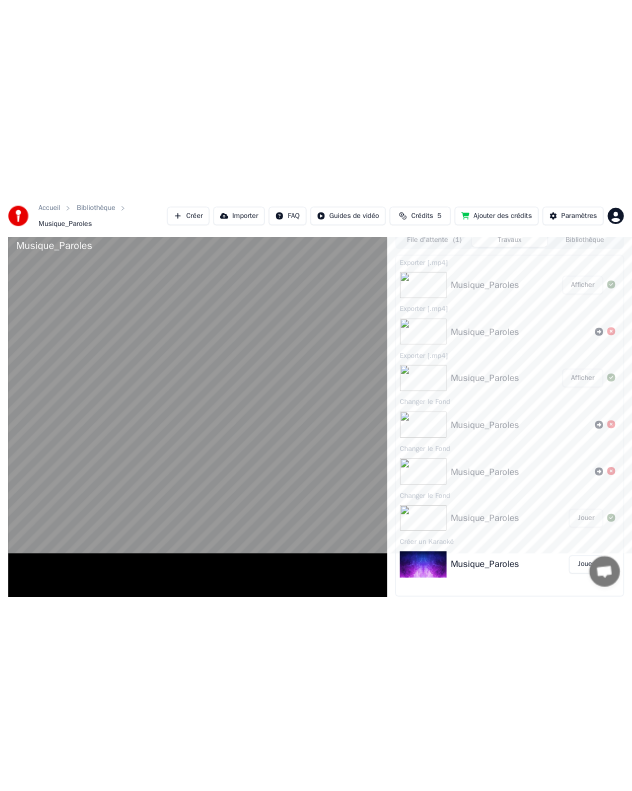 scroll, scrollTop: 0, scrollLeft: 0, axis: both 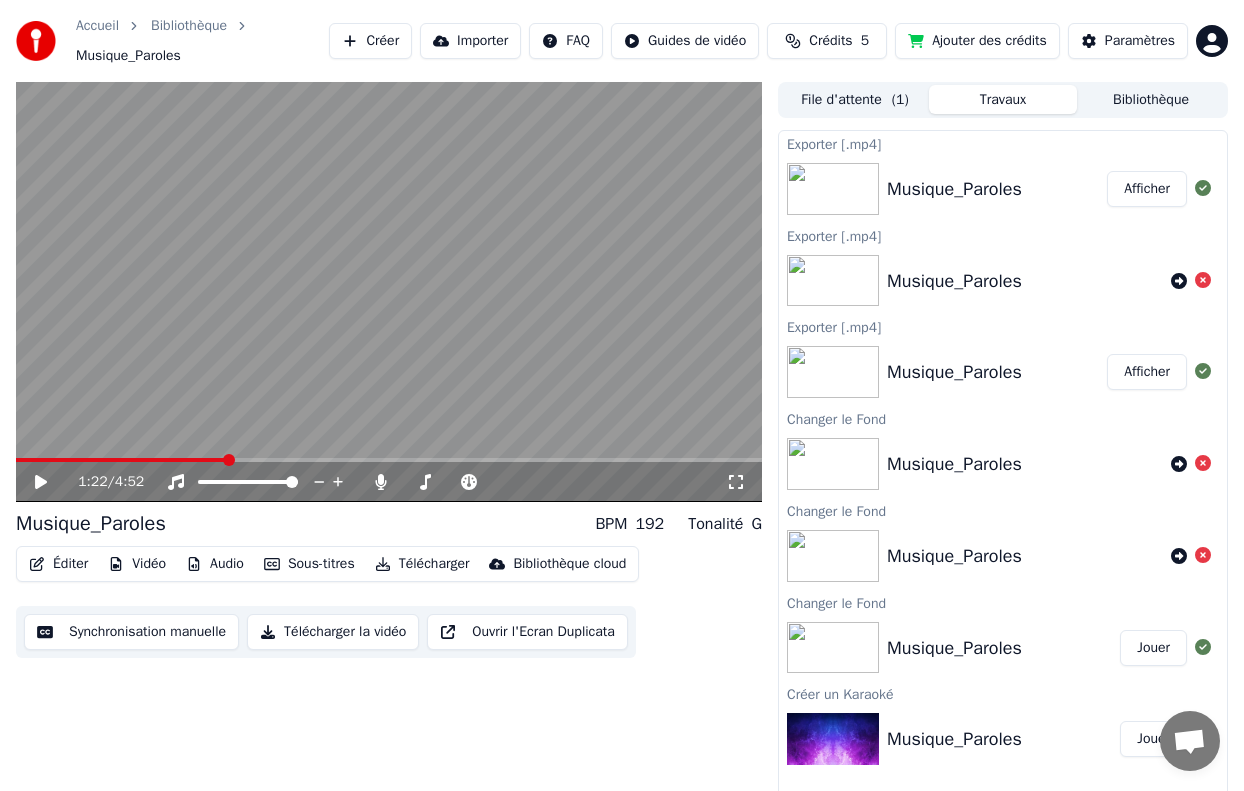 click 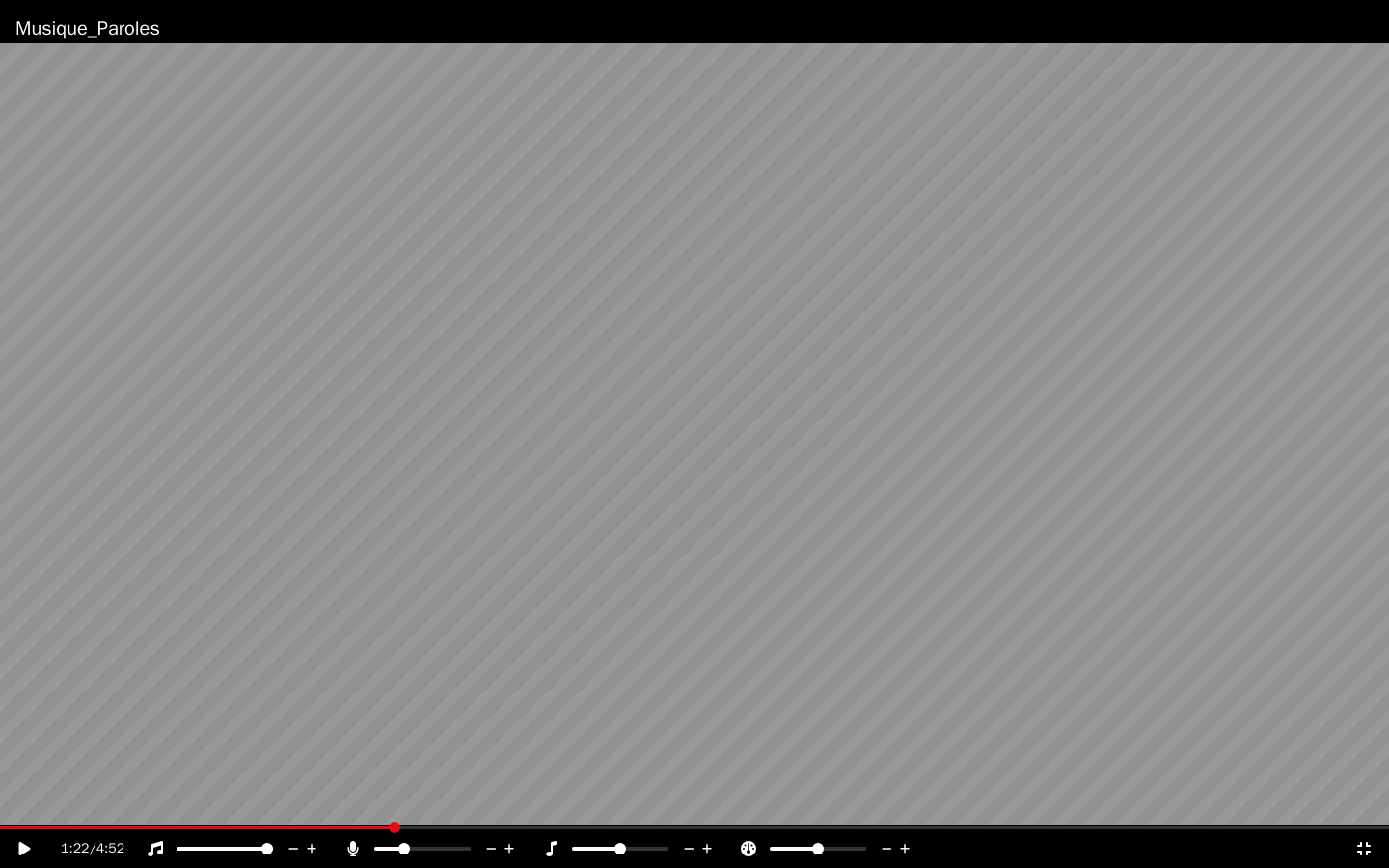 click at bounding box center (267, 849) 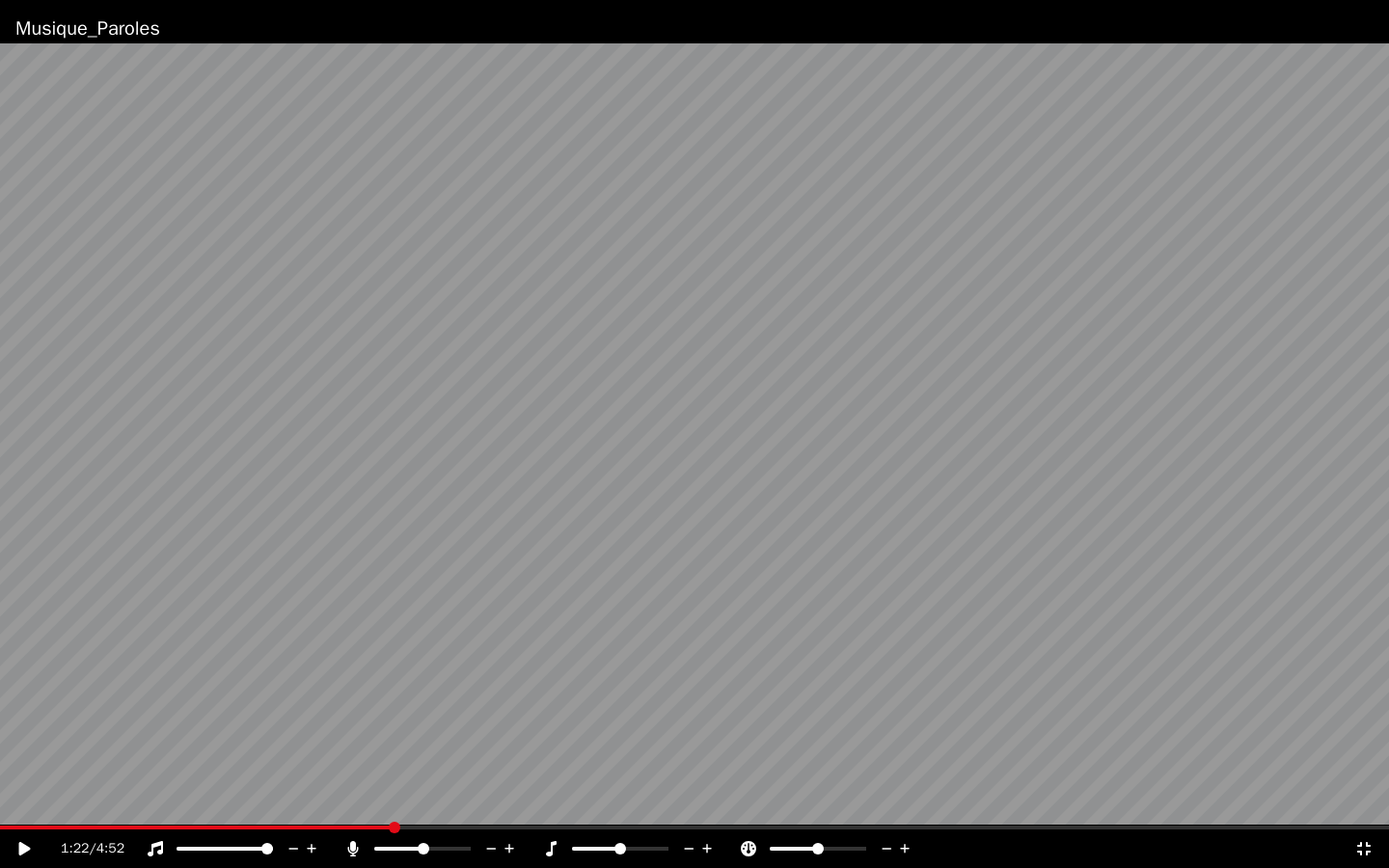 click at bounding box center (423, 849) 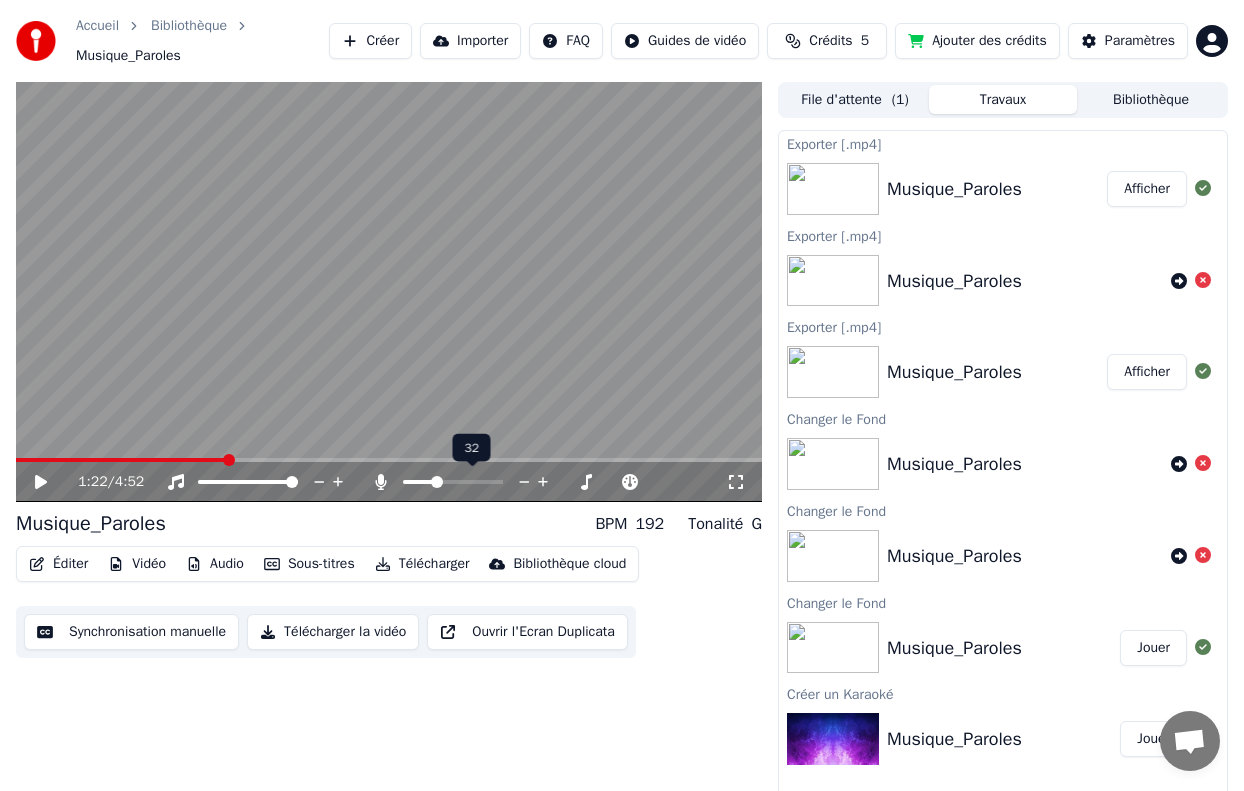 click at bounding box center (437, 482) 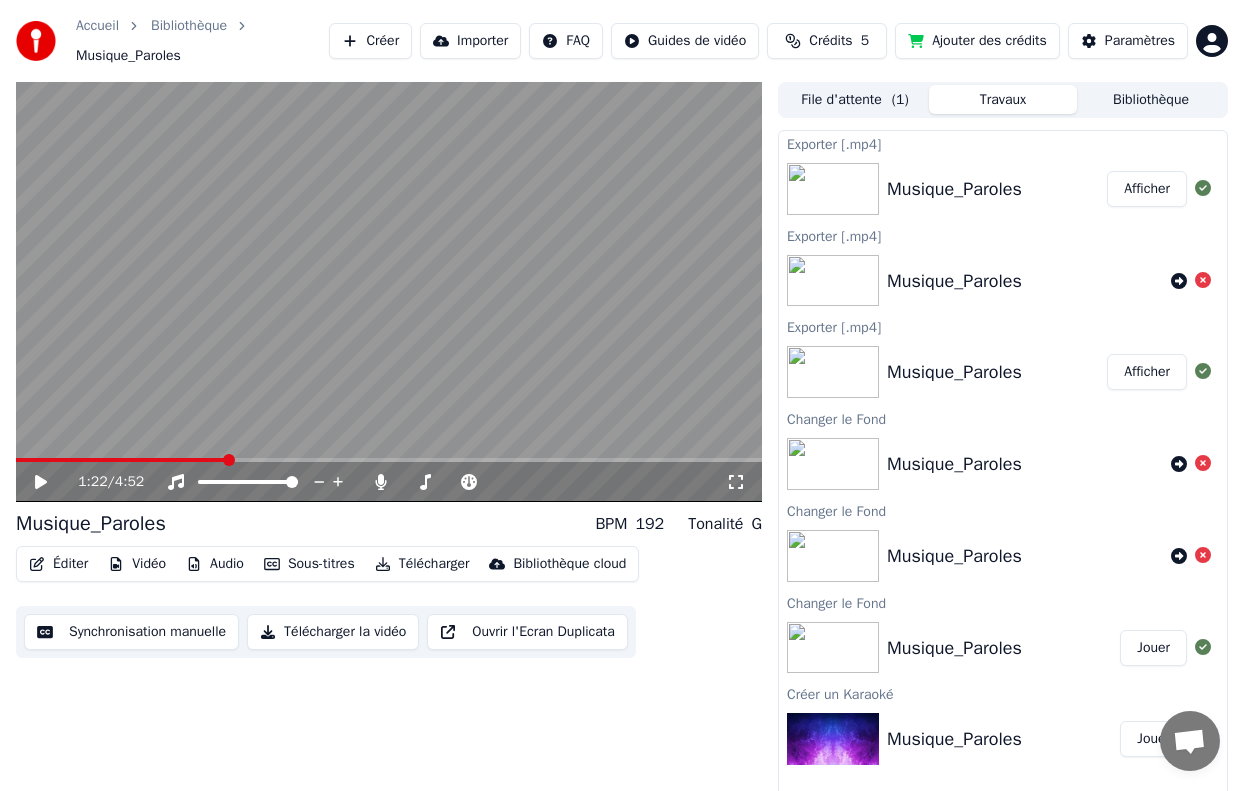 click on "1:22  /  4:52" at bounding box center [389, 482] 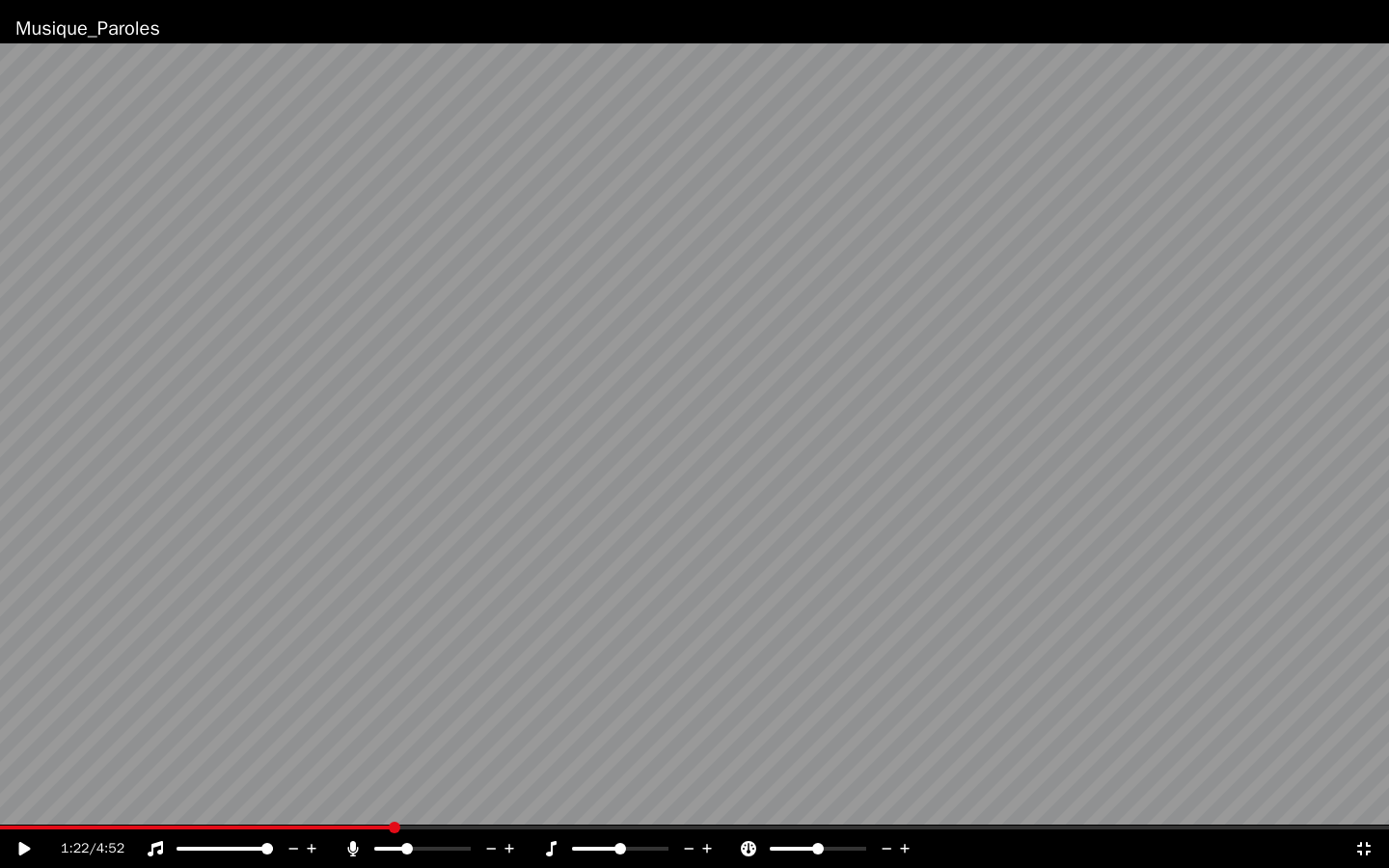click 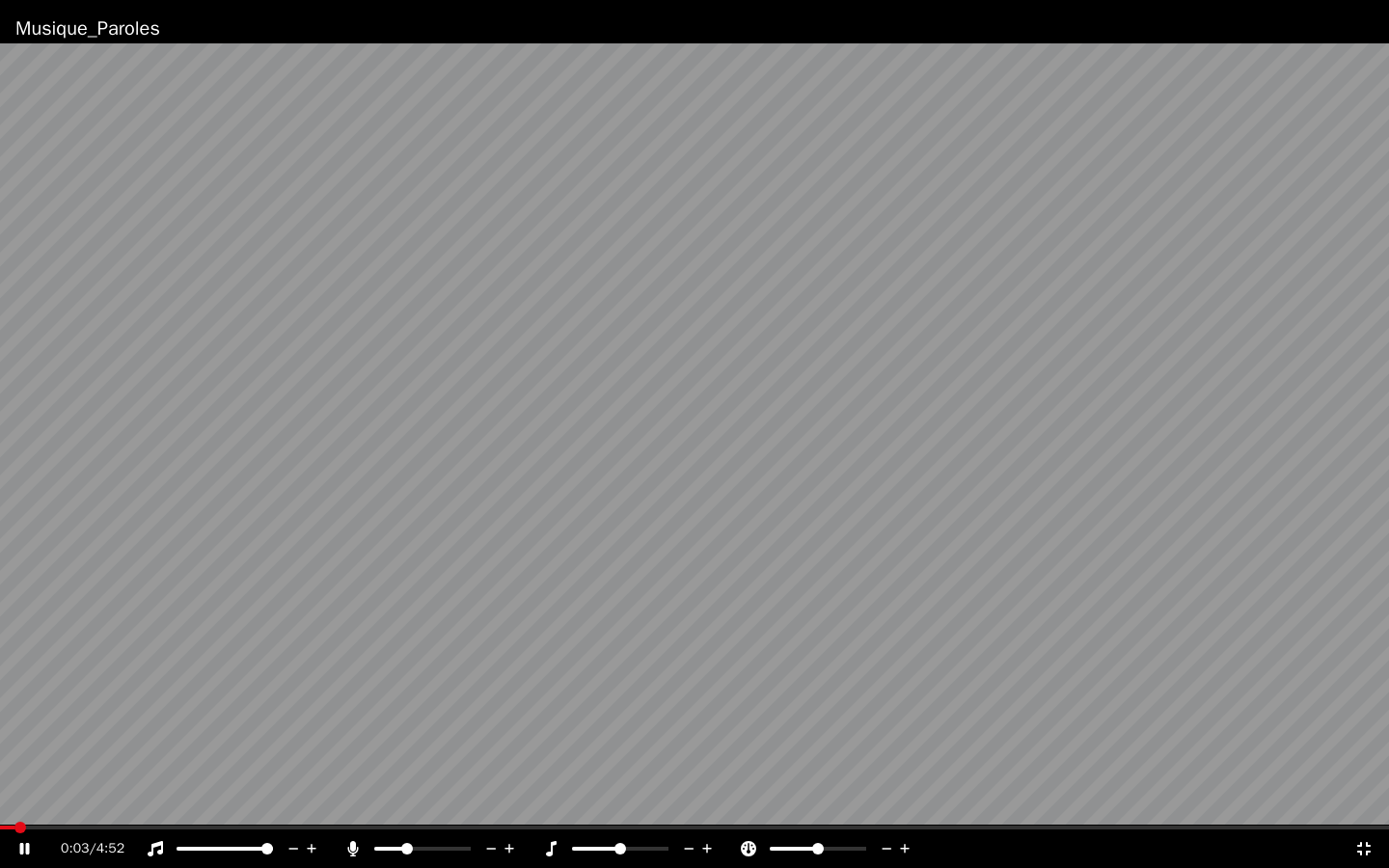 click at bounding box center (7, 827) 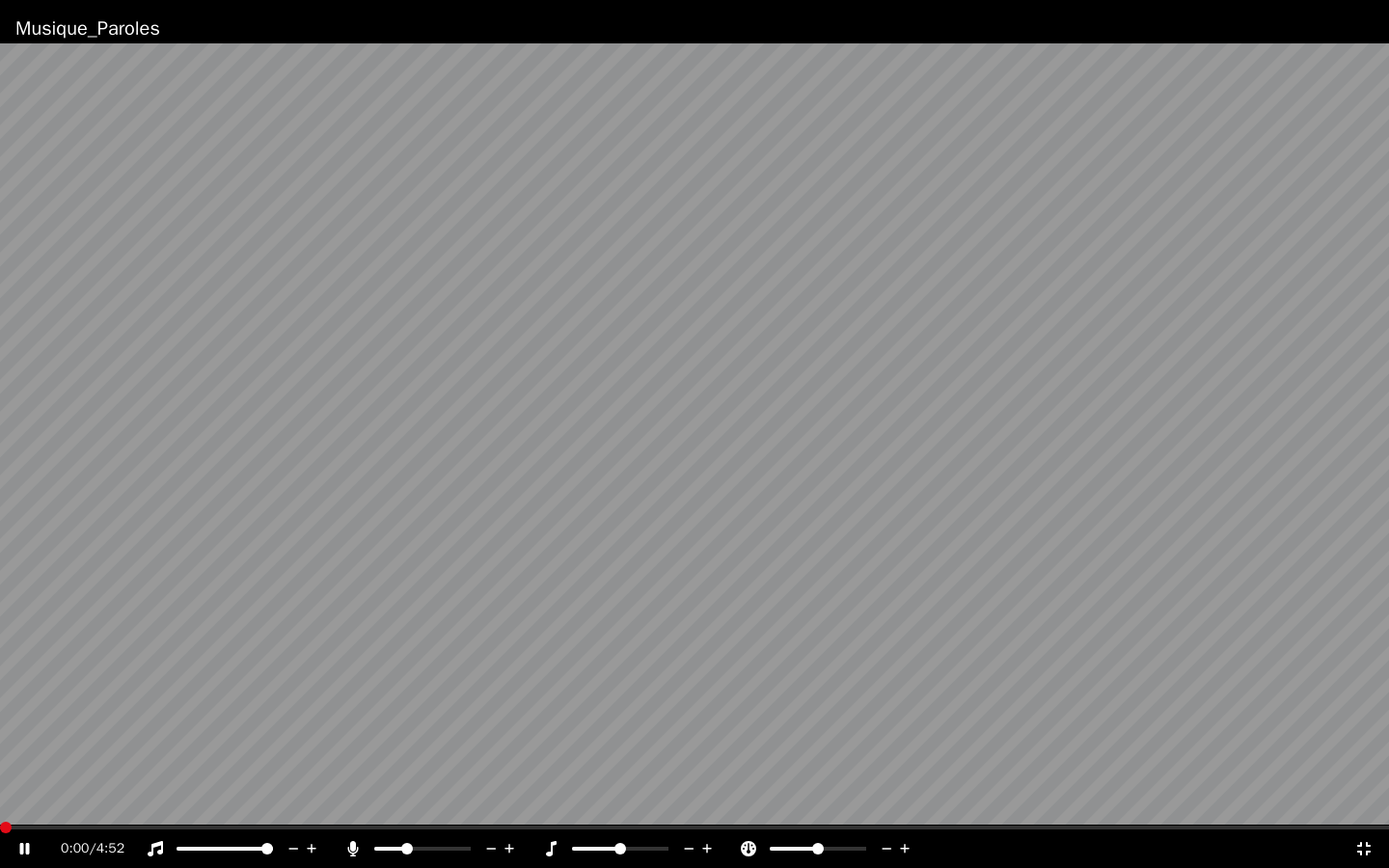 click at bounding box center [0, 827] 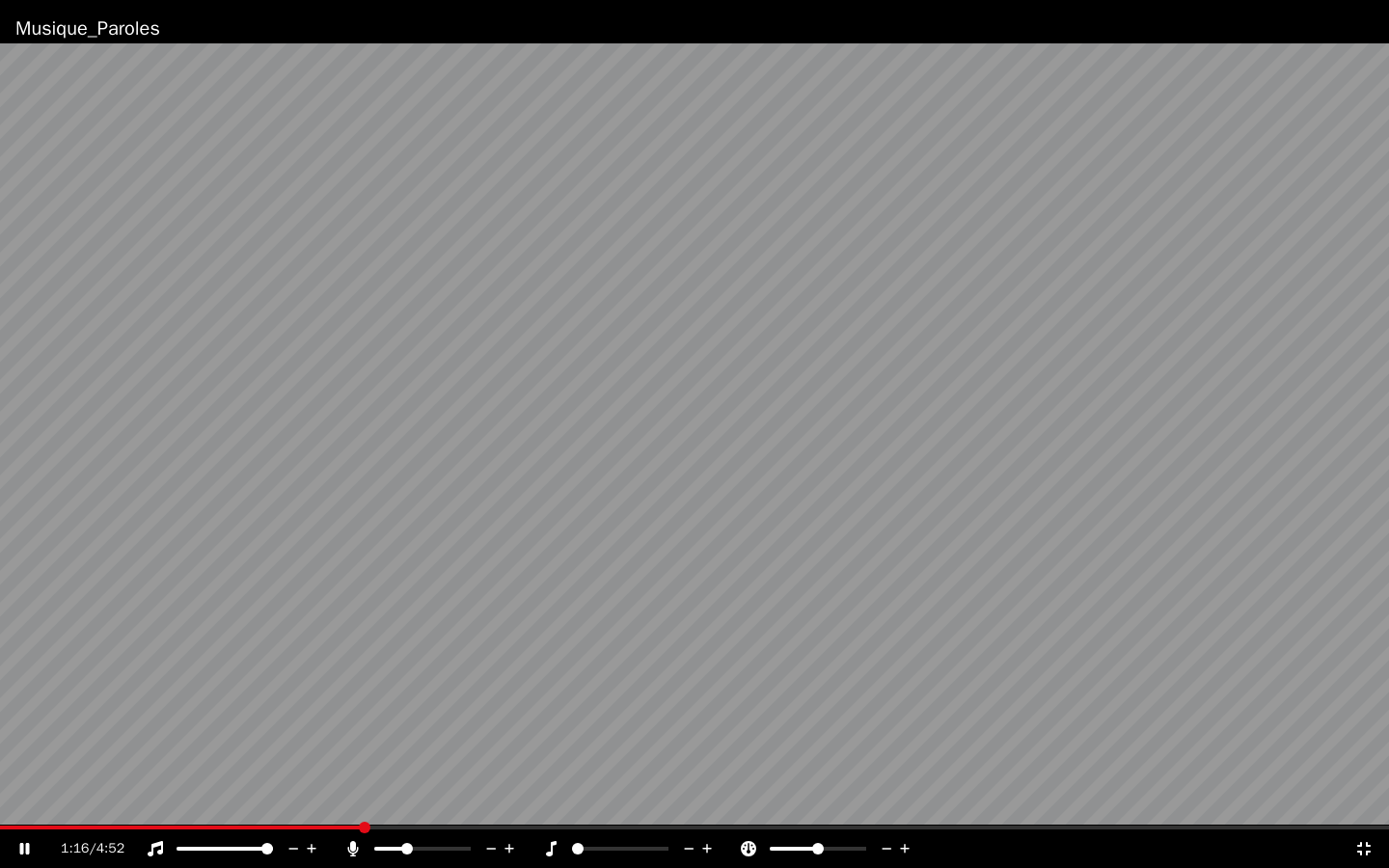 click at bounding box center [578, 849] 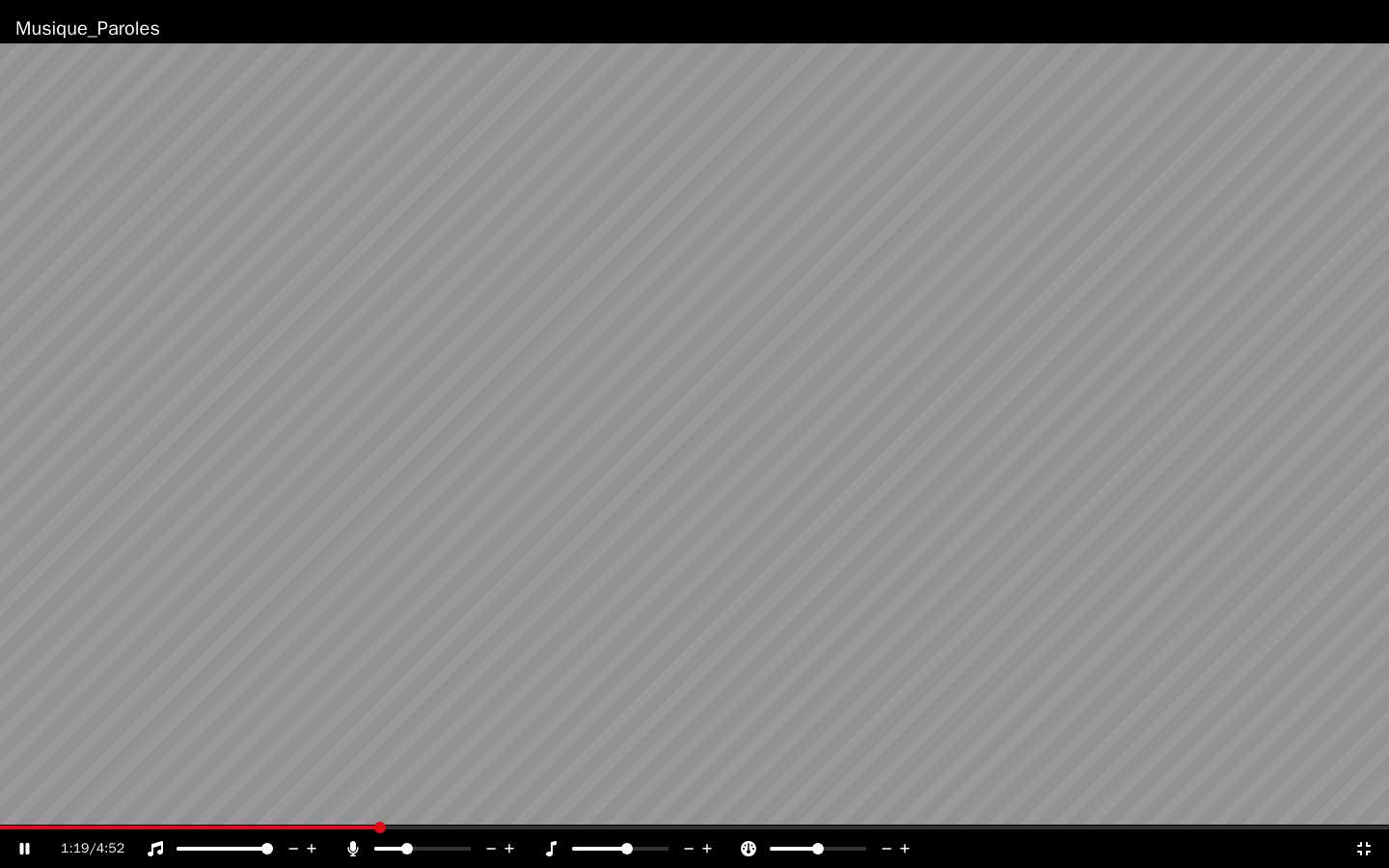 click at bounding box center (627, 849) 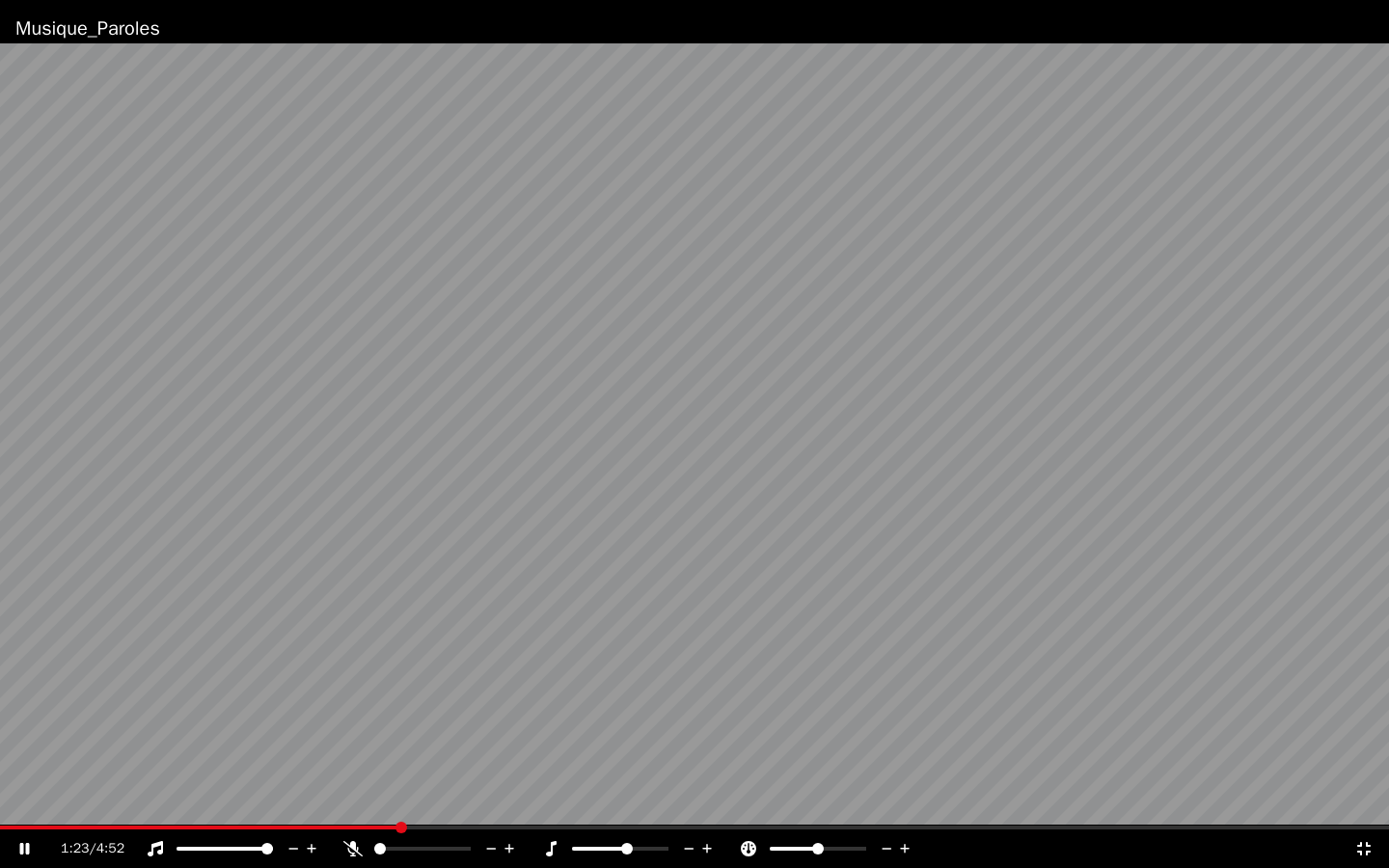 click at bounding box center (380, 849) 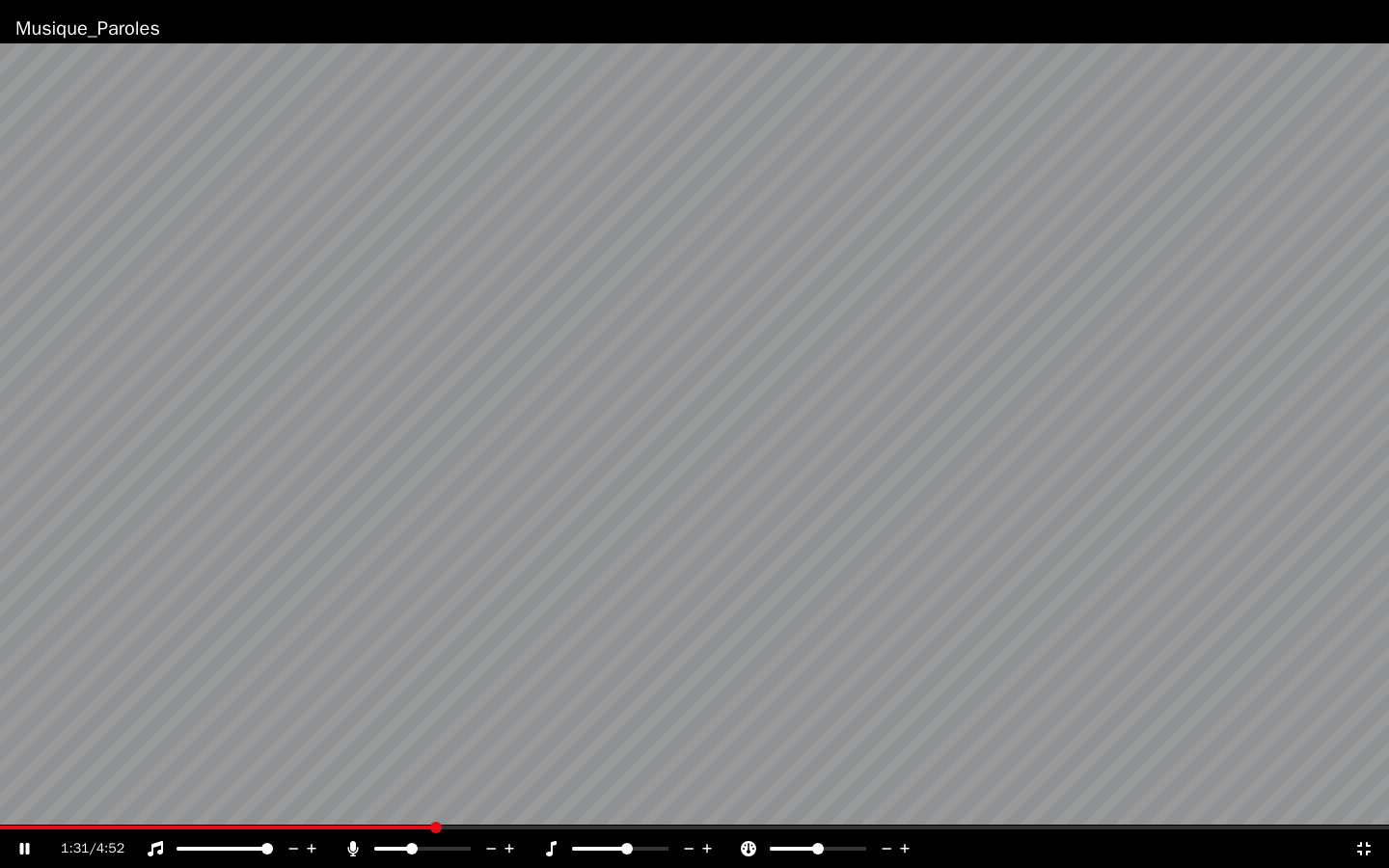 click at bounding box center (422, 849) 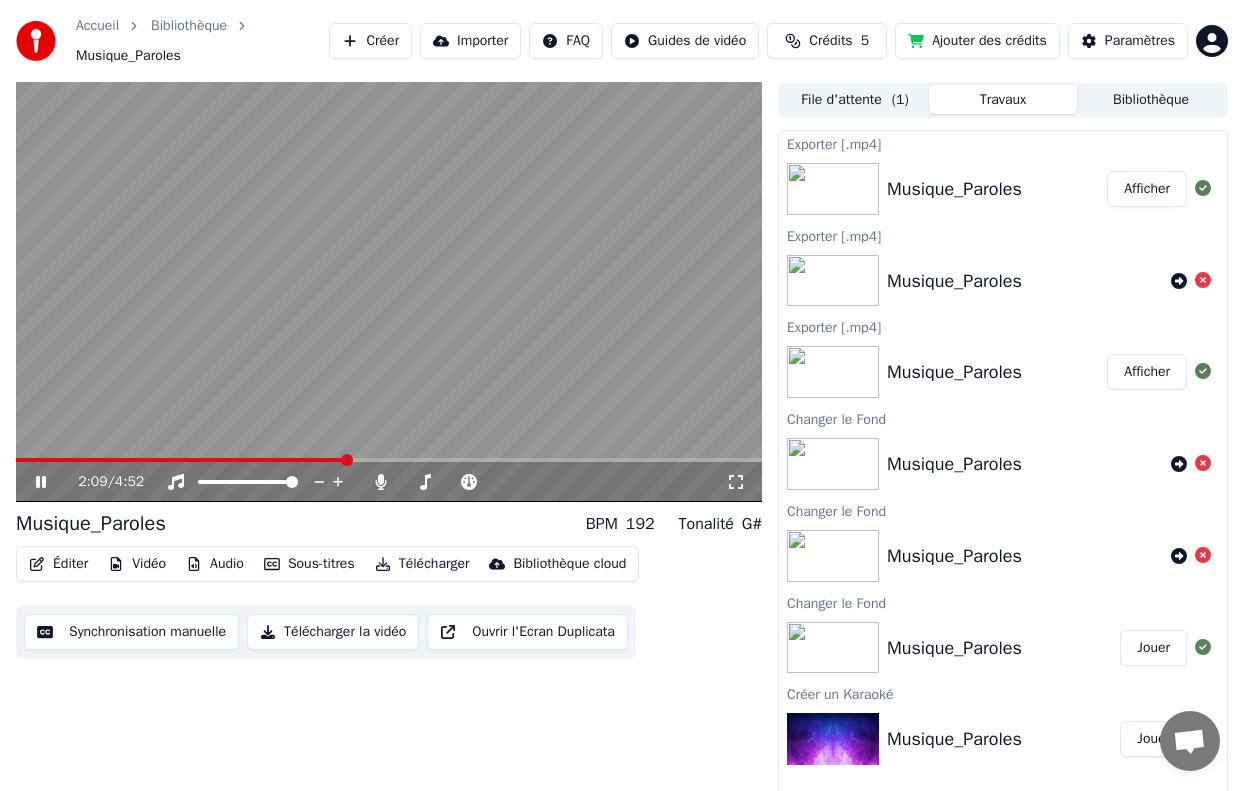 click 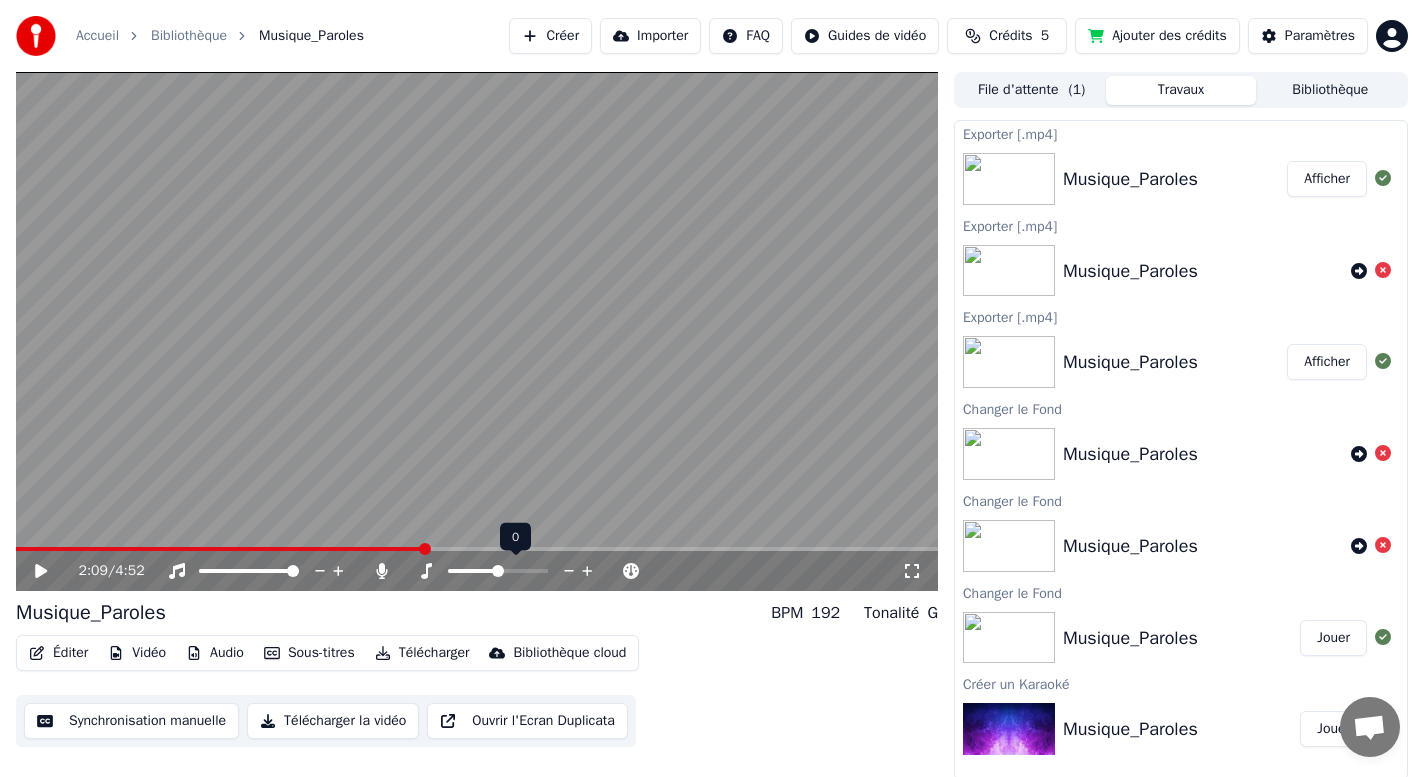 click at bounding box center [498, 571] 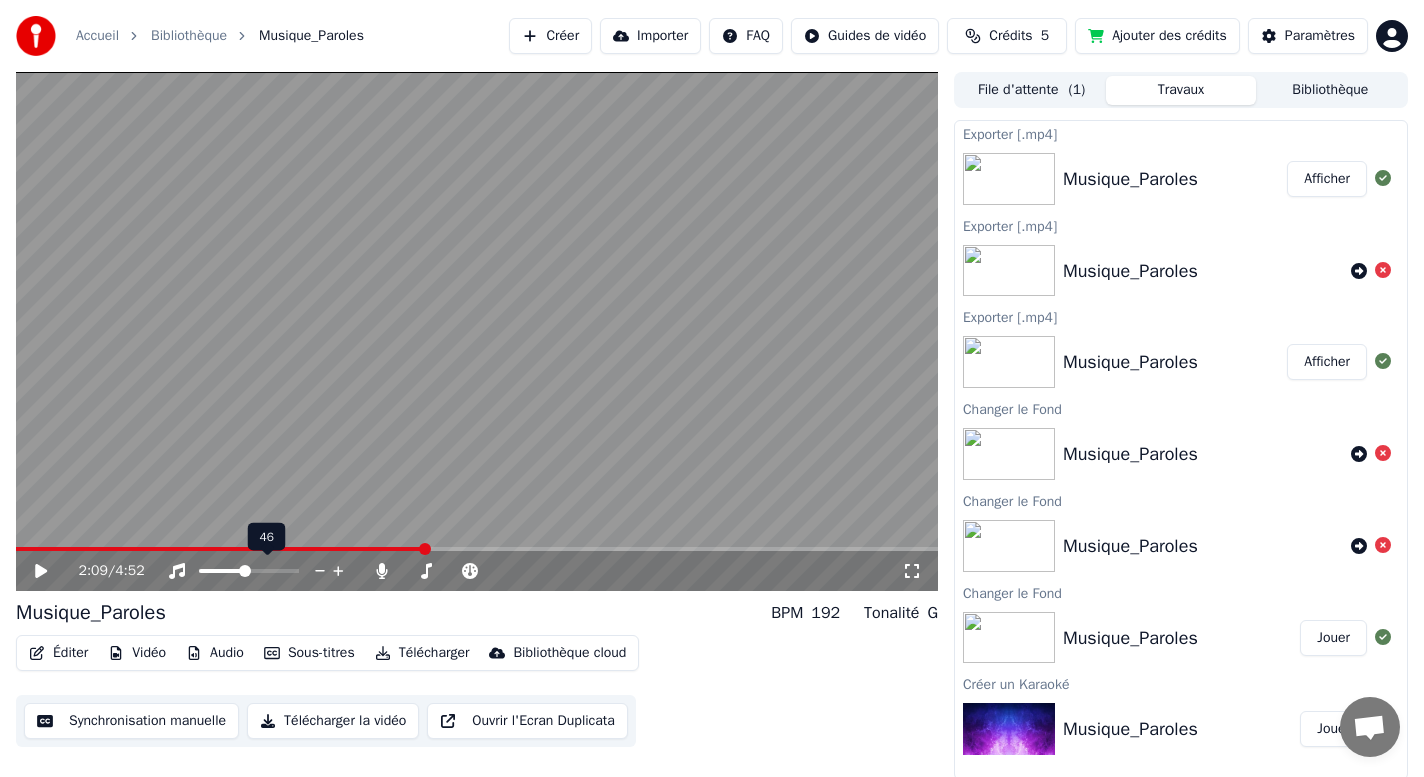 click at bounding box center (245, 571) 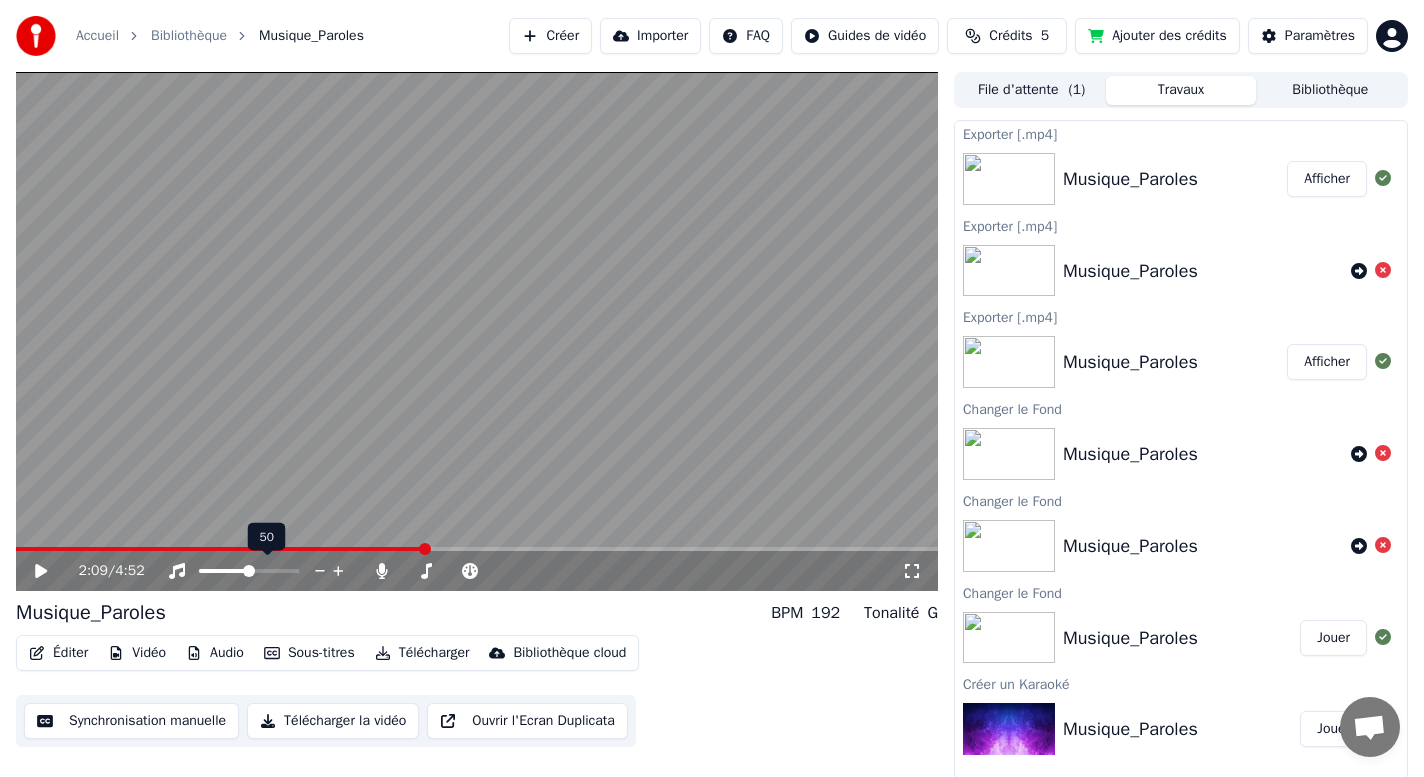 click at bounding box center [249, 571] 